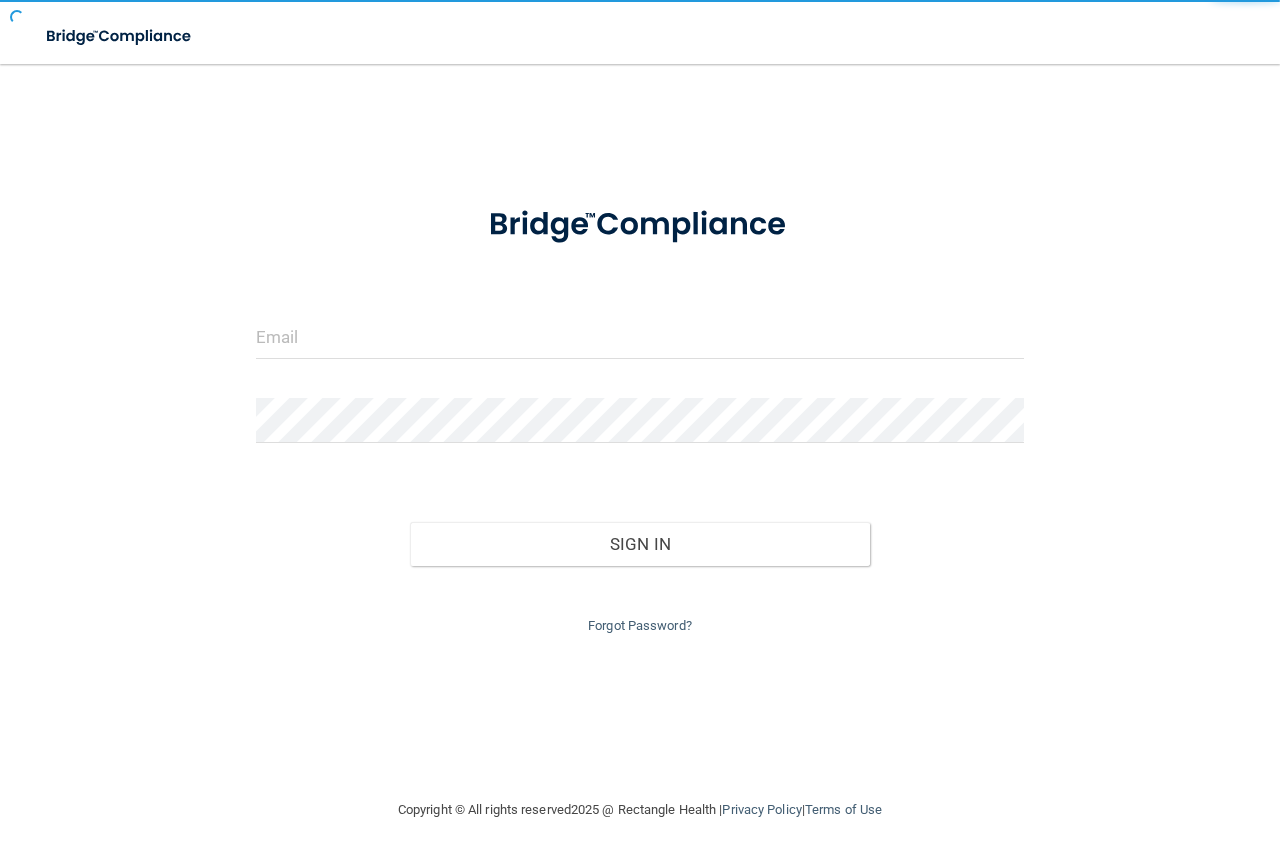 scroll, scrollTop: 0, scrollLeft: 0, axis: both 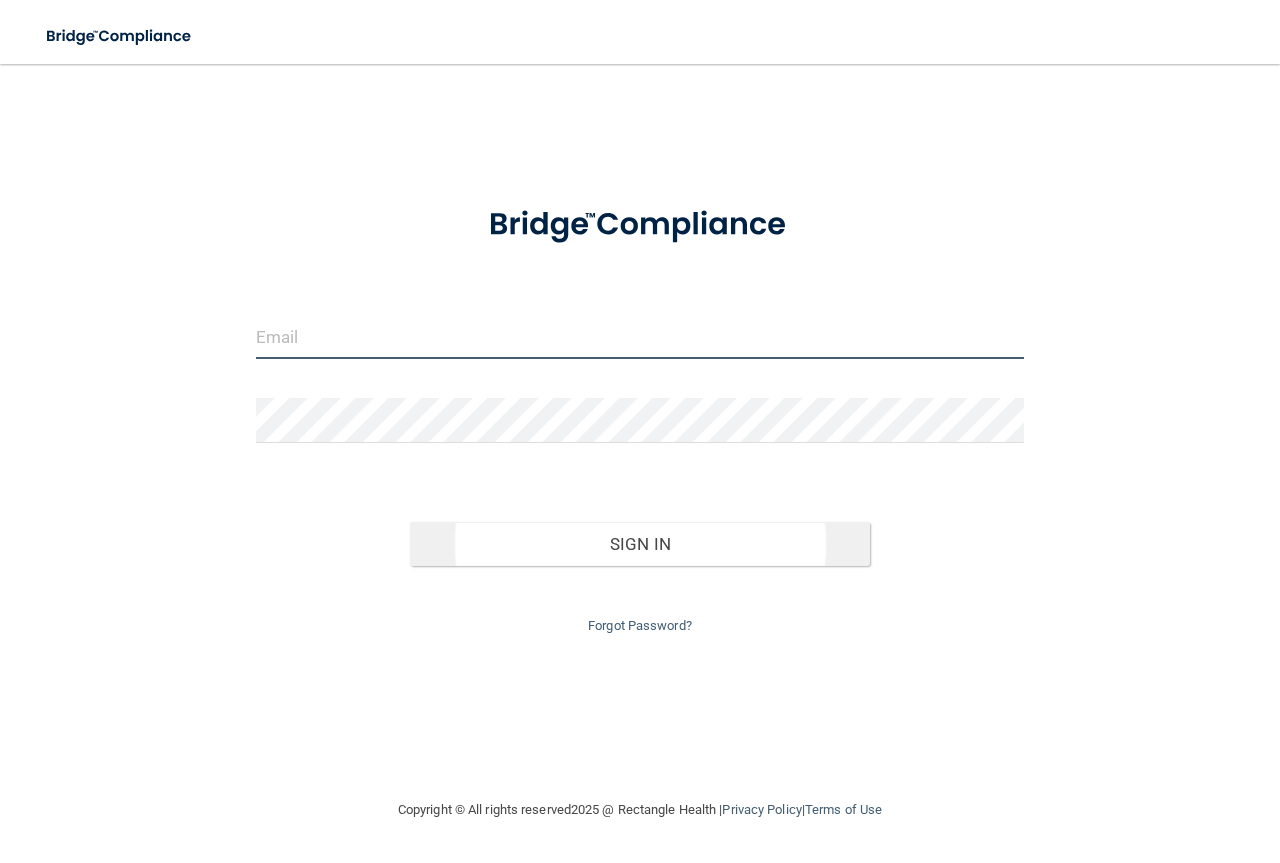 type on "[EMAIL_ADDRESS][DOMAIN_NAME]" 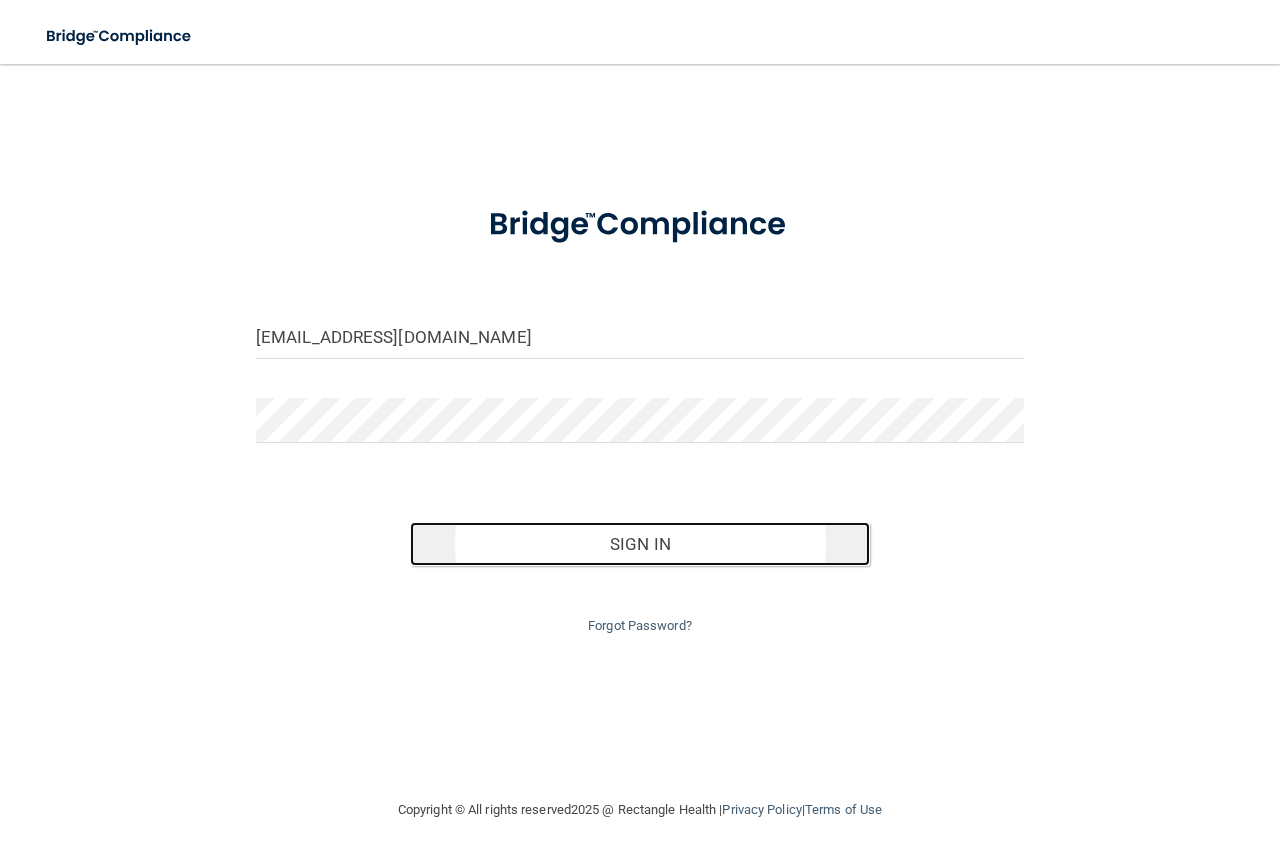 click on "Sign In" at bounding box center [640, 544] 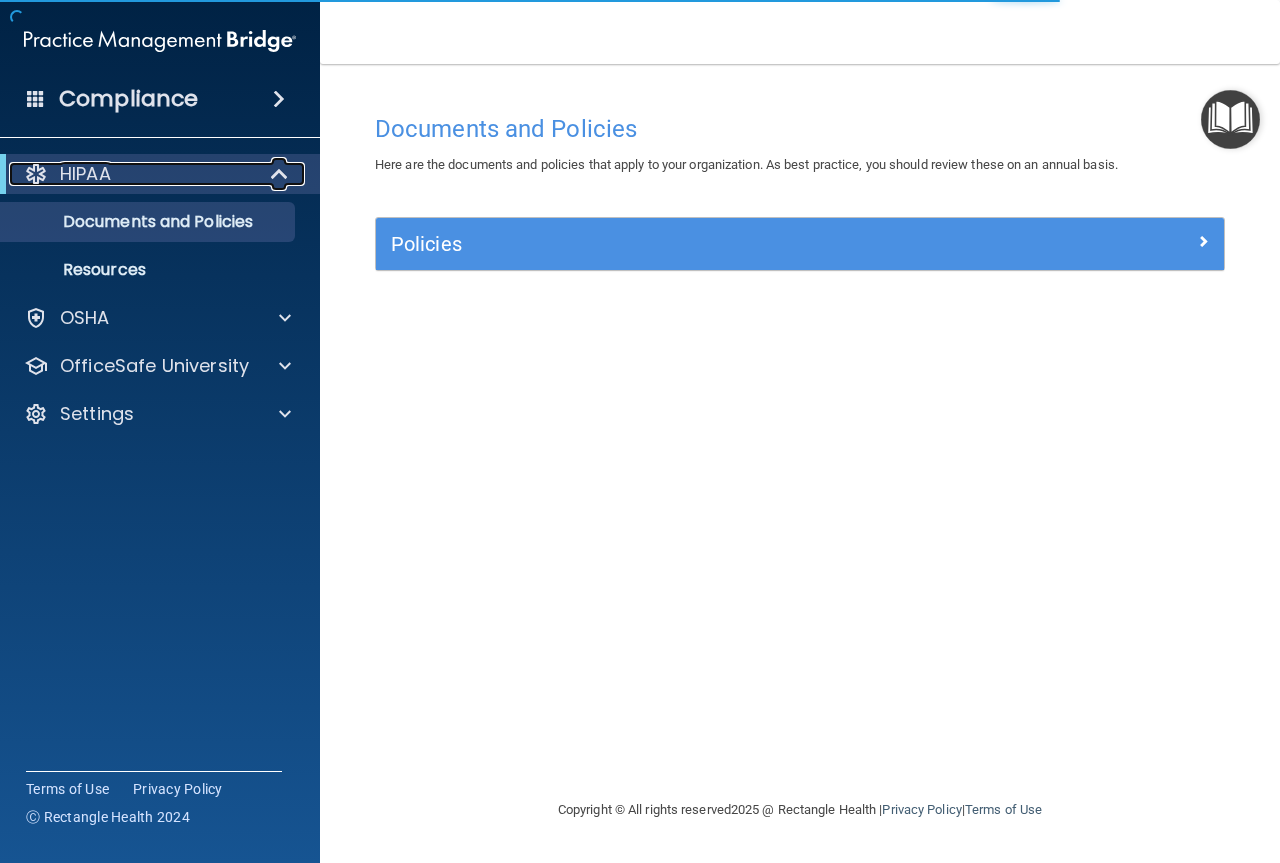 click at bounding box center [281, 174] 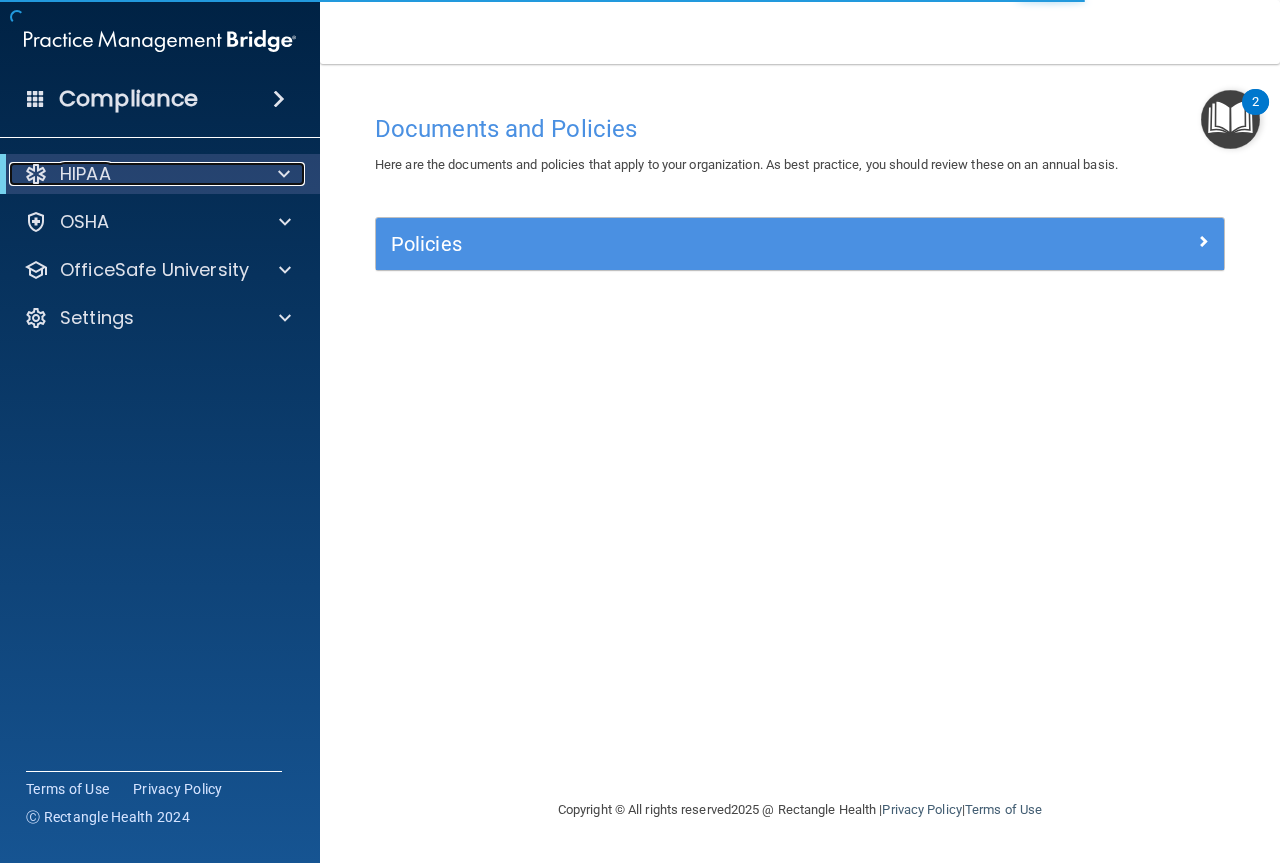 click at bounding box center [284, 174] 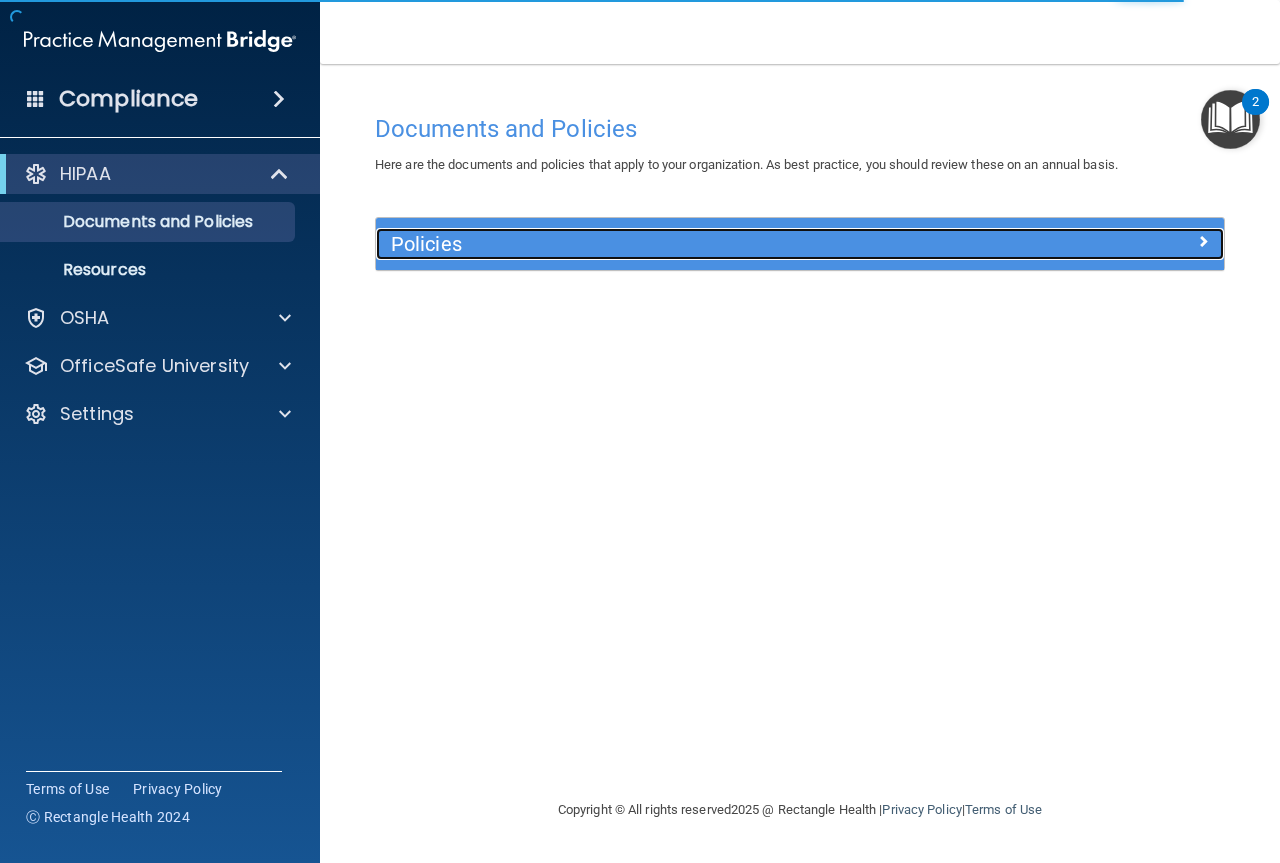 click at bounding box center [1203, 241] 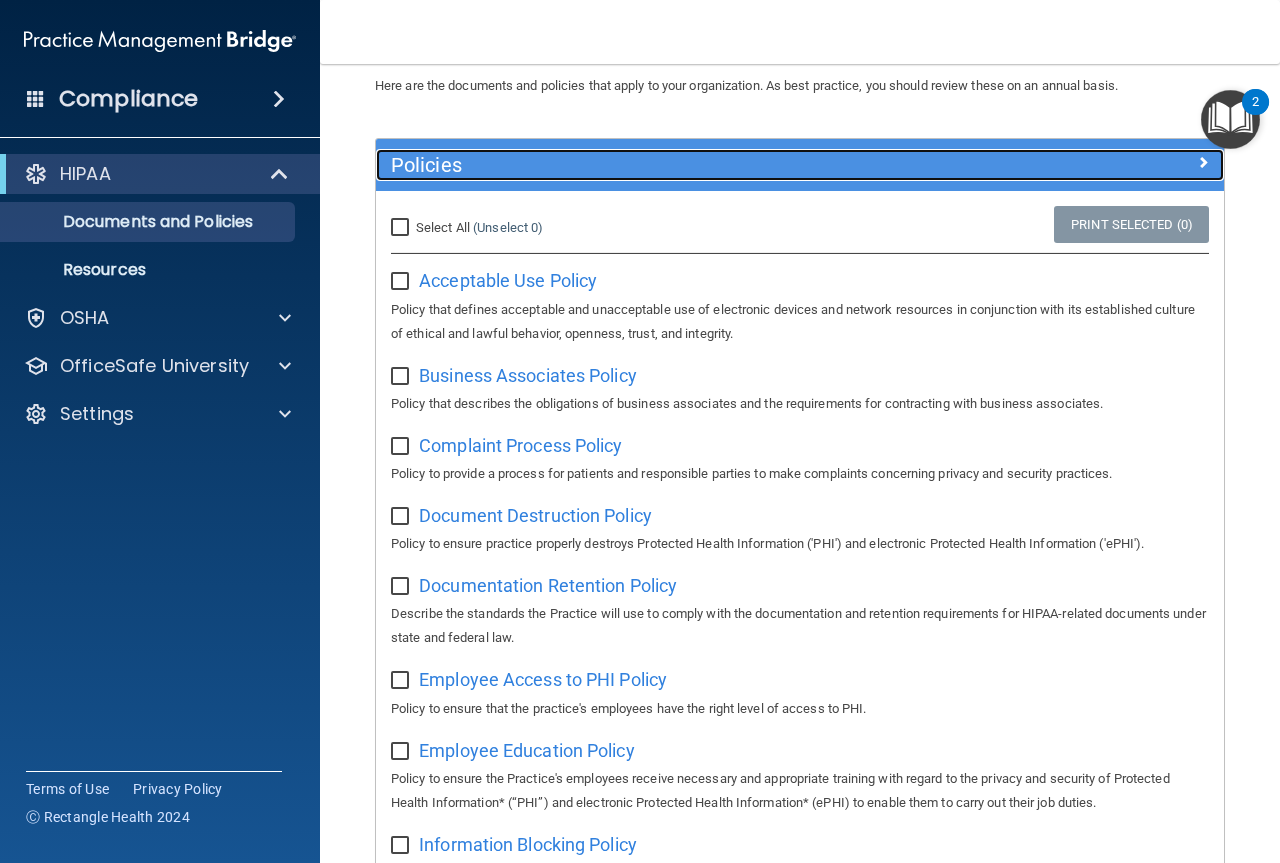scroll, scrollTop: 0, scrollLeft: 0, axis: both 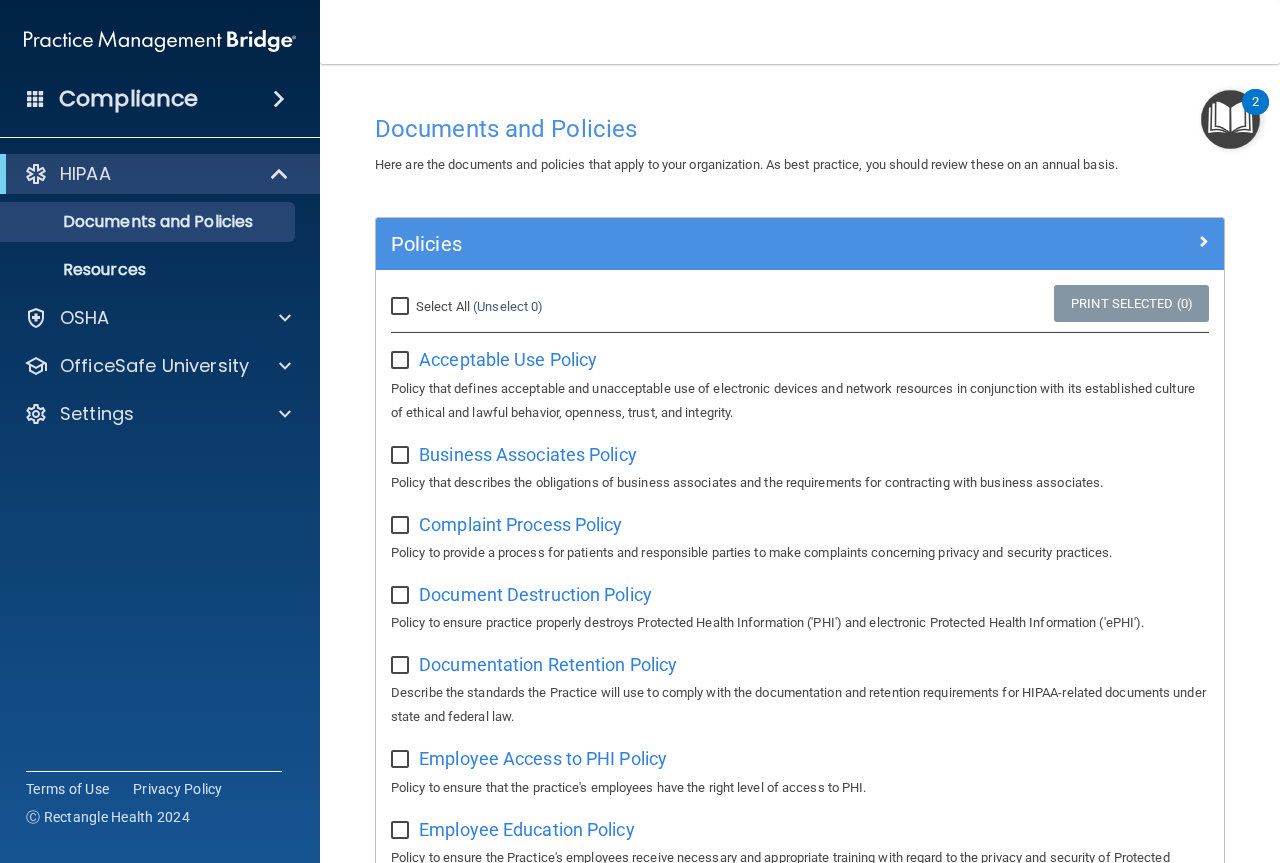click at bounding box center [279, 99] 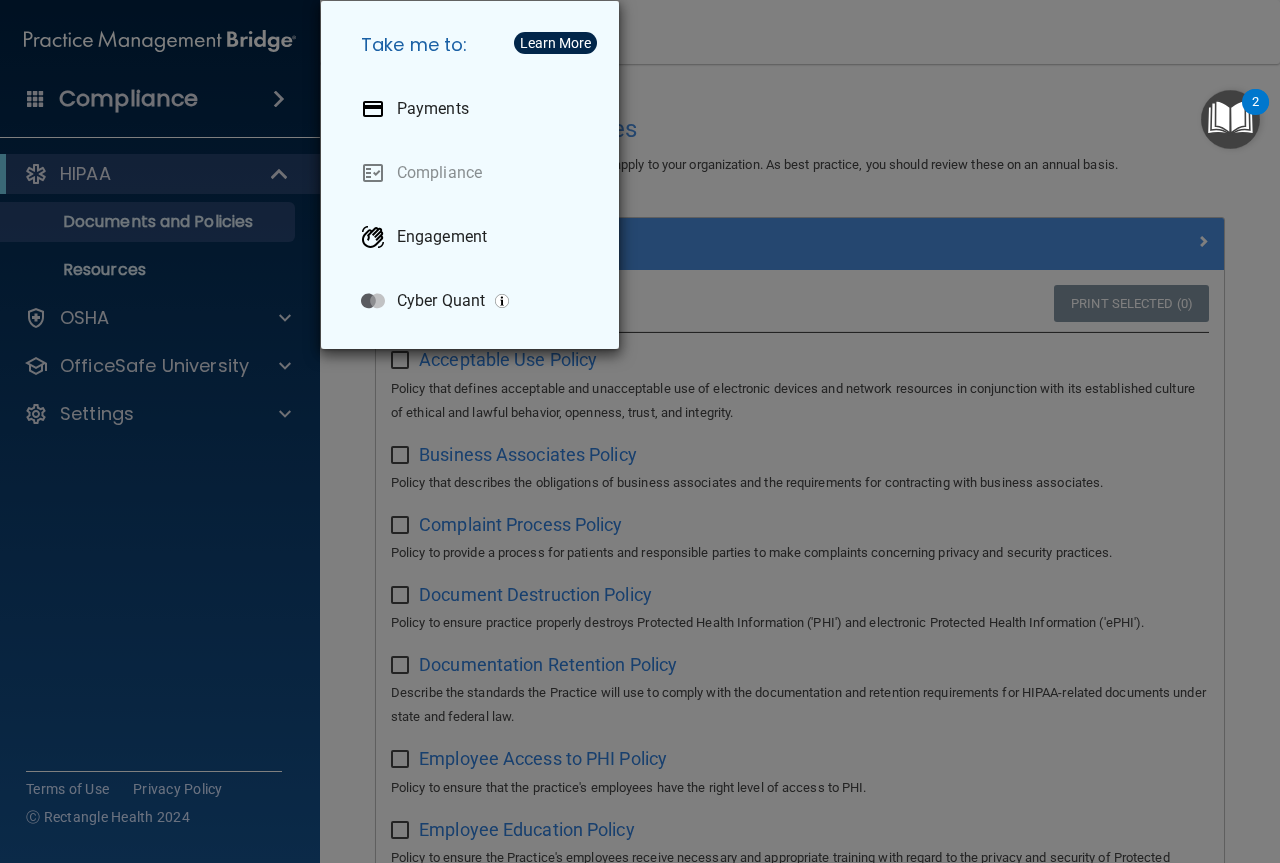 click on "Take me to:             Payments                   Compliance                     Engagement                     Cyber Quant" at bounding box center [640, 431] 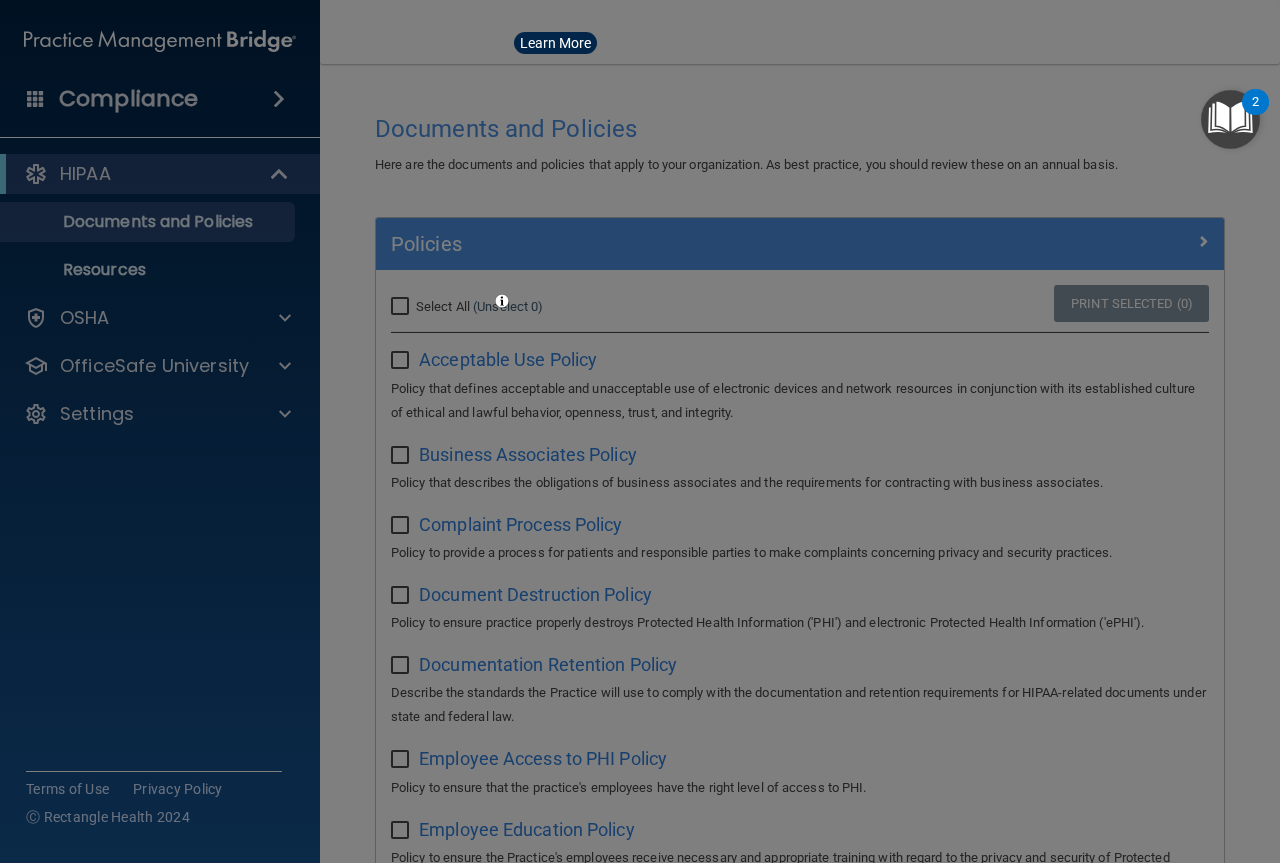 click at bounding box center (640, 431) 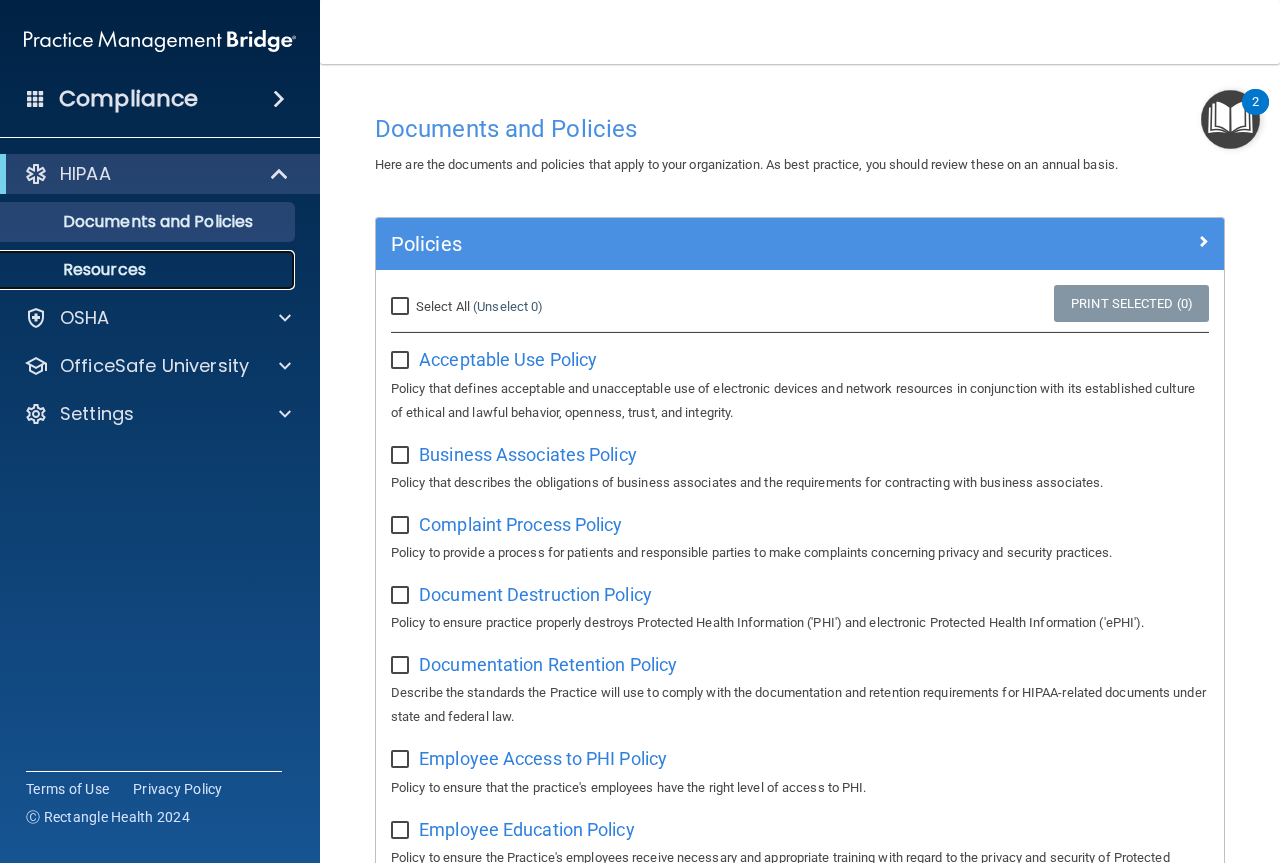 click on "Resources" at bounding box center (149, 270) 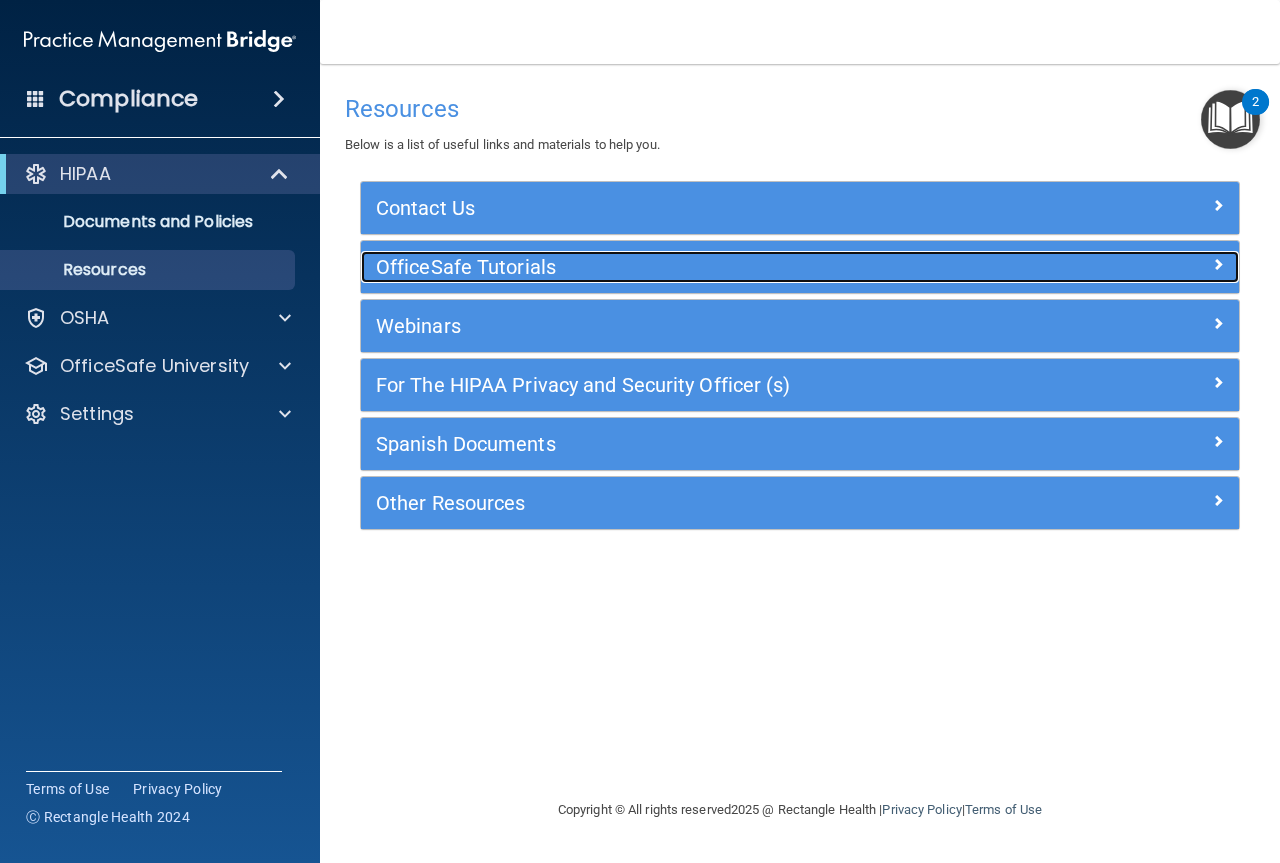 click at bounding box center [1130, 263] 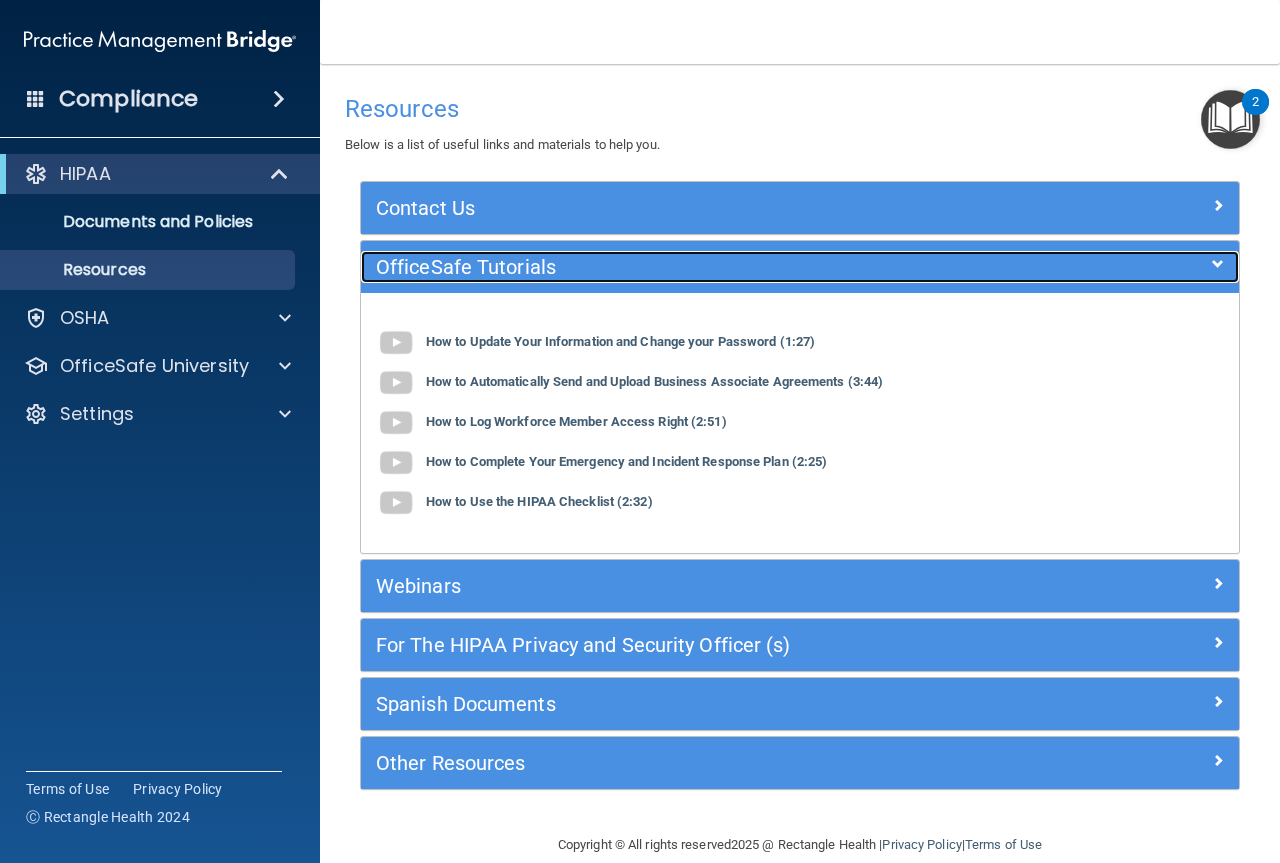 click at bounding box center (1130, 263) 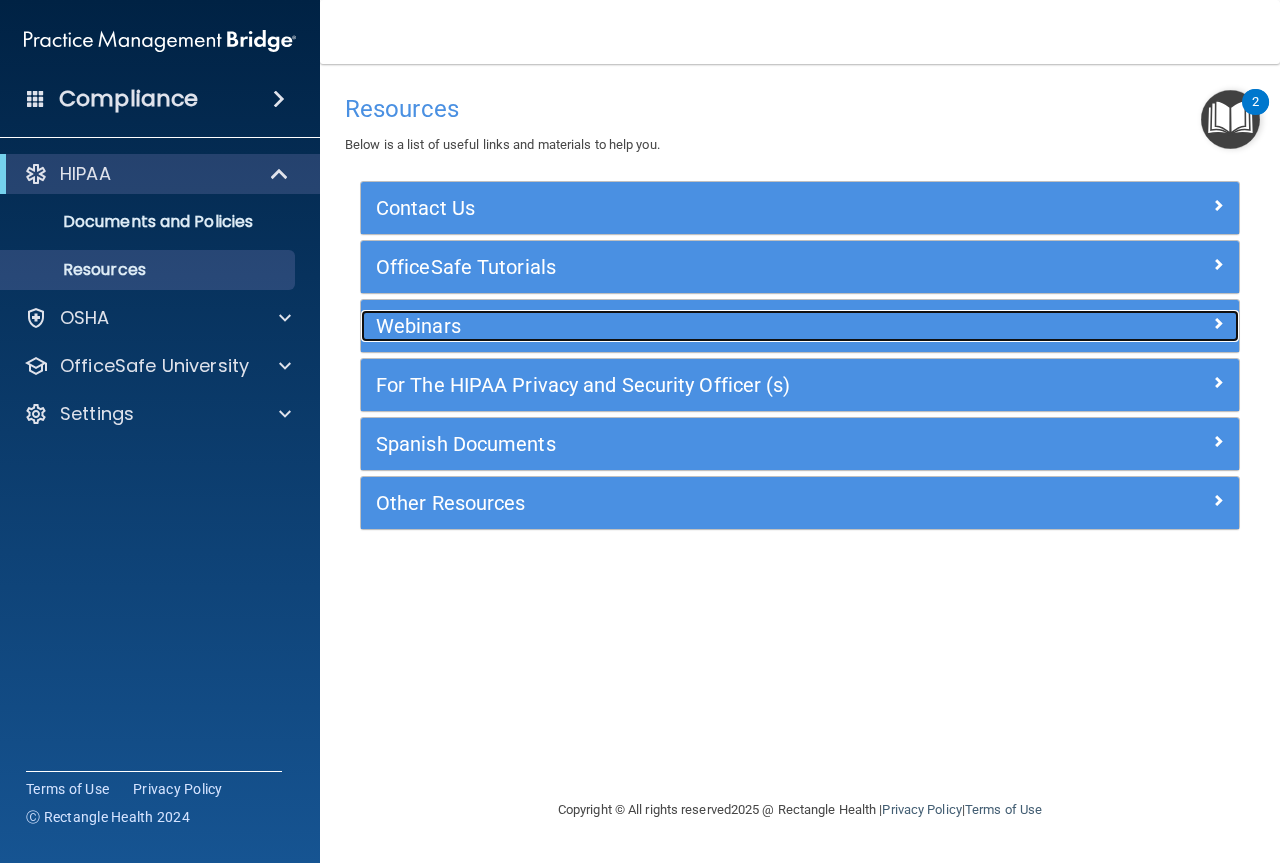 click at bounding box center (1218, 323) 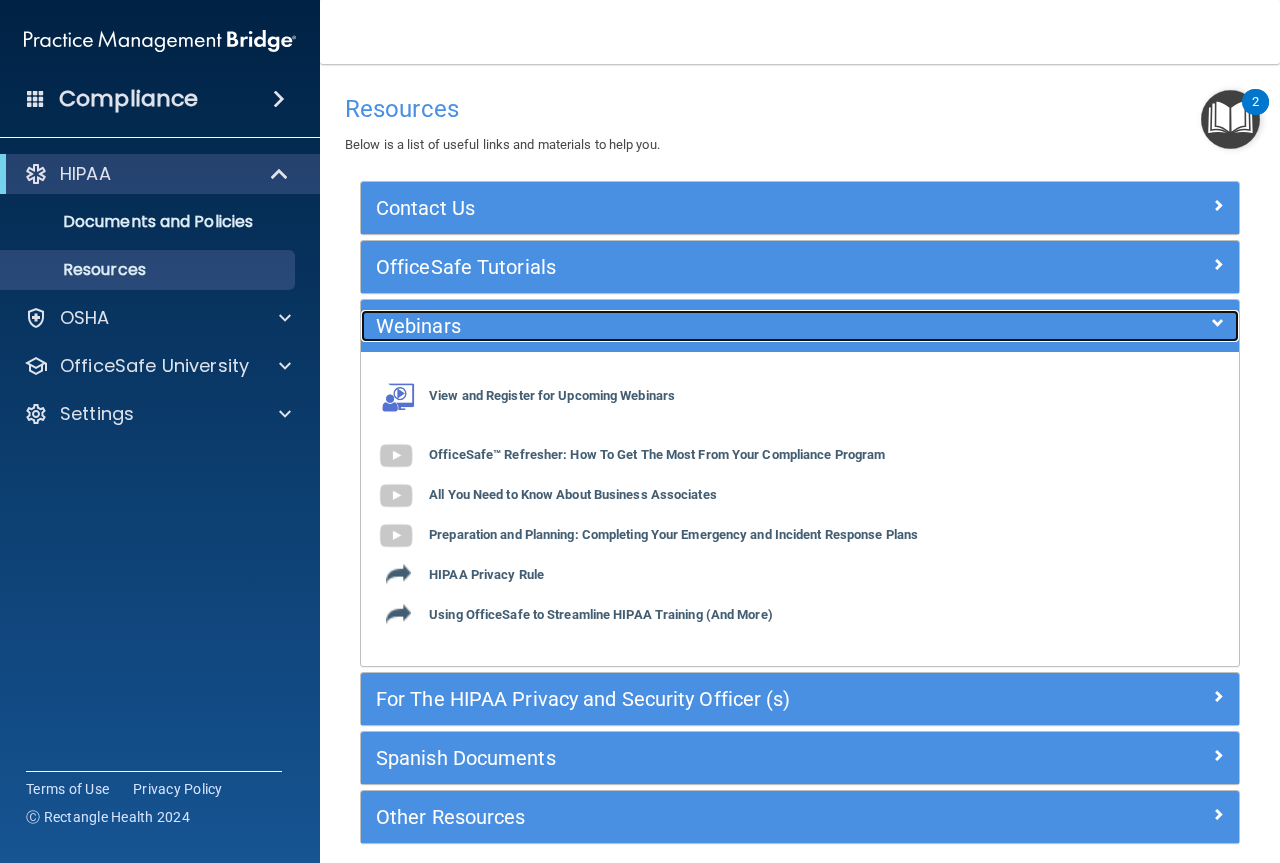 click at bounding box center (1130, 322) 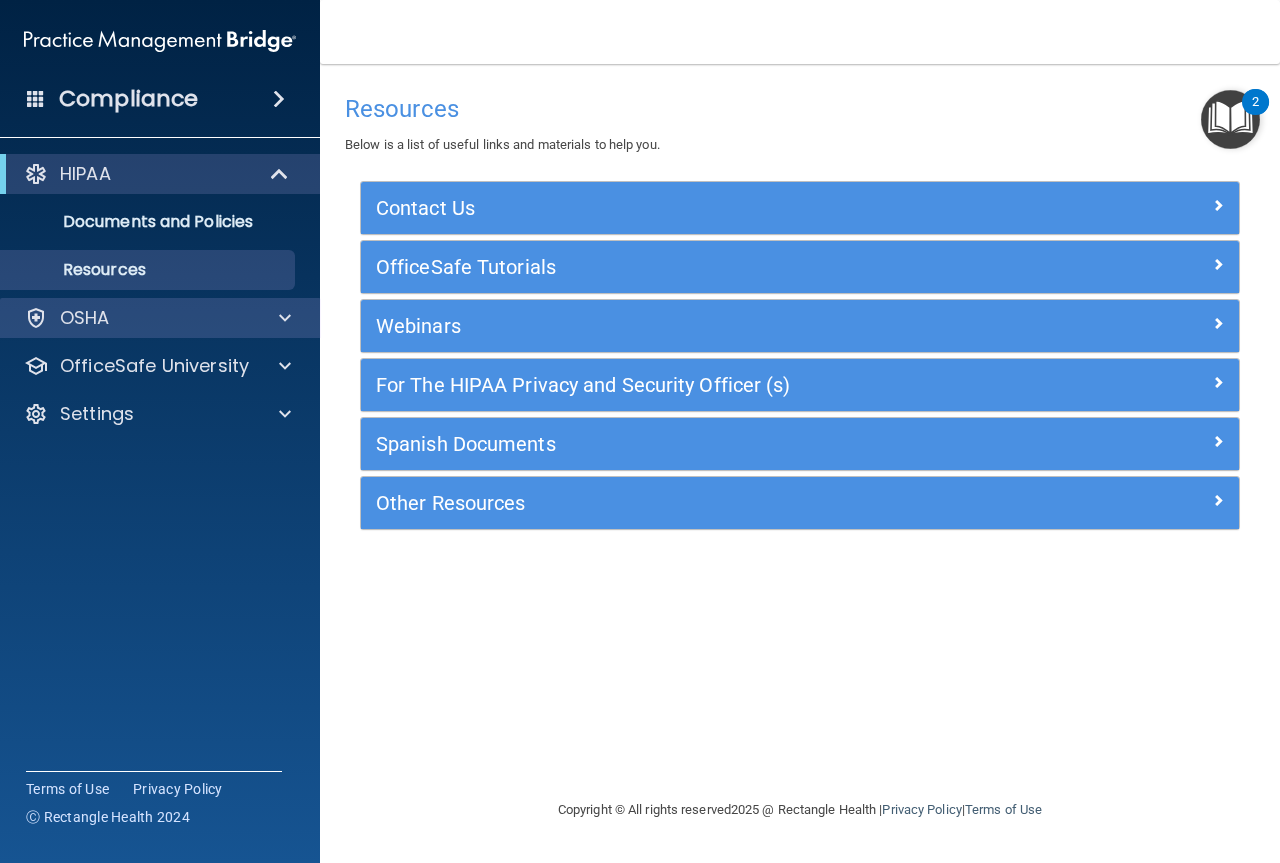 click on "OSHA" at bounding box center (160, 318) 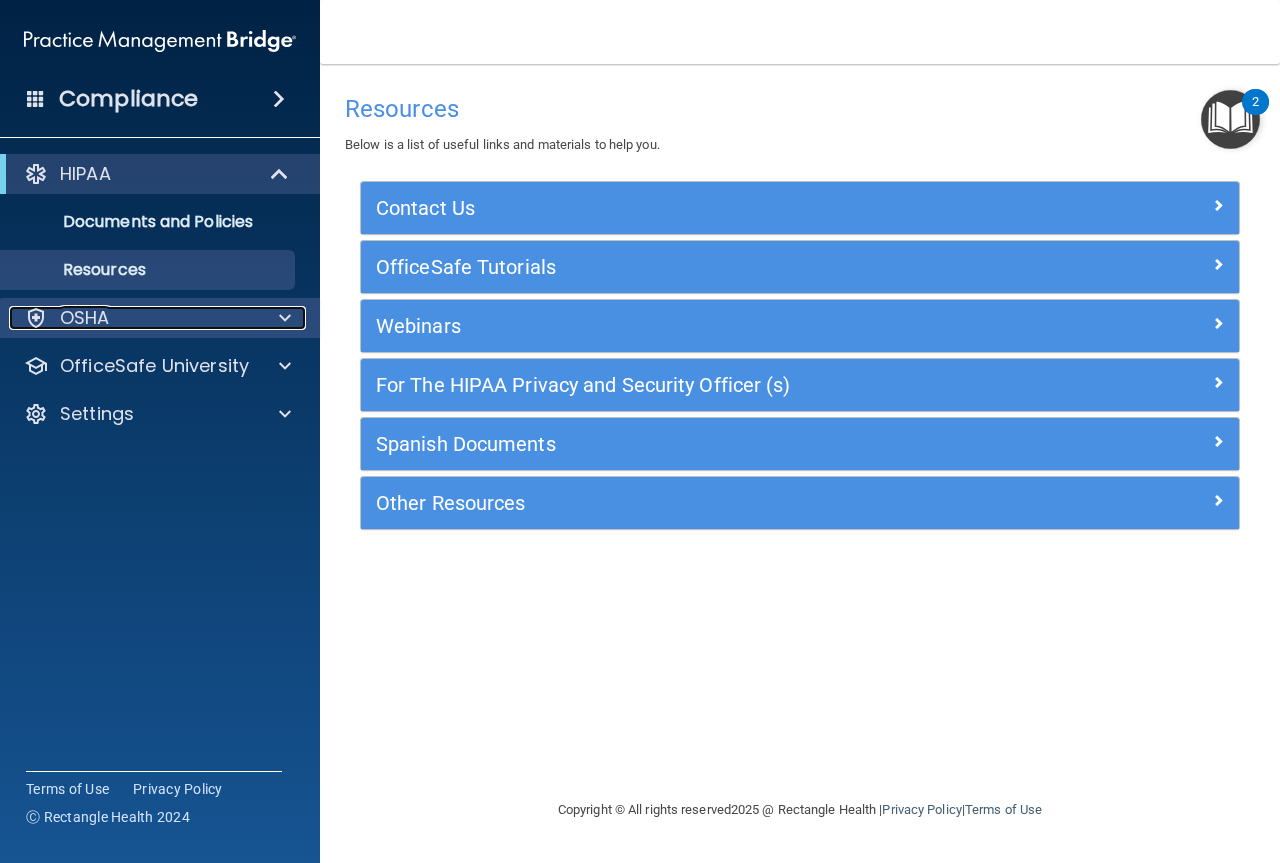 click at bounding box center (285, 318) 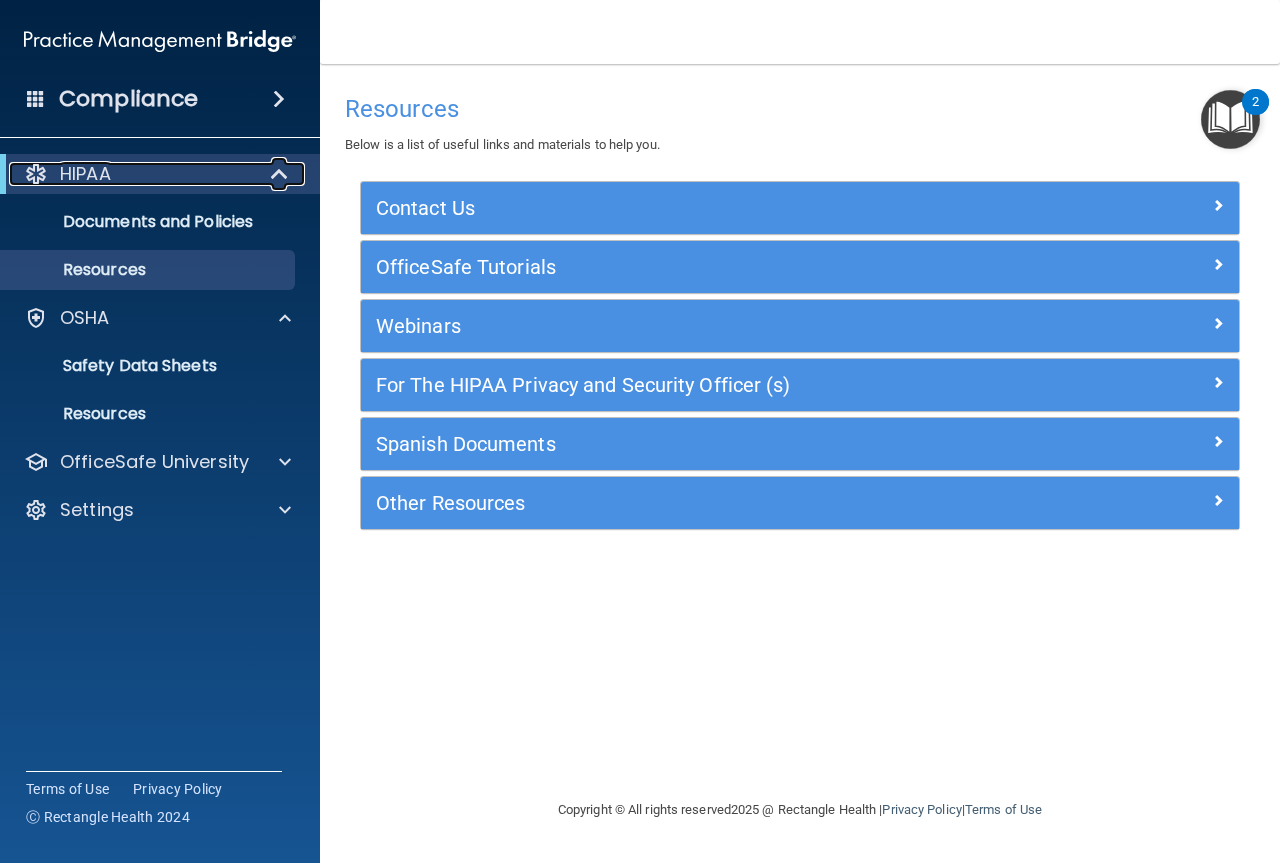 click at bounding box center [281, 174] 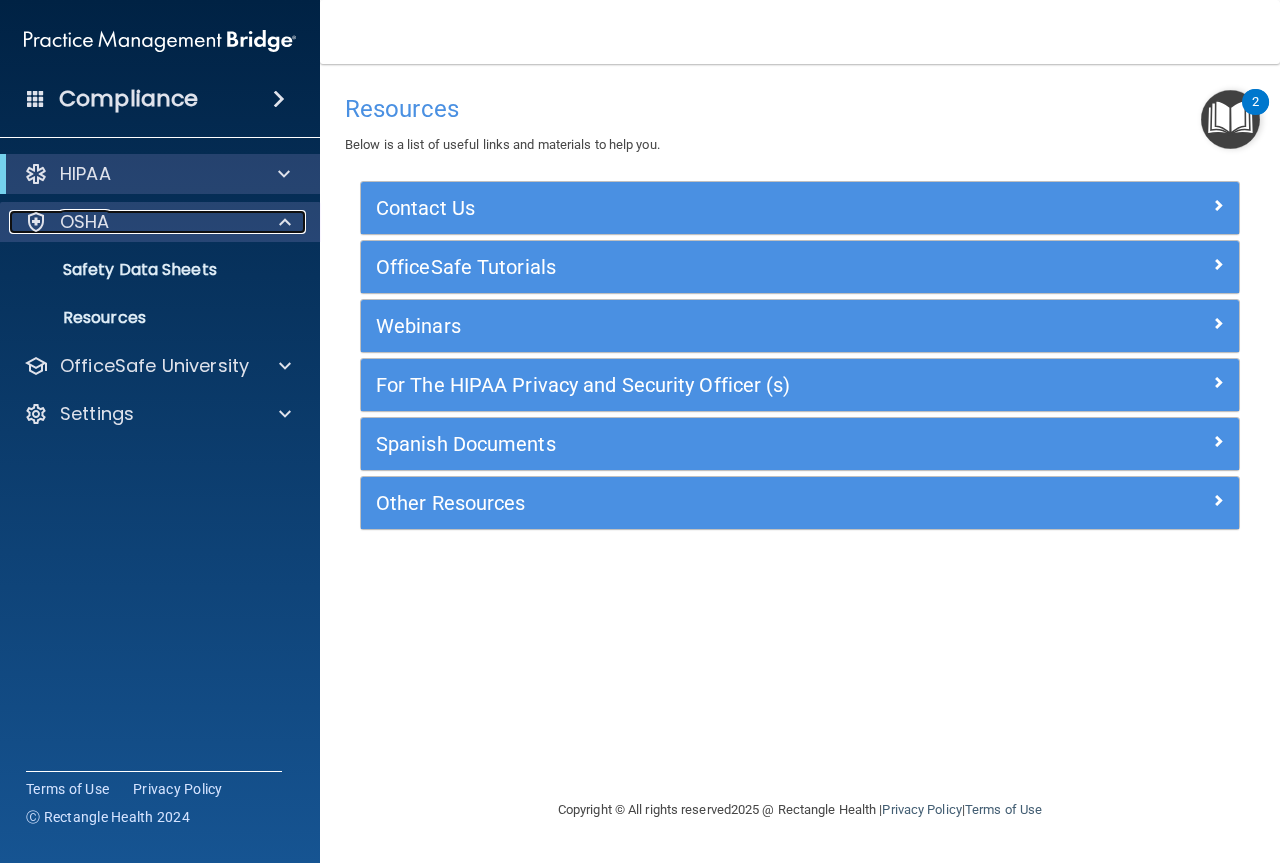 click at bounding box center [285, 222] 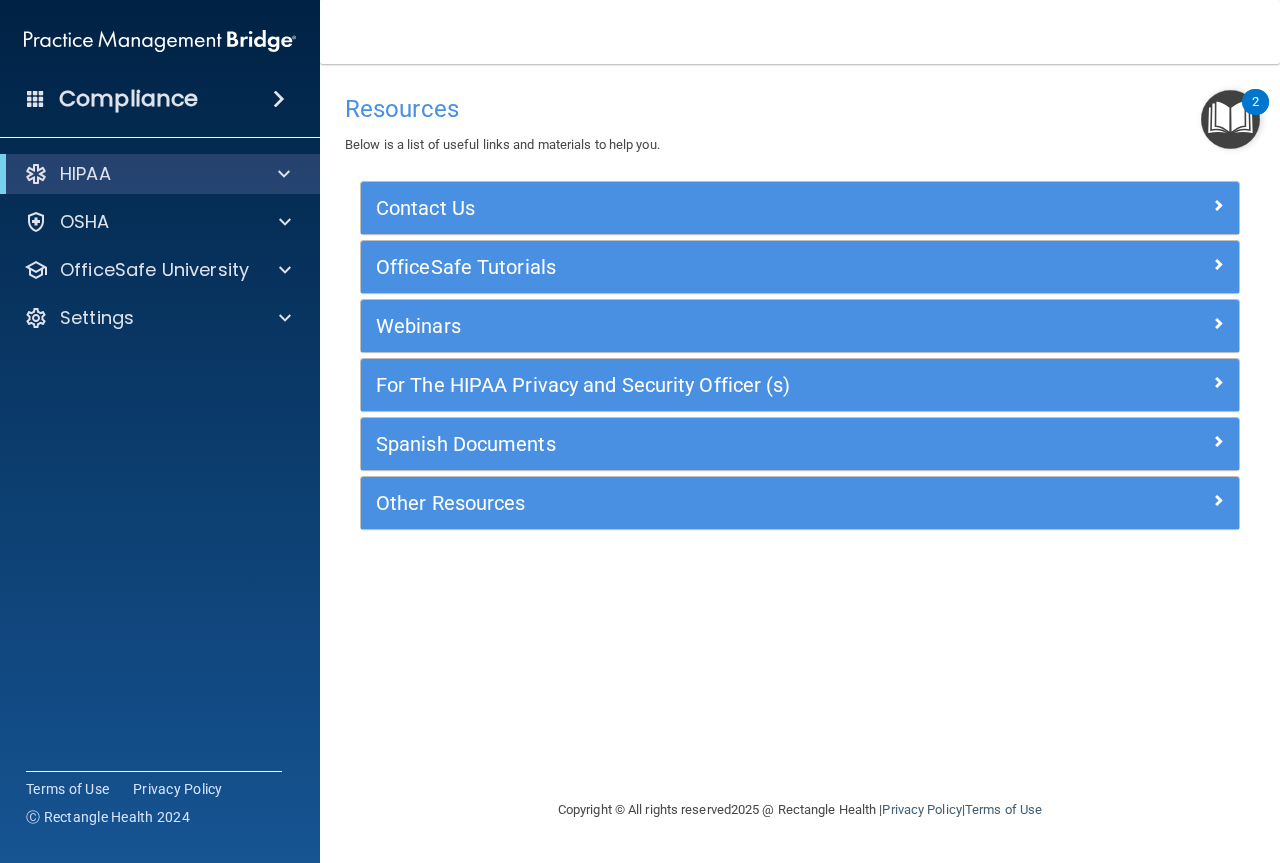 click at bounding box center (279, 99) 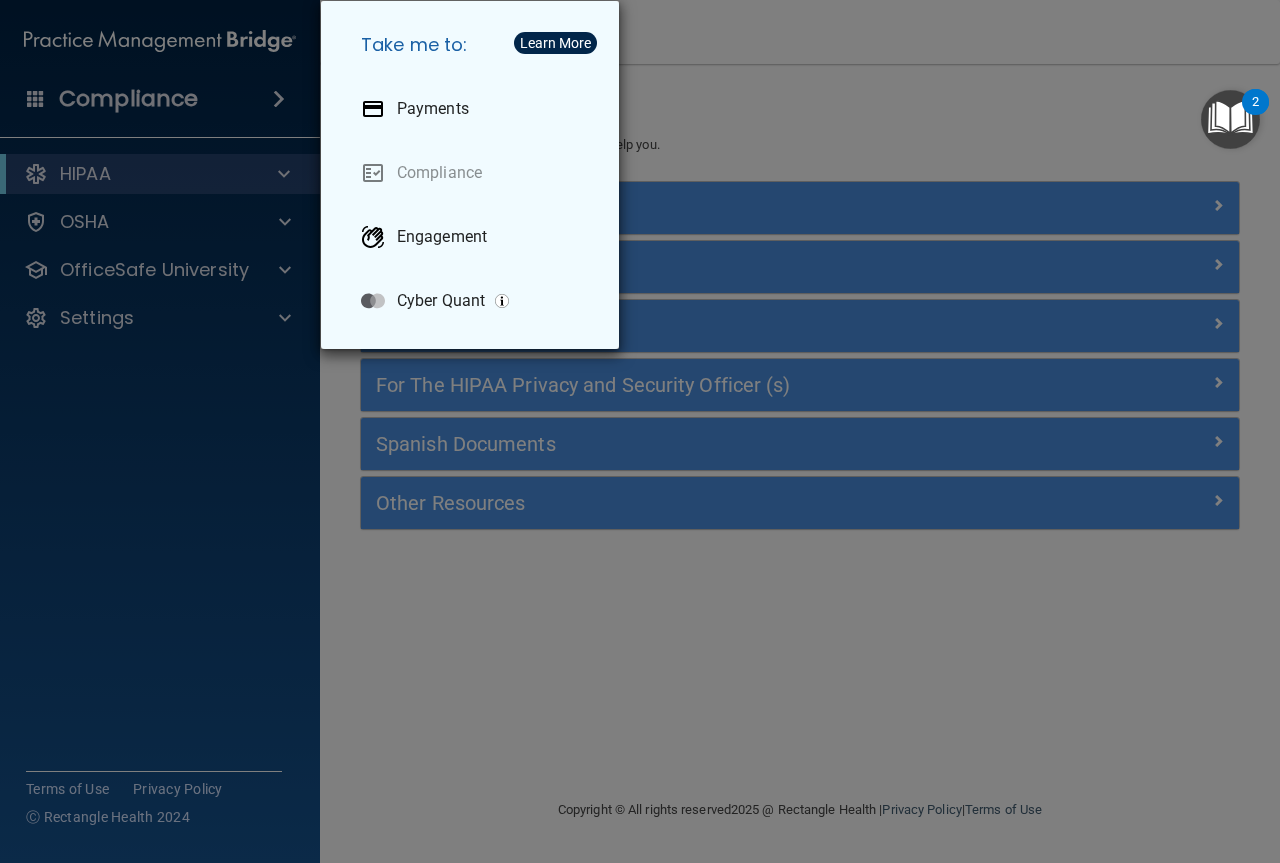 click on "Take me to:             Payments                   Compliance                     Engagement                     Cyber Quant" at bounding box center [640, 431] 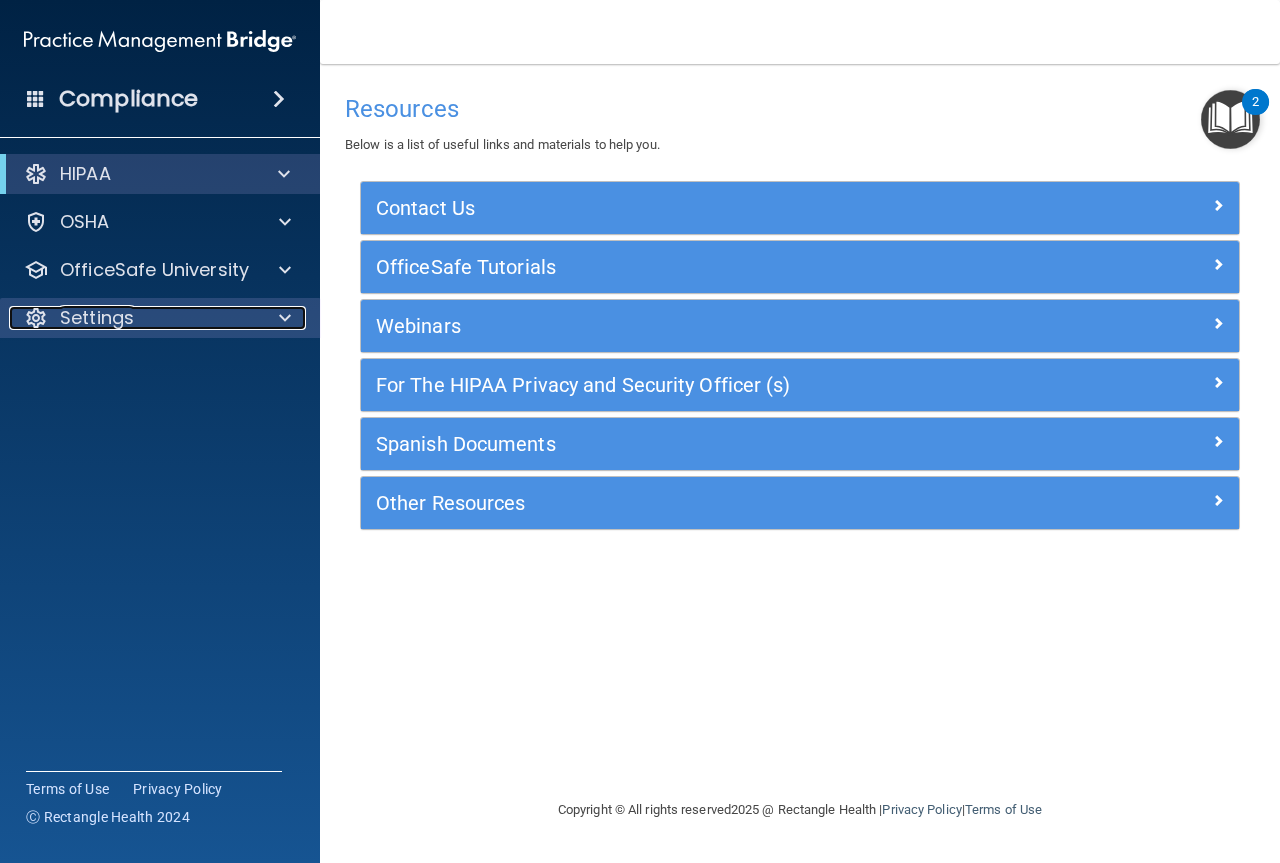 click at bounding box center [285, 318] 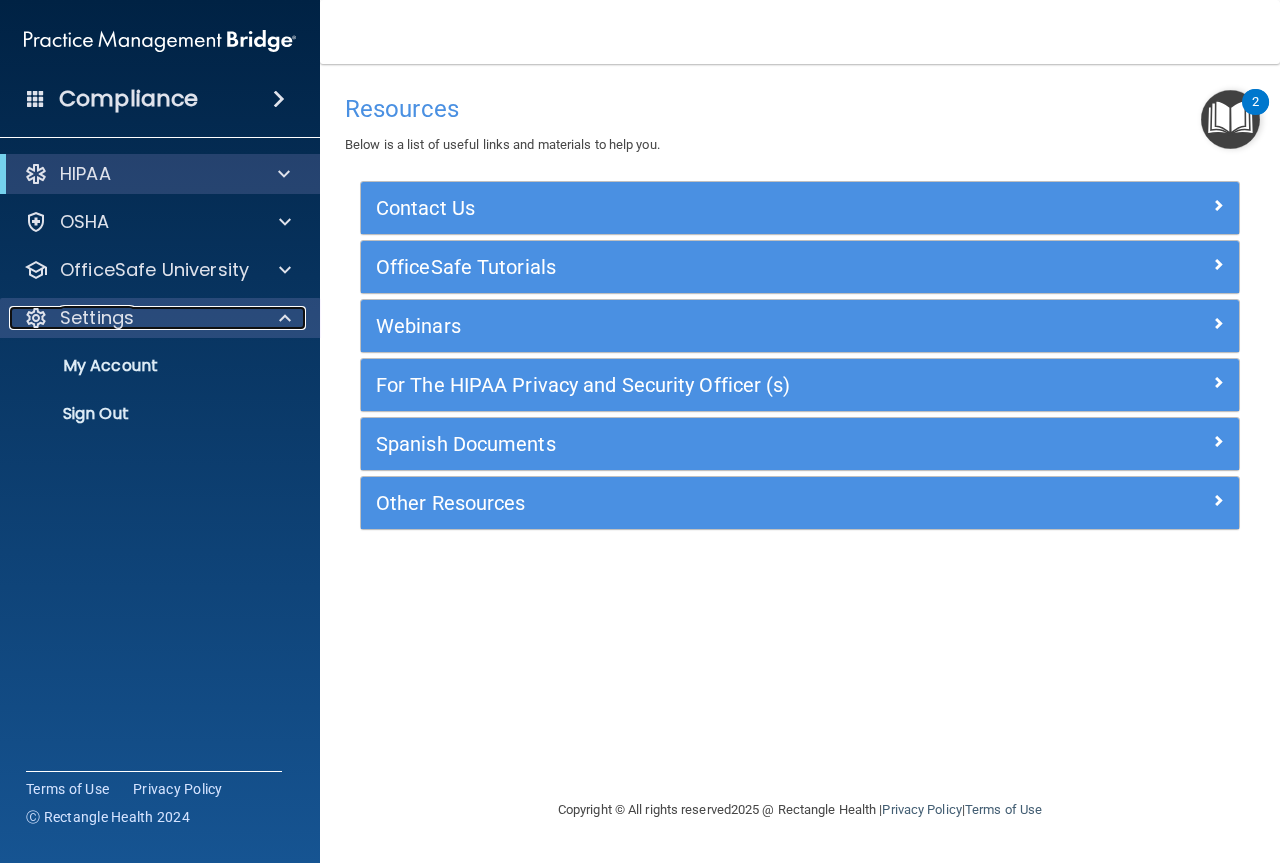 click at bounding box center (285, 318) 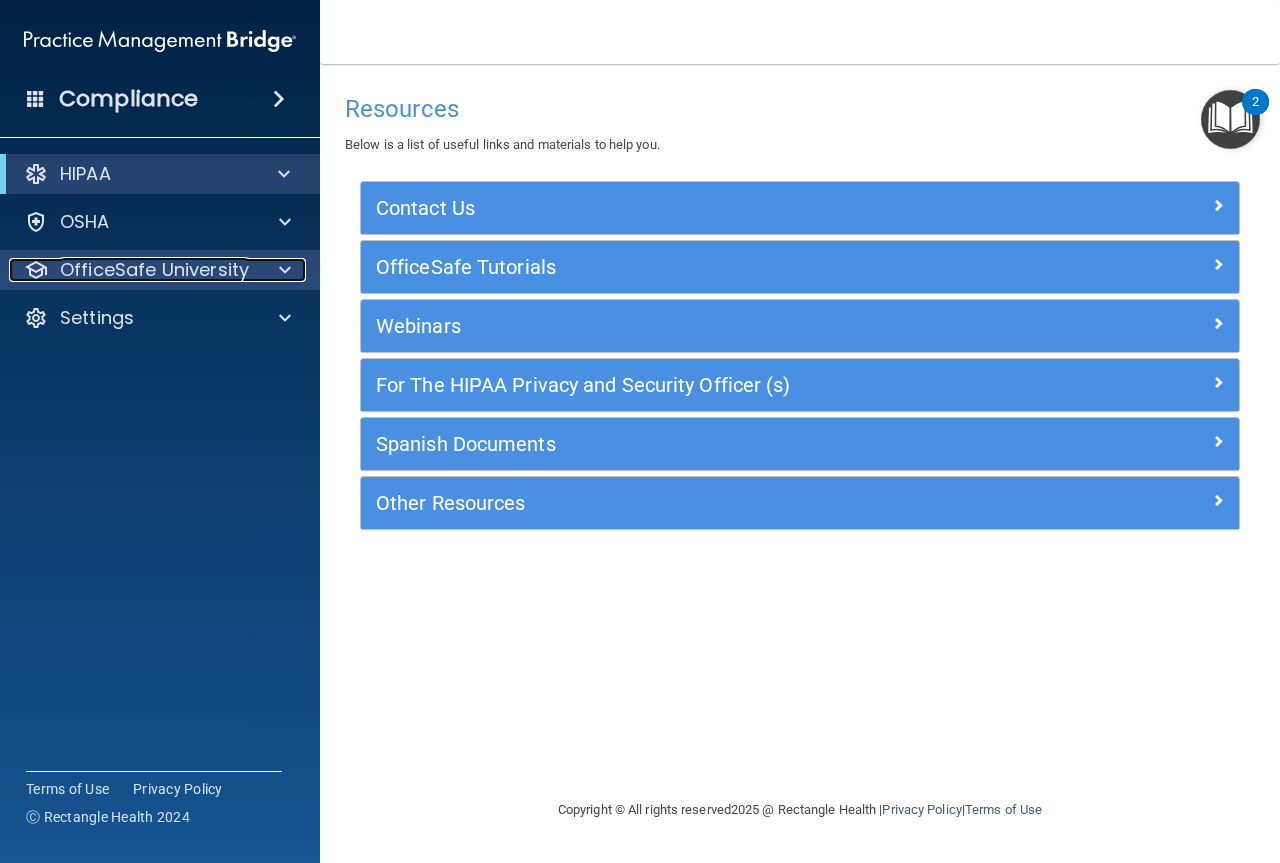 click at bounding box center [285, 270] 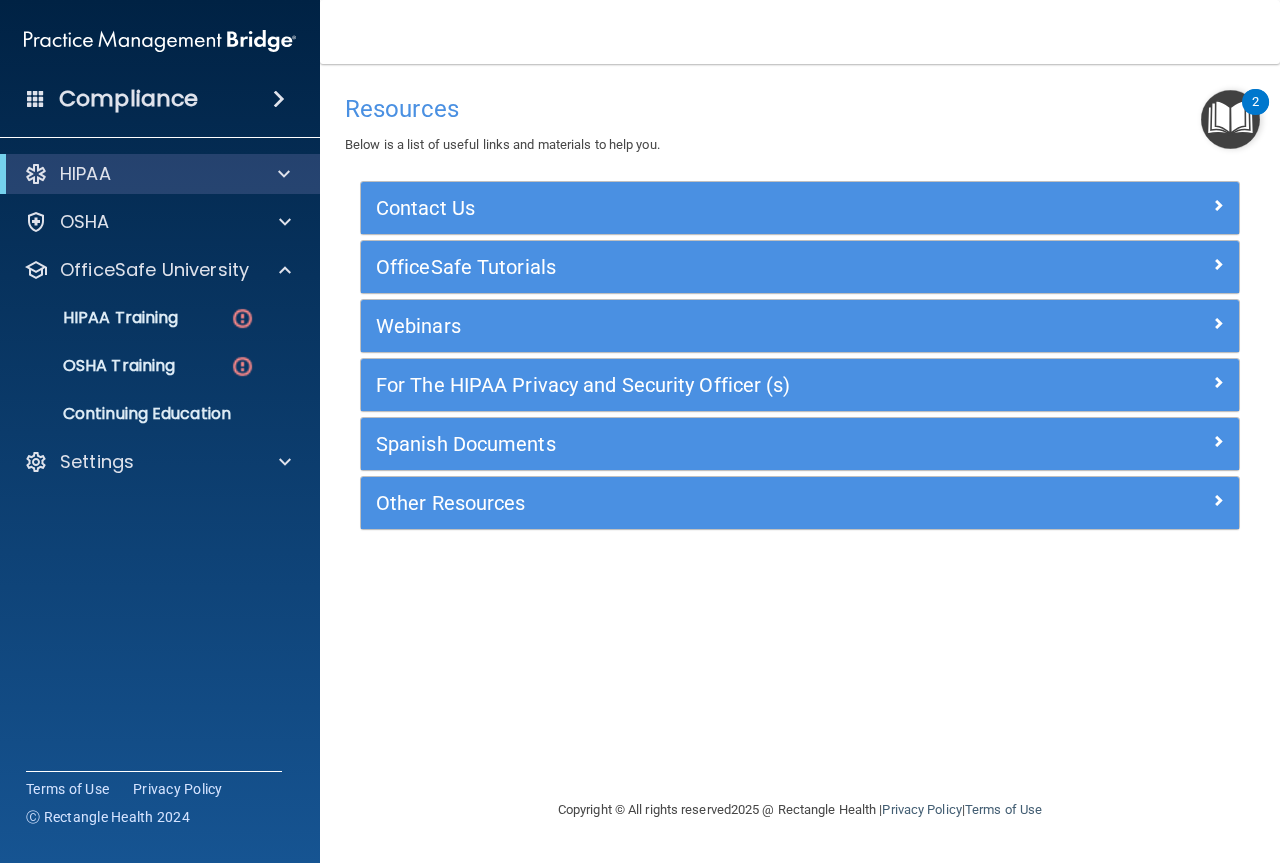 click on "2" at bounding box center [1255, 115] 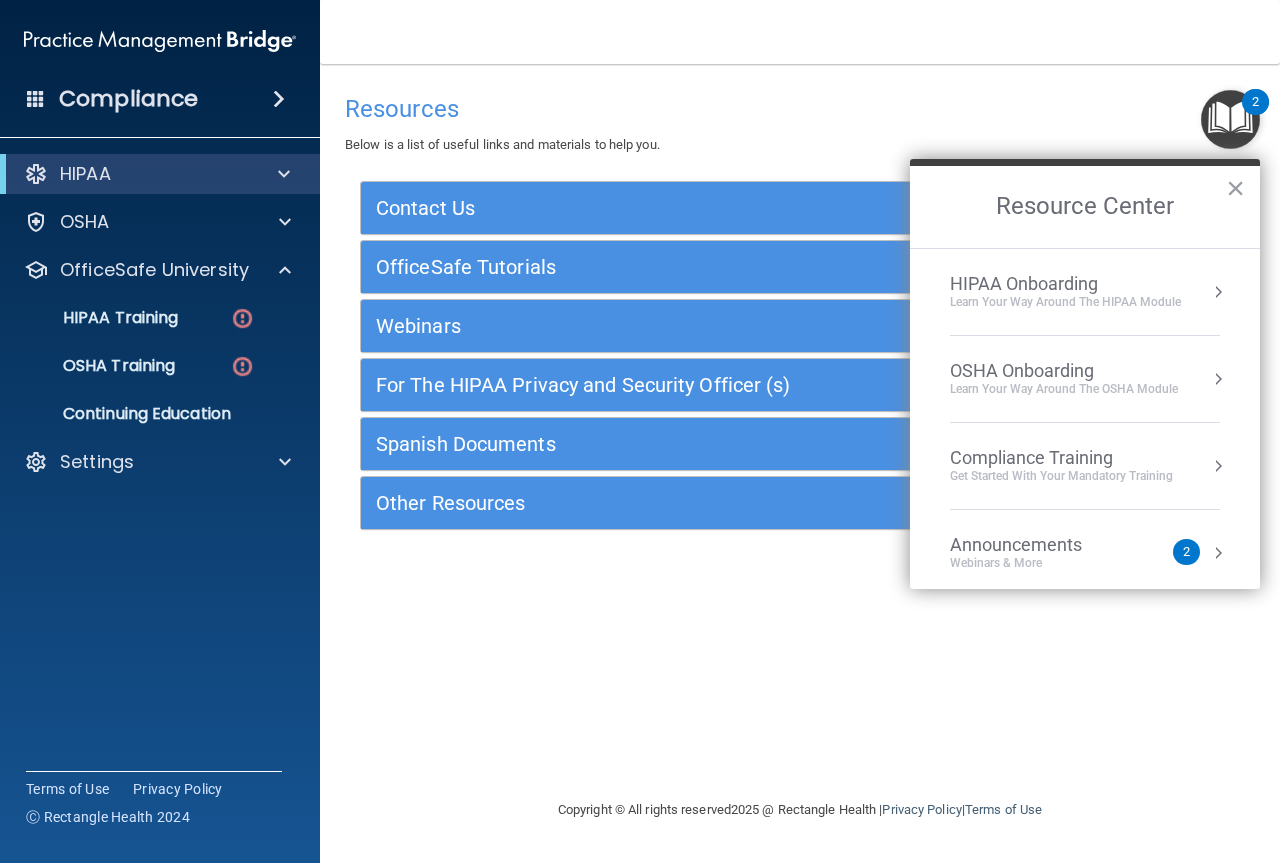 click on "Compliance Training" at bounding box center [1061, 458] 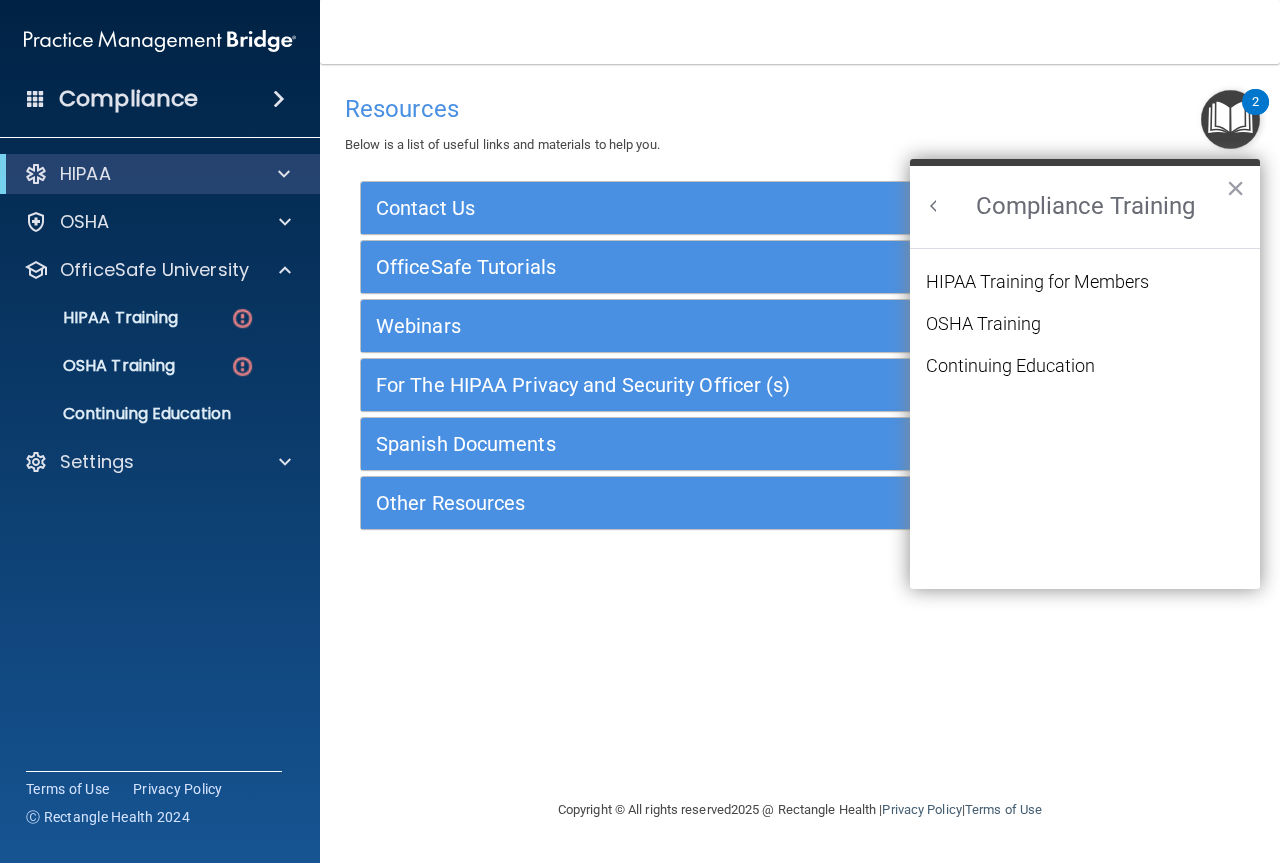 scroll, scrollTop: 0, scrollLeft: 0, axis: both 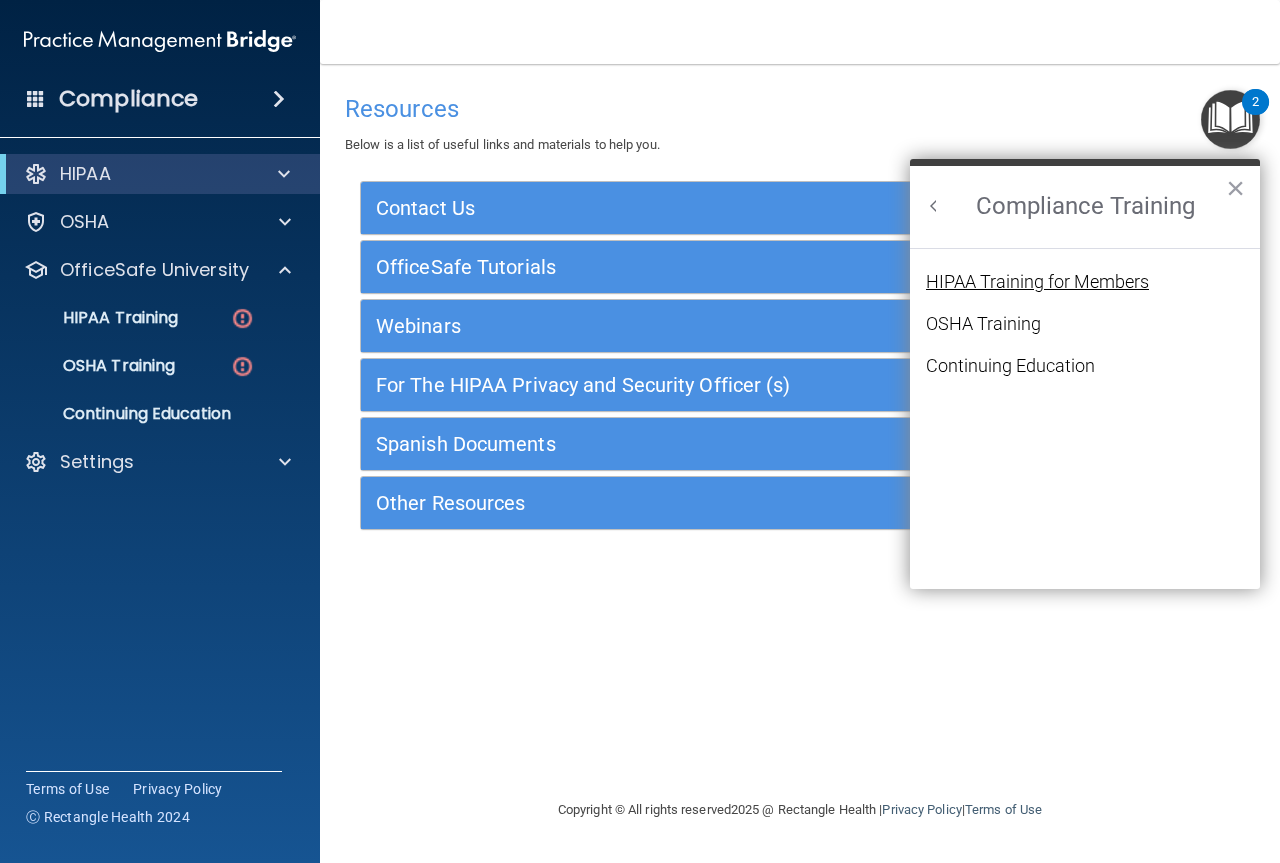 click on "HIPAA Training for Members" at bounding box center (1037, 282) 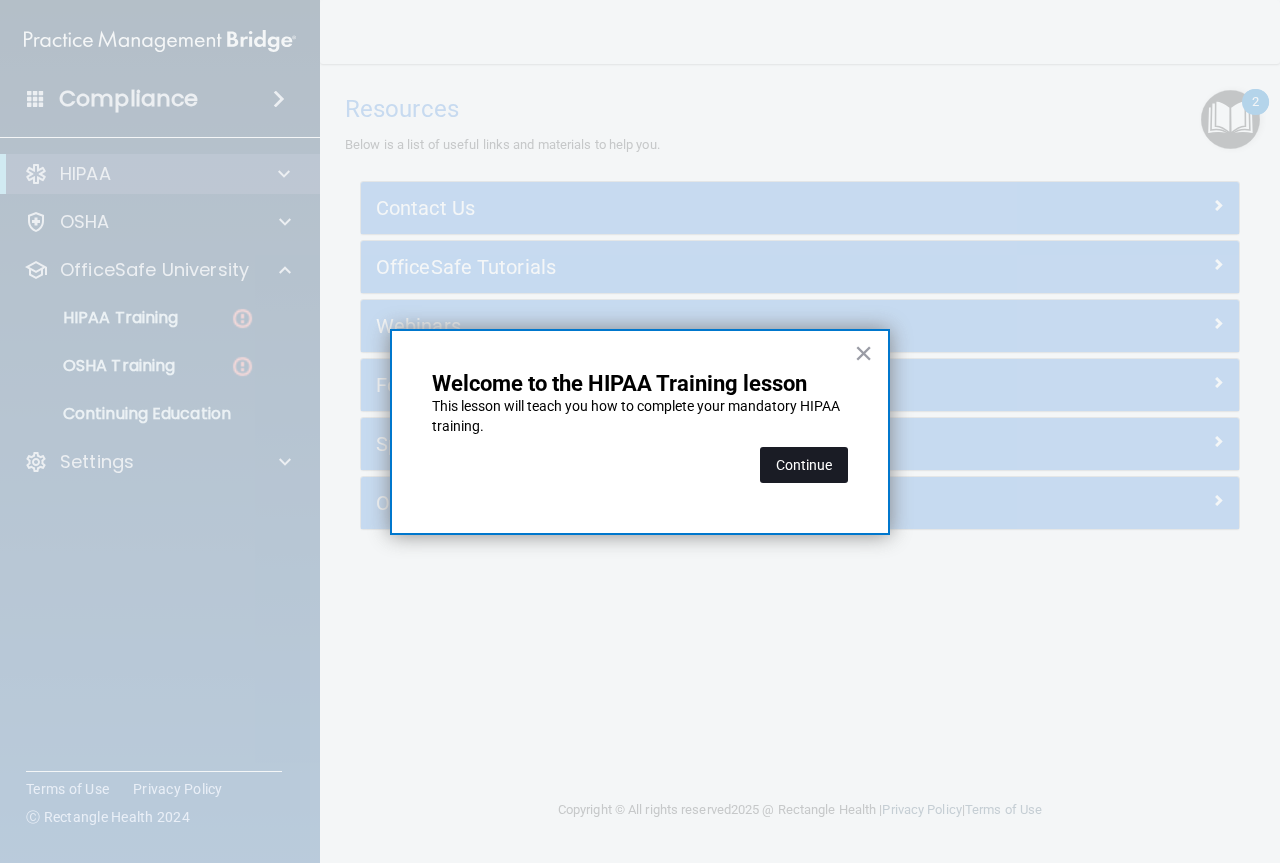 click on "Continue" at bounding box center [804, 465] 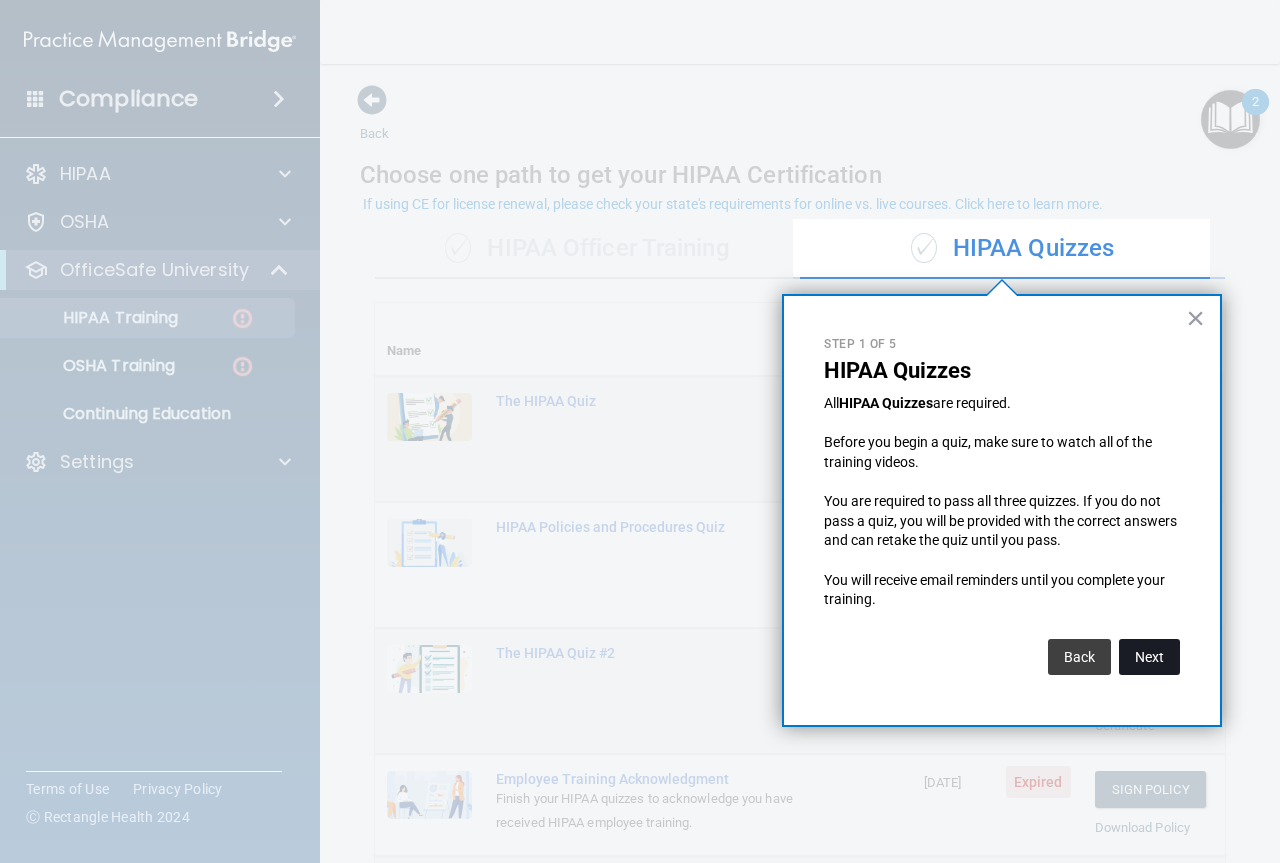 click on "Next" at bounding box center [1149, 657] 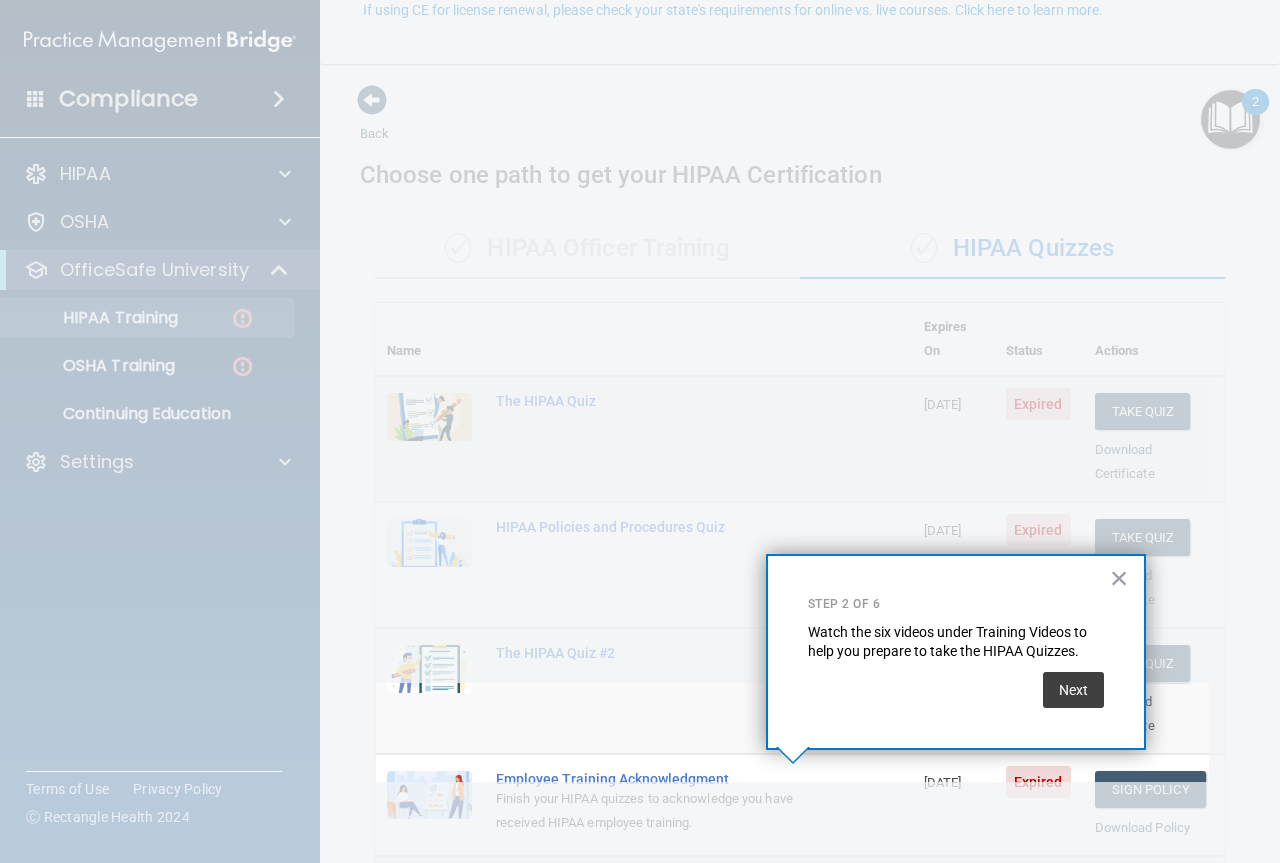 scroll, scrollTop: 194, scrollLeft: 0, axis: vertical 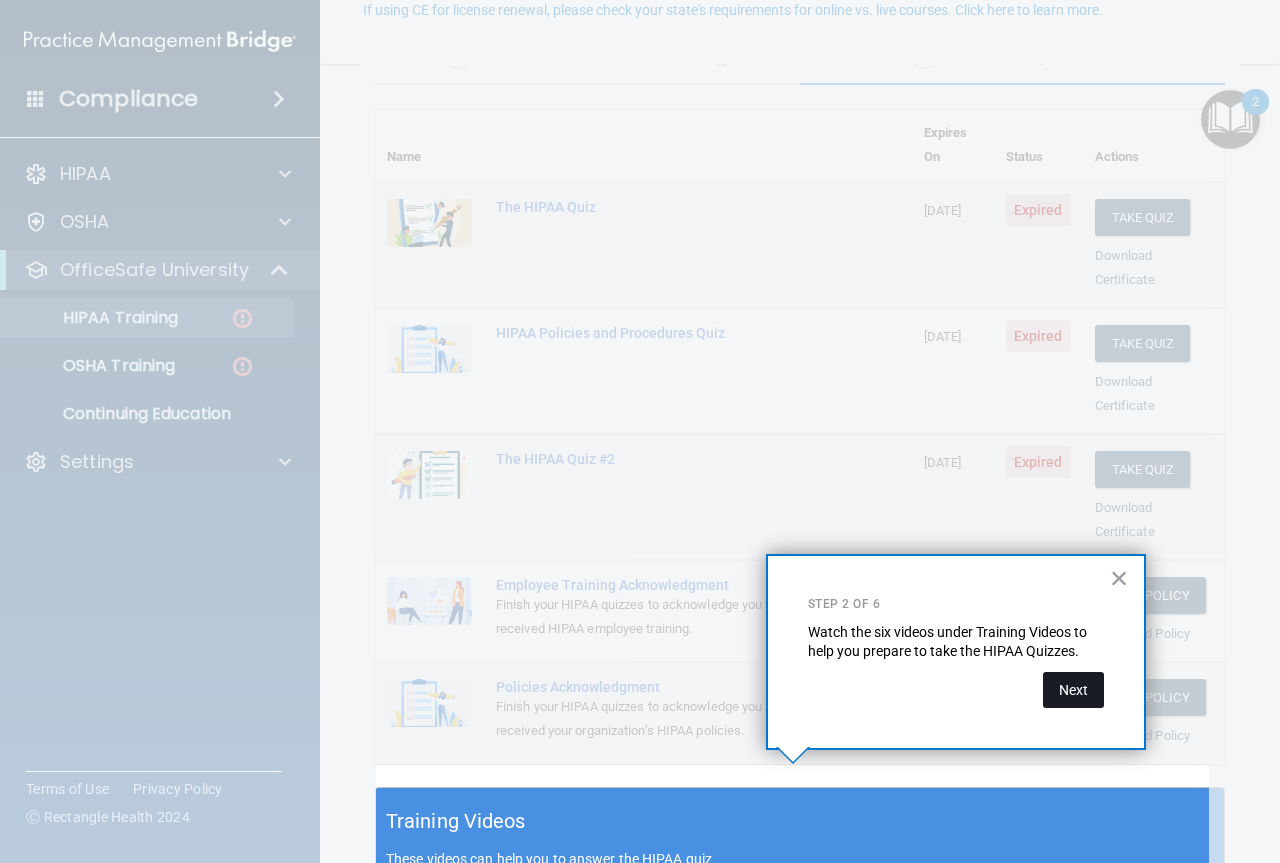 click on "Next" at bounding box center [1073, 690] 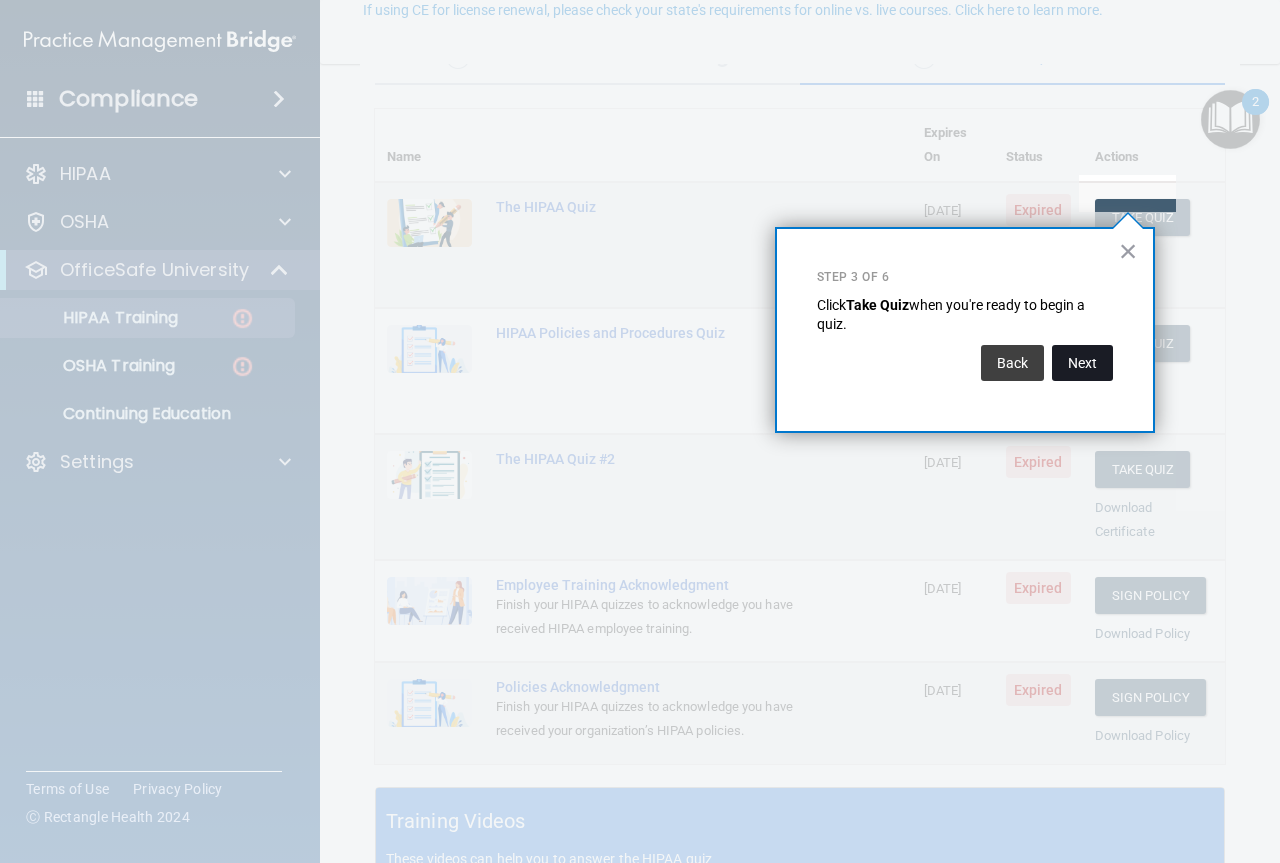 click on "Next" at bounding box center (1082, 363) 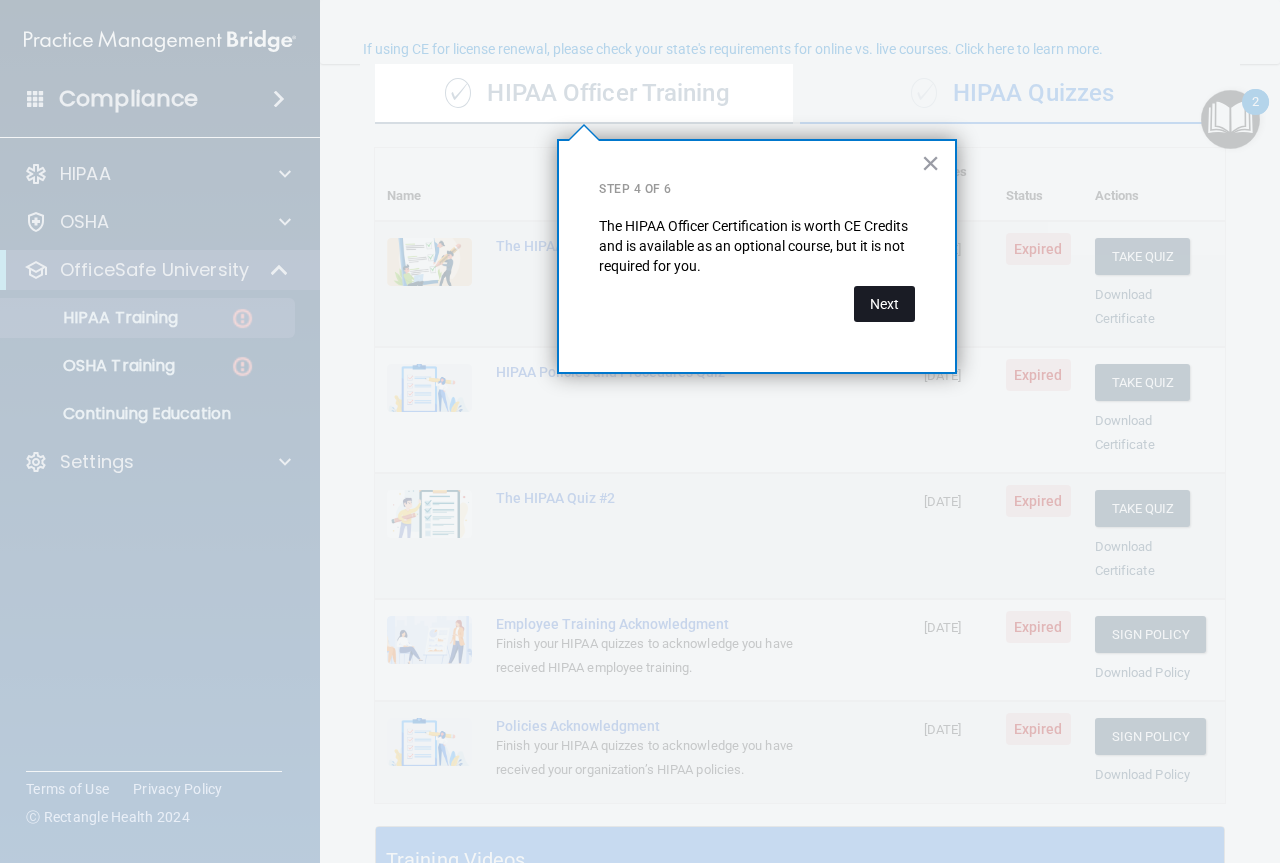 click on "Next" at bounding box center [884, 304] 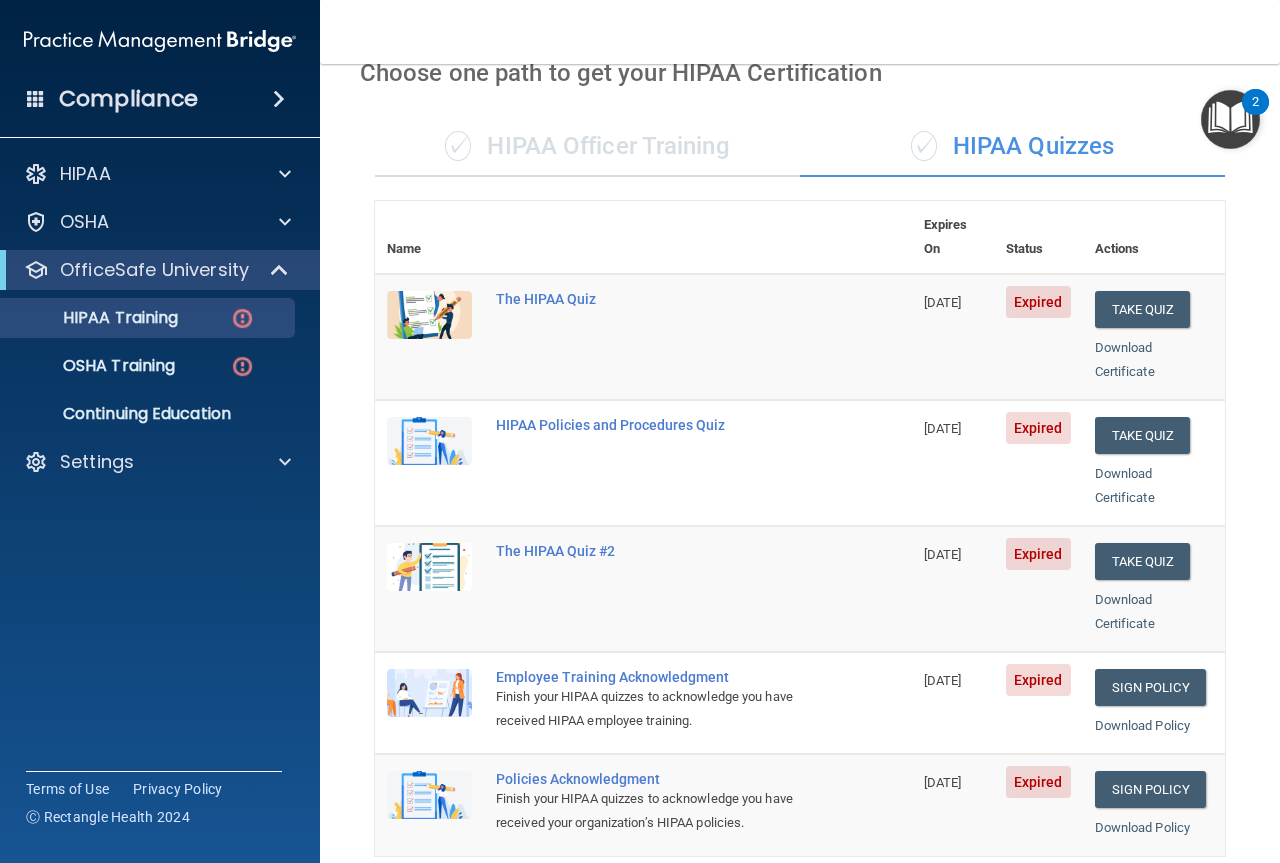 scroll, scrollTop: 0, scrollLeft: 0, axis: both 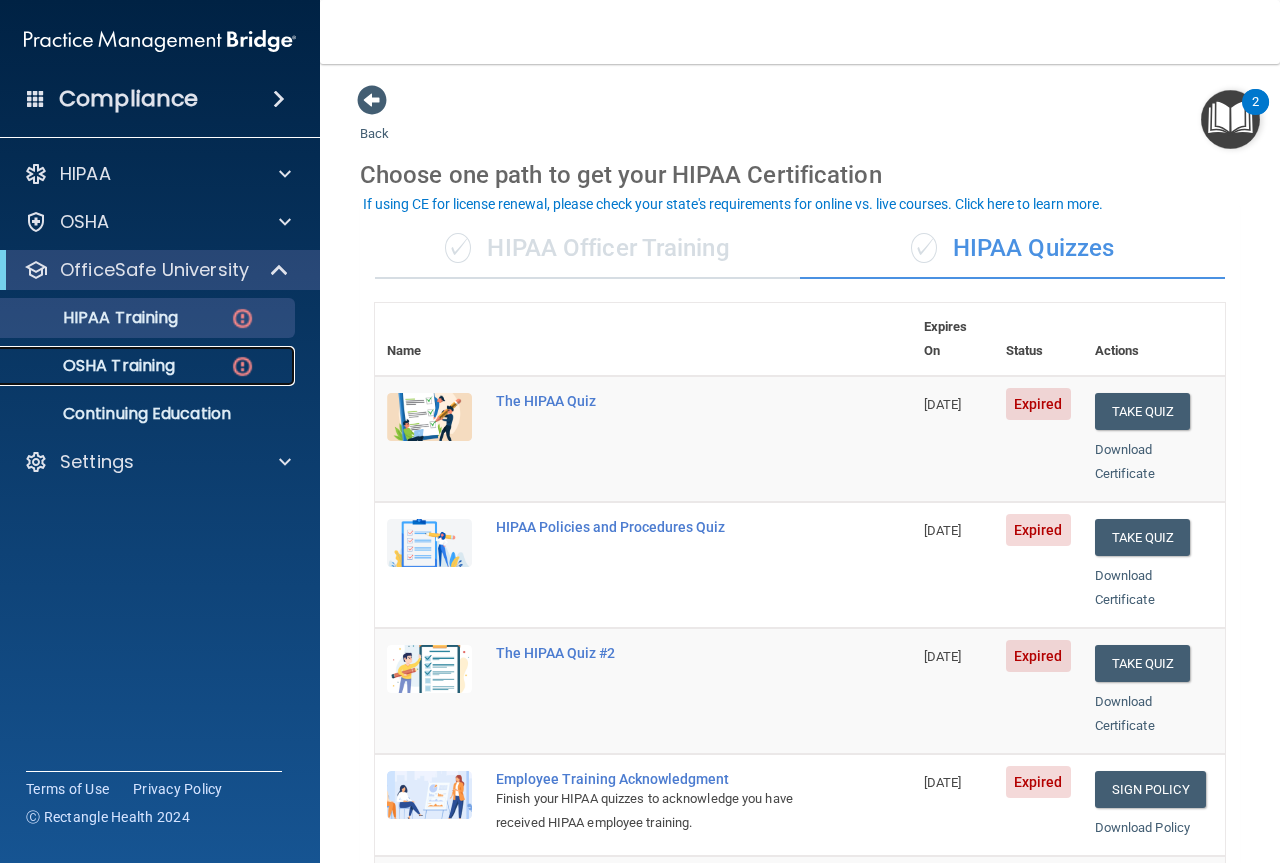 click at bounding box center [242, 366] 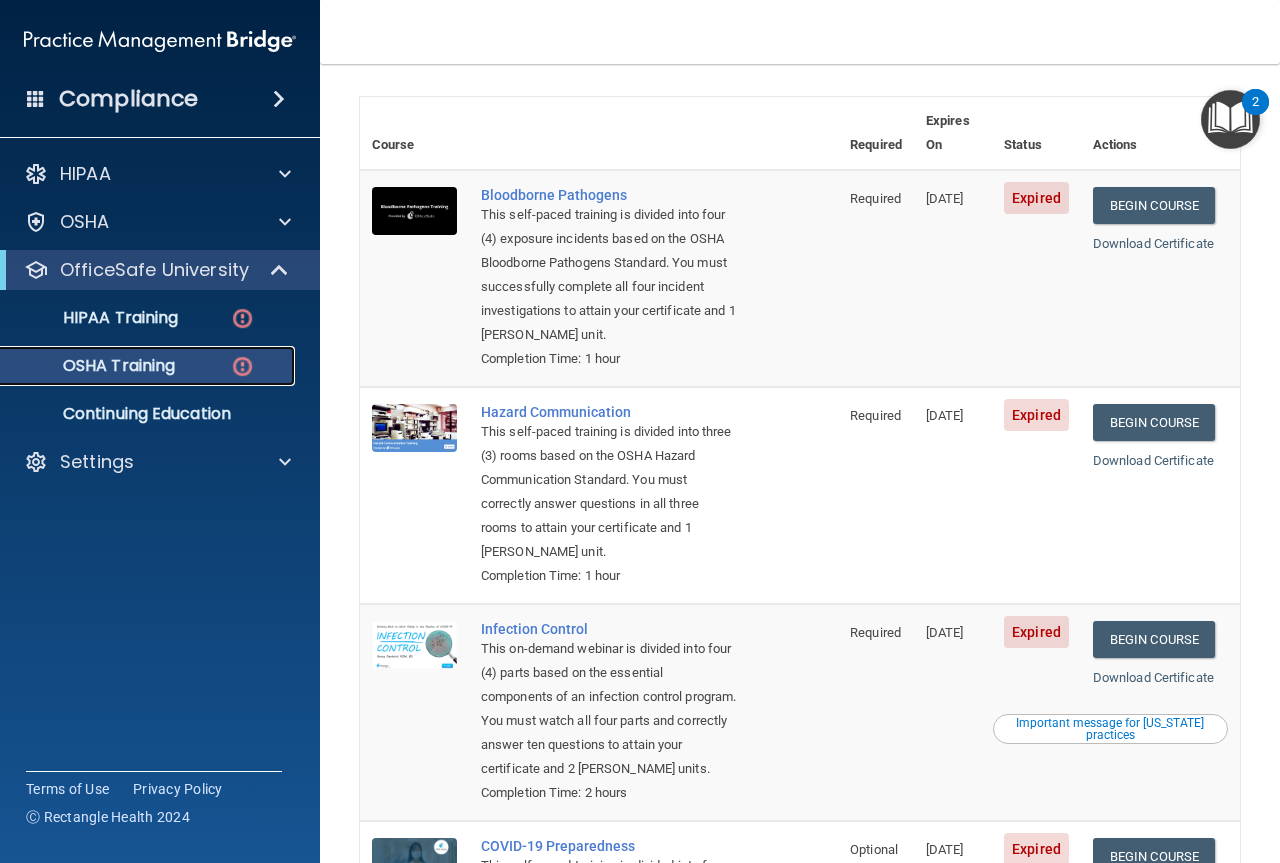 scroll, scrollTop: 0, scrollLeft: 0, axis: both 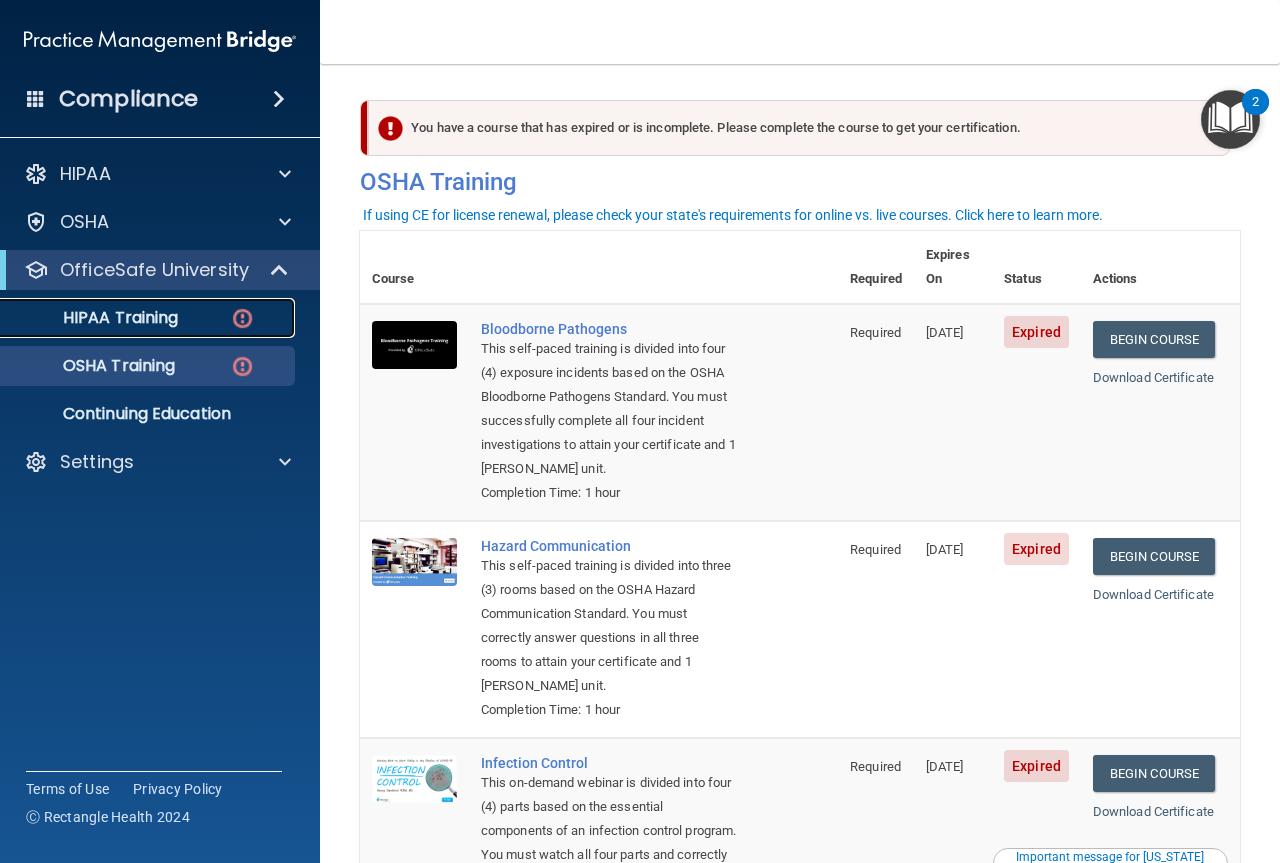 click at bounding box center [242, 318] 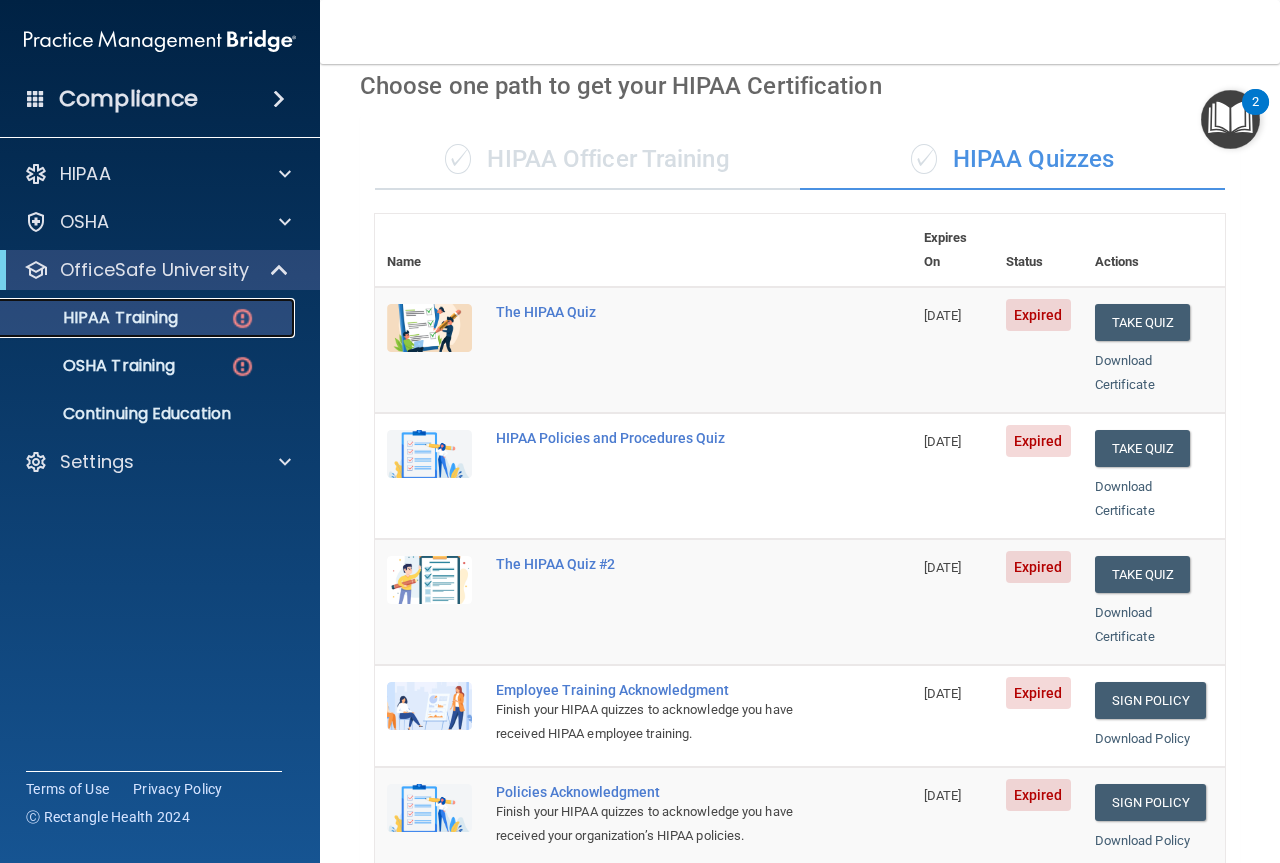 scroll, scrollTop: 0, scrollLeft: 0, axis: both 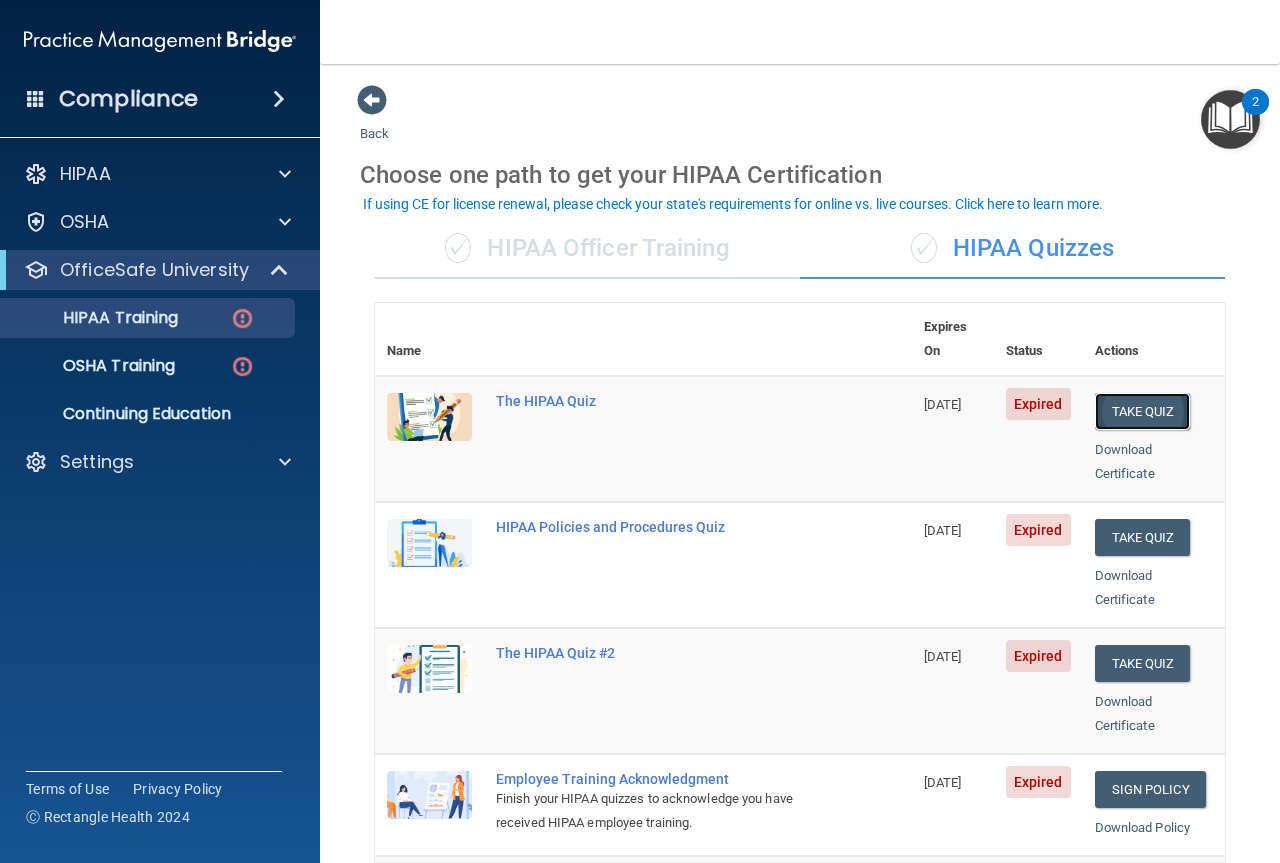 click on "Take Quiz" at bounding box center [1143, 411] 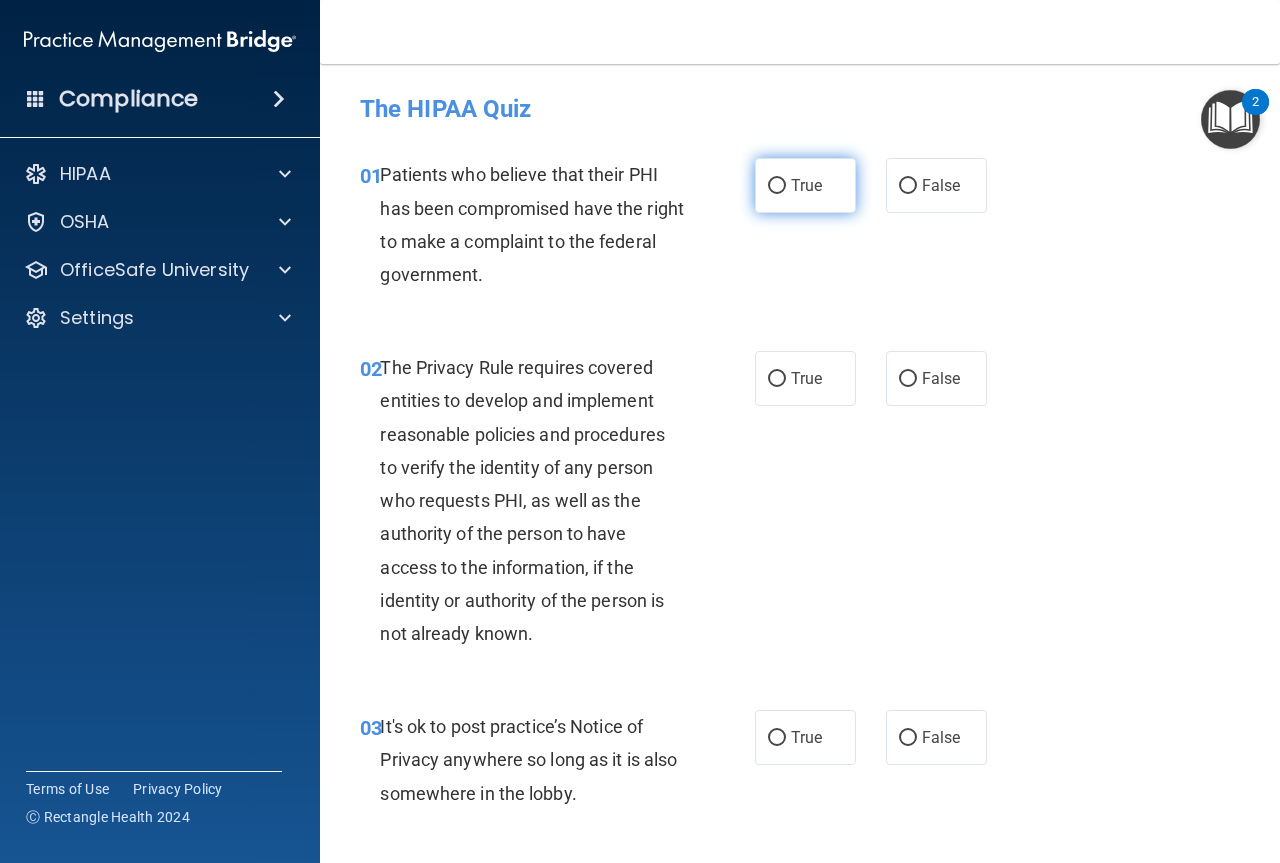 click on "True" at bounding box center (777, 186) 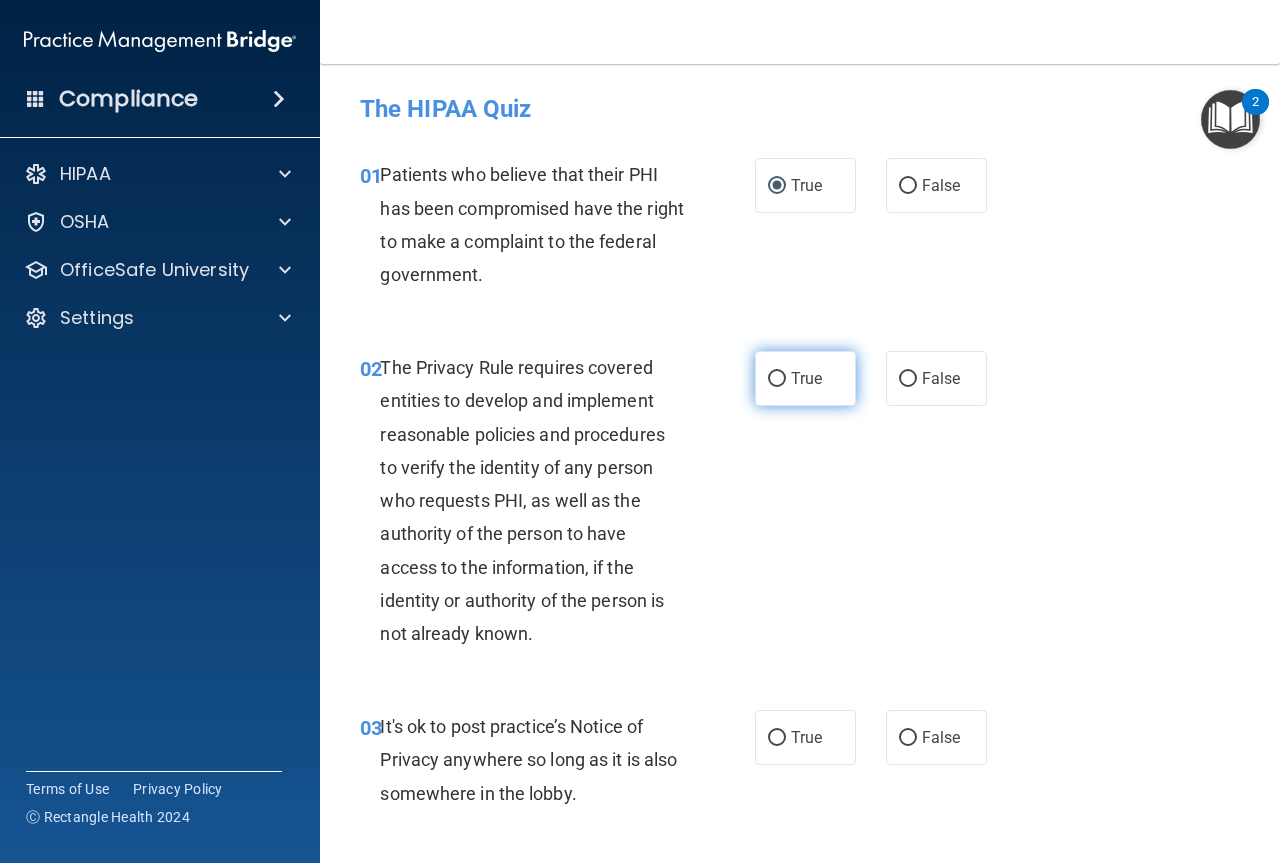 click on "True" at bounding box center [805, 378] 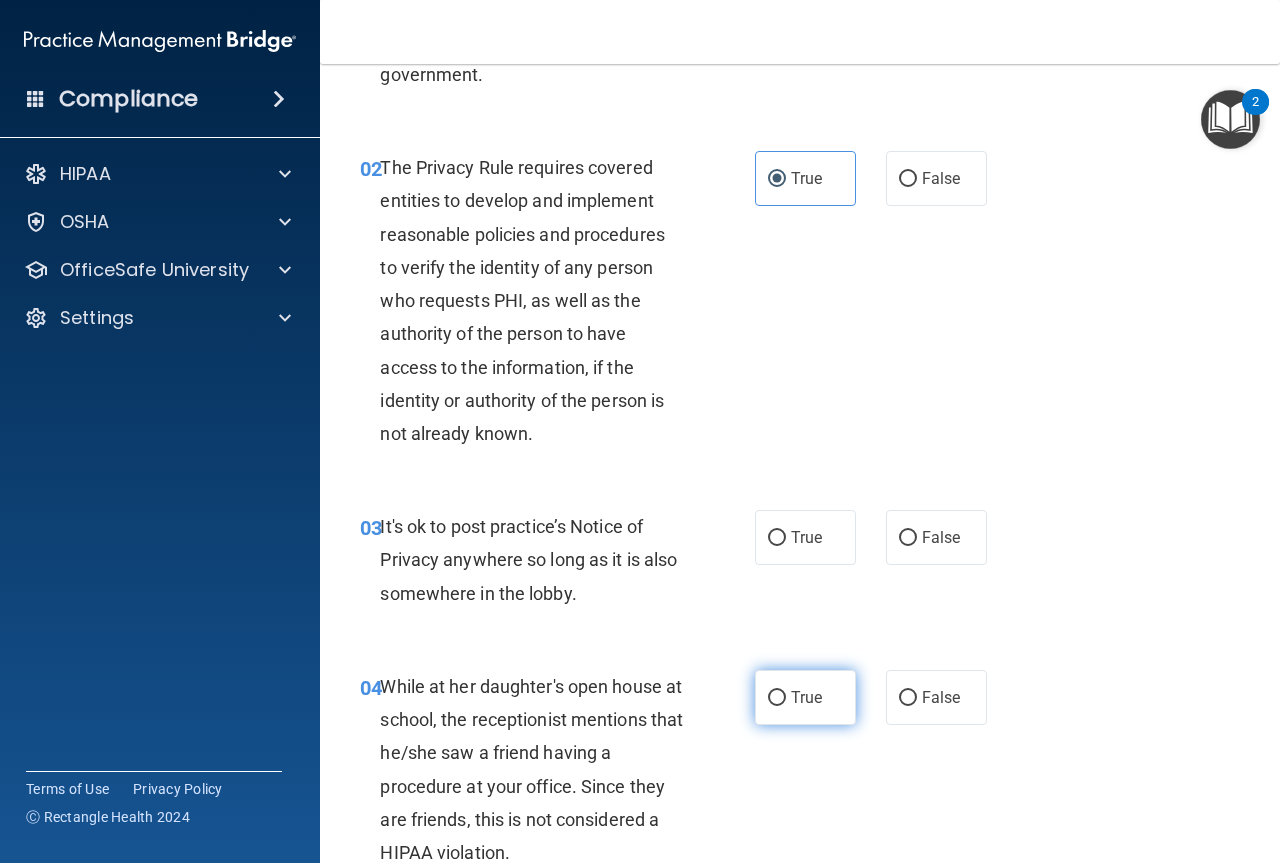scroll, scrollTop: 500, scrollLeft: 0, axis: vertical 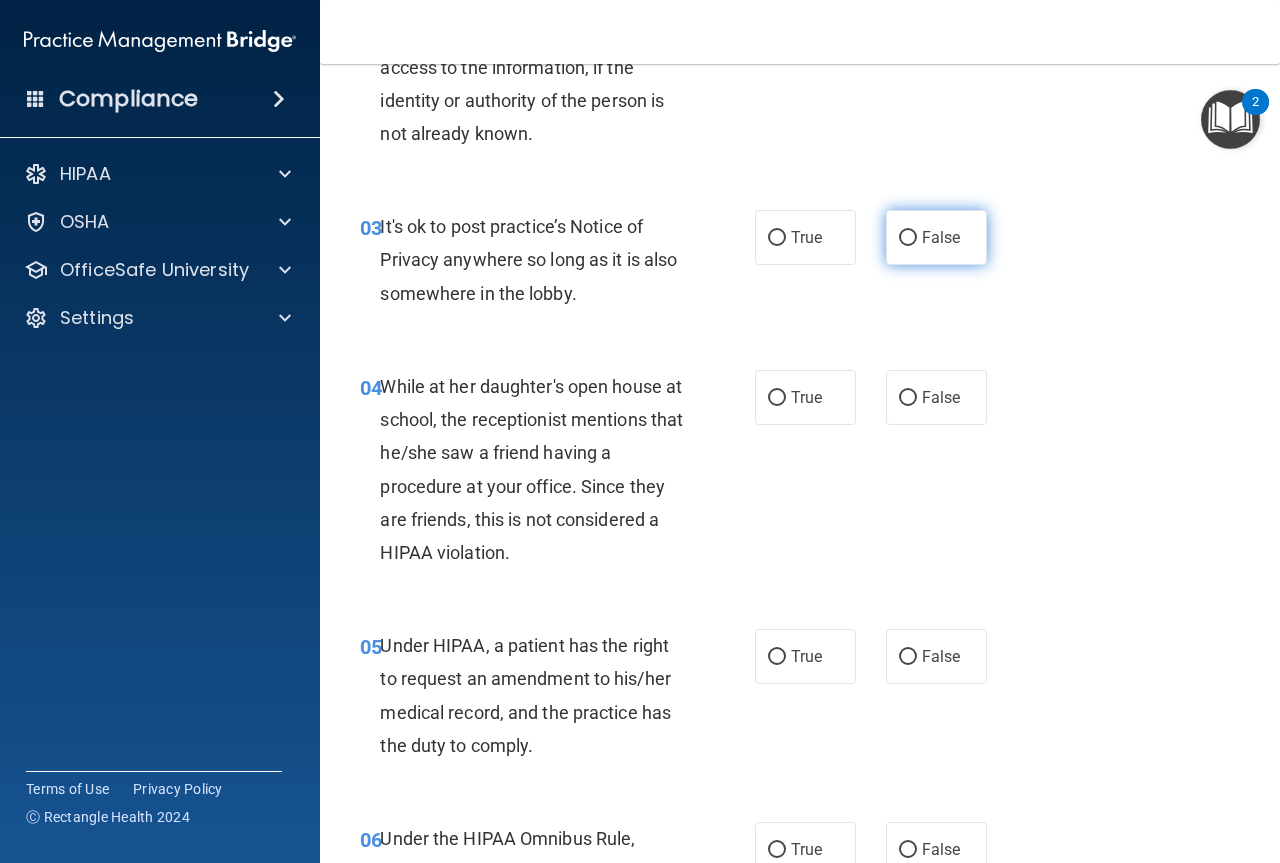 click on "False" at bounding box center (941, 237) 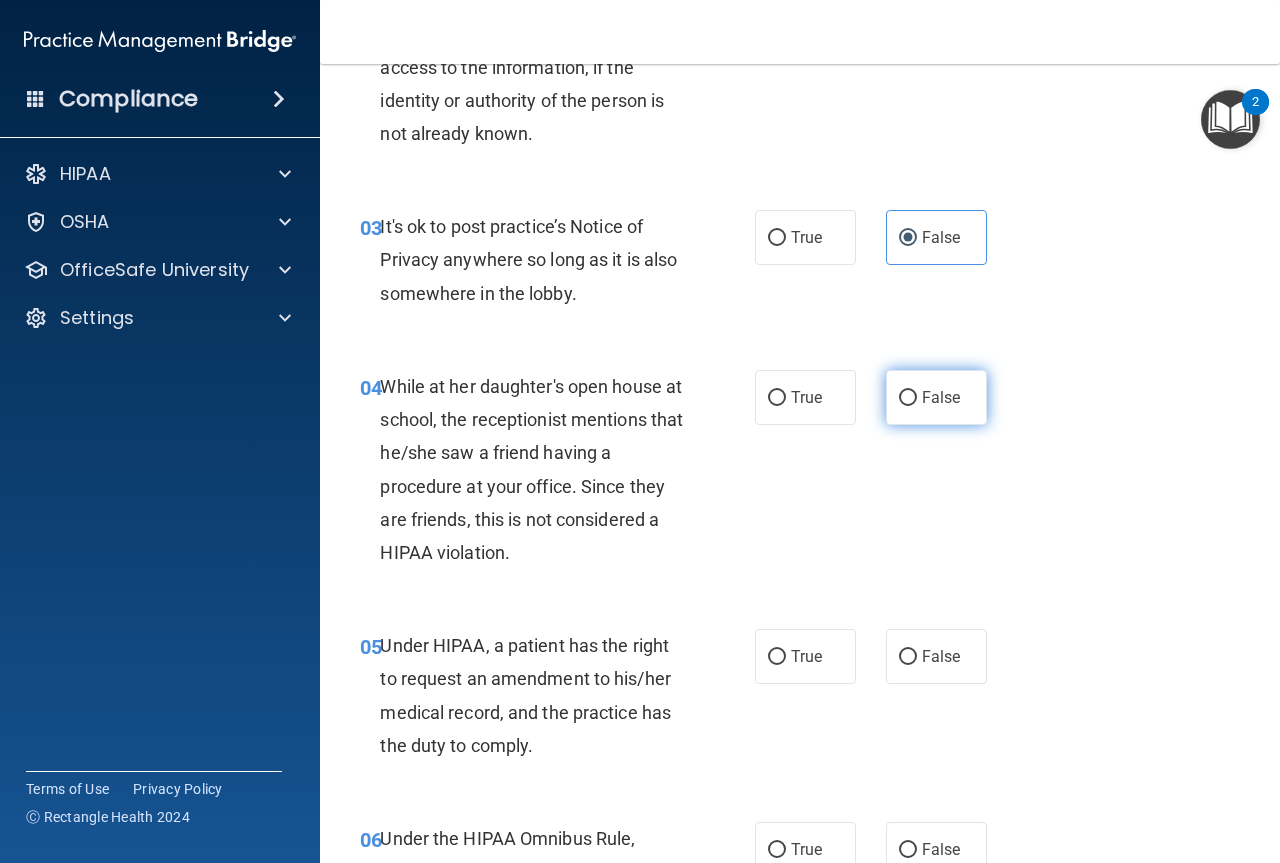 click on "False" at bounding box center (908, 398) 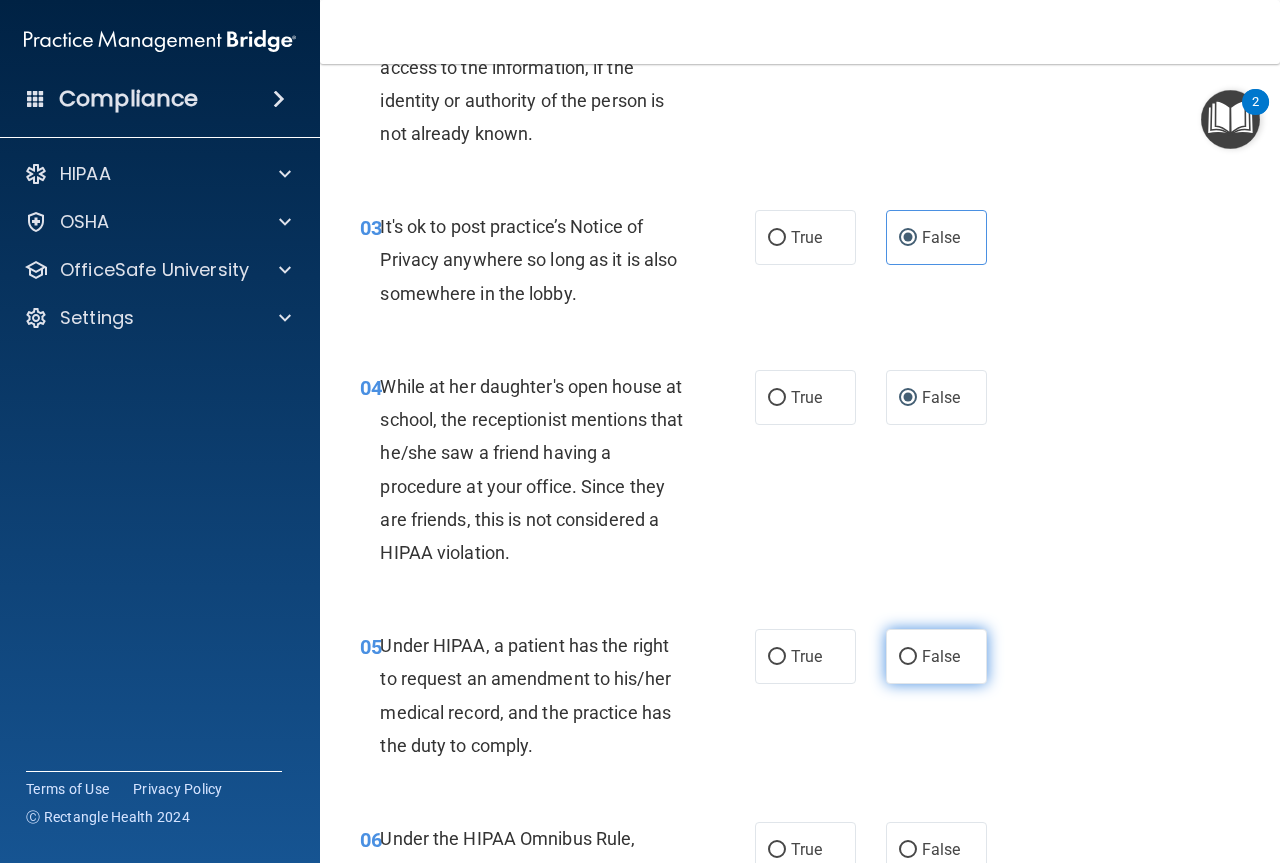 click on "False" at bounding box center (936, 656) 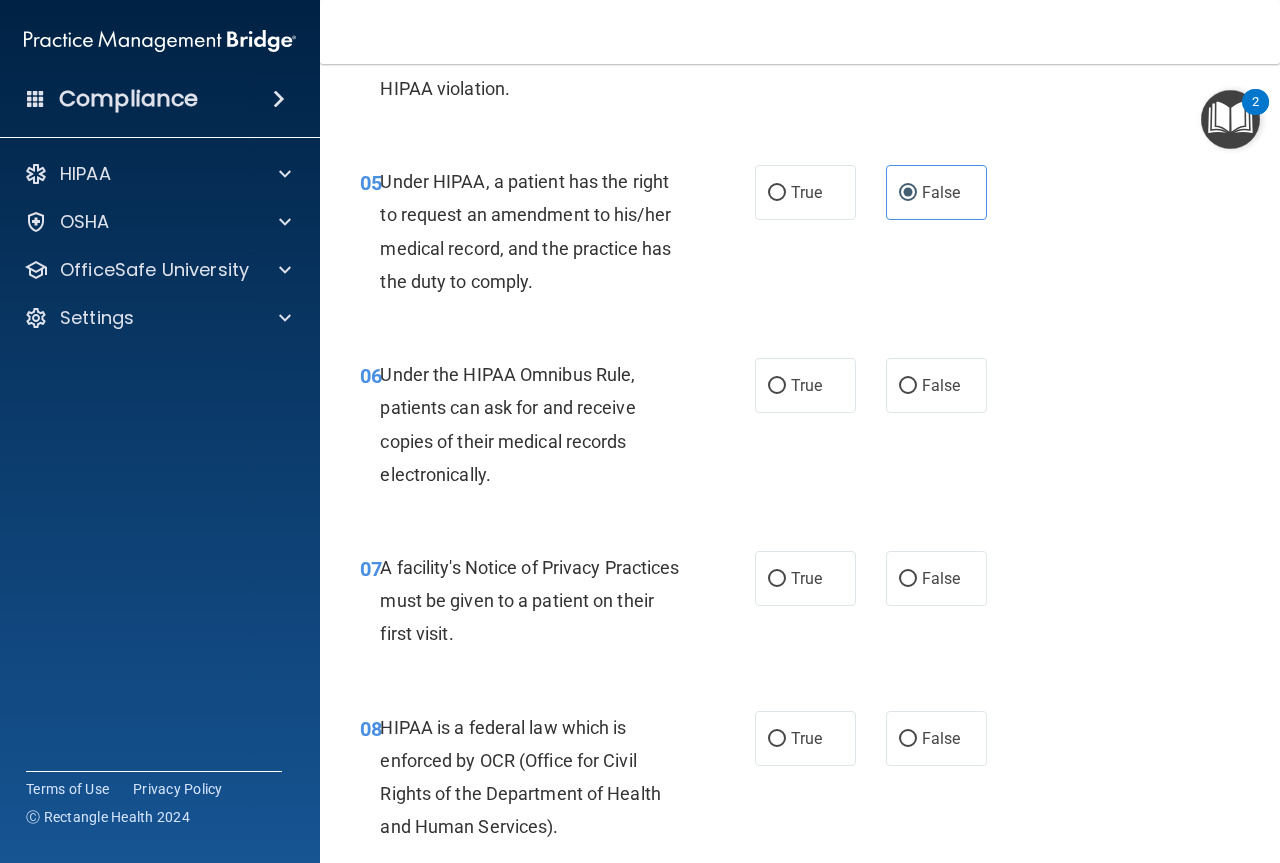 scroll, scrollTop: 1000, scrollLeft: 0, axis: vertical 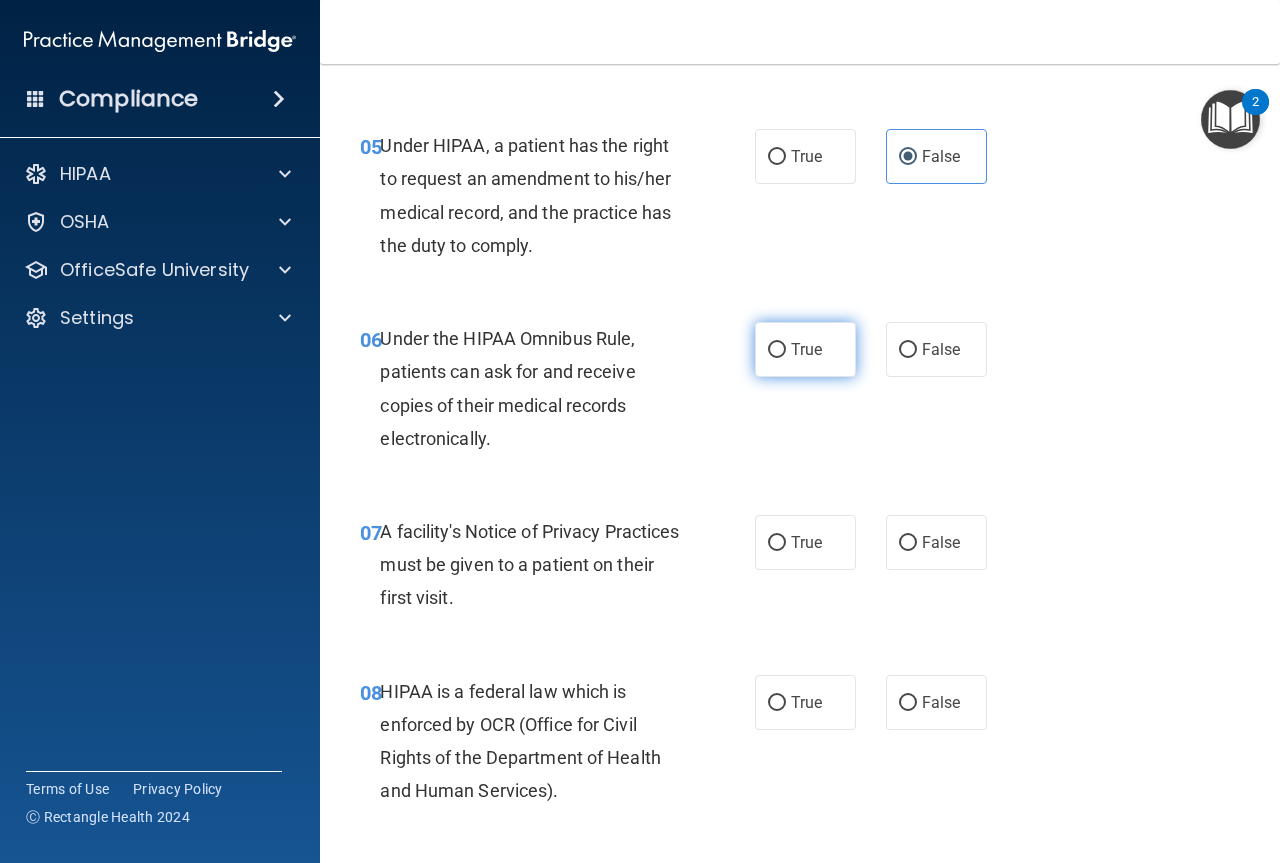 click on "True" at bounding box center [777, 350] 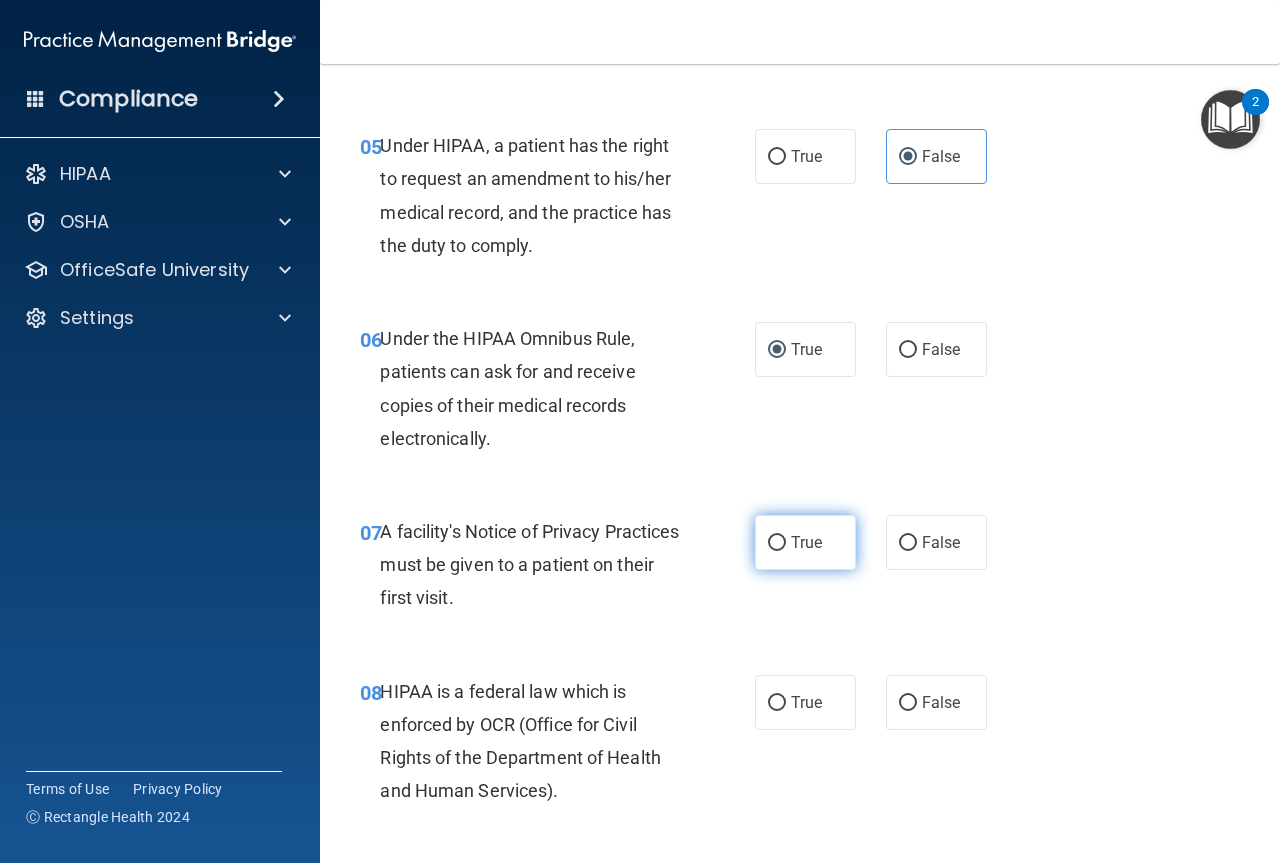 click on "True" at bounding box center (777, 543) 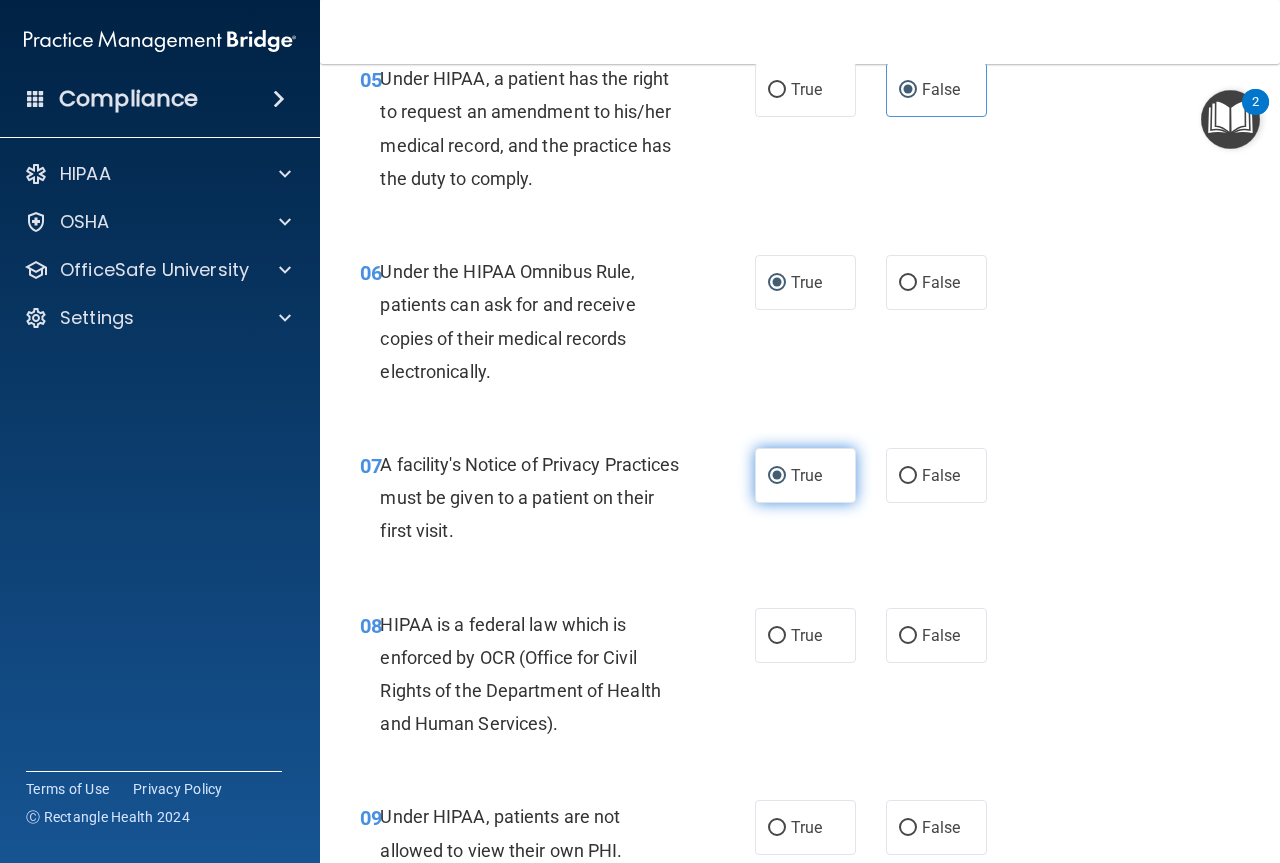 scroll, scrollTop: 1200, scrollLeft: 0, axis: vertical 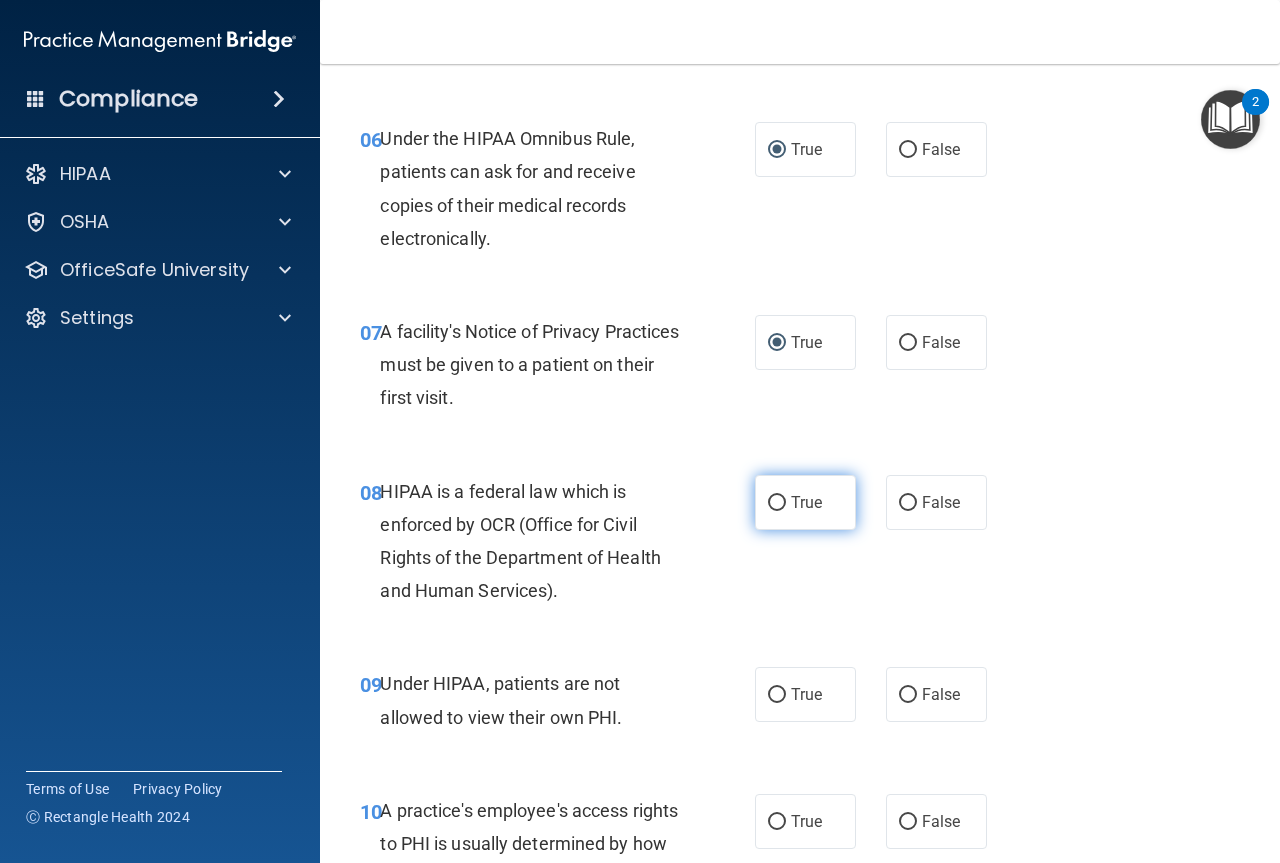 click on "True" at bounding box center (777, 503) 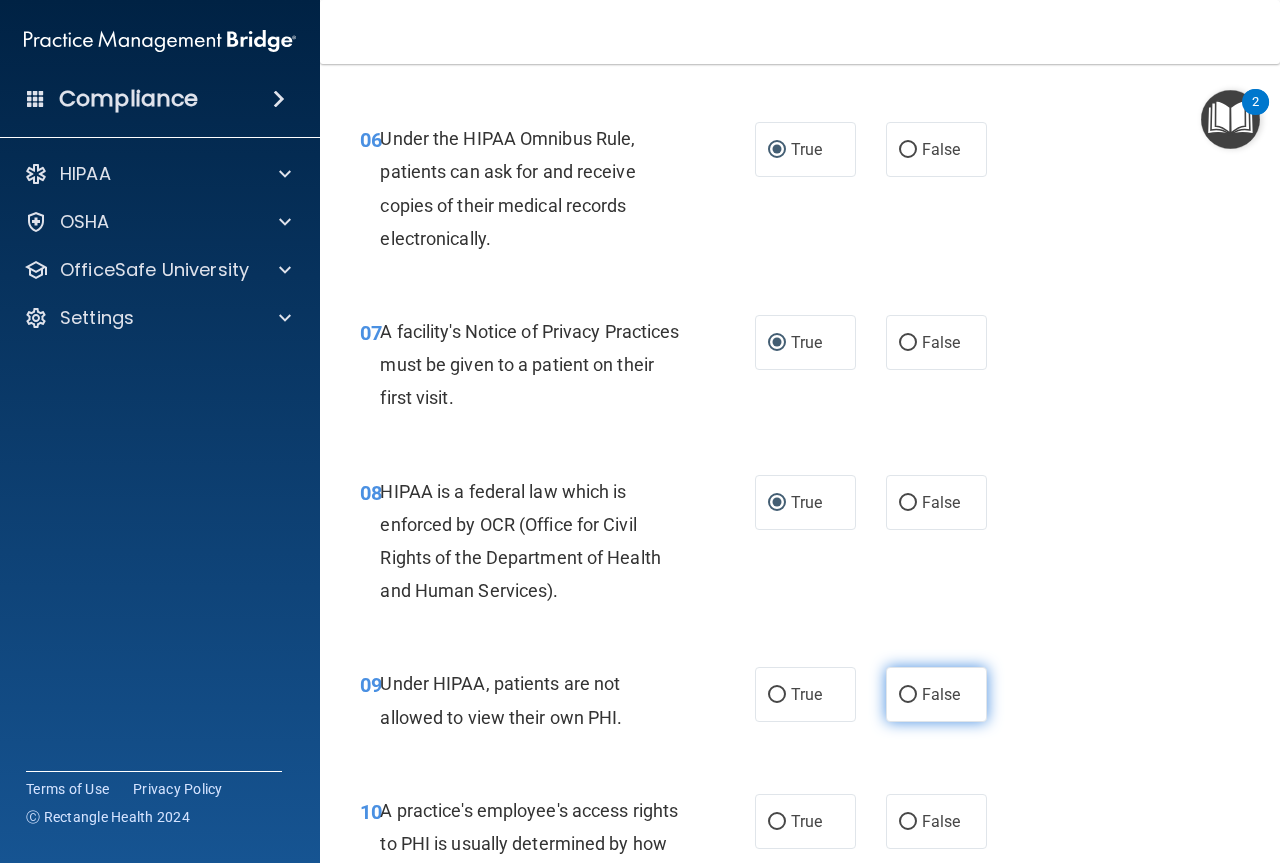 click on "False" at bounding box center [936, 694] 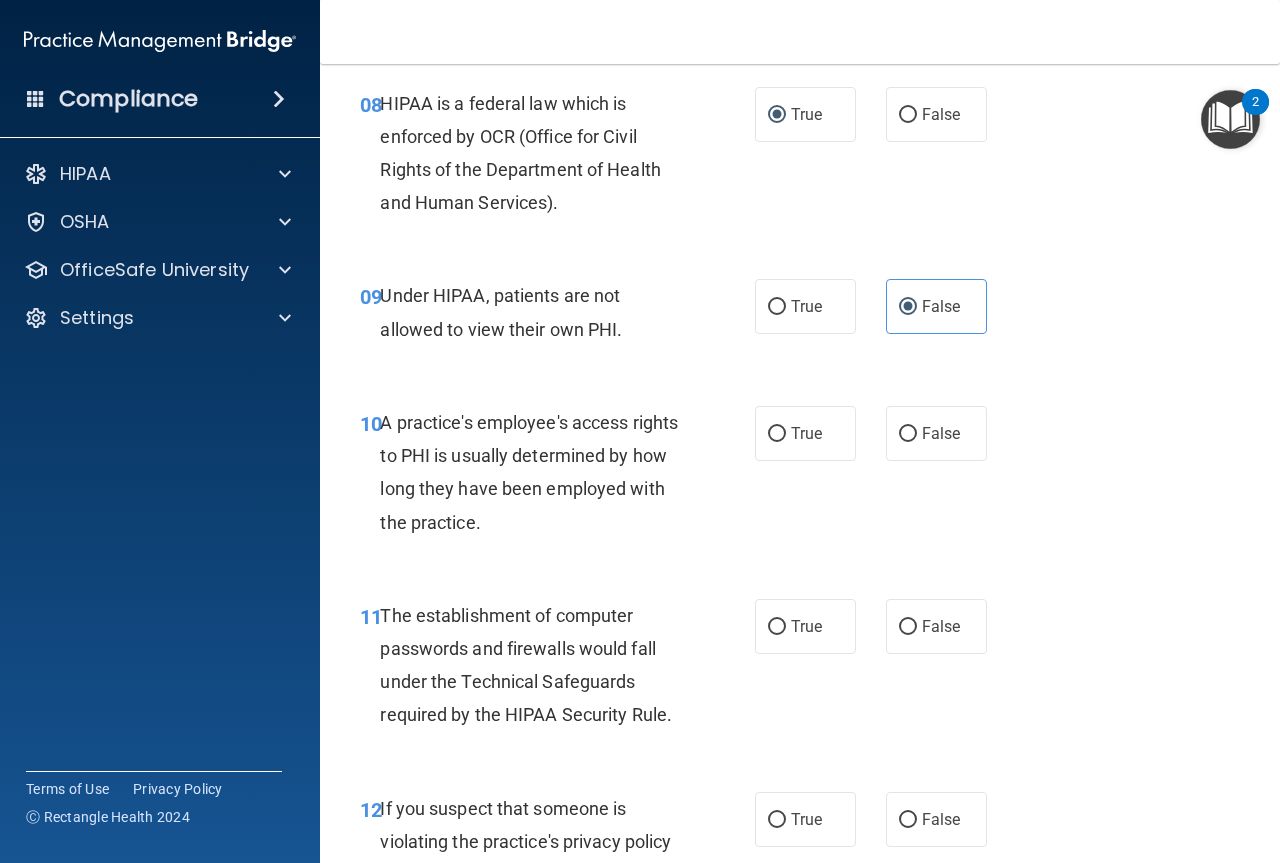 scroll, scrollTop: 1600, scrollLeft: 0, axis: vertical 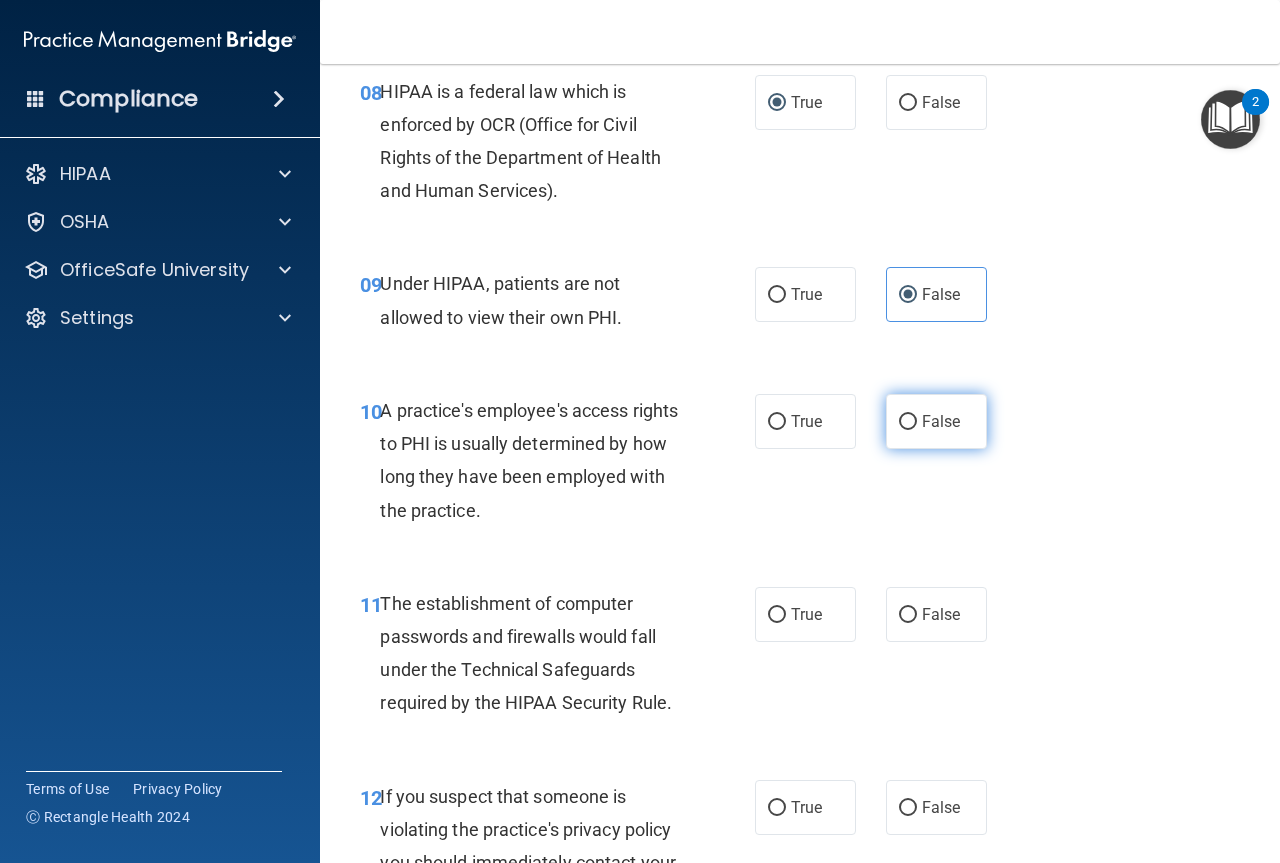 click on "False" at bounding box center [908, 422] 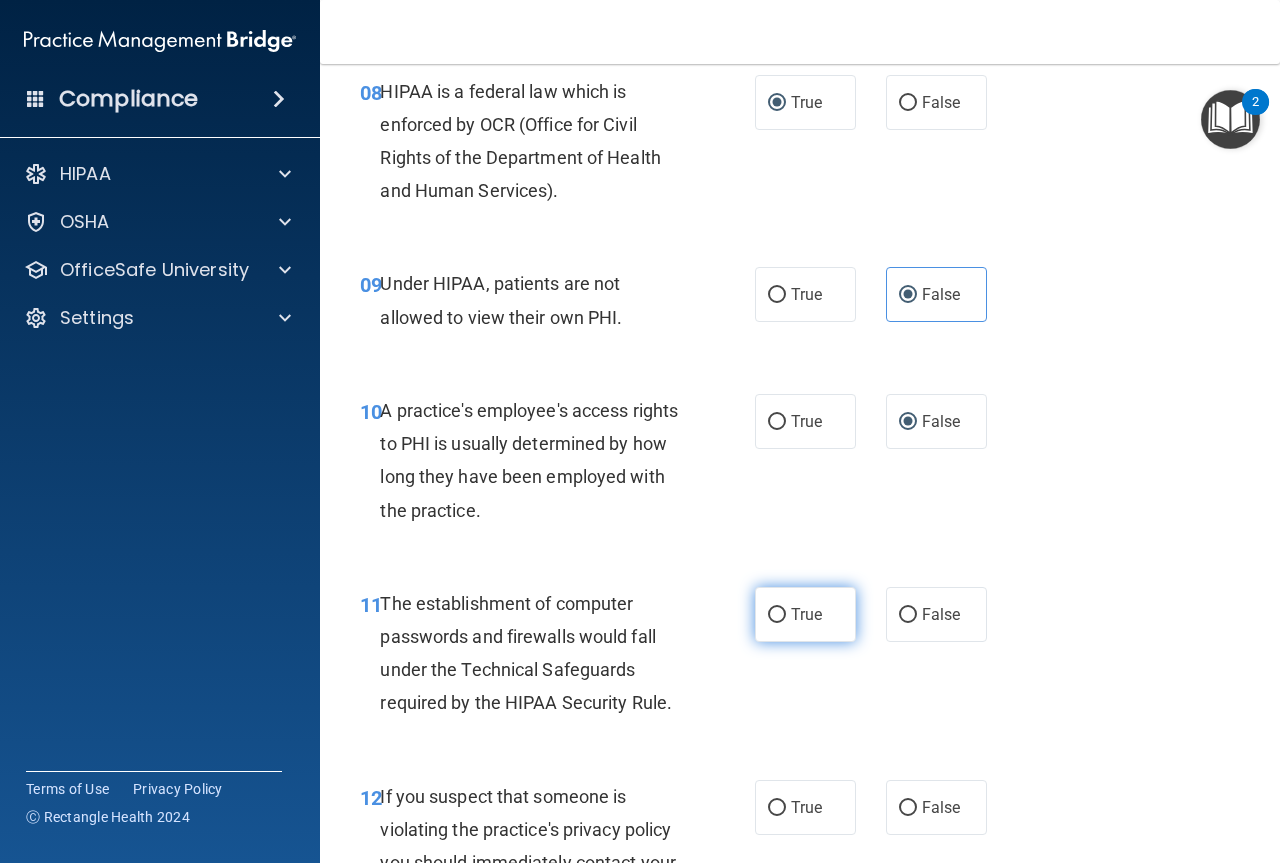 click on "True" at bounding box center [777, 615] 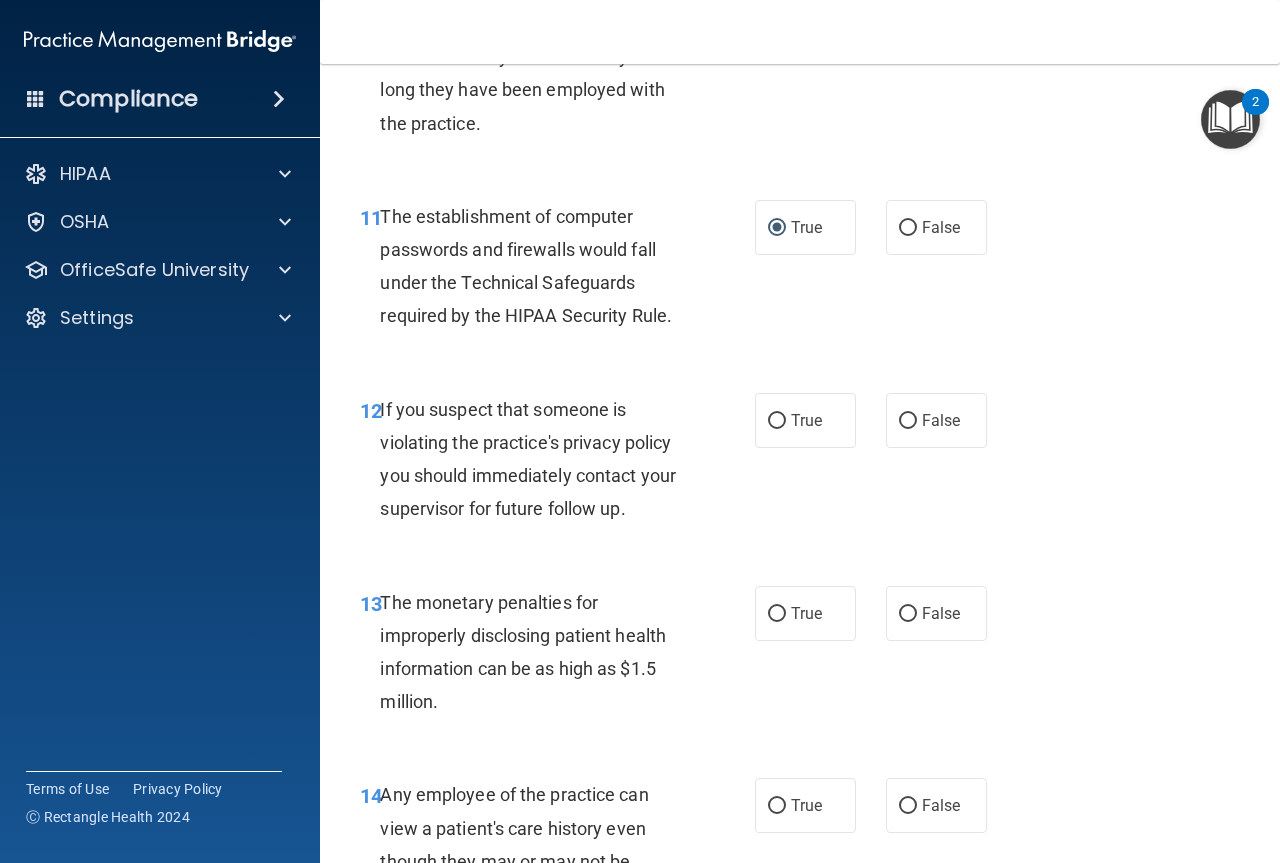 scroll, scrollTop: 2000, scrollLeft: 0, axis: vertical 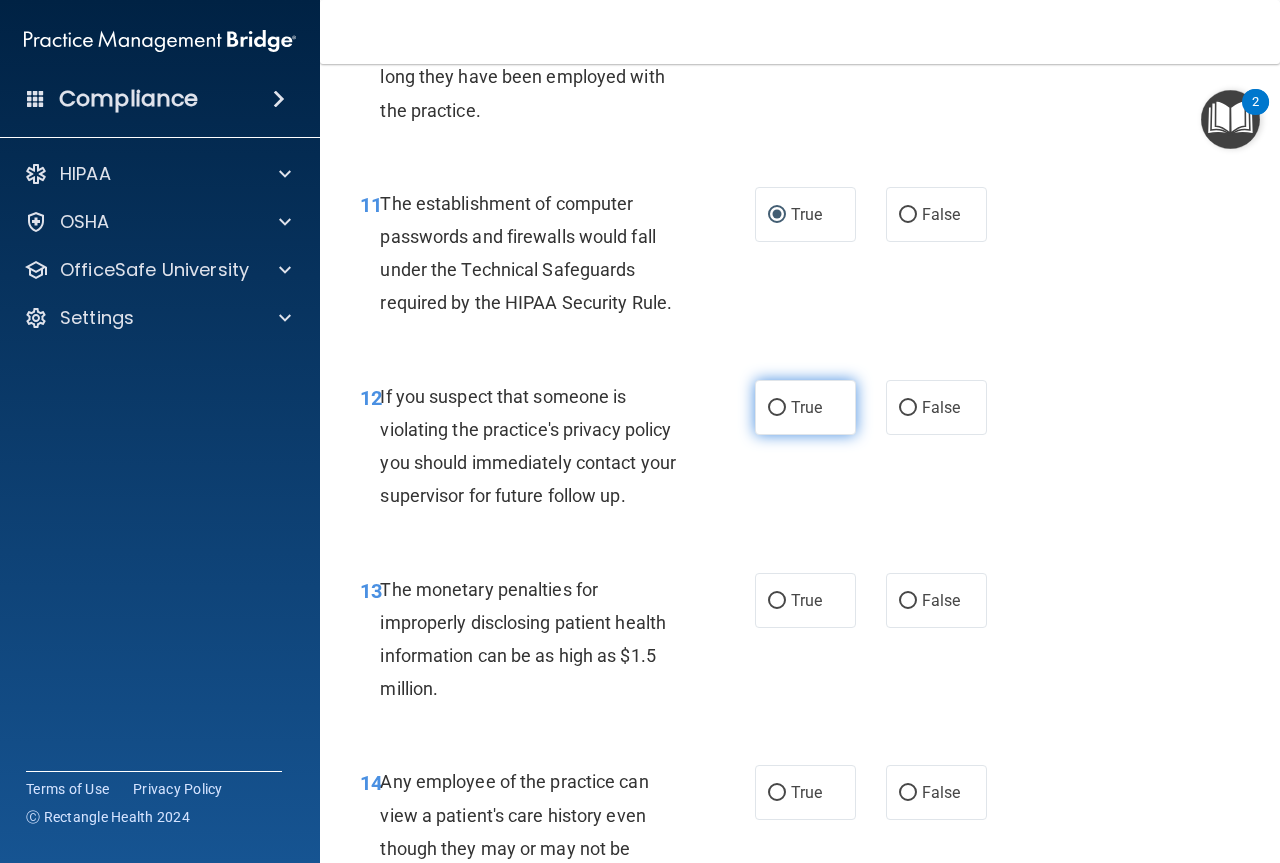 click on "True" at bounding box center (777, 408) 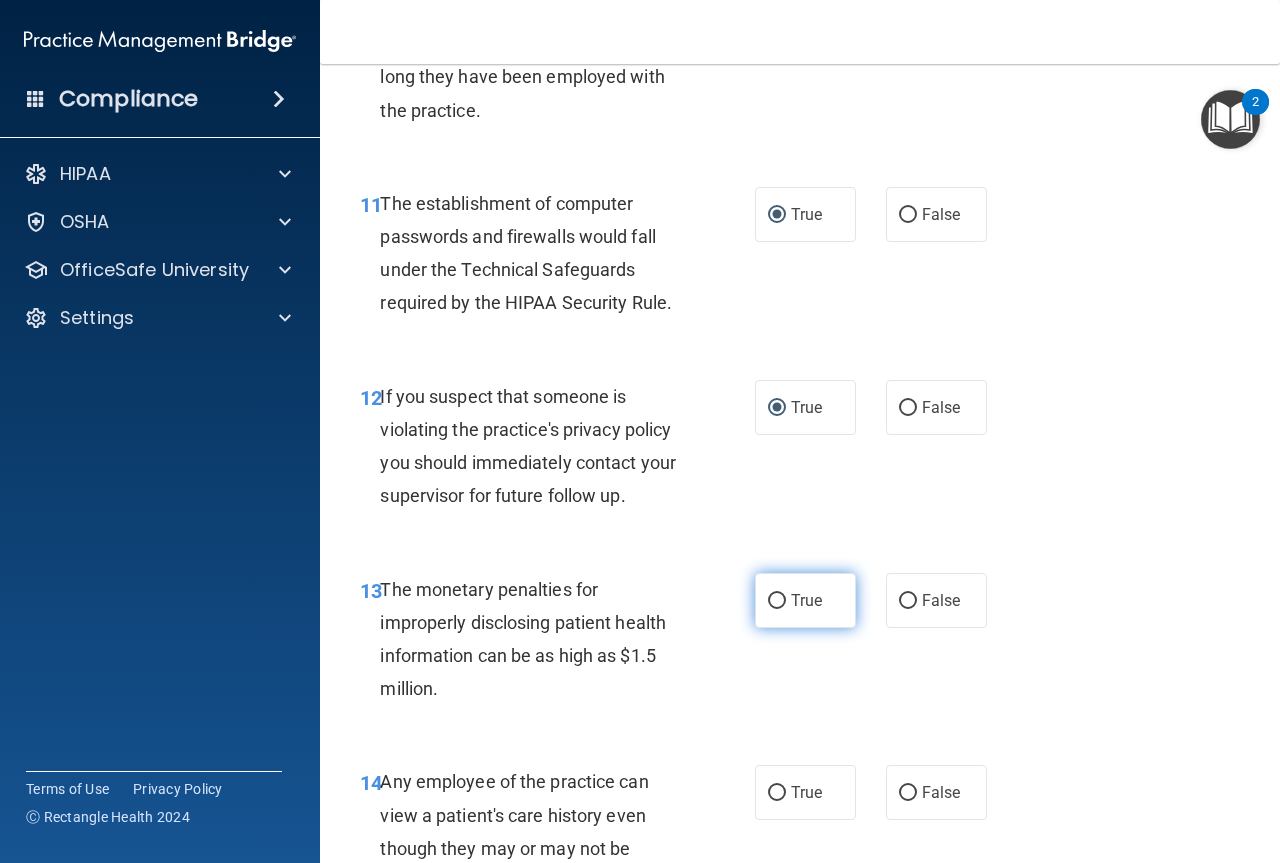 click on "True" at bounding box center (777, 601) 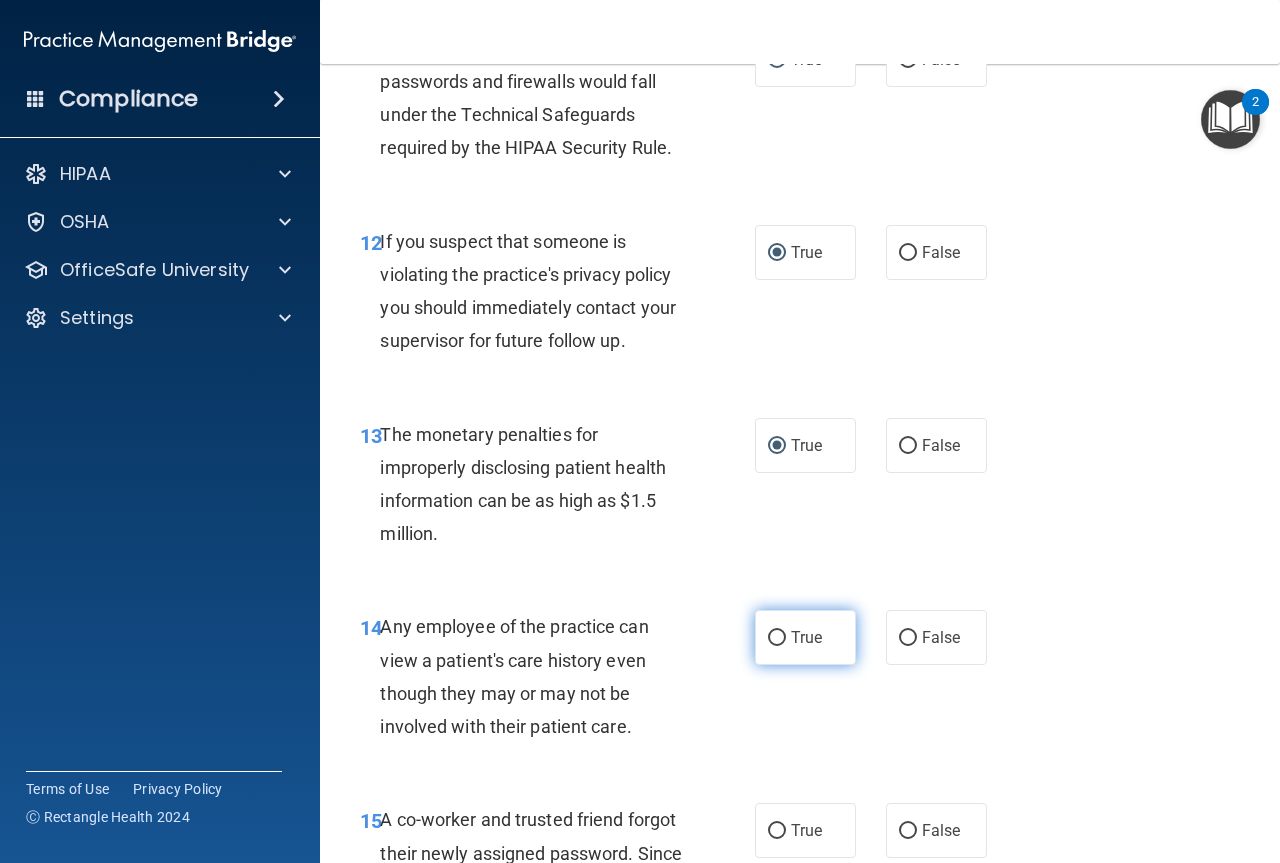 scroll, scrollTop: 2200, scrollLeft: 0, axis: vertical 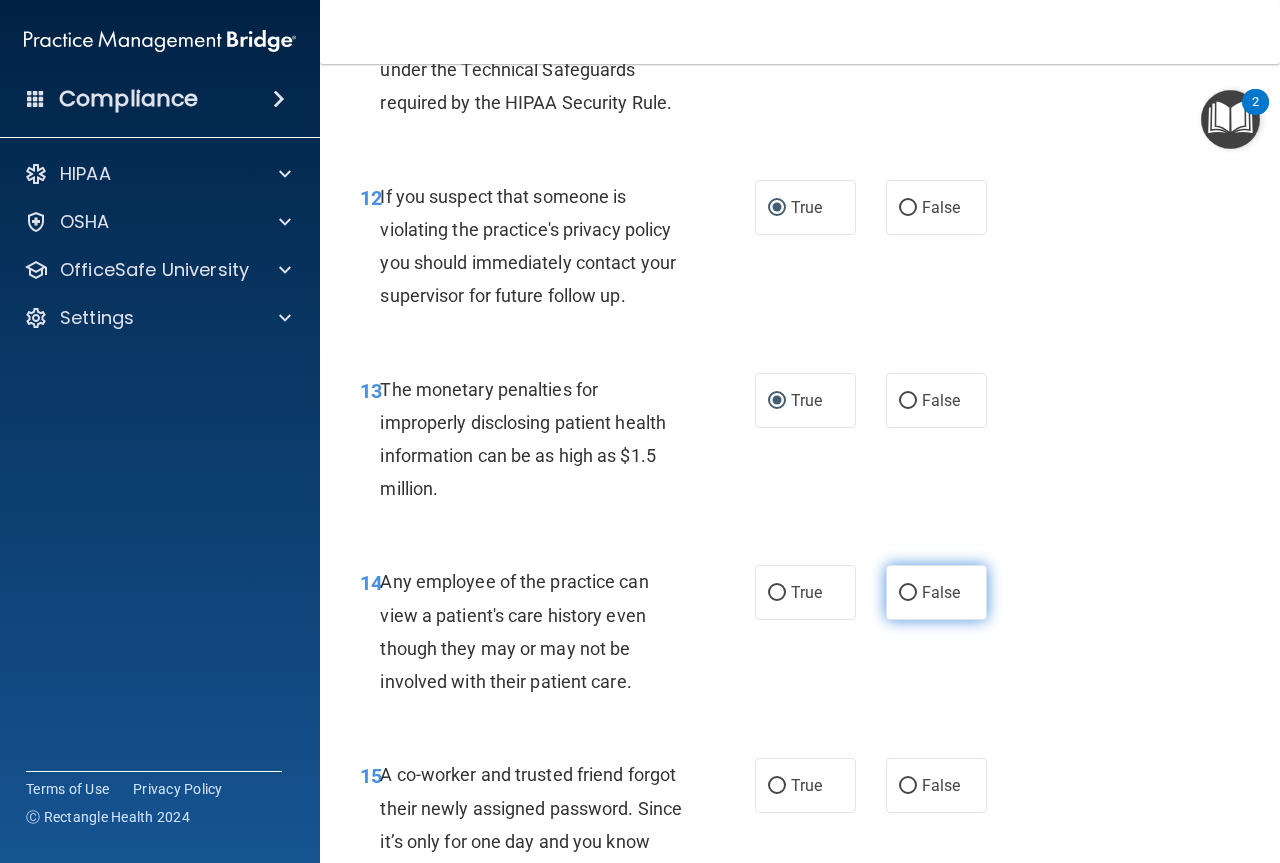click on "False" at bounding box center [936, 592] 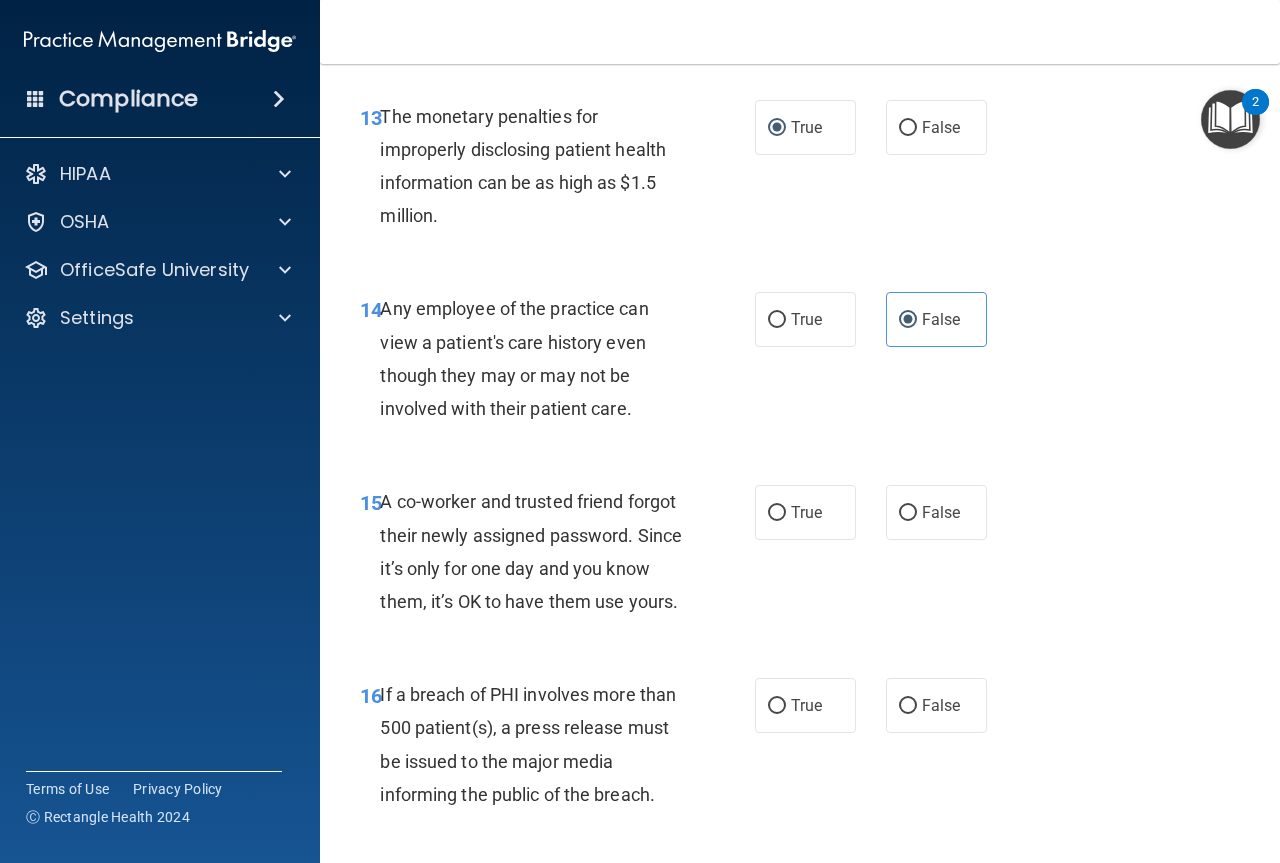 scroll, scrollTop: 2500, scrollLeft: 0, axis: vertical 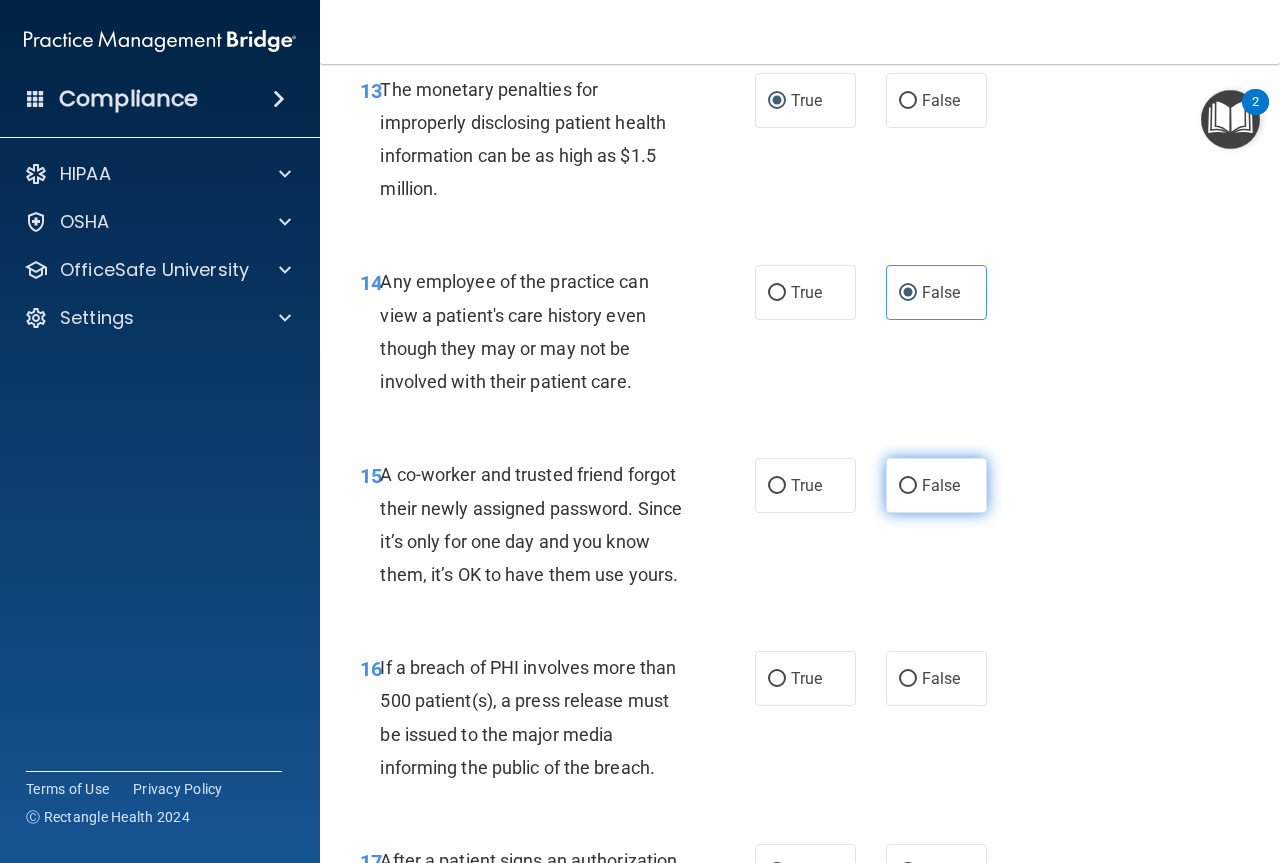 click on "False" at bounding box center (908, 486) 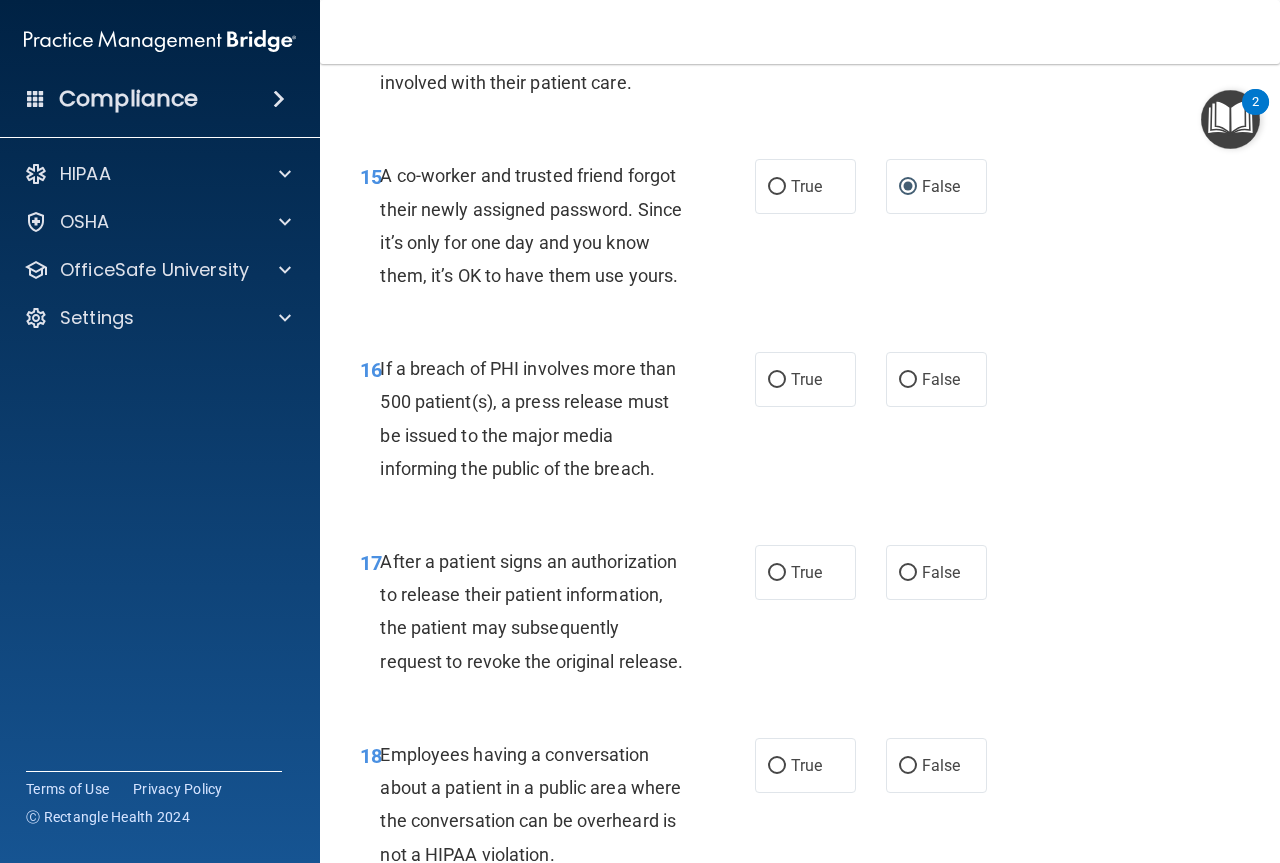 scroll, scrollTop: 2800, scrollLeft: 0, axis: vertical 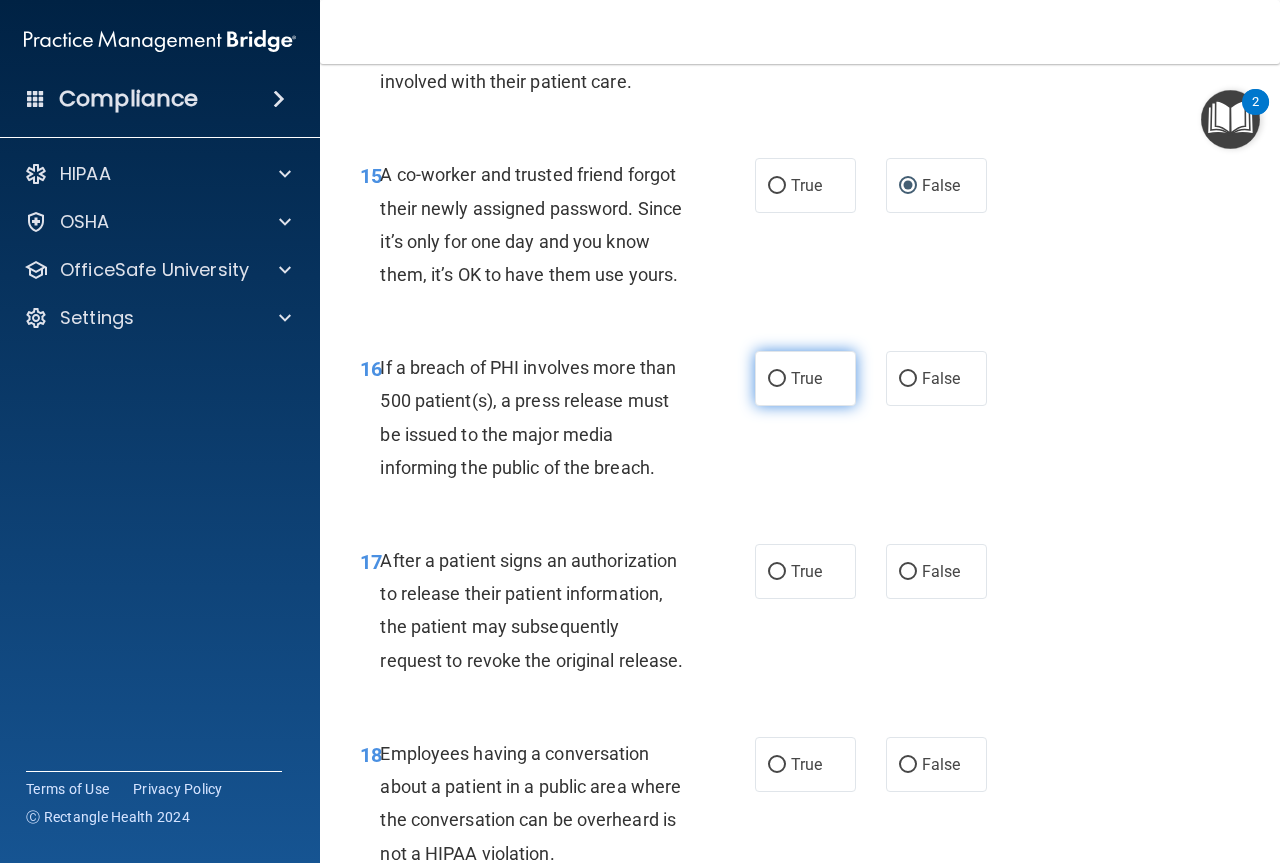 click on "True" at bounding box center (805, 378) 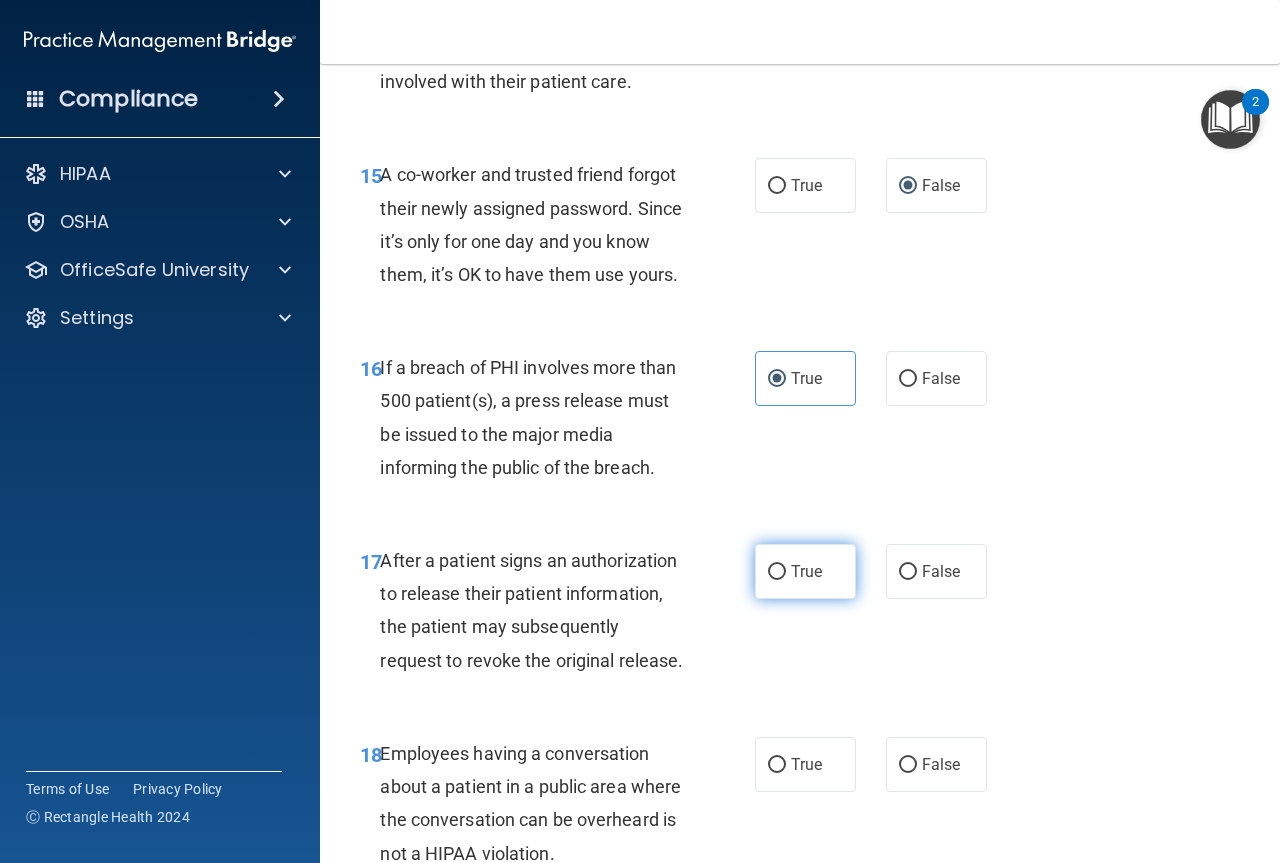 click on "True" at bounding box center (777, 572) 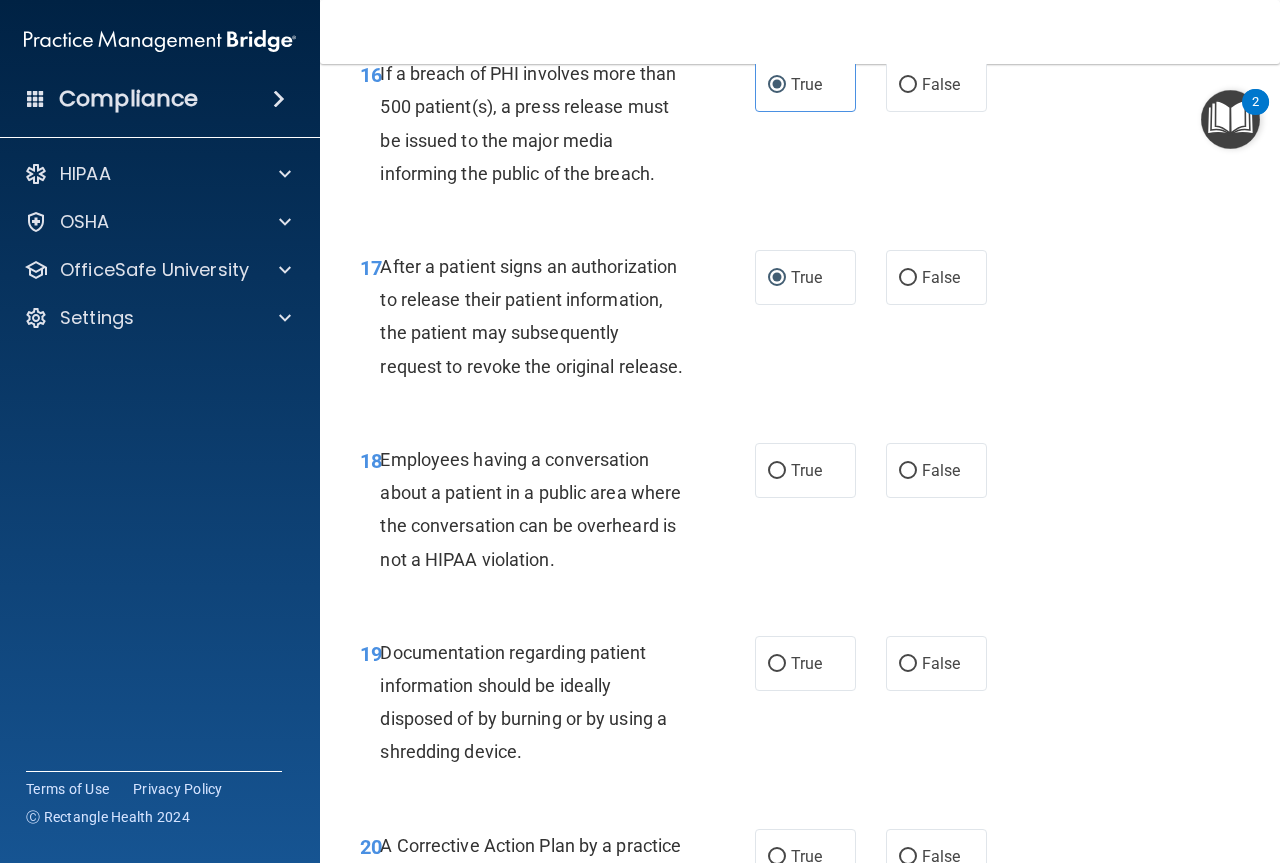 scroll, scrollTop: 3100, scrollLeft: 0, axis: vertical 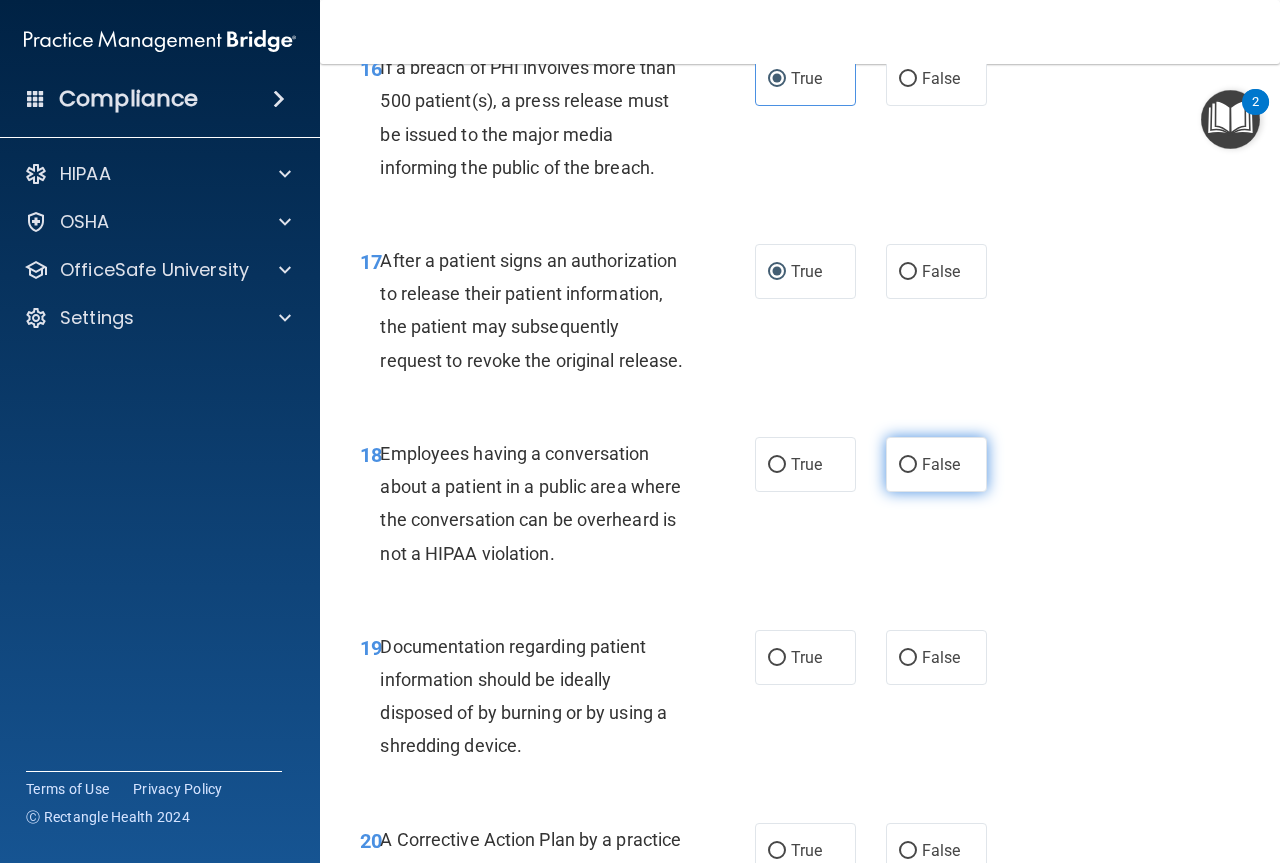click on "False" at bounding box center (908, 465) 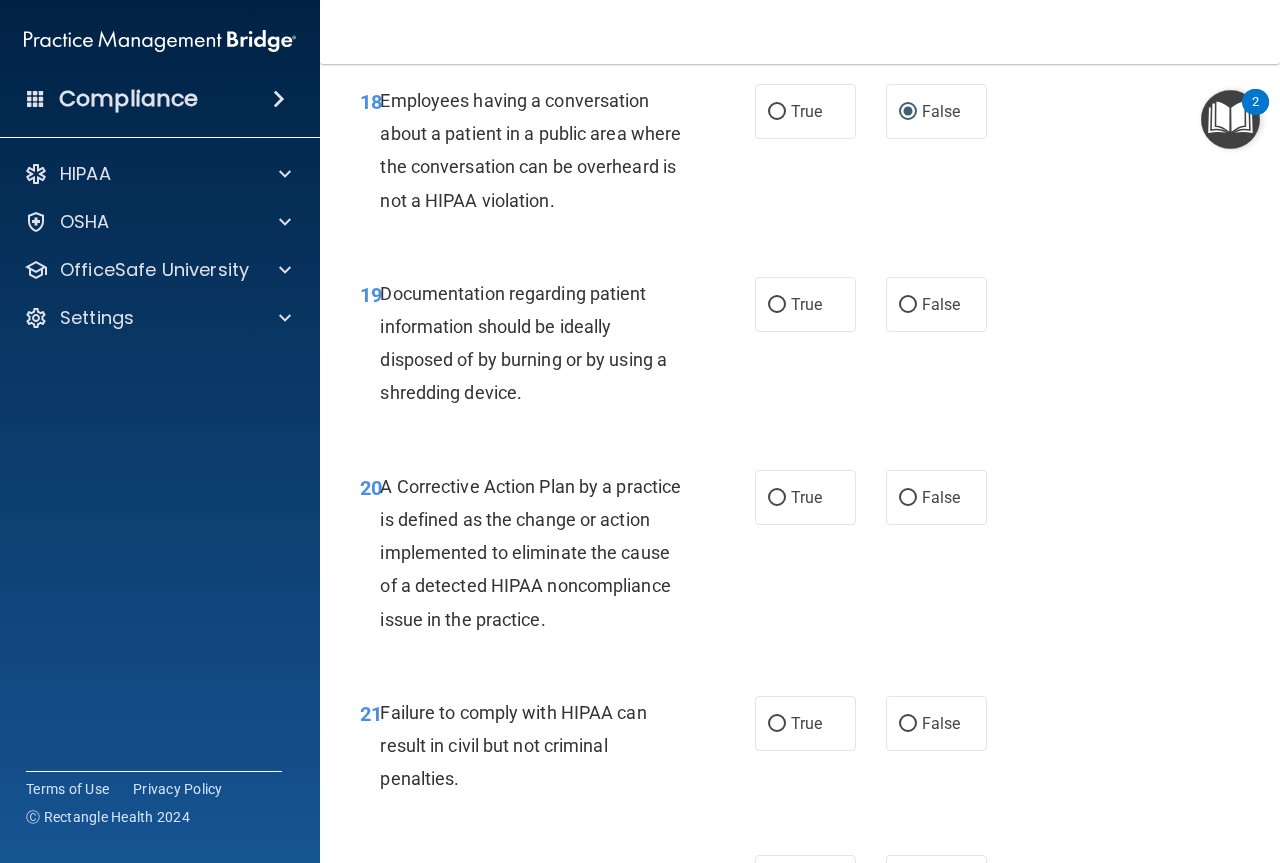 scroll, scrollTop: 3500, scrollLeft: 0, axis: vertical 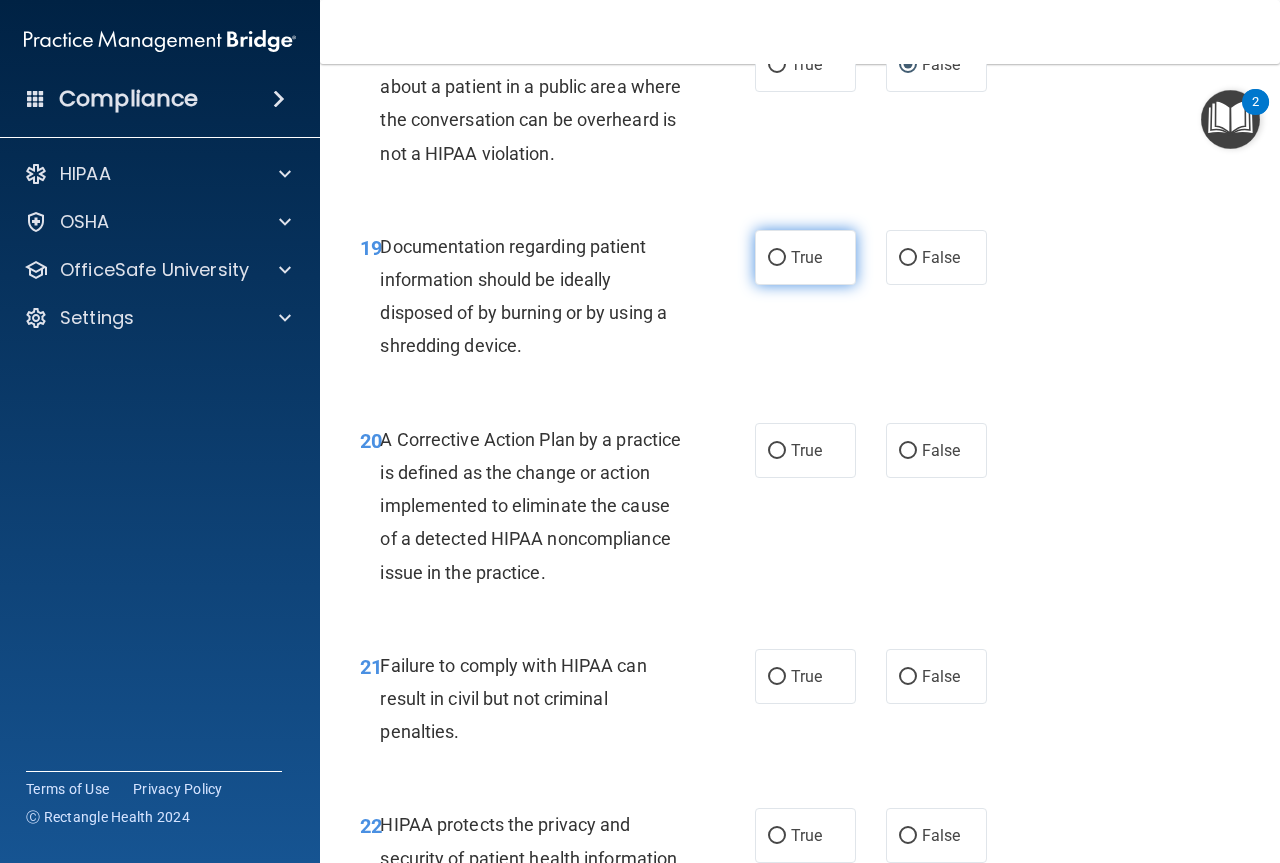 click on "True" at bounding box center (777, 258) 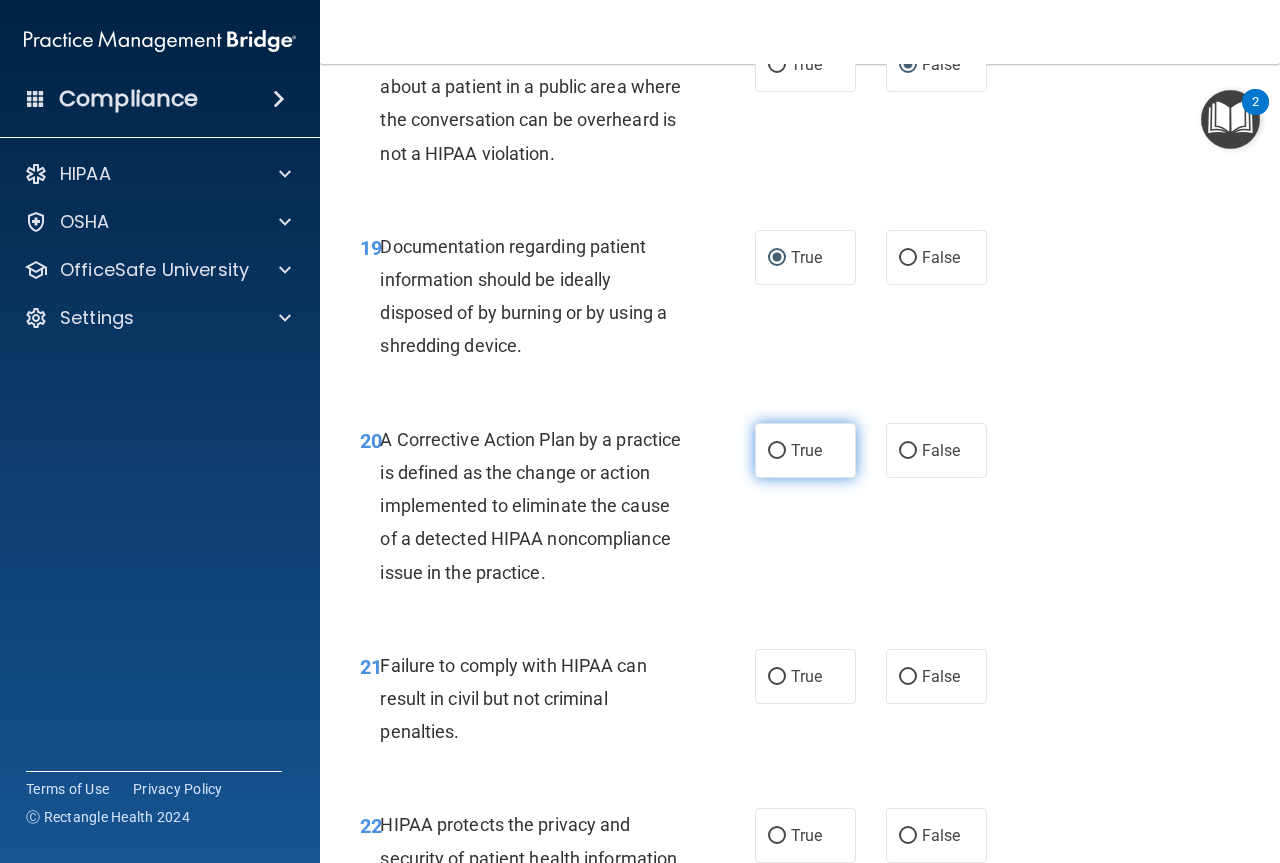 click on "True" at bounding box center [777, 451] 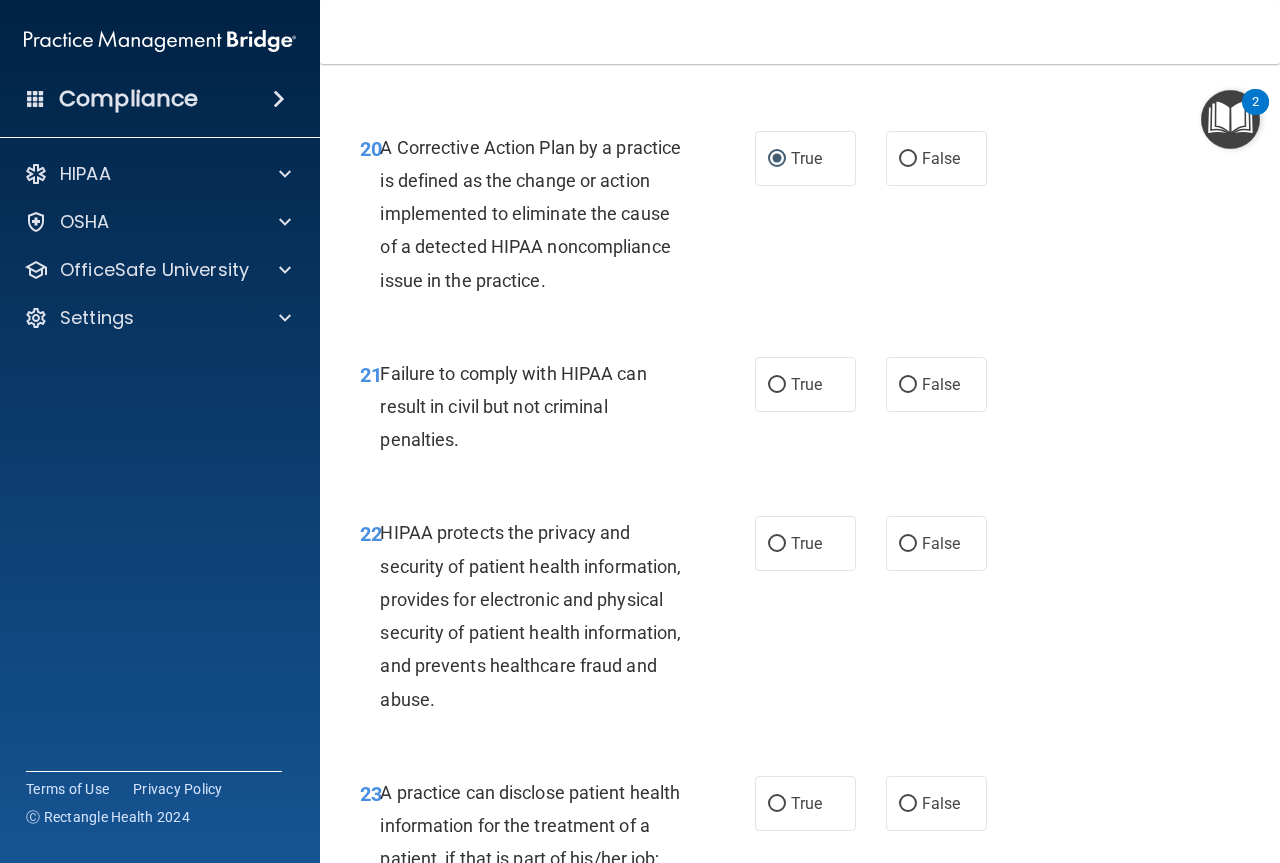 scroll, scrollTop: 3900, scrollLeft: 0, axis: vertical 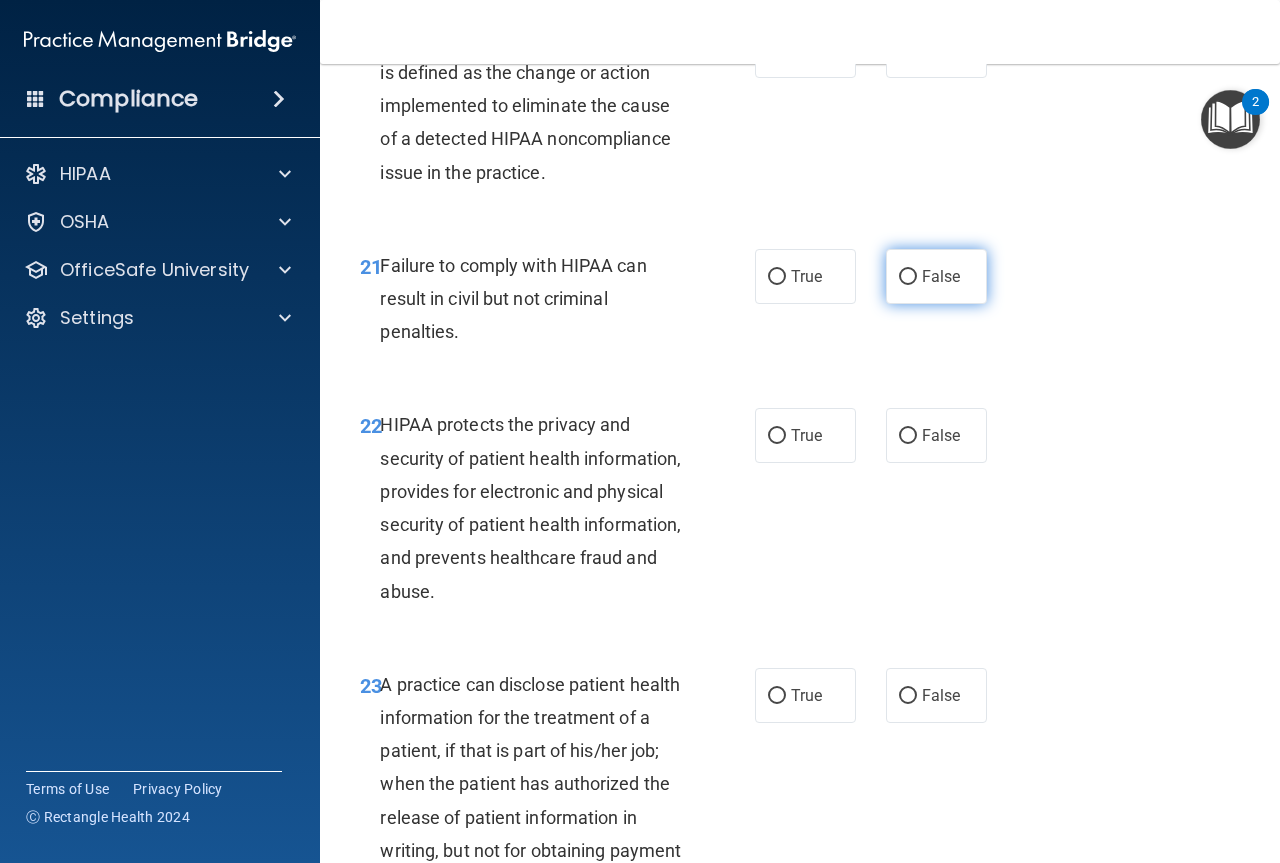 click on "False" at bounding box center (908, 277) 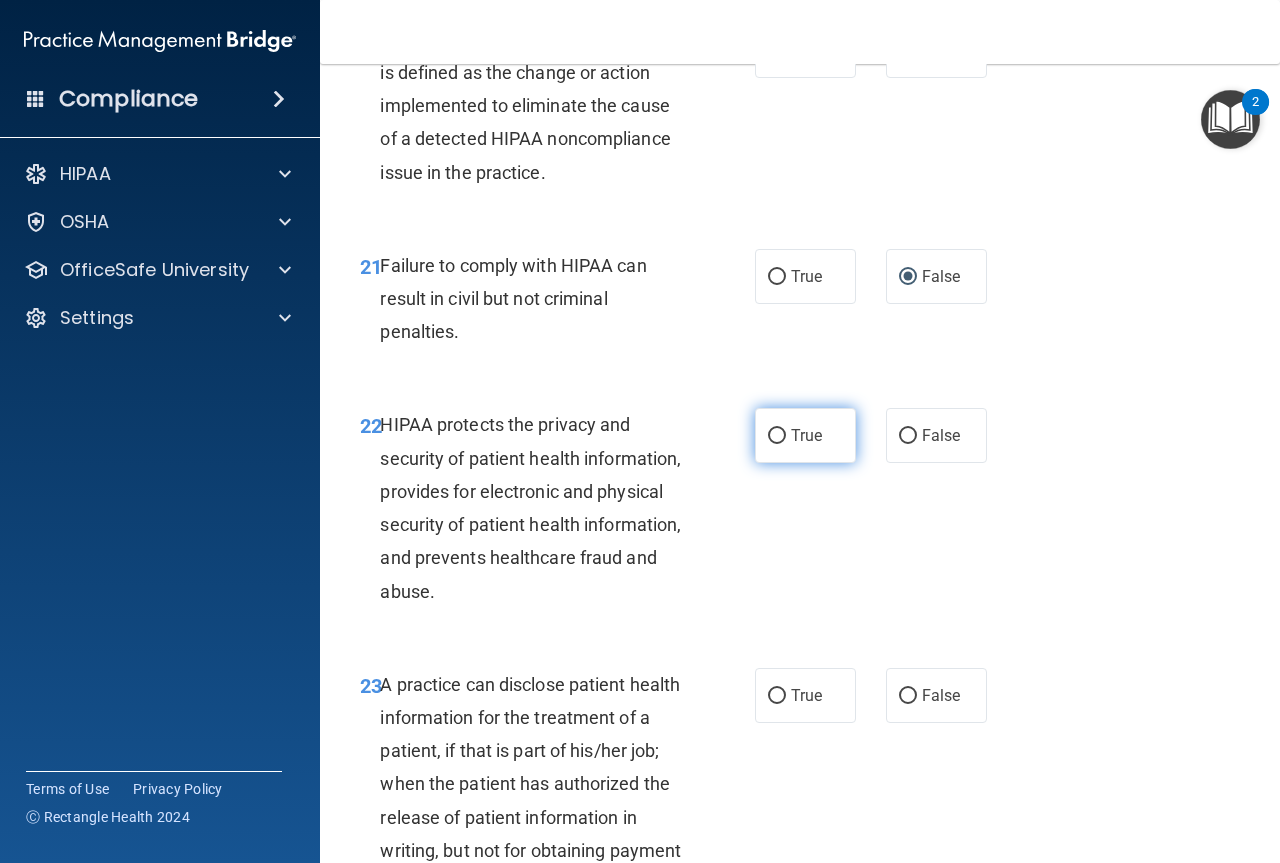 click on "True" at bounding box center (777, 436) 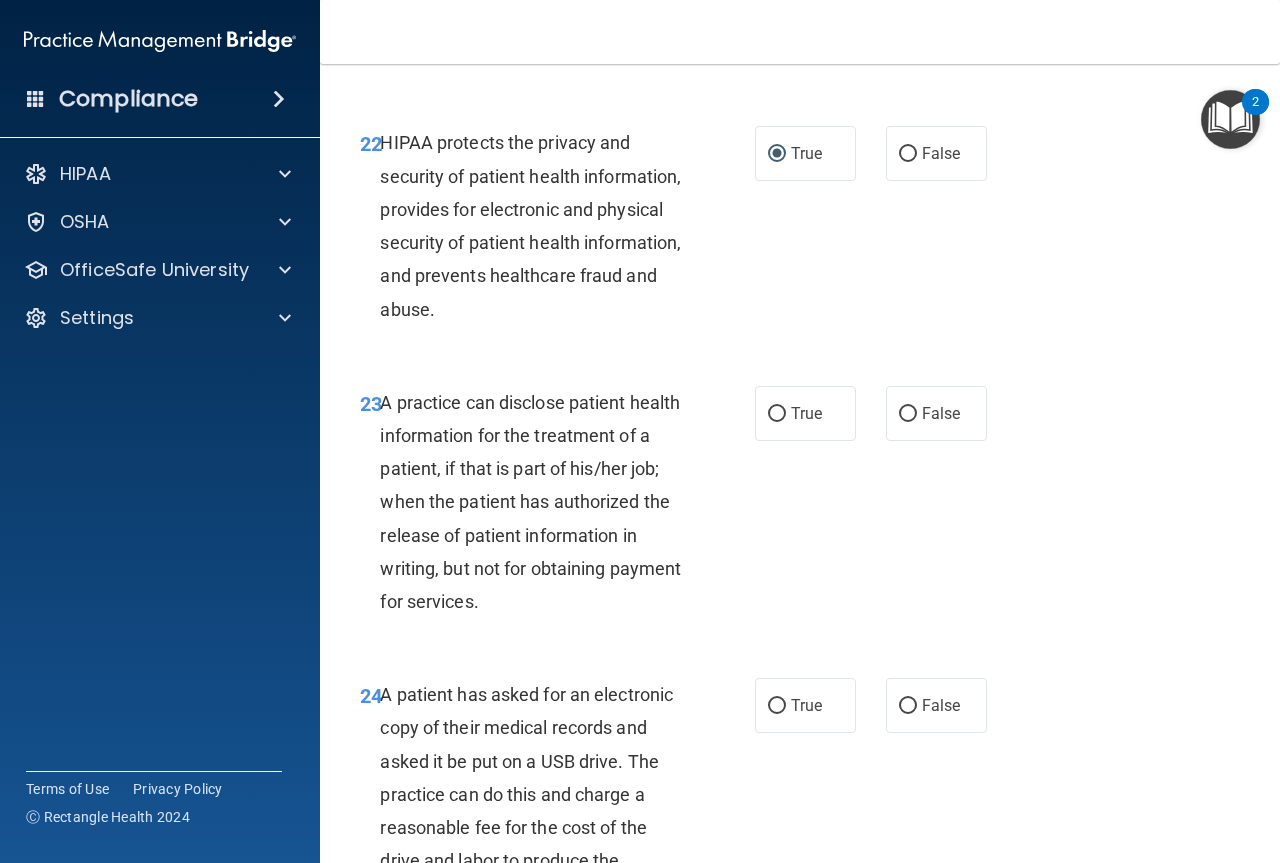 scroll, scrollTop: 4200, scrollLeft: 0, axis: vertical 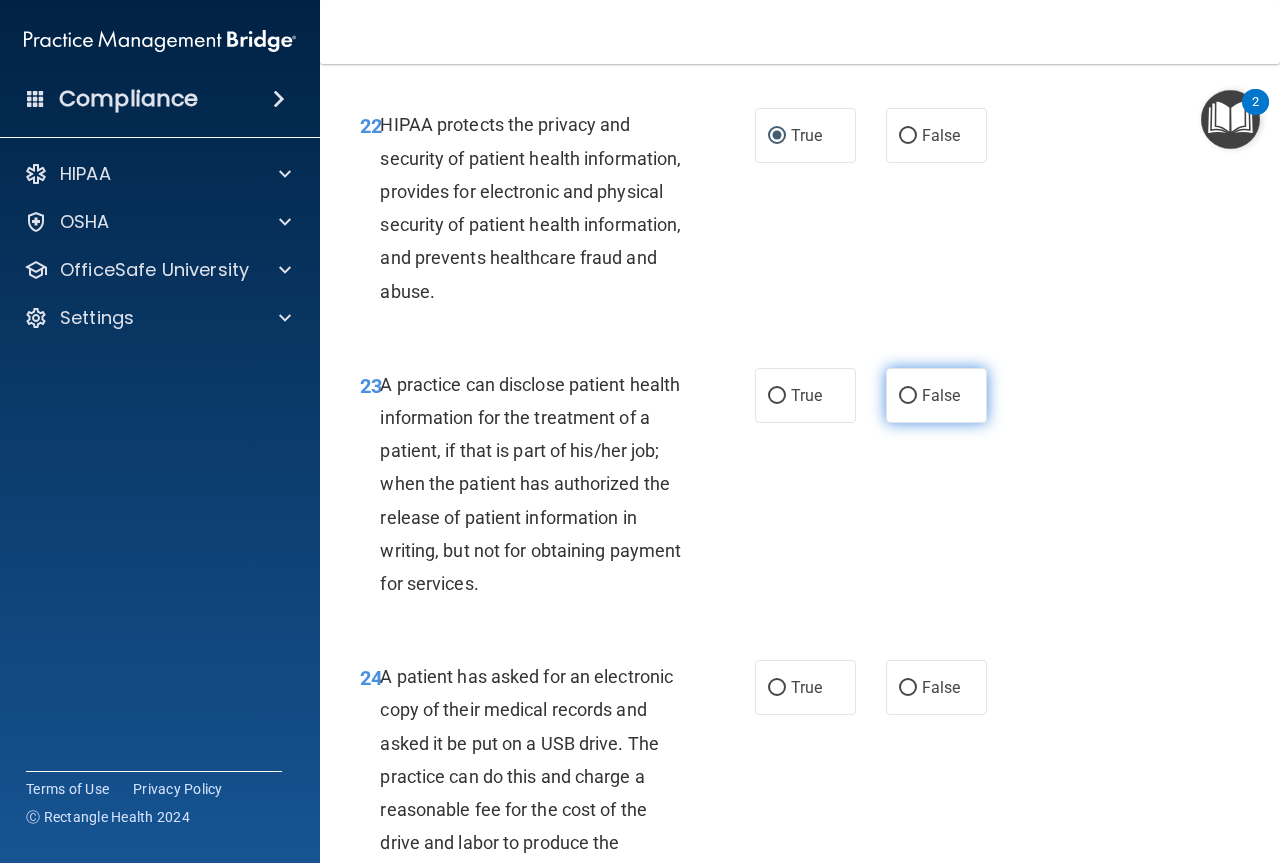 click on "False" at bounding box center [908, 396] 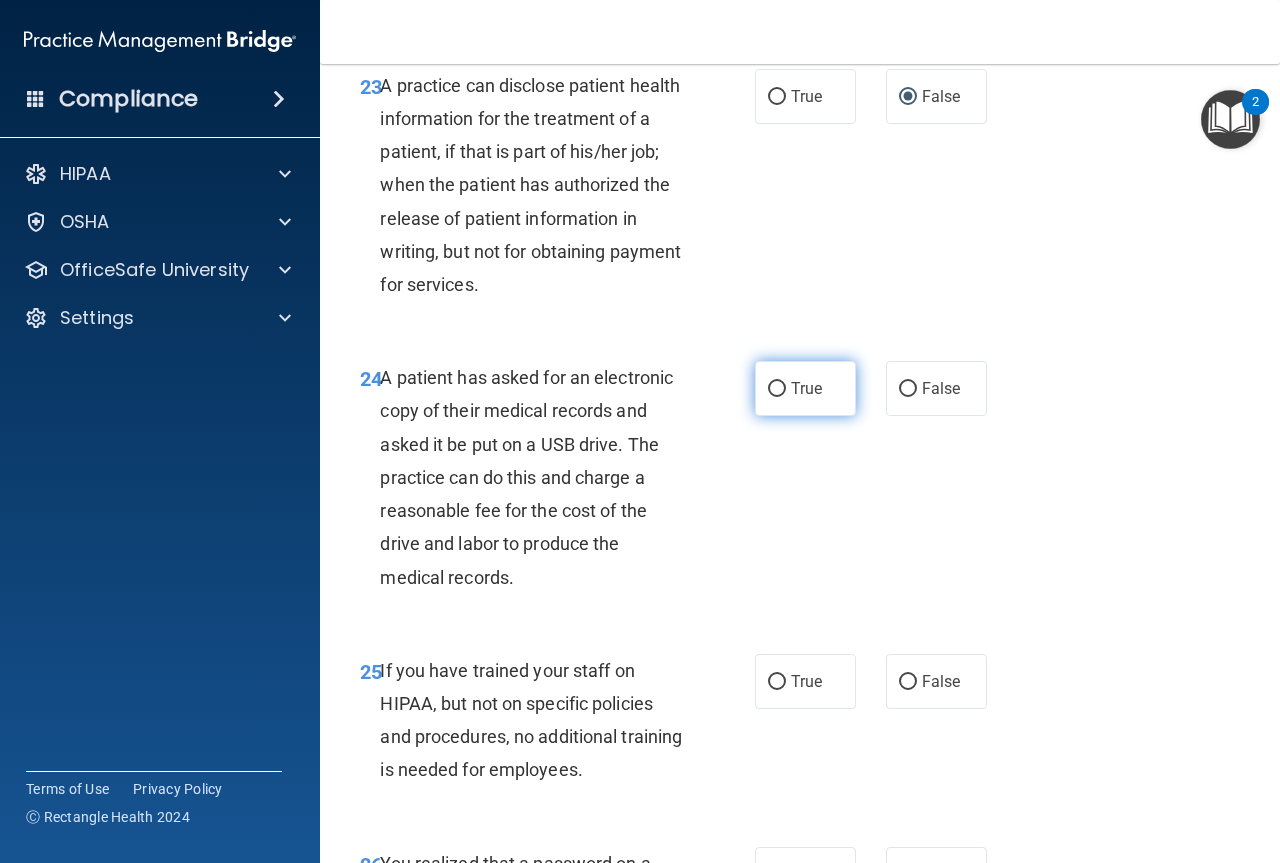 scroll, scrollTop: 4500, scrollLeft: 0, axis: vertical 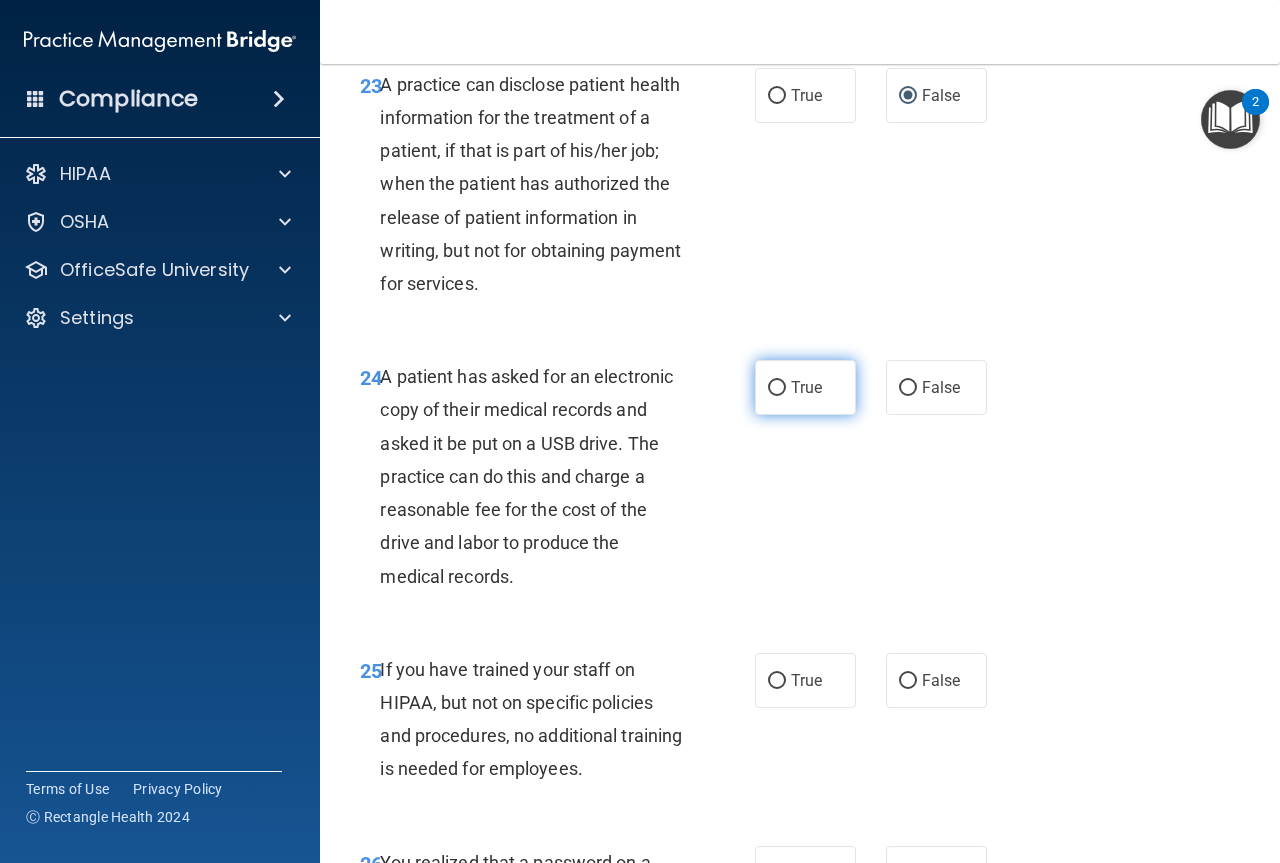 radio on "true" 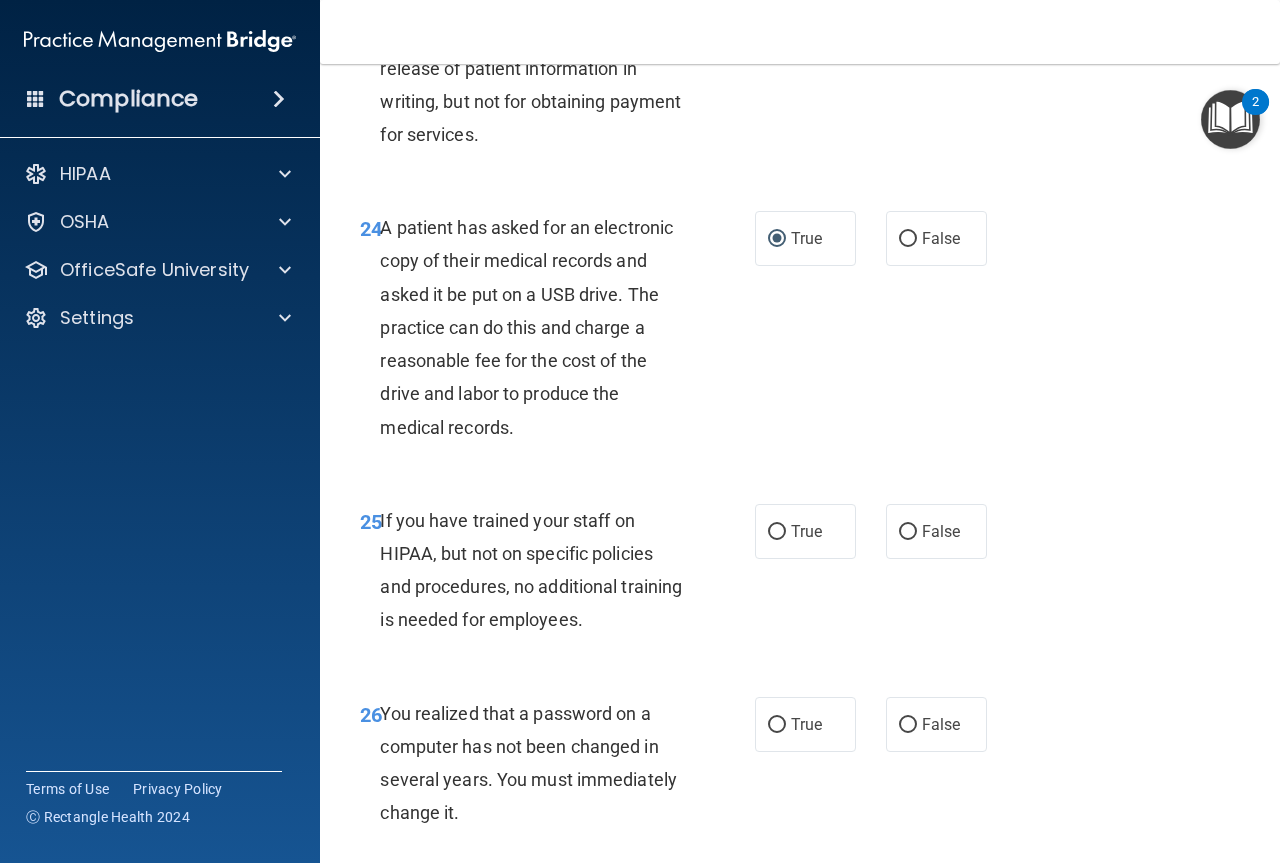 scroll, scrollTop: 4700, scrollLeft: 0, axis: vertical 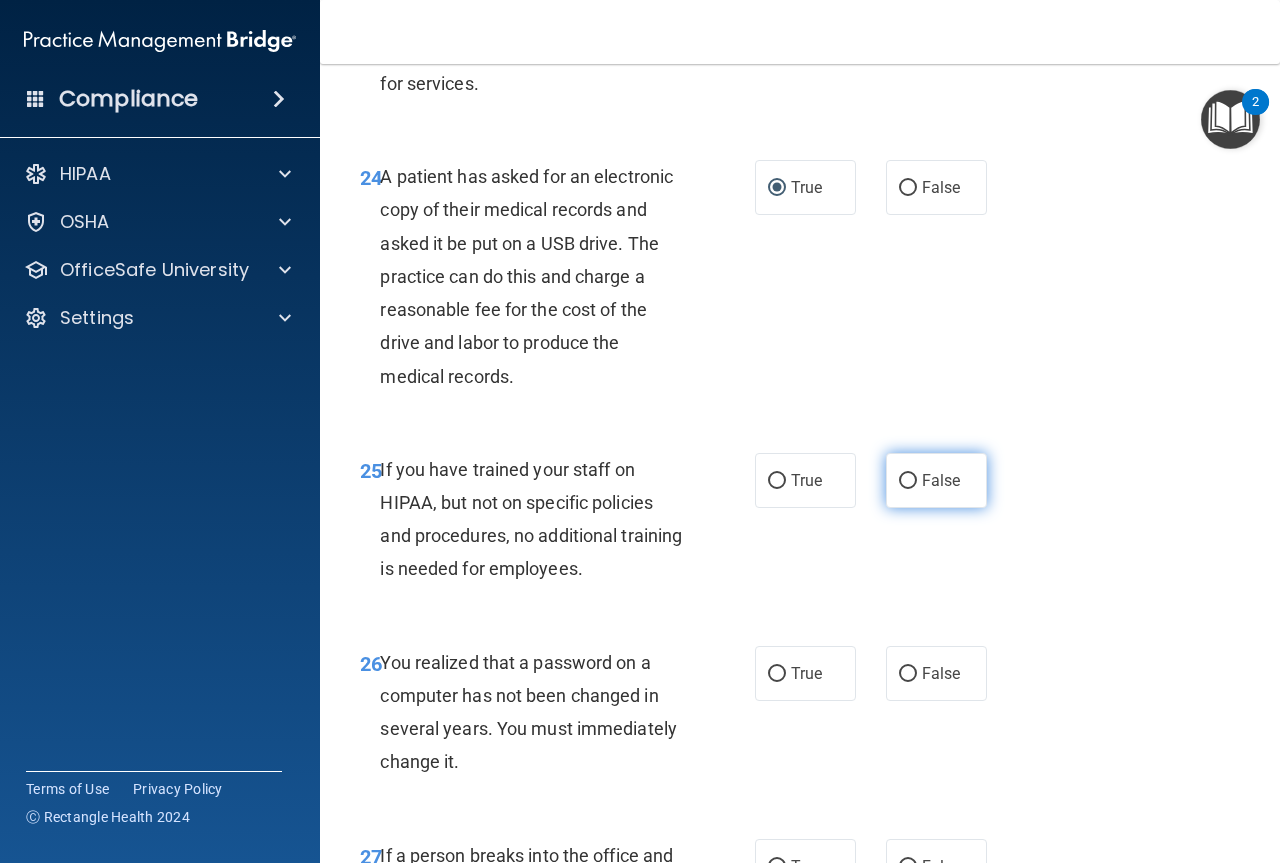 click on "False" at bounding box center [936, 480] 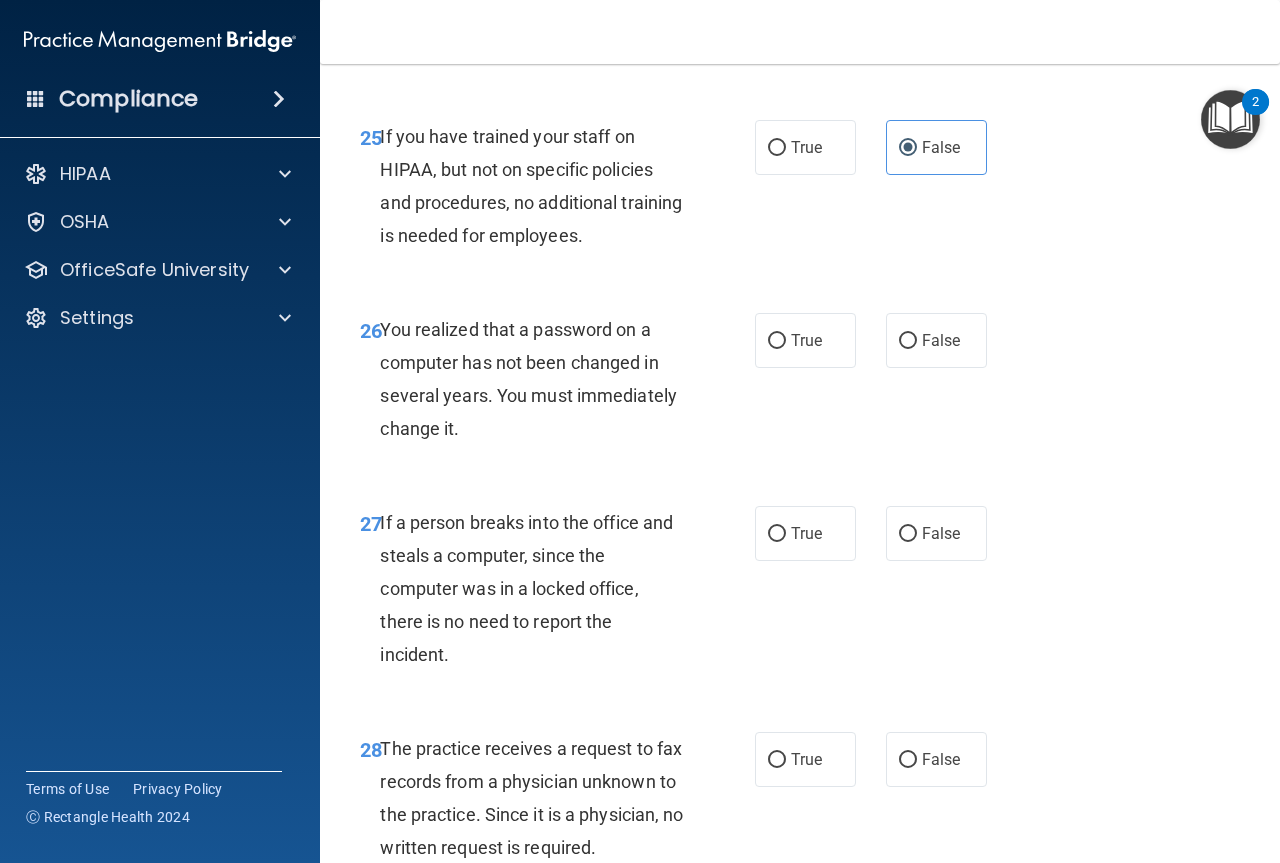 scroll, scrollTop: 5100, scrollLeft: 0, axis: vertical 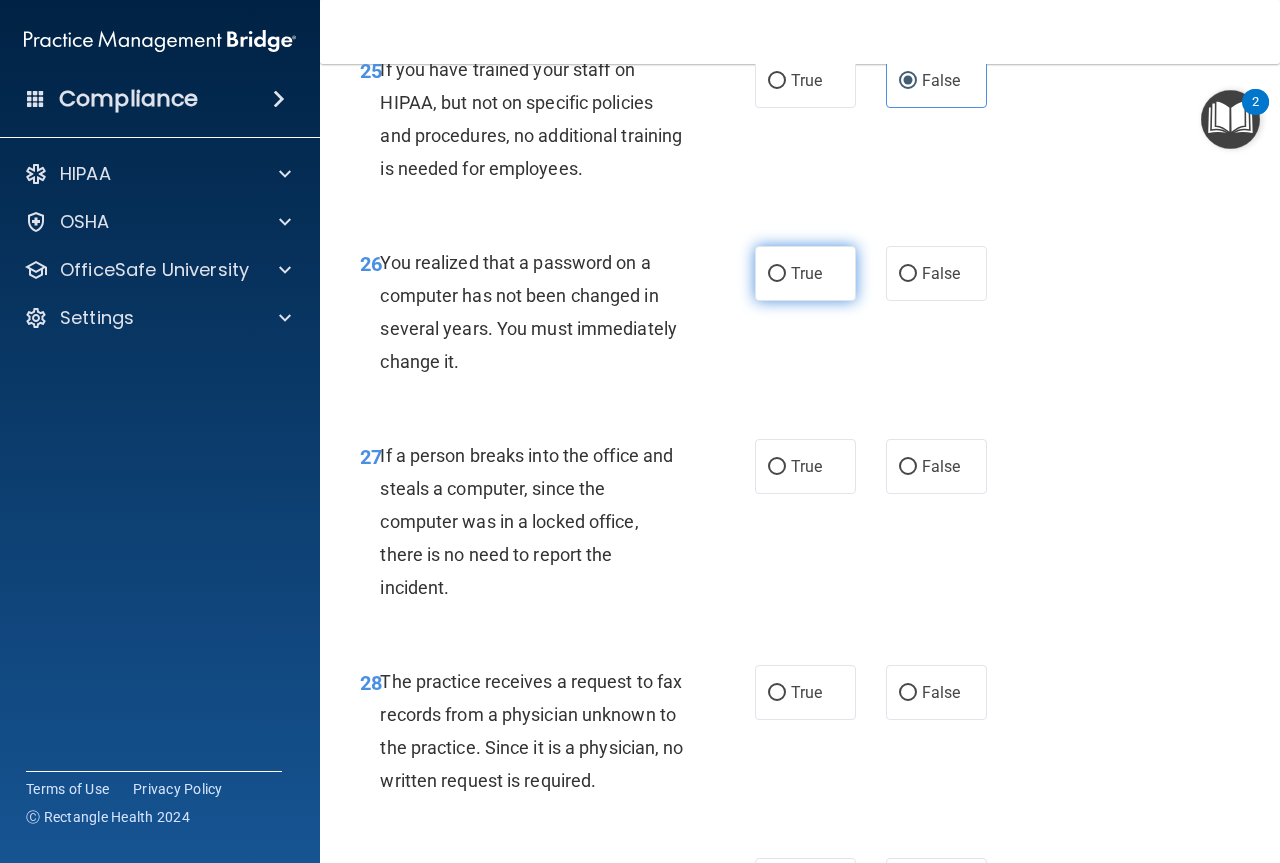 click on "True" at bounding box center [777, 274] 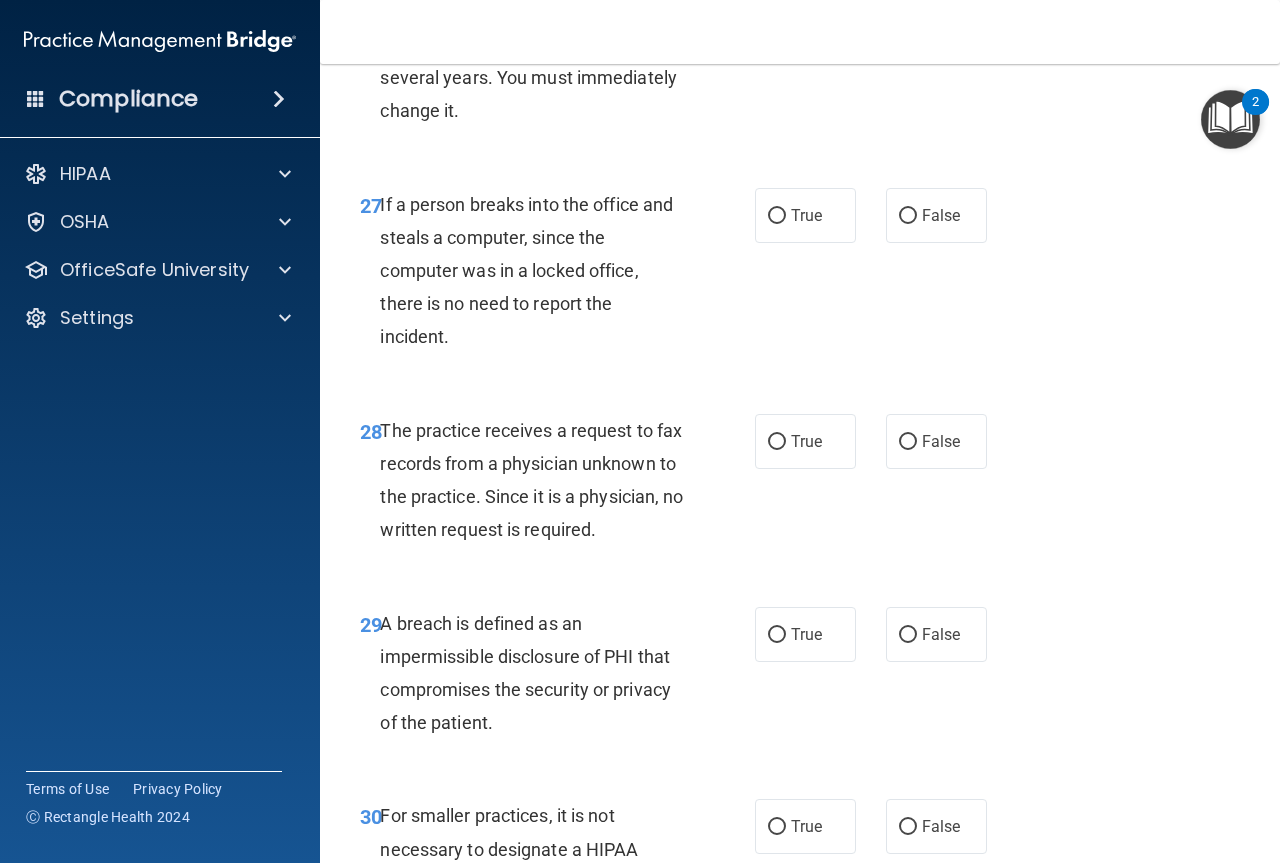 scroll, scrollTop: 5400, scrollLeft: 0, axis: vertical 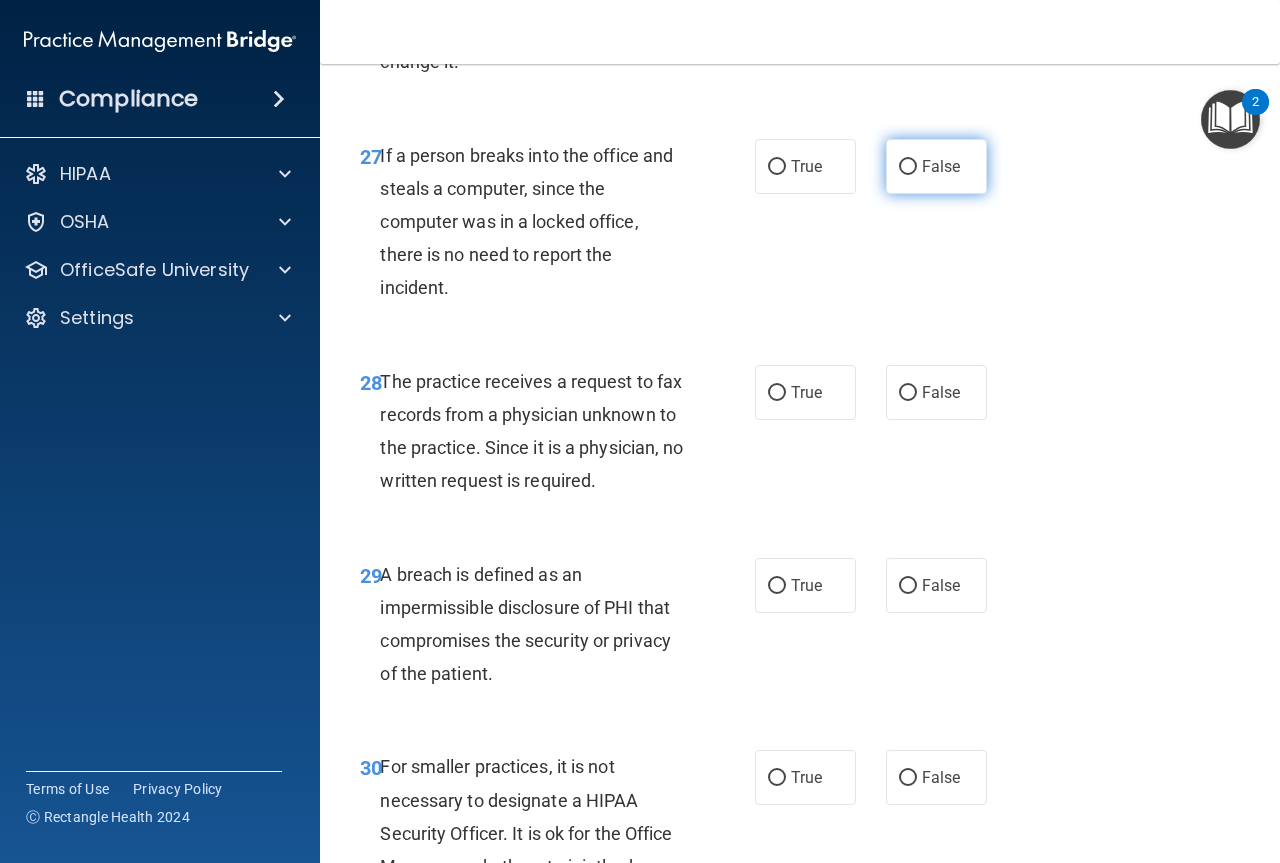 click on "False" at bounding box center (908, 167) 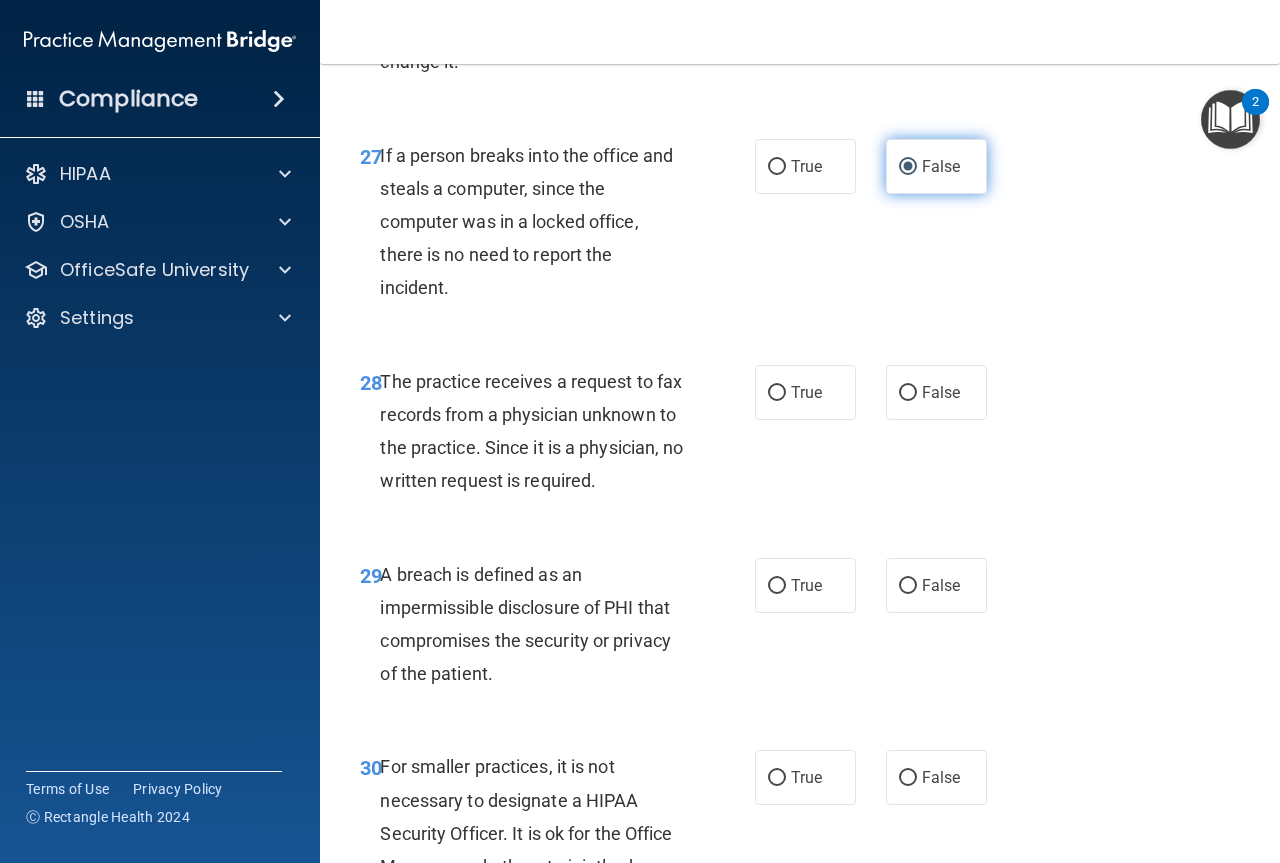 scroll, scrollTop: 5500, scrollLeft: 0, axis: vertical 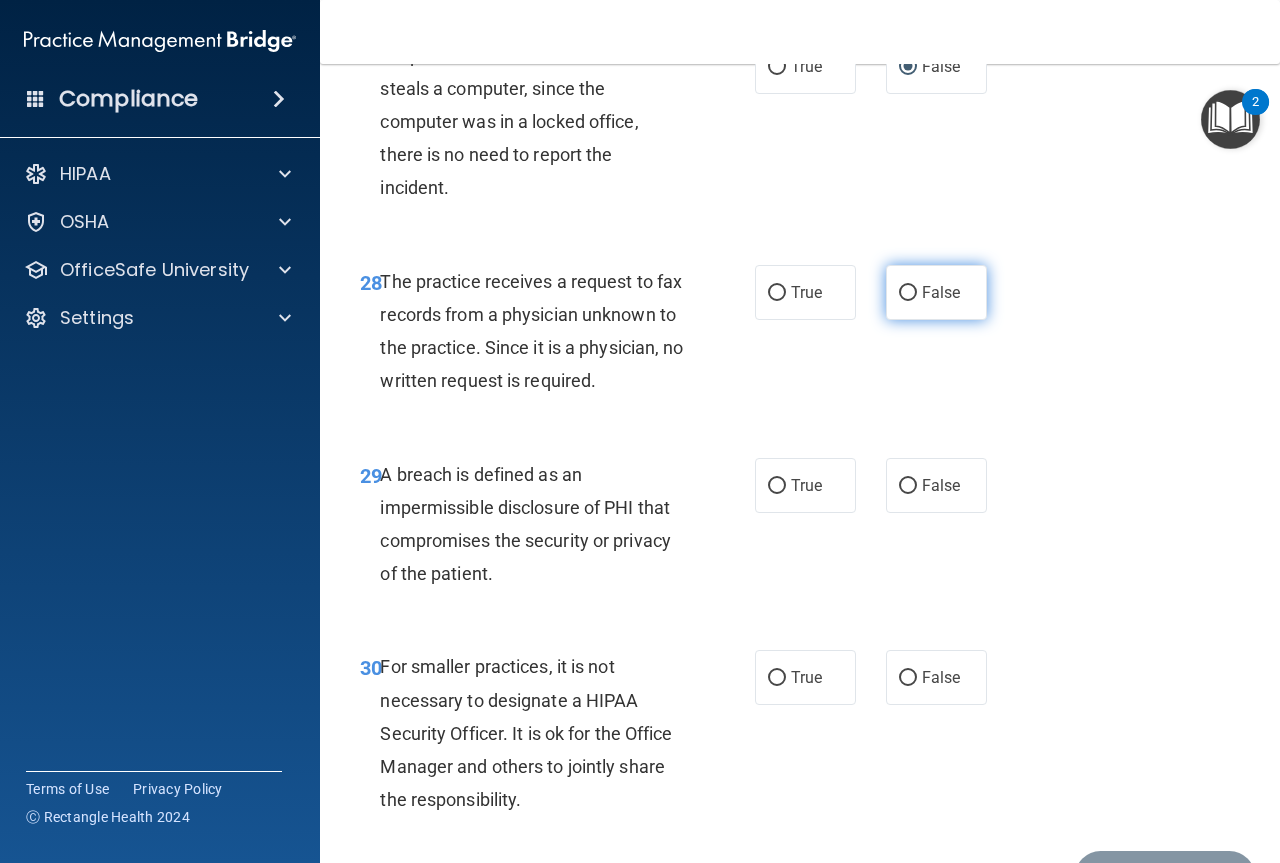 click on "False" at bounding box center [908, 293] 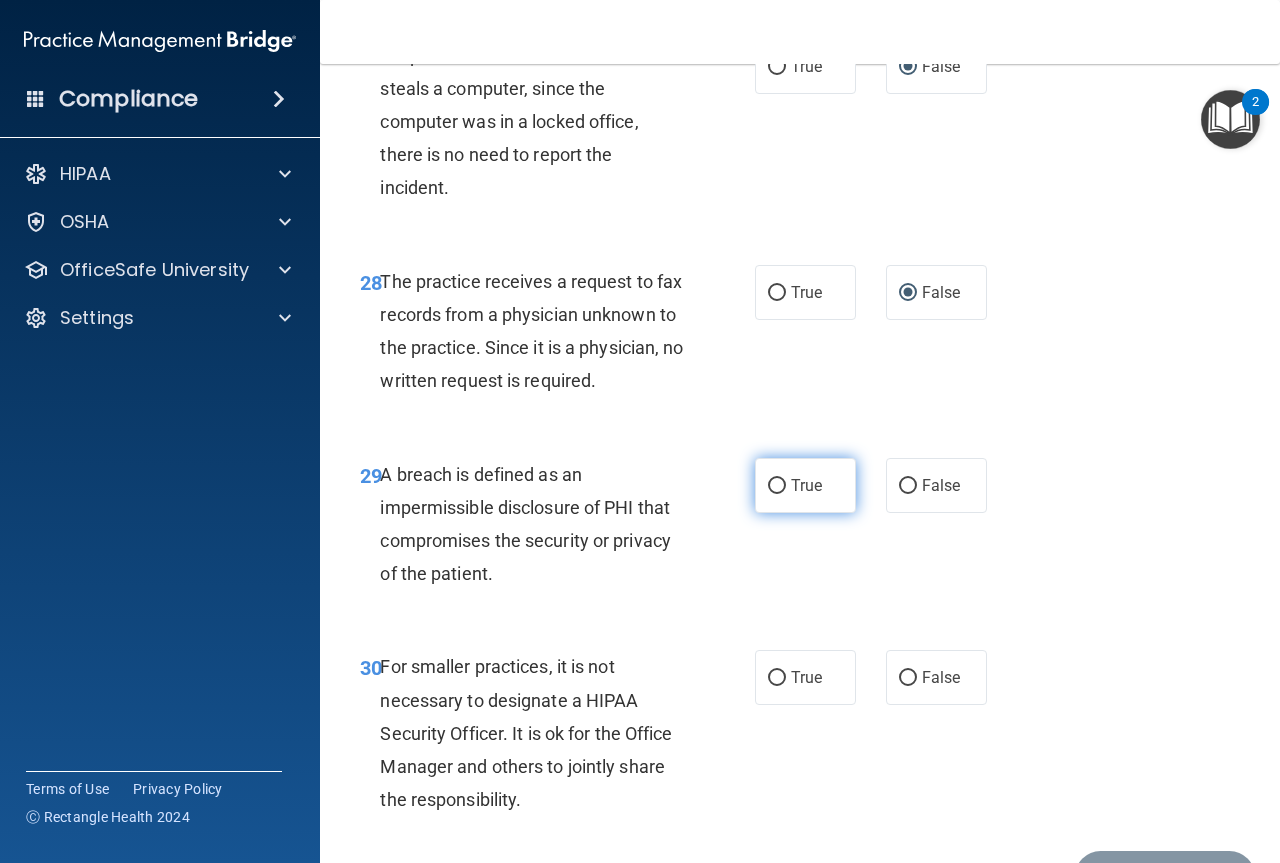 click on "True" at bounding box center (777, 486) 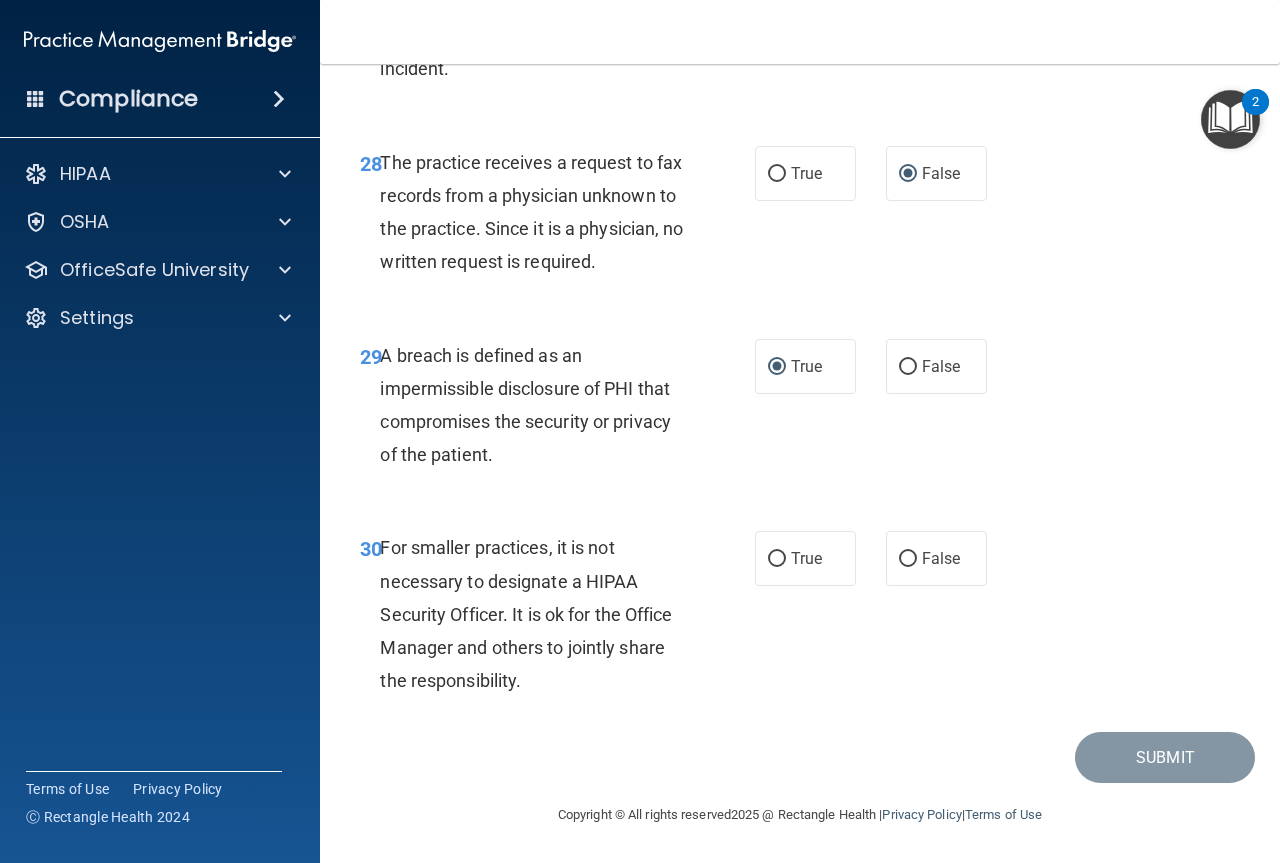 scroll, scrollTop: 5700, scrollLeft: 0, axis: vertical 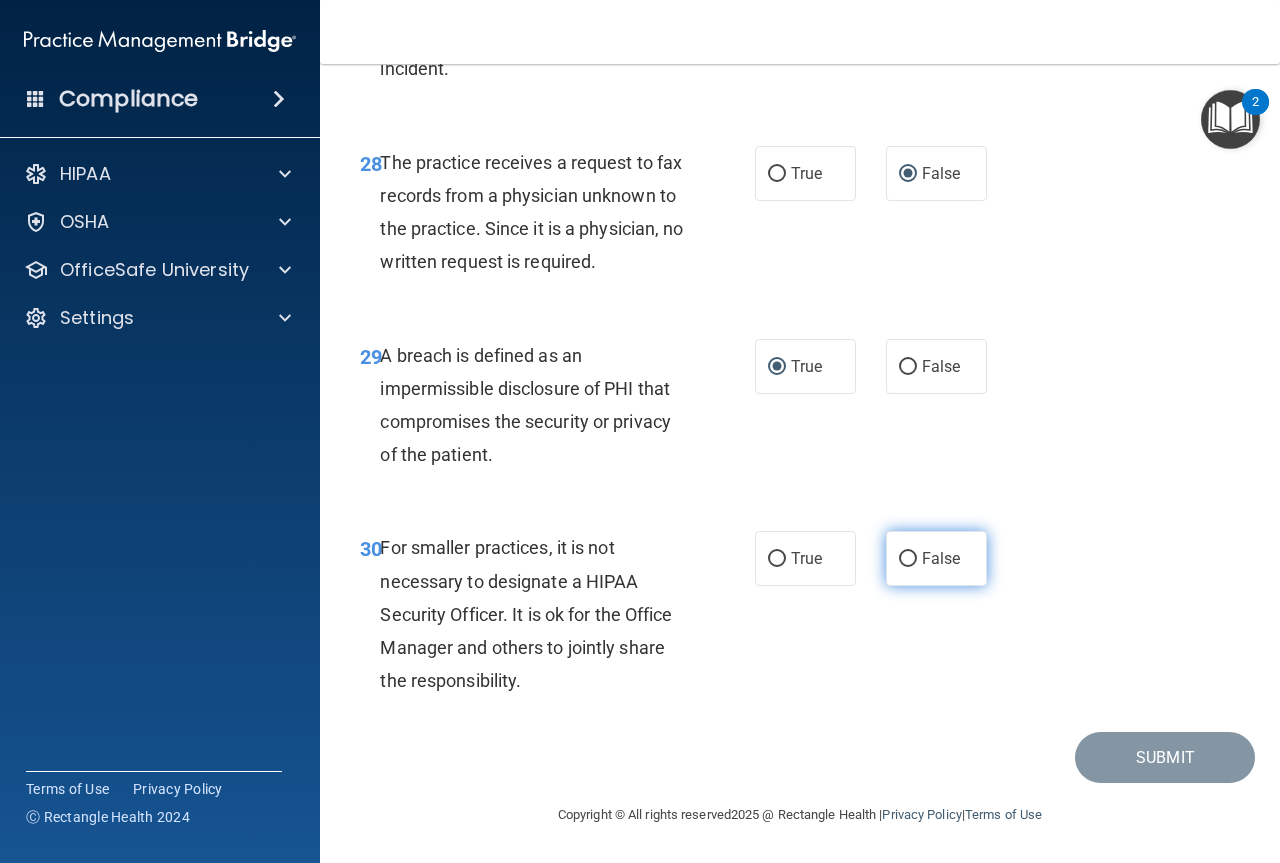 click on "False" at bounding box center [908, 559] 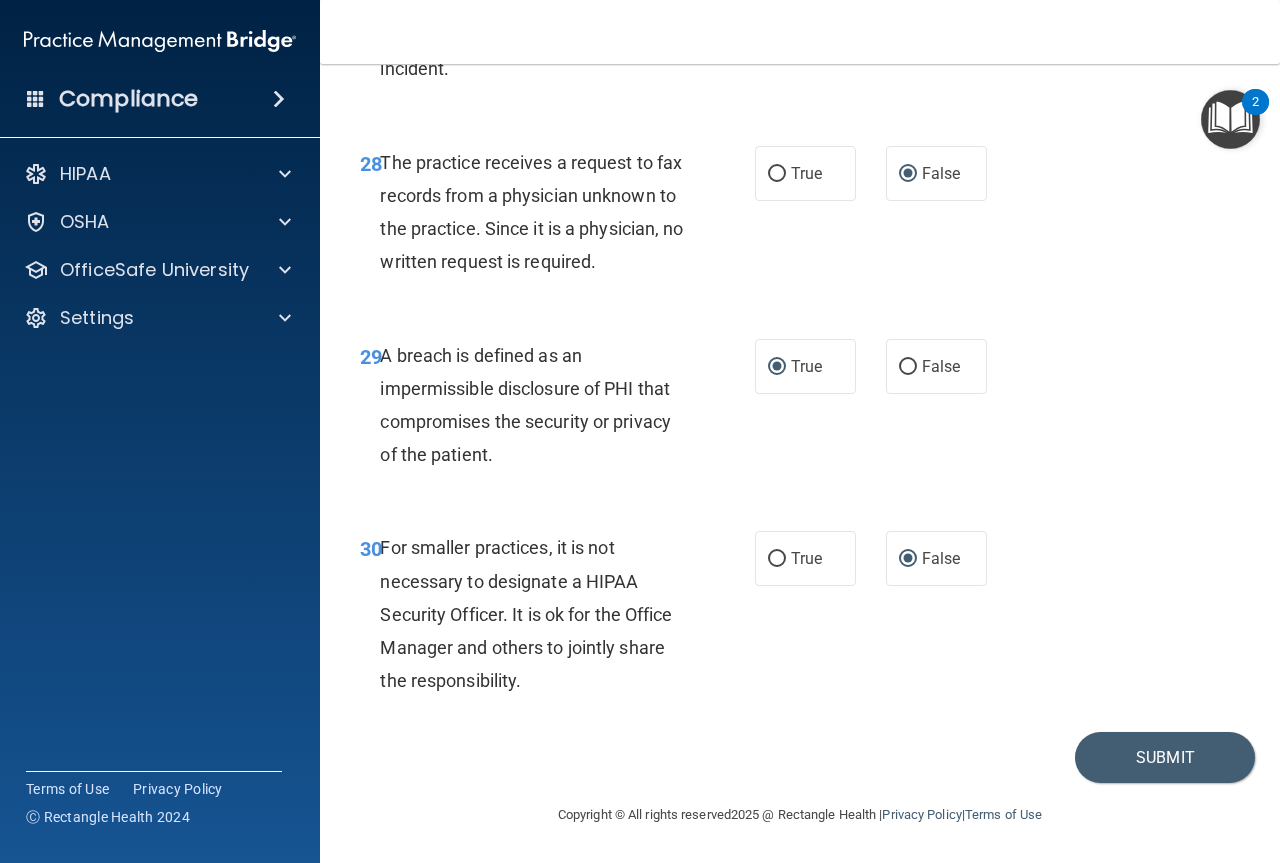 scroll, scrollTop: 5719, scrollLeft: 0, axis: vertical 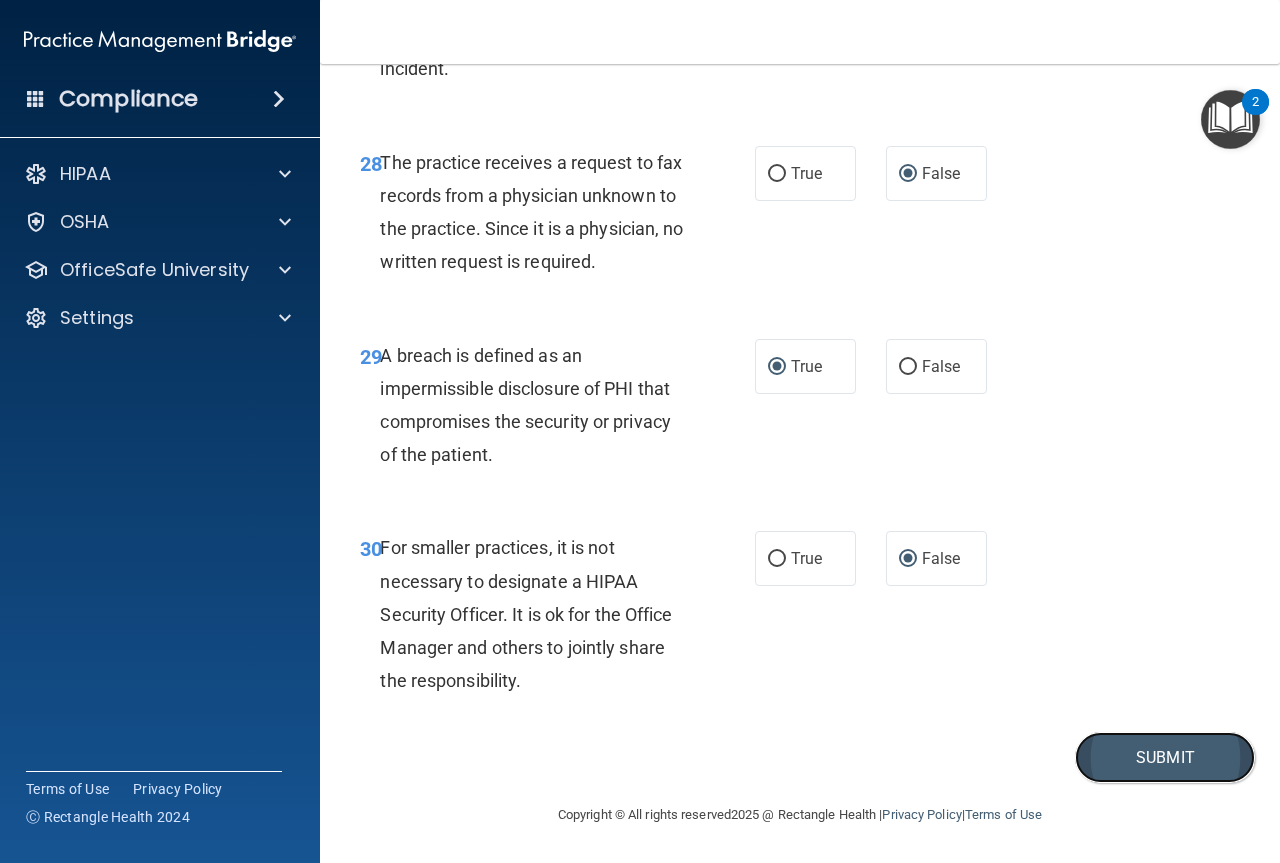 click on "Submit" at bounding box center (1165, 757) 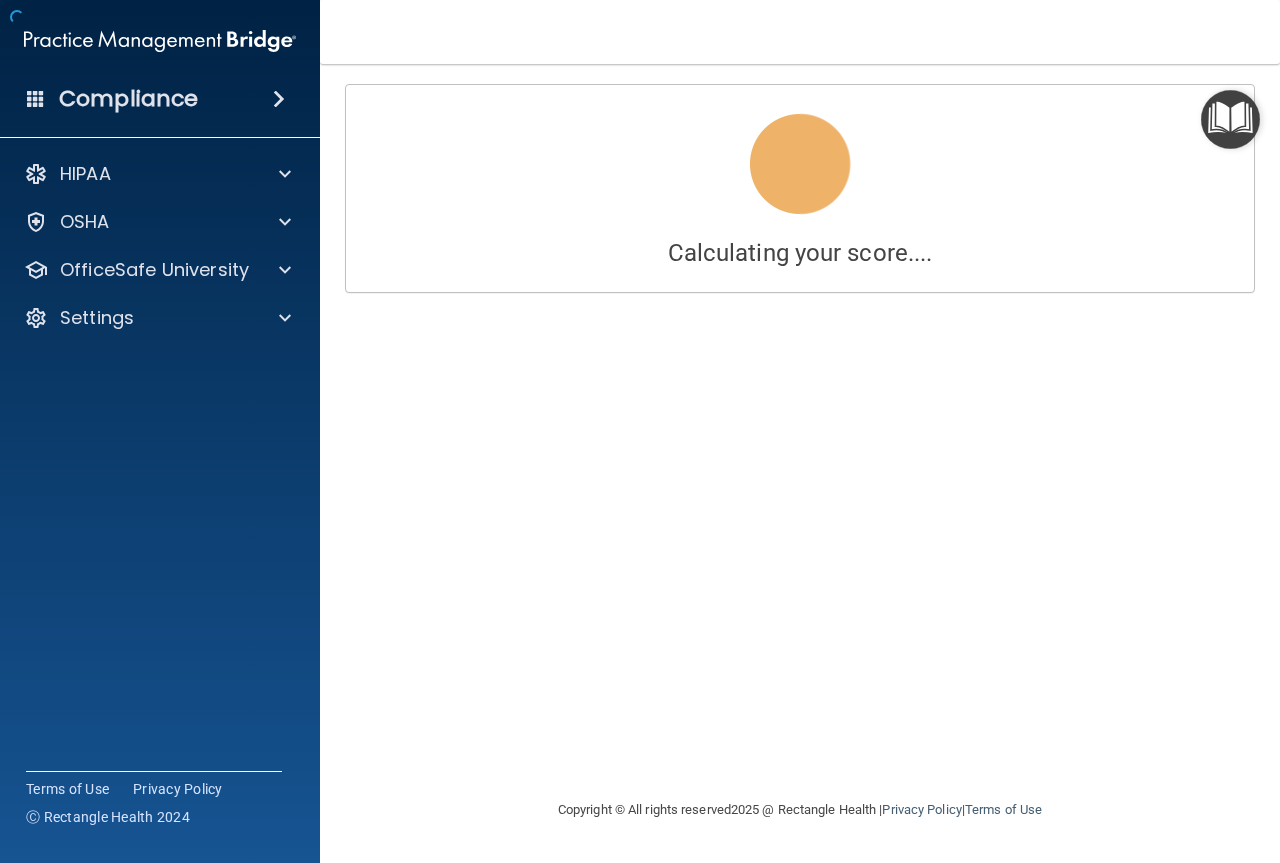 scroll, scrollTop: 0, scrollLeft: 0, axis: both 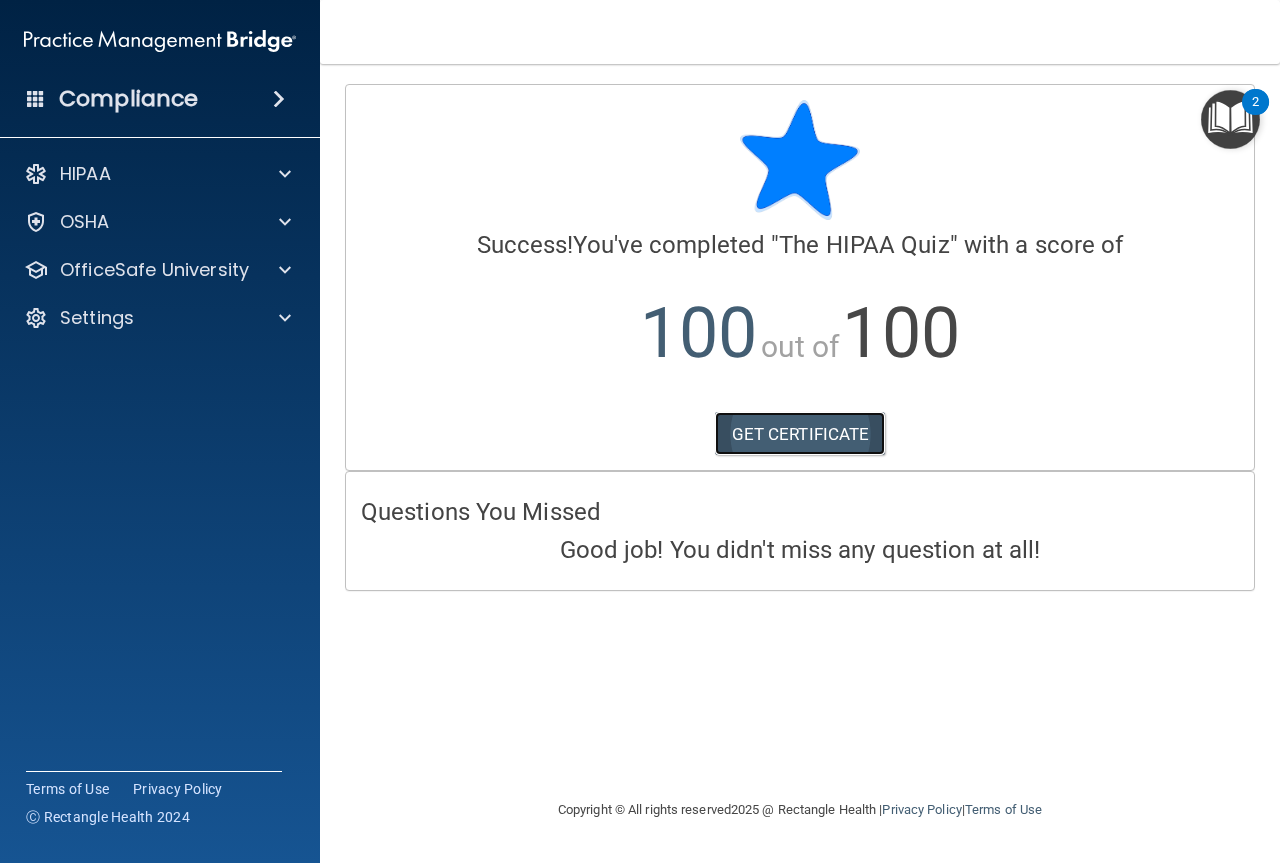 click on "GET CERTIFICATE" at bounding box center [800, 434] 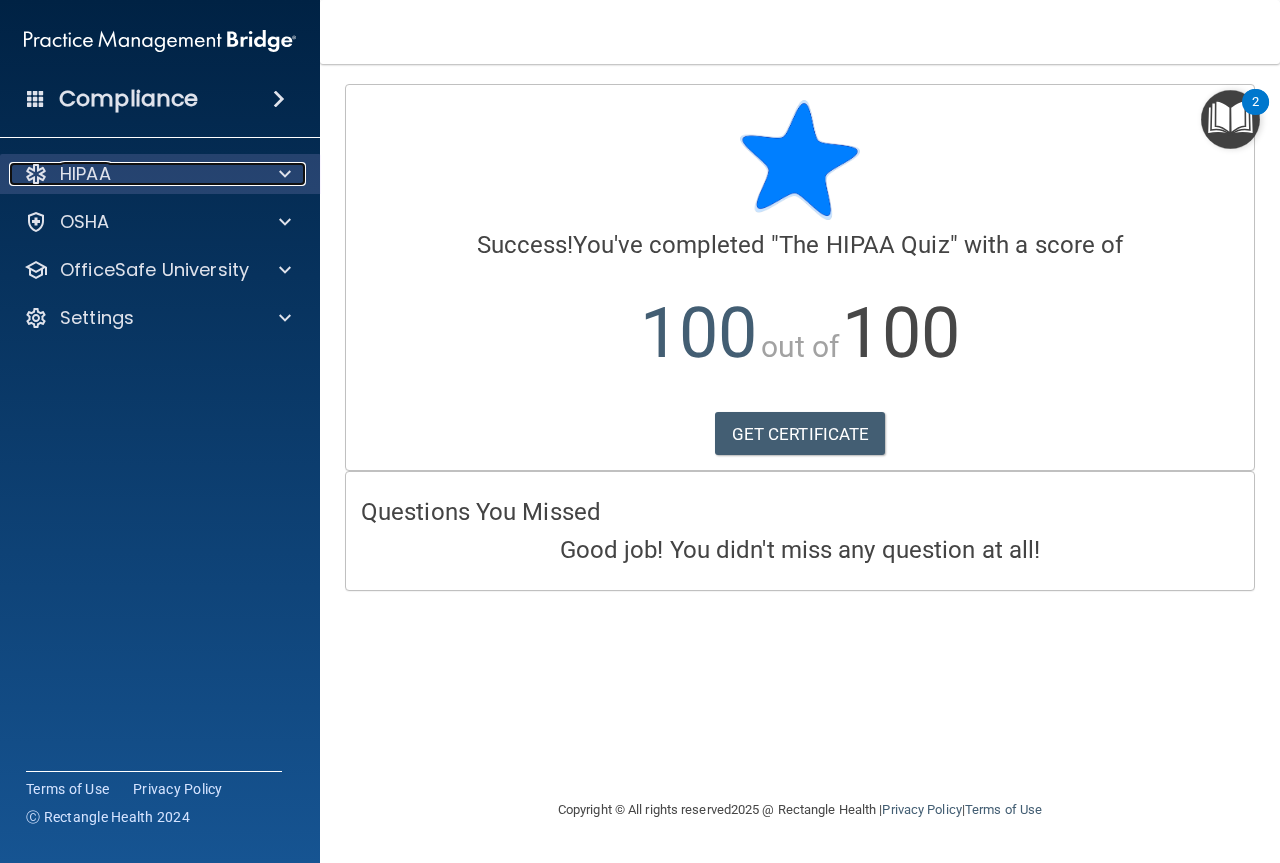 click at bounding box center [285, 174] 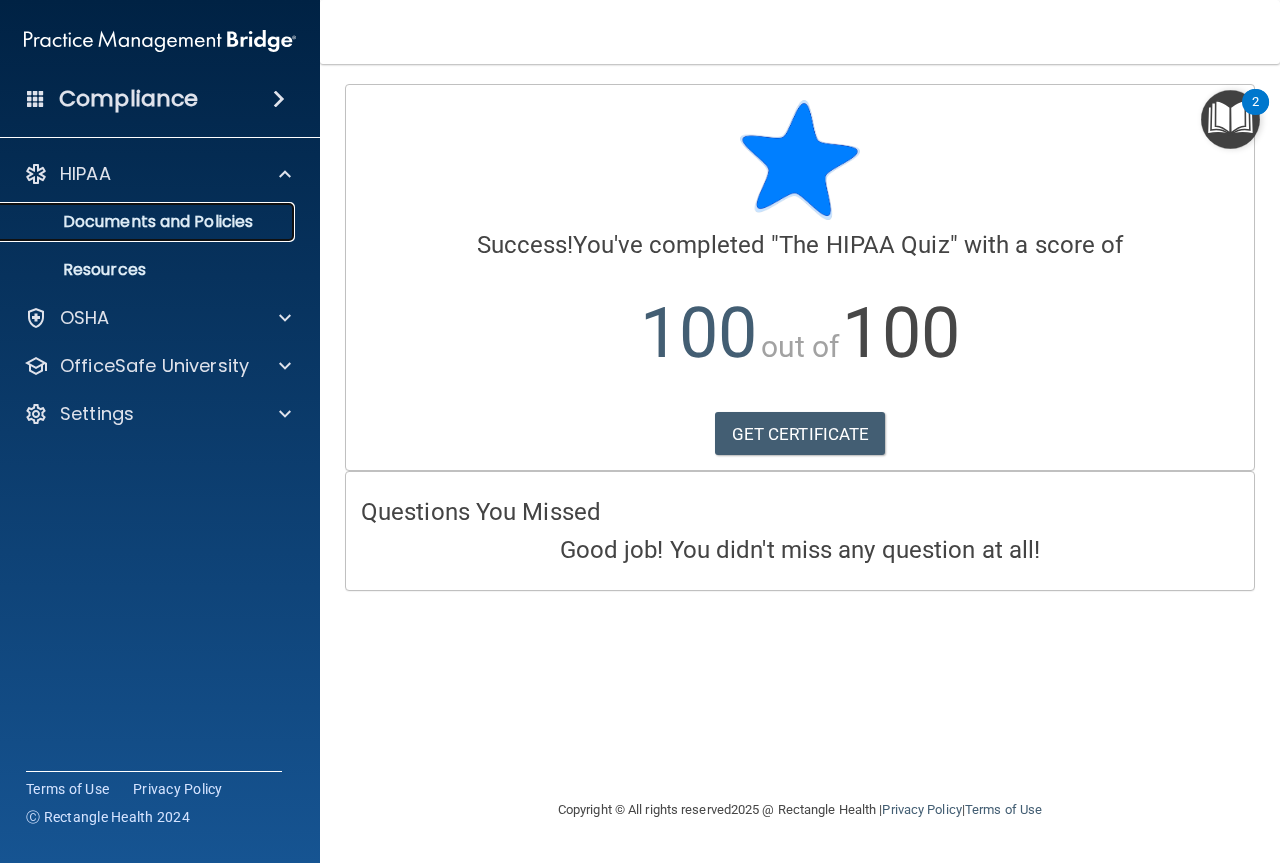 click on "Documents and Policies" at bounding box center [149, 222] 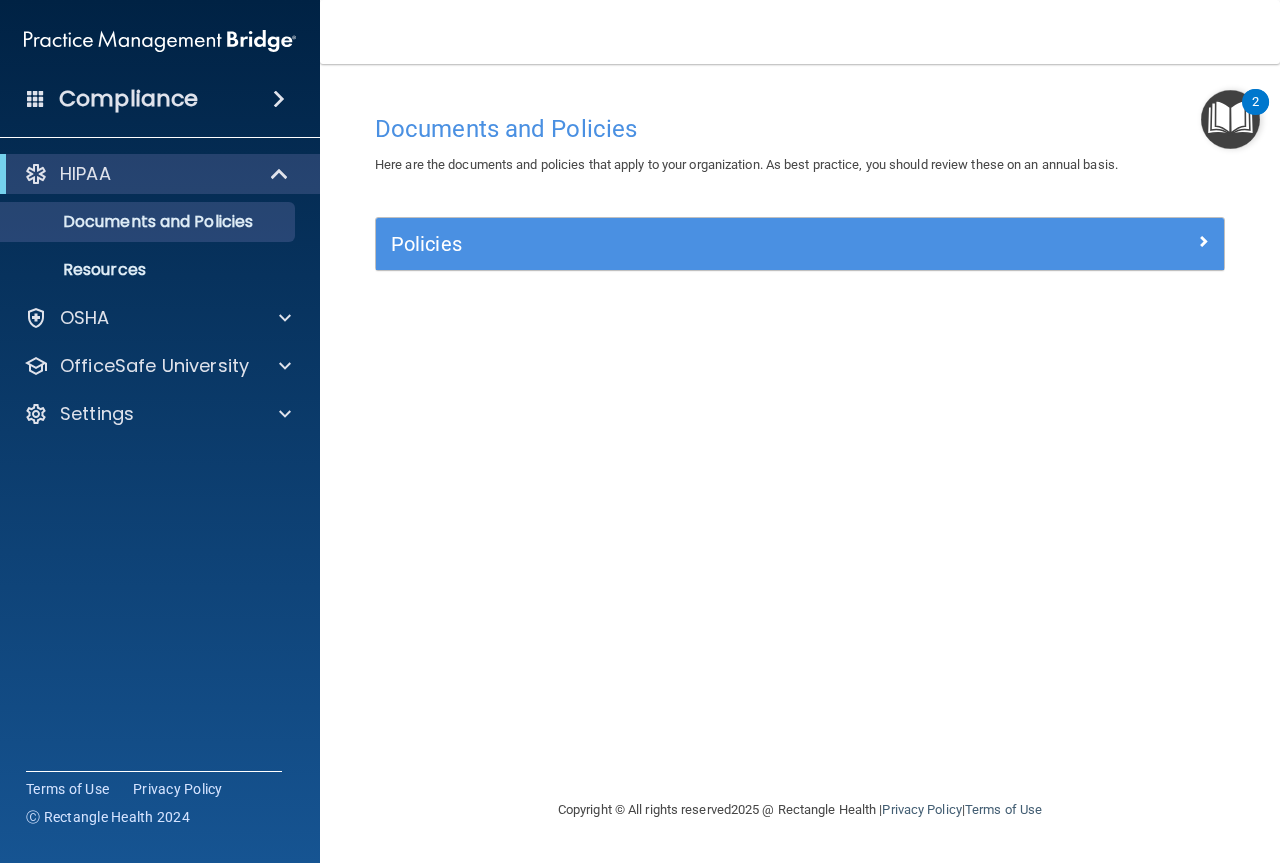 click at bounding box center (1230, 119) 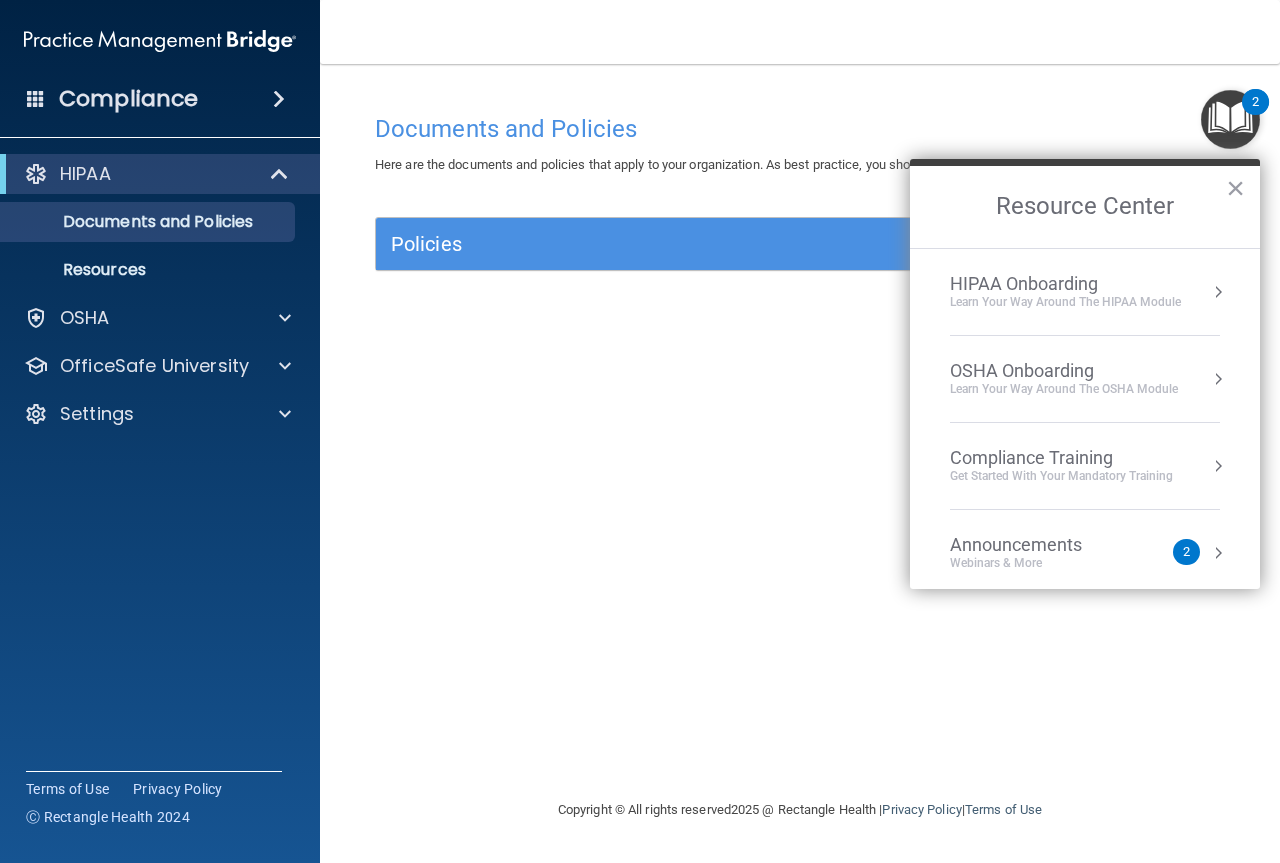 click on "Compliance Training" at bounding box center (1061, 458) 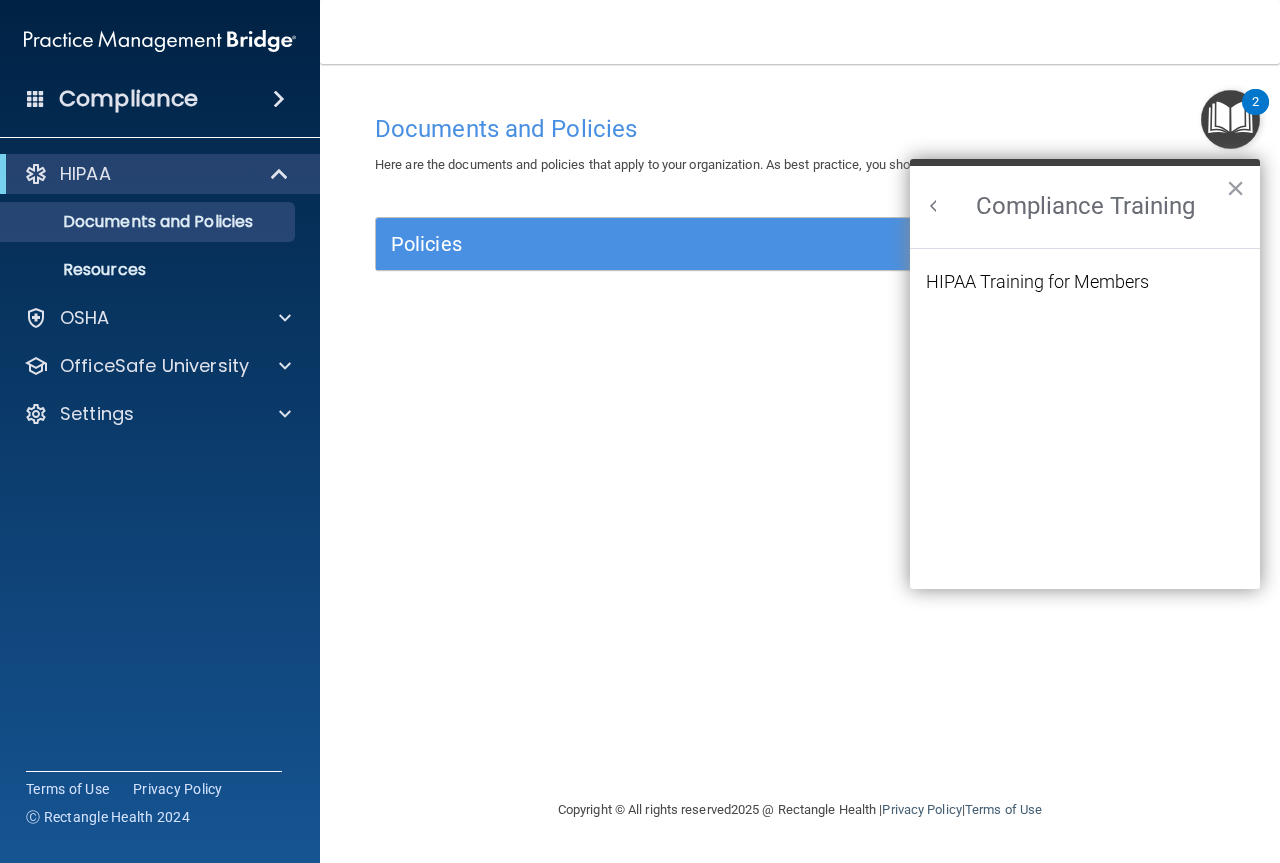 scroll, scrollTop: 0, scrollLeft: 0, axis: both 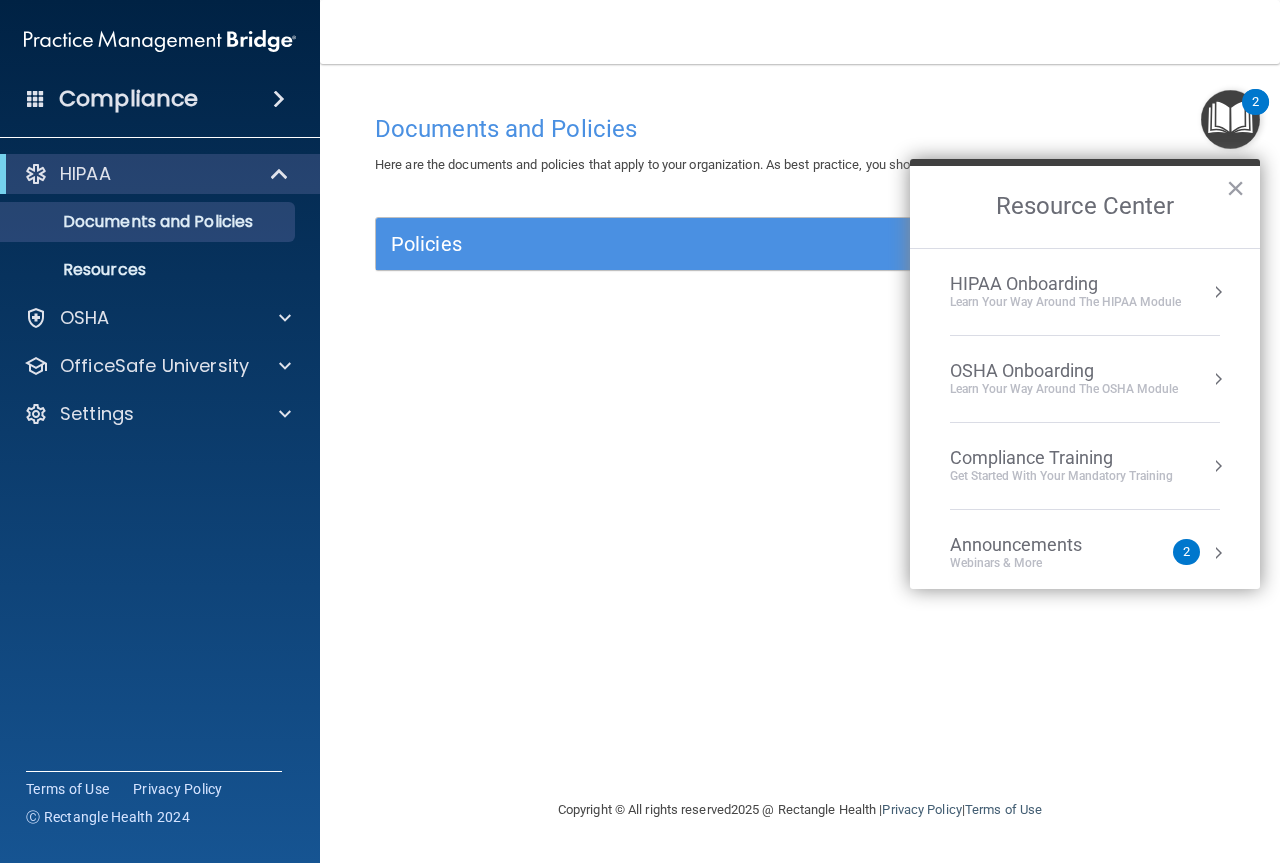 click on "OSHA Onboarding" at bounding box center [1064, 371] 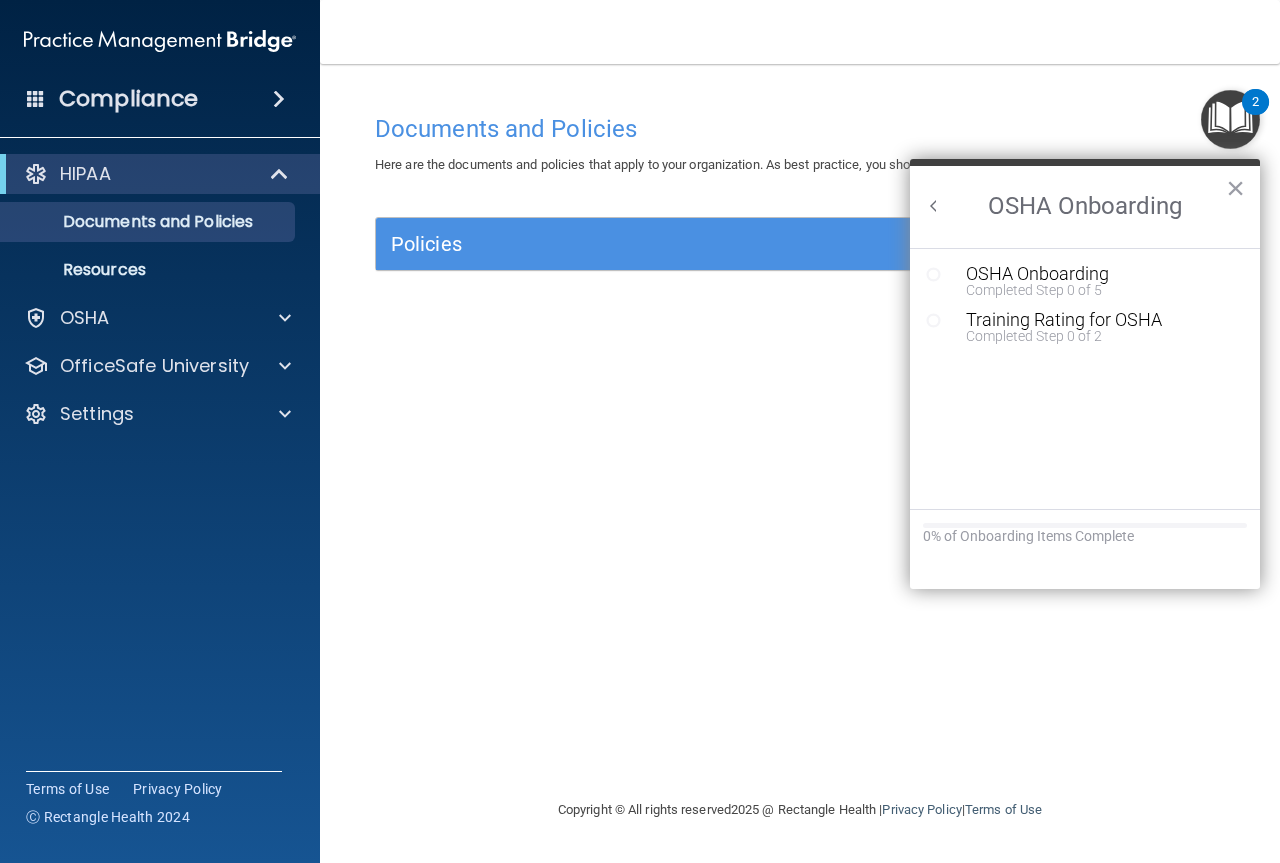 scroll, scrollTop: 0, scrollLeft: 0, axis: both 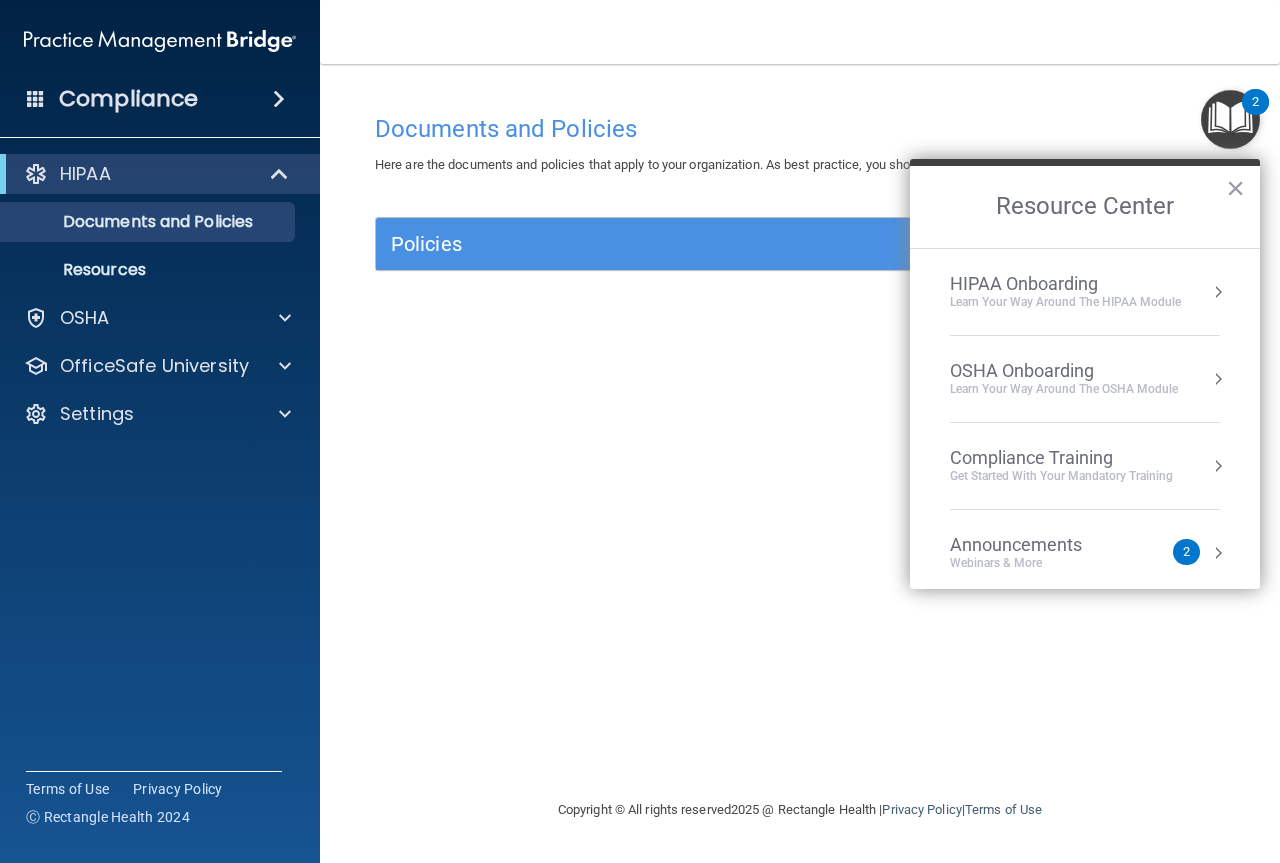 click on "Learn Your Way around the HIPAA module" at bounding box center [1065, 302] 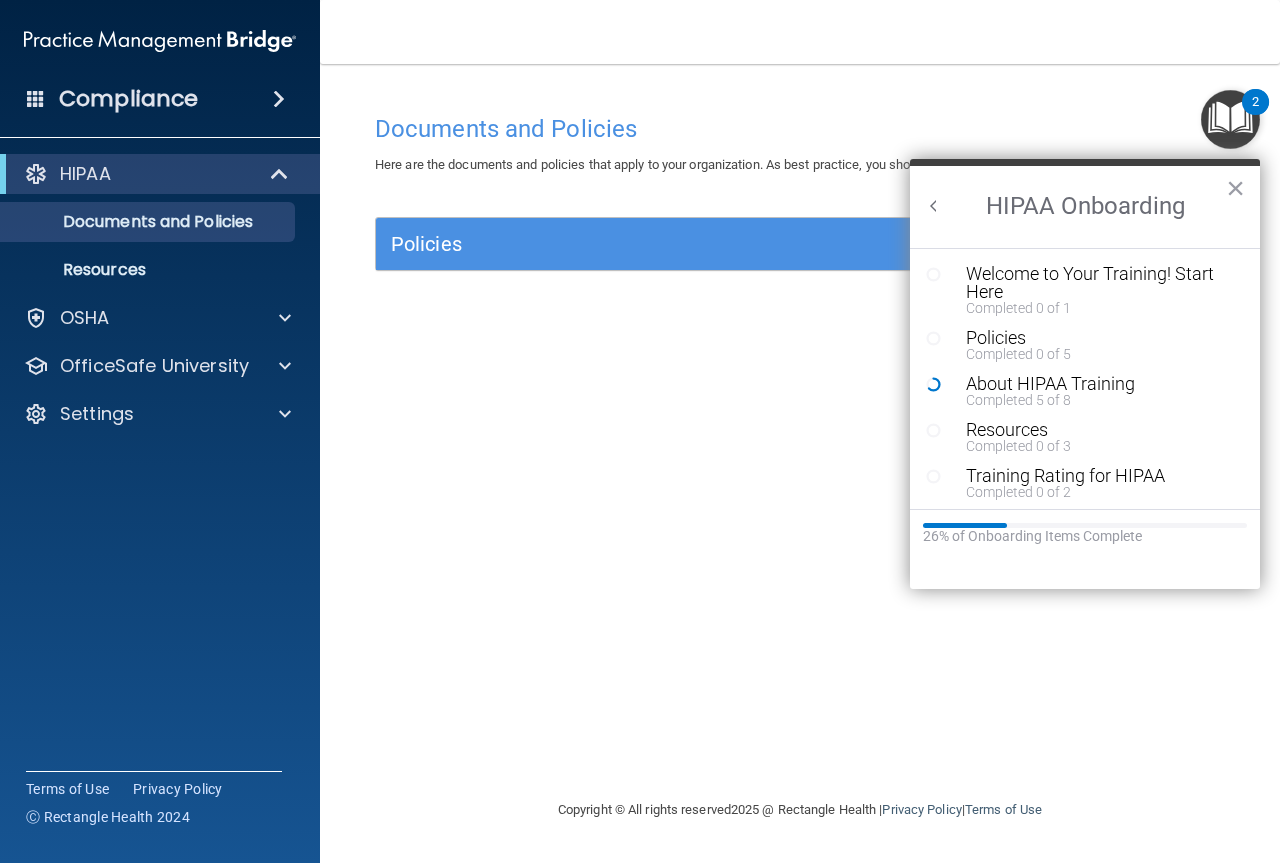 scroll, scrollTop: 0, scrollLeft: 0, axis: both 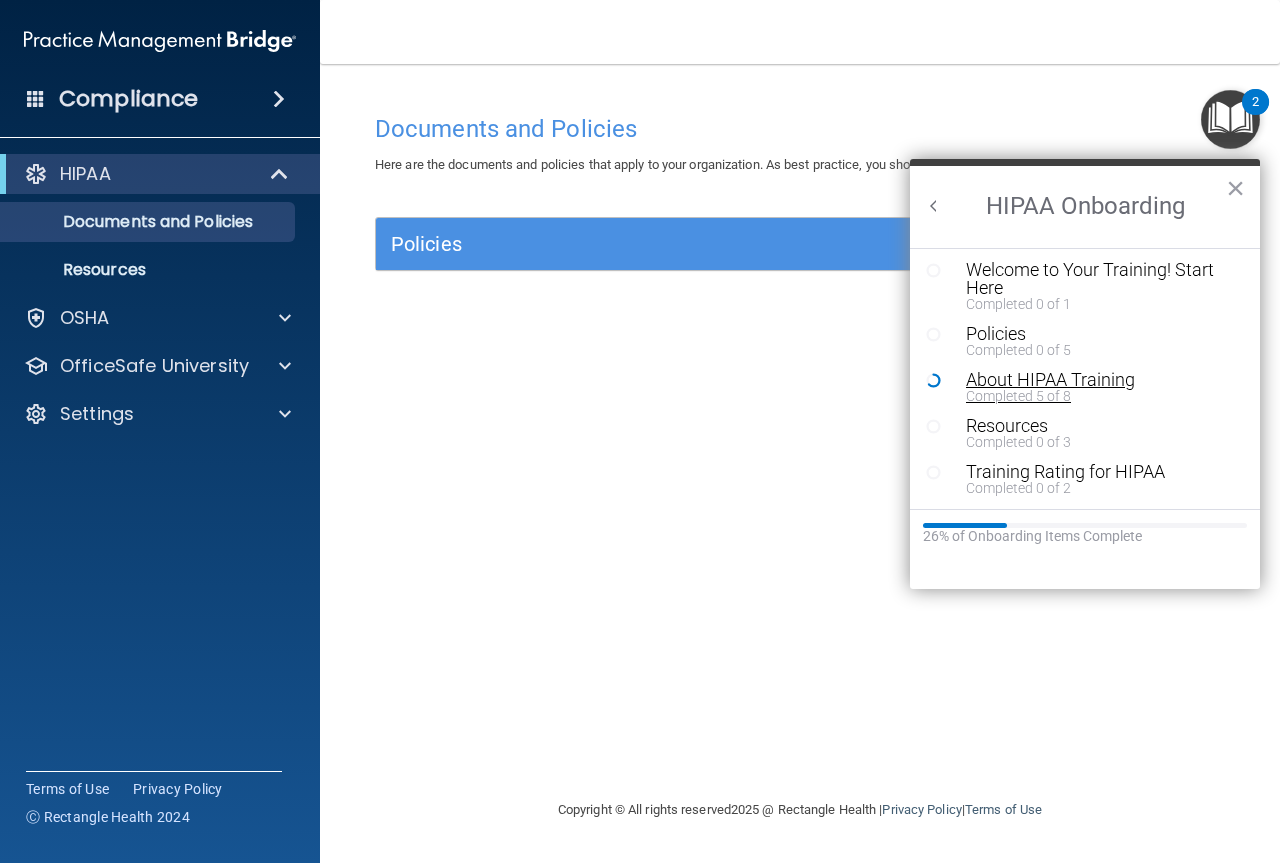 click on "About HIPAA Training" at bounding box center (1092, 380) 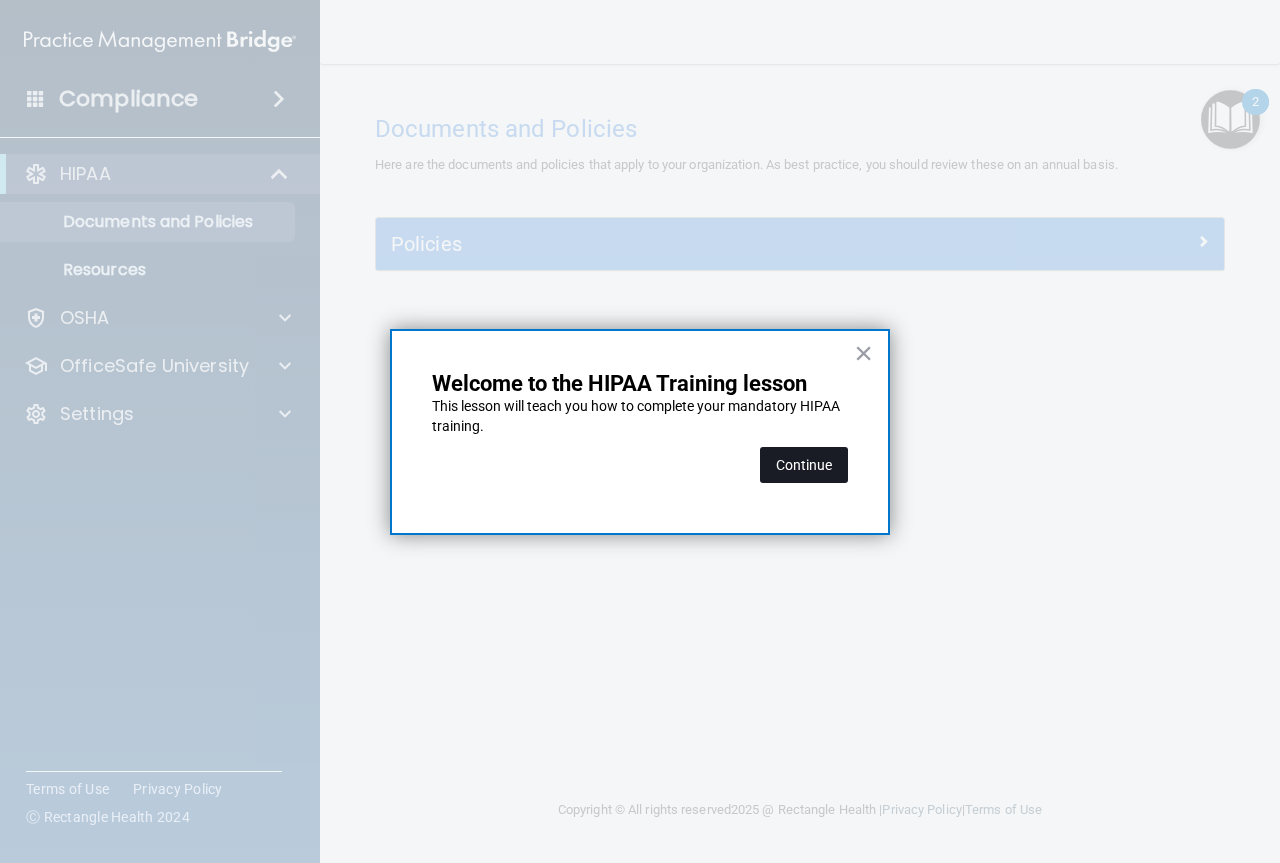 click on "Continue" at bounding box center (804, 465) 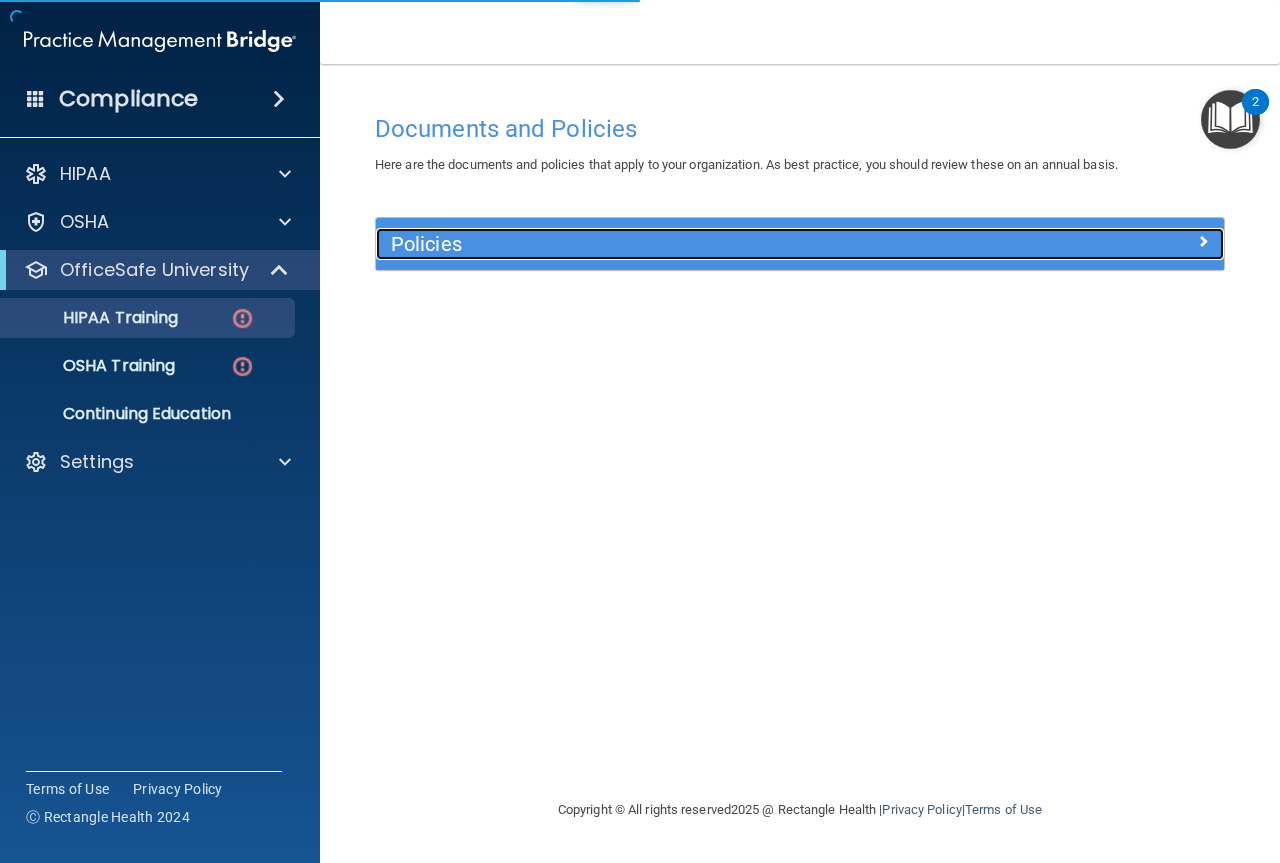 click on "Policies" at bounding box center (694, 244) 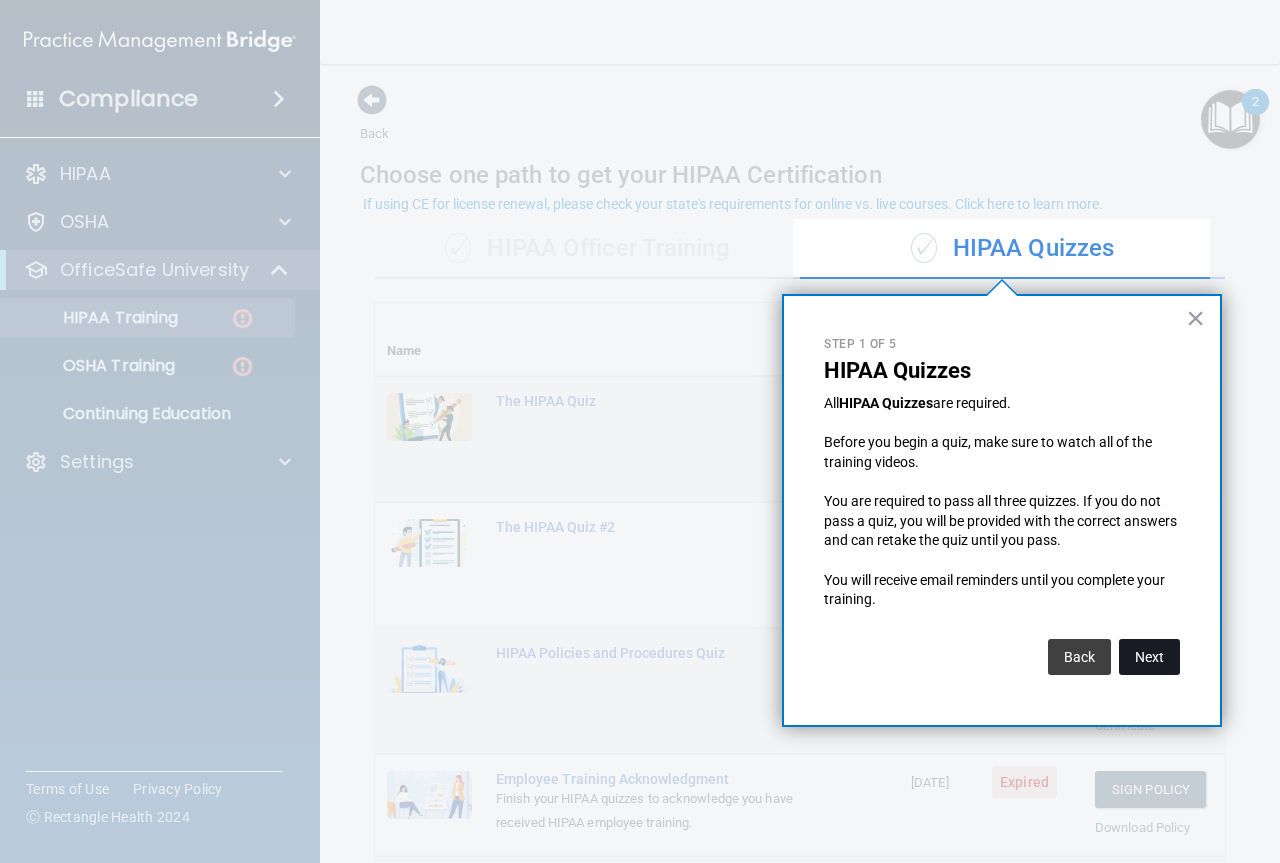 click on "Next" at bounding box center [1149, 657] 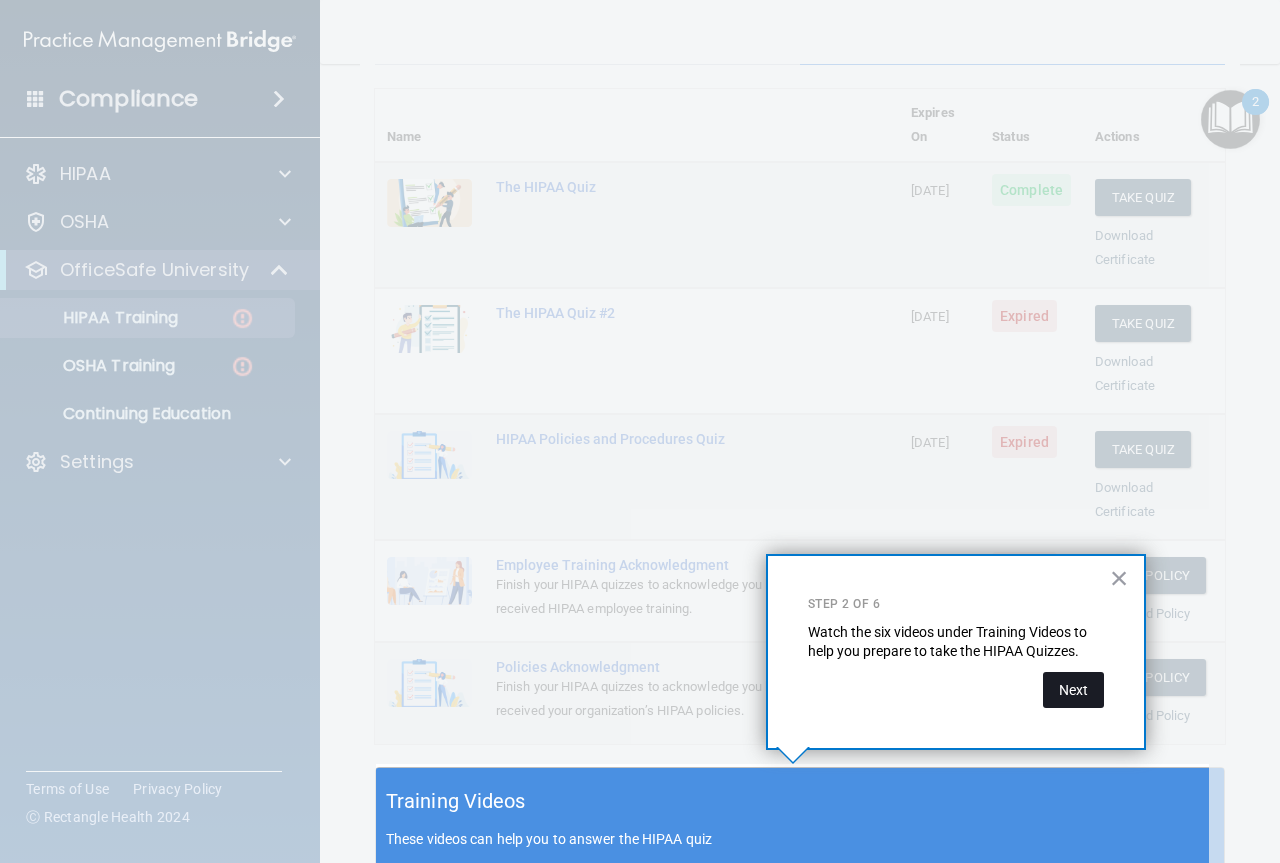 click on "Next" at bounding box center (1073, 690) 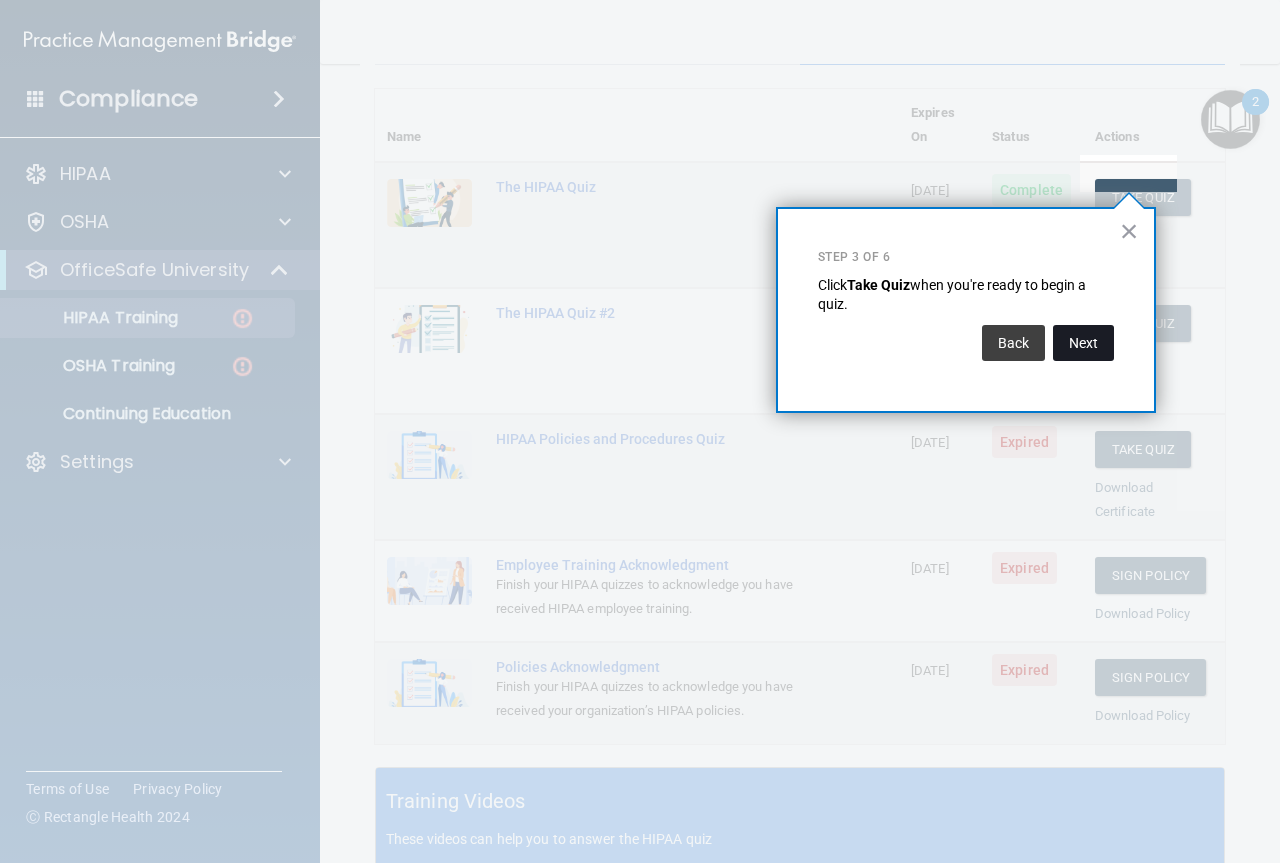 click on "Next" at bounding box center [1083, 343] 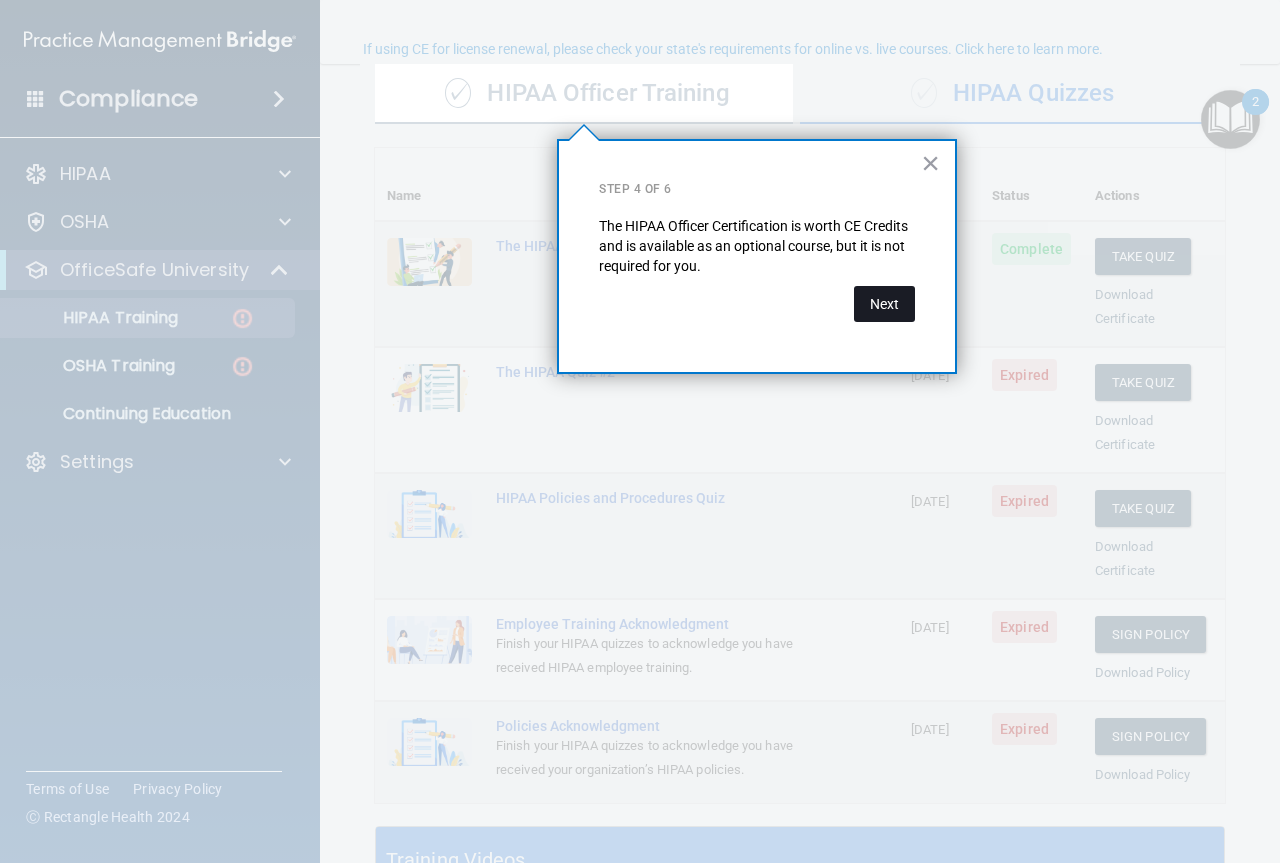 click on "Next" at bounding box center [884, 304] 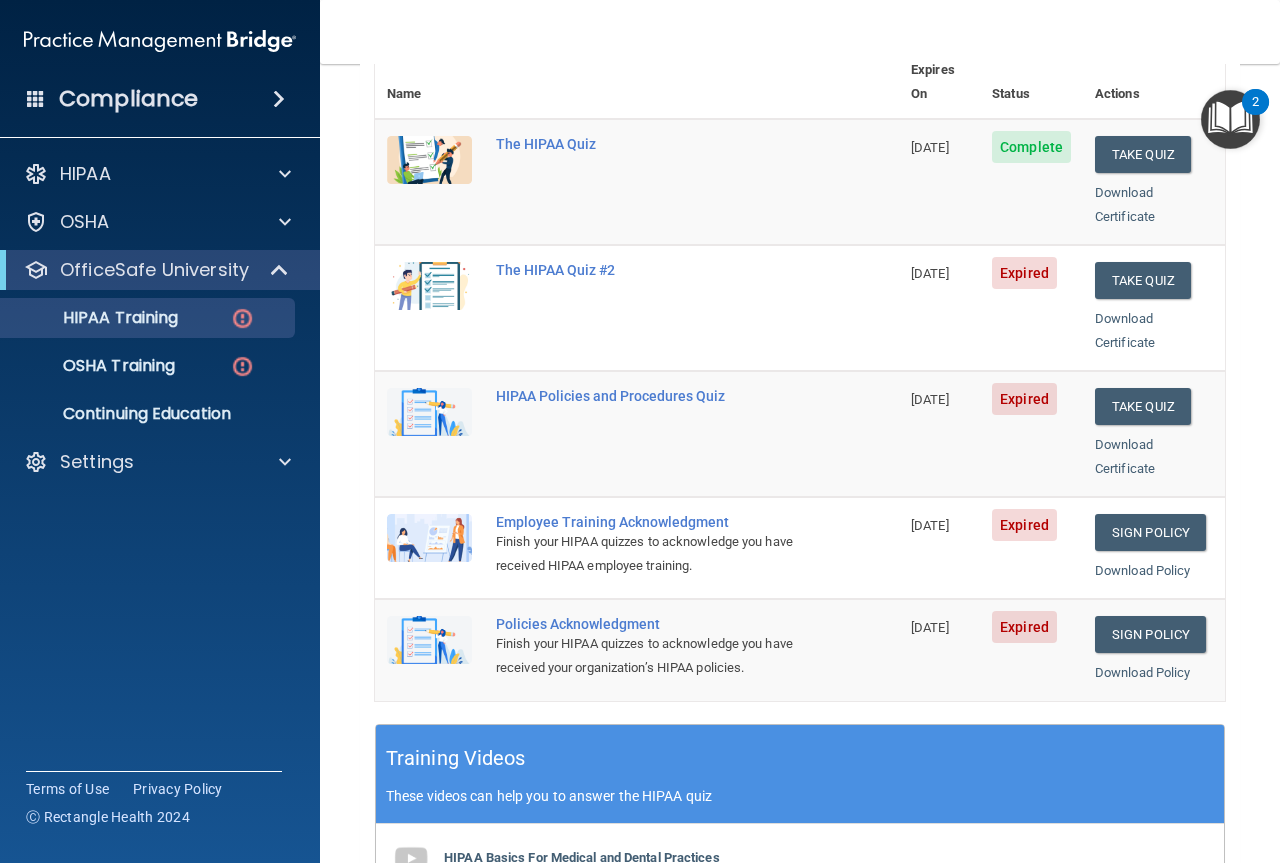 scroll, scrollTop: 355, scrollLeft: 0, axis: vertical 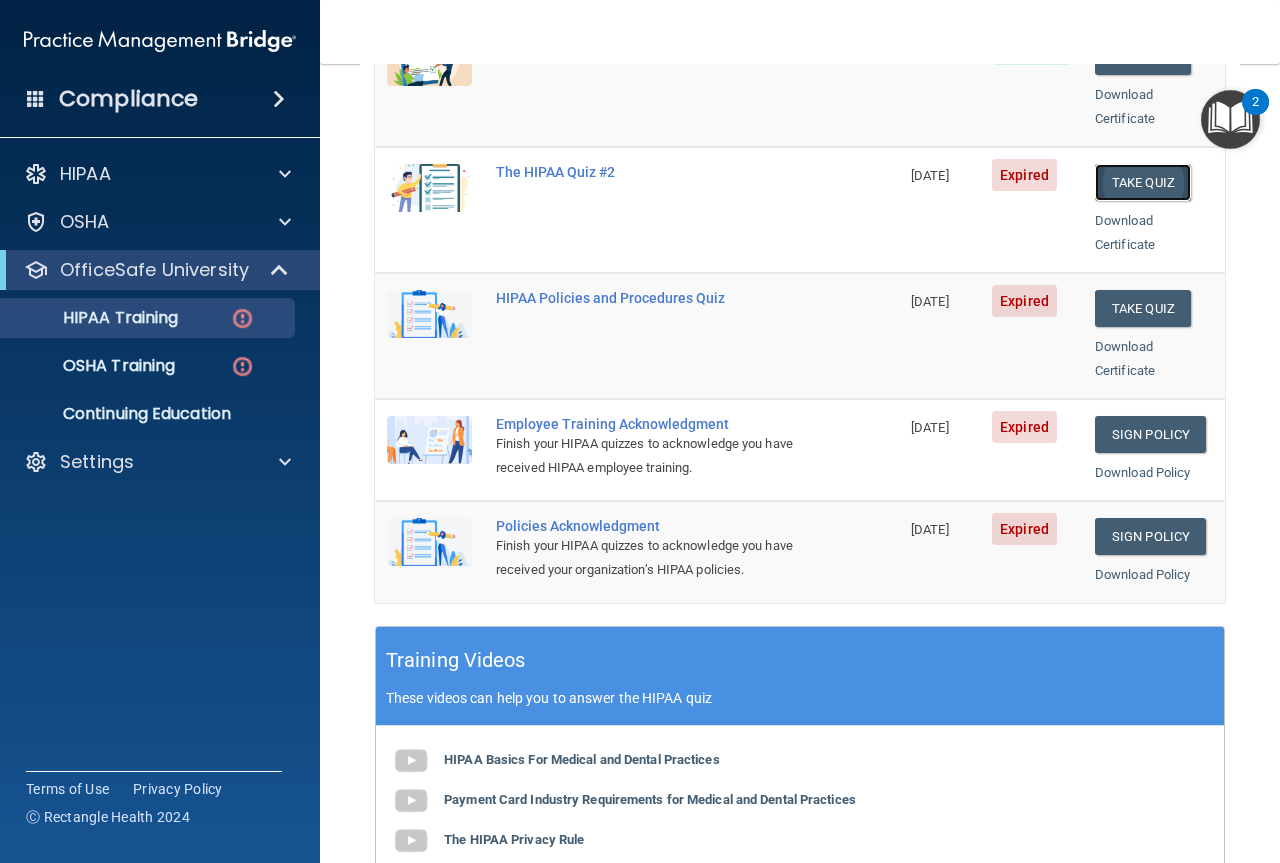 click on "Take Quiz" at bounding box center (1143, 182) 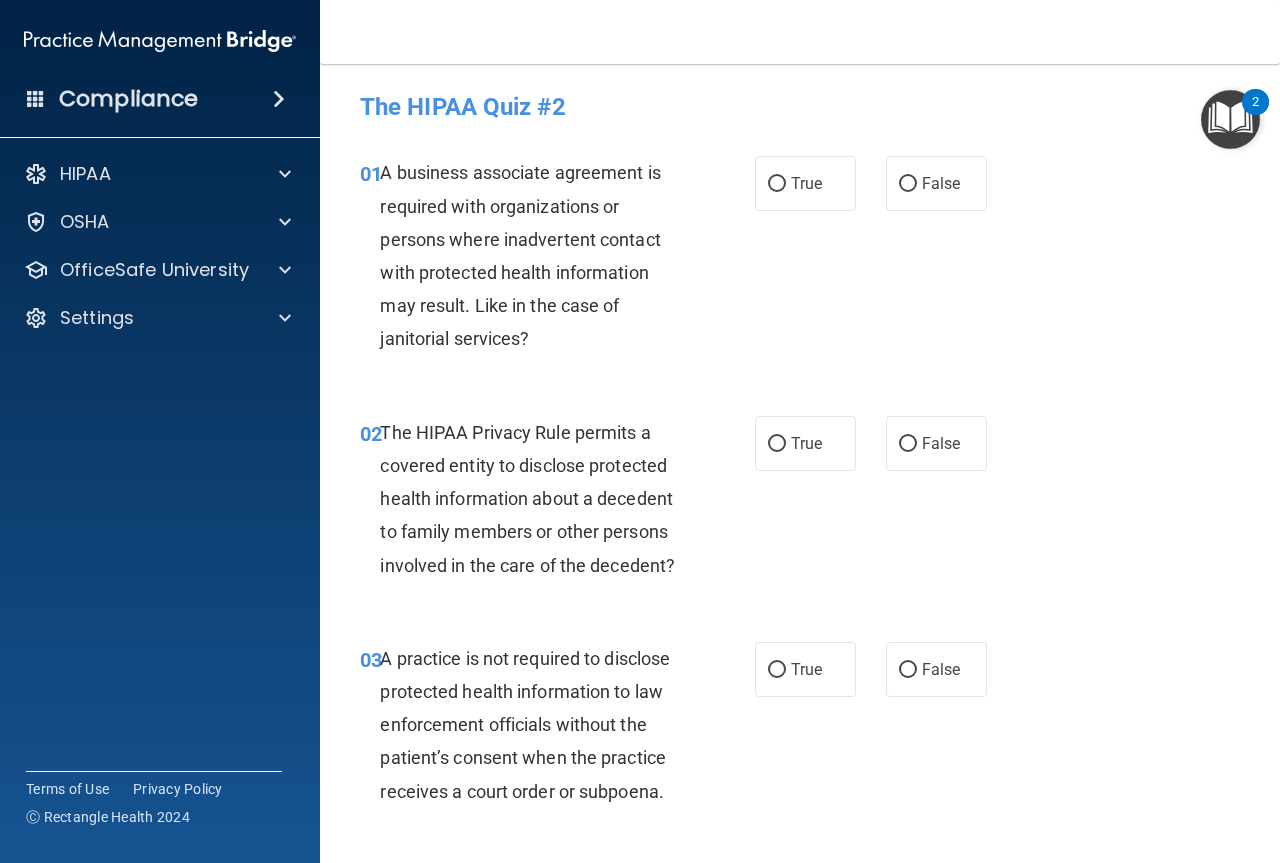 scroll, scrollTop: 0, scrollLeft: 0, axis: both 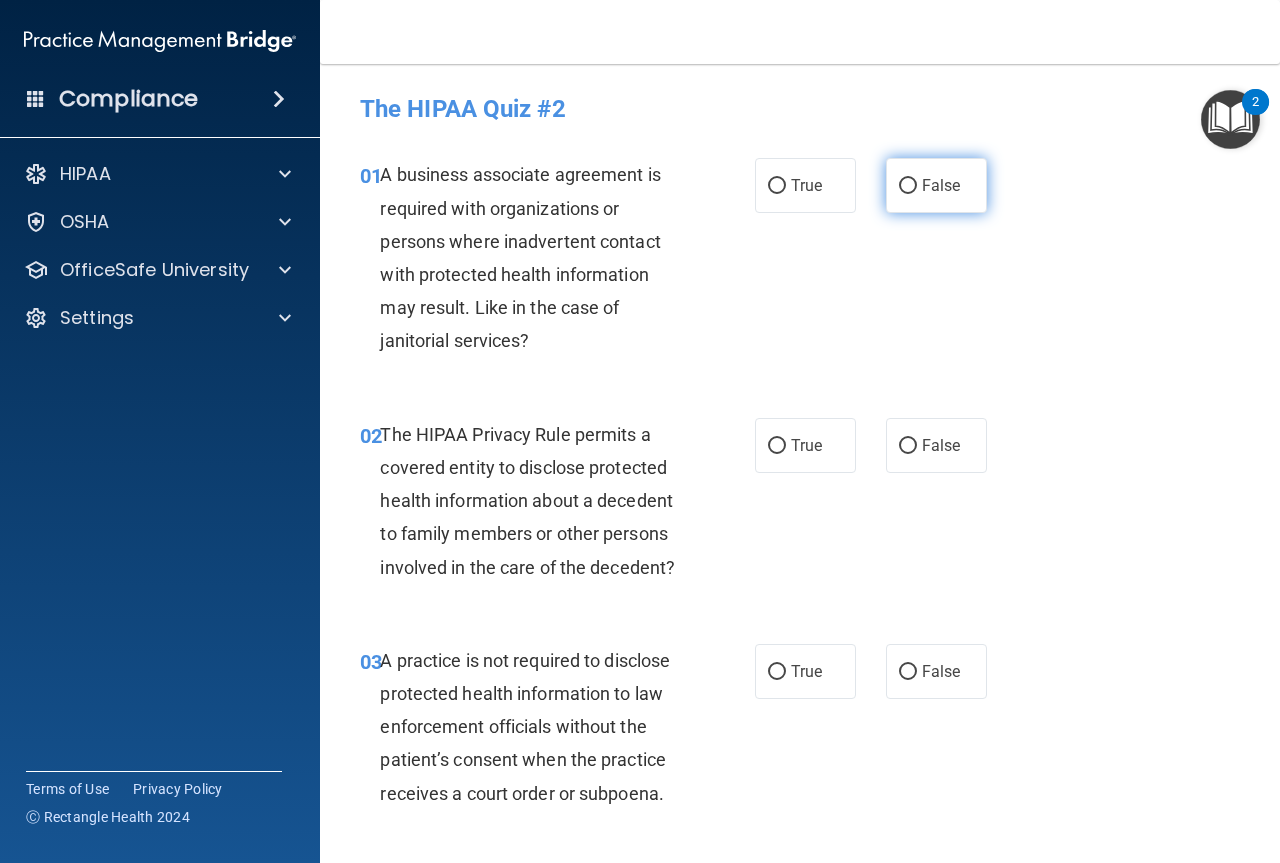 click on "False" at bounding box center (908, 186) 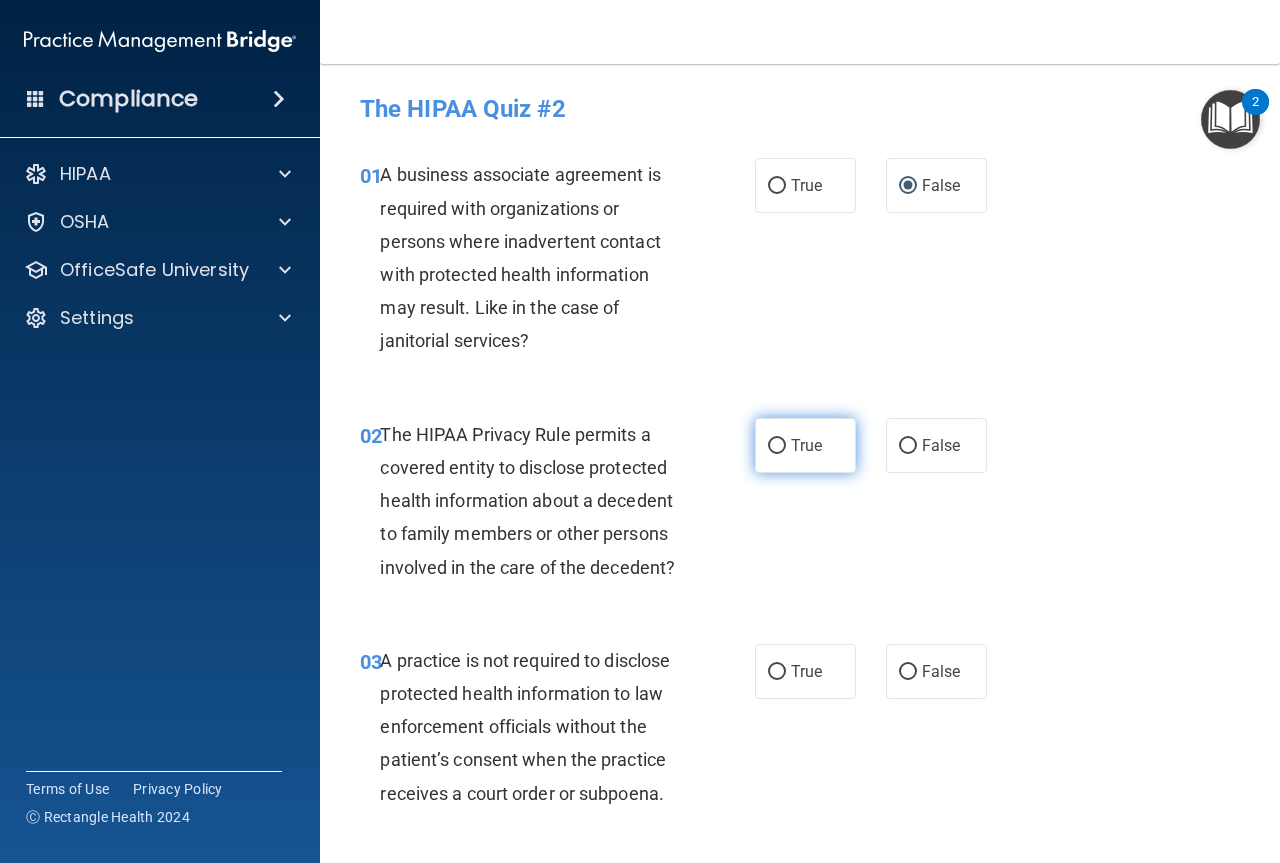 click on "True" at bounding box center [777, 446] 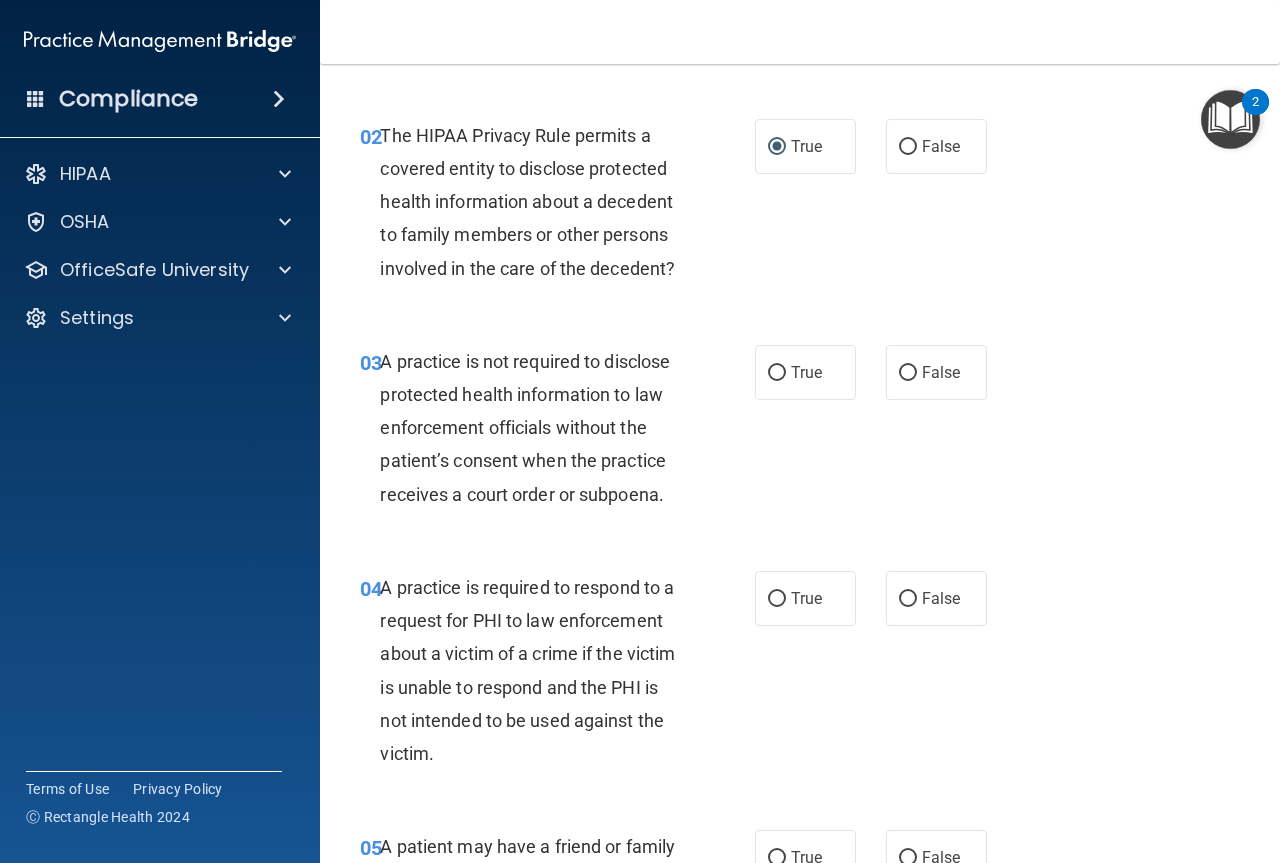 scroll, scrollTop: 300, scrollLeft: 0, axis: vertical 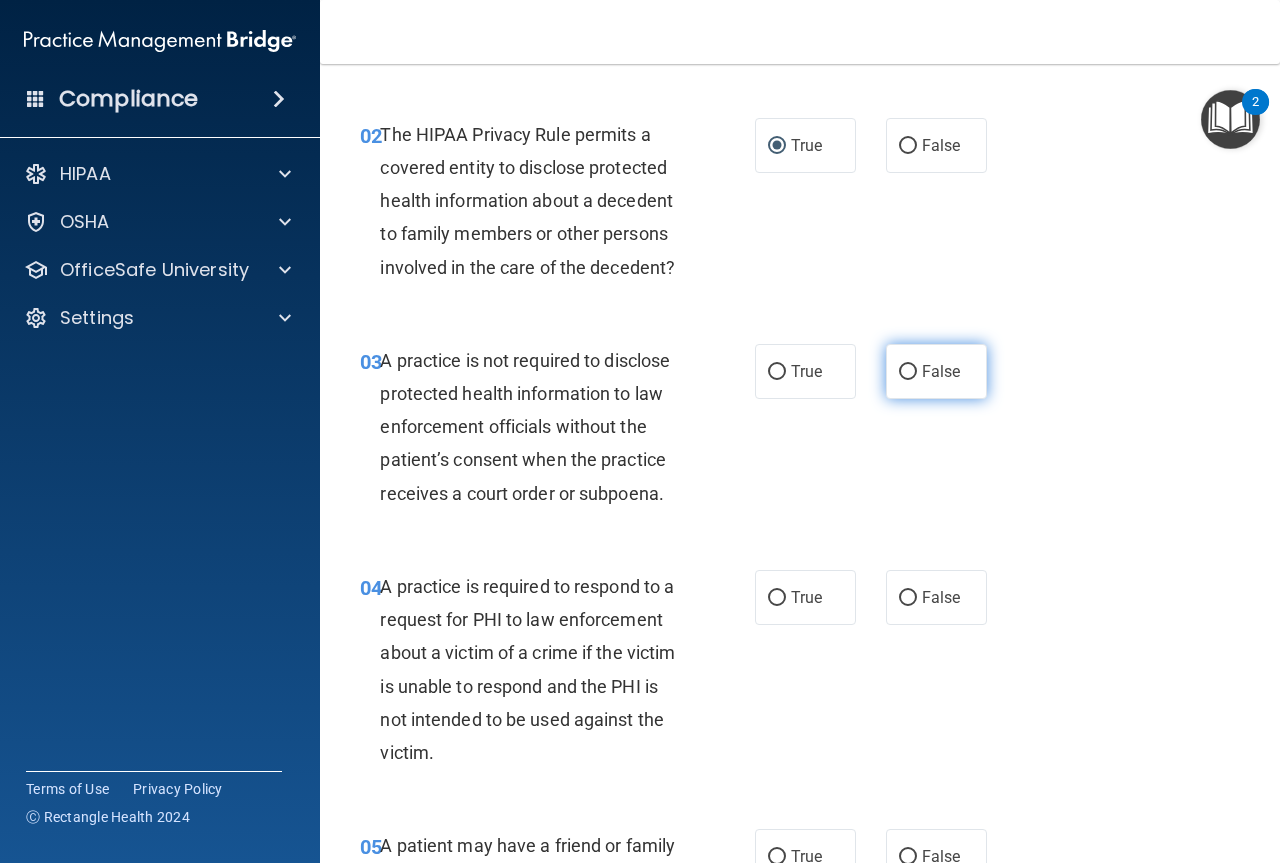 click on "False" at bounding box center [908, 372] 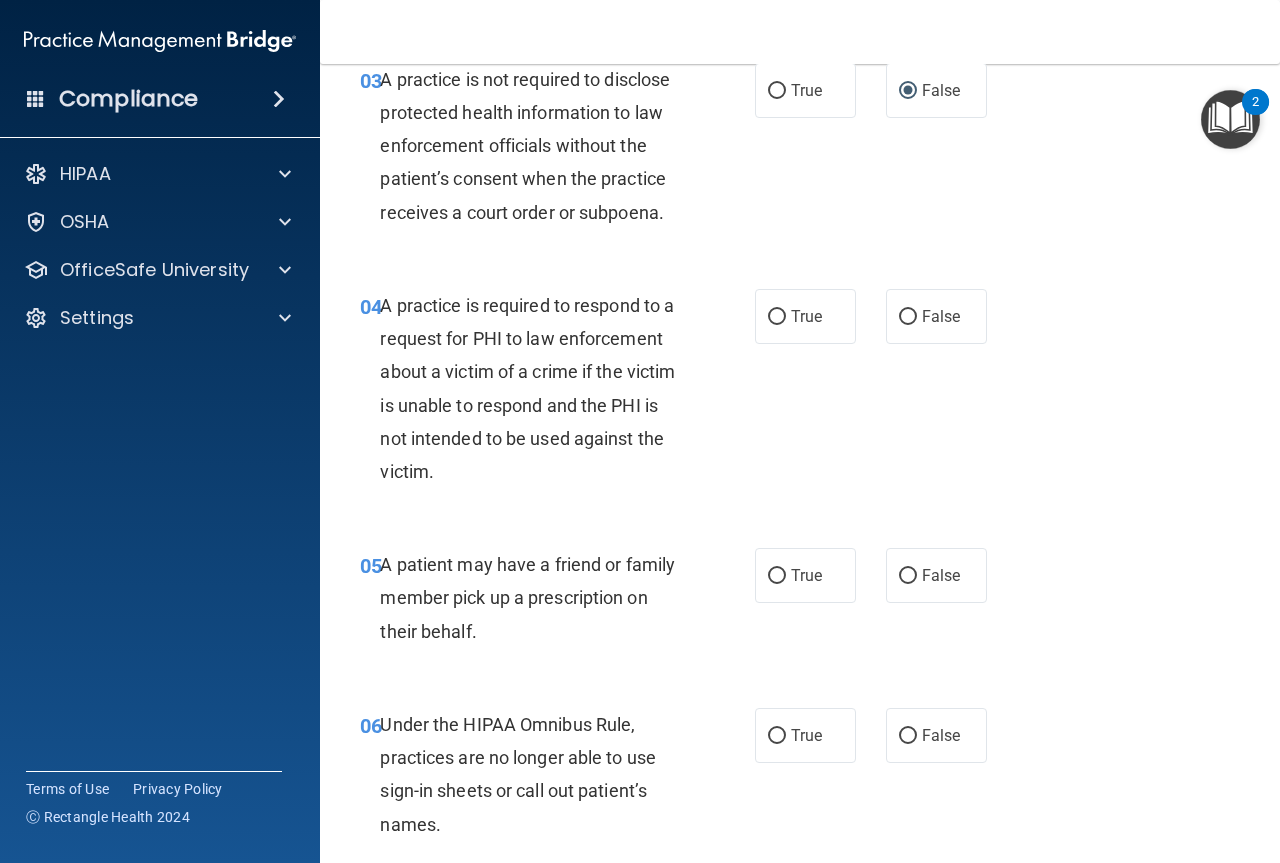 scroll, scrollTop: 600, scrollLeft: 0, axis: vertical 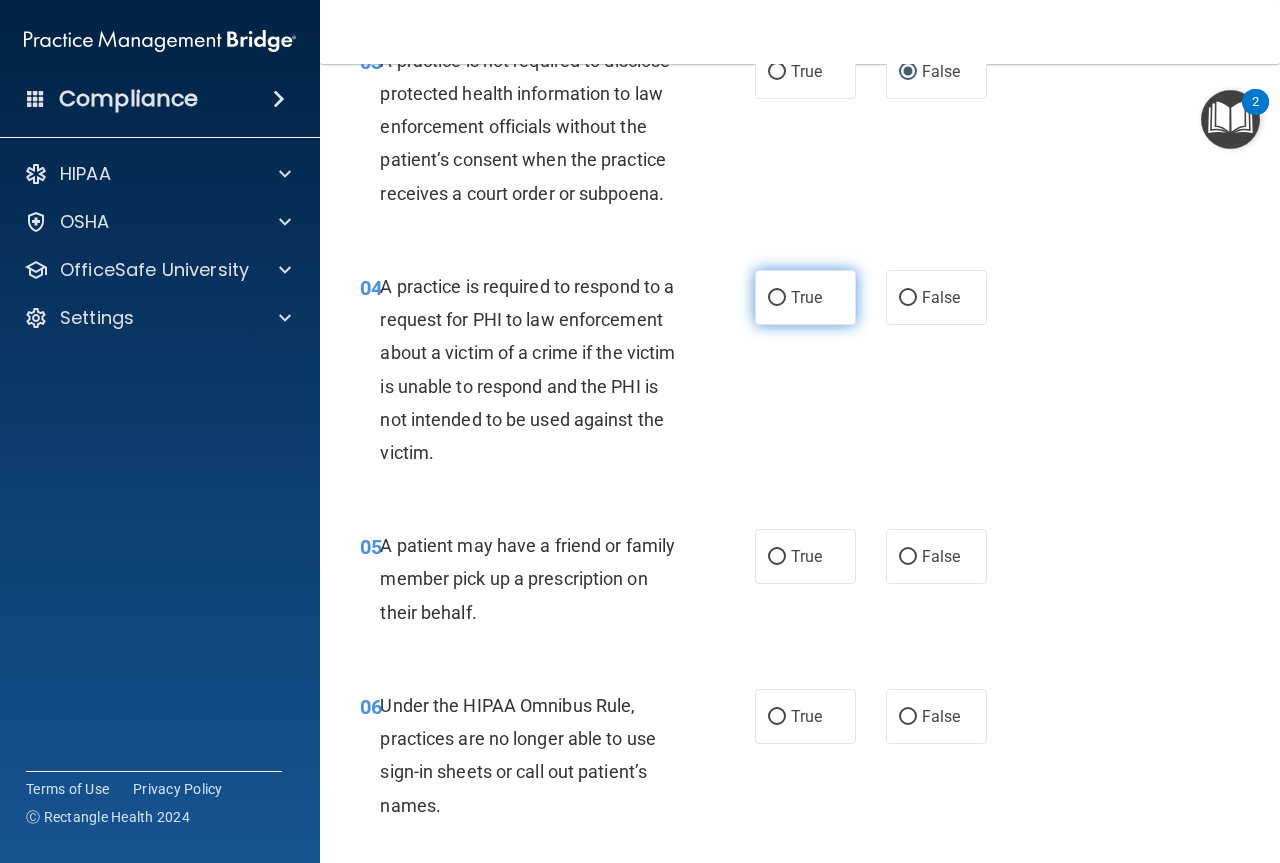 click on "True" at bounding box center (777, 298) 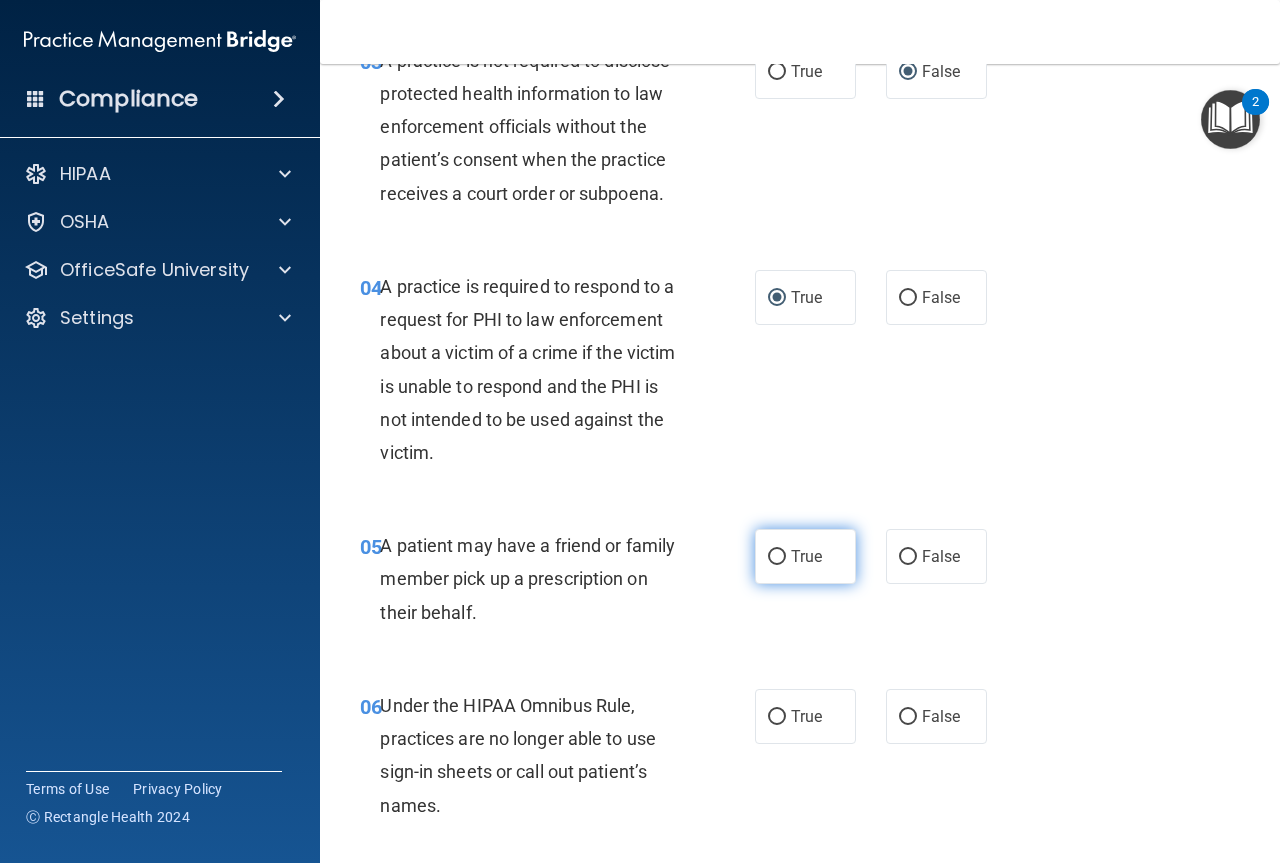 click on "True" at bounding box center (805, 556) 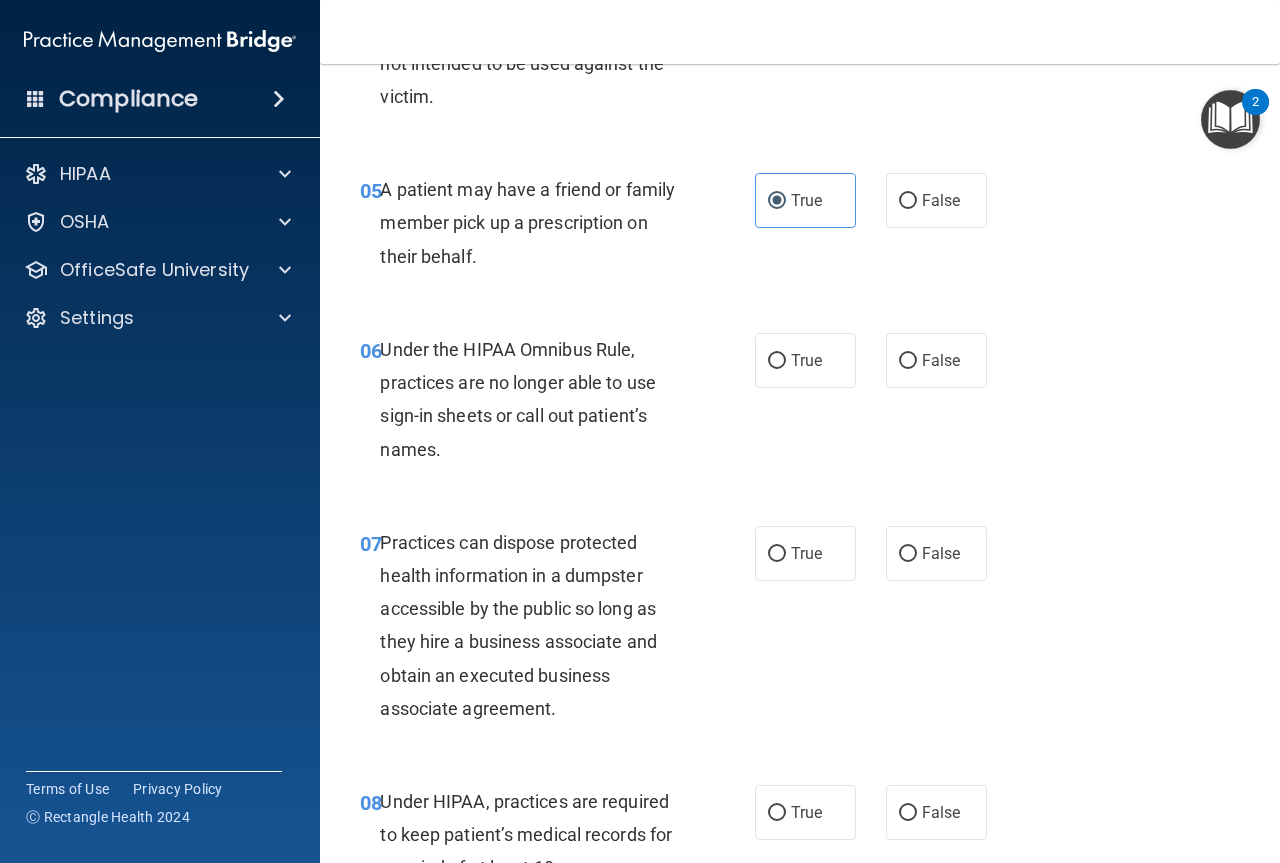 scroll, scrollTop: 1000, scrollLeft: 0, axis: vertical 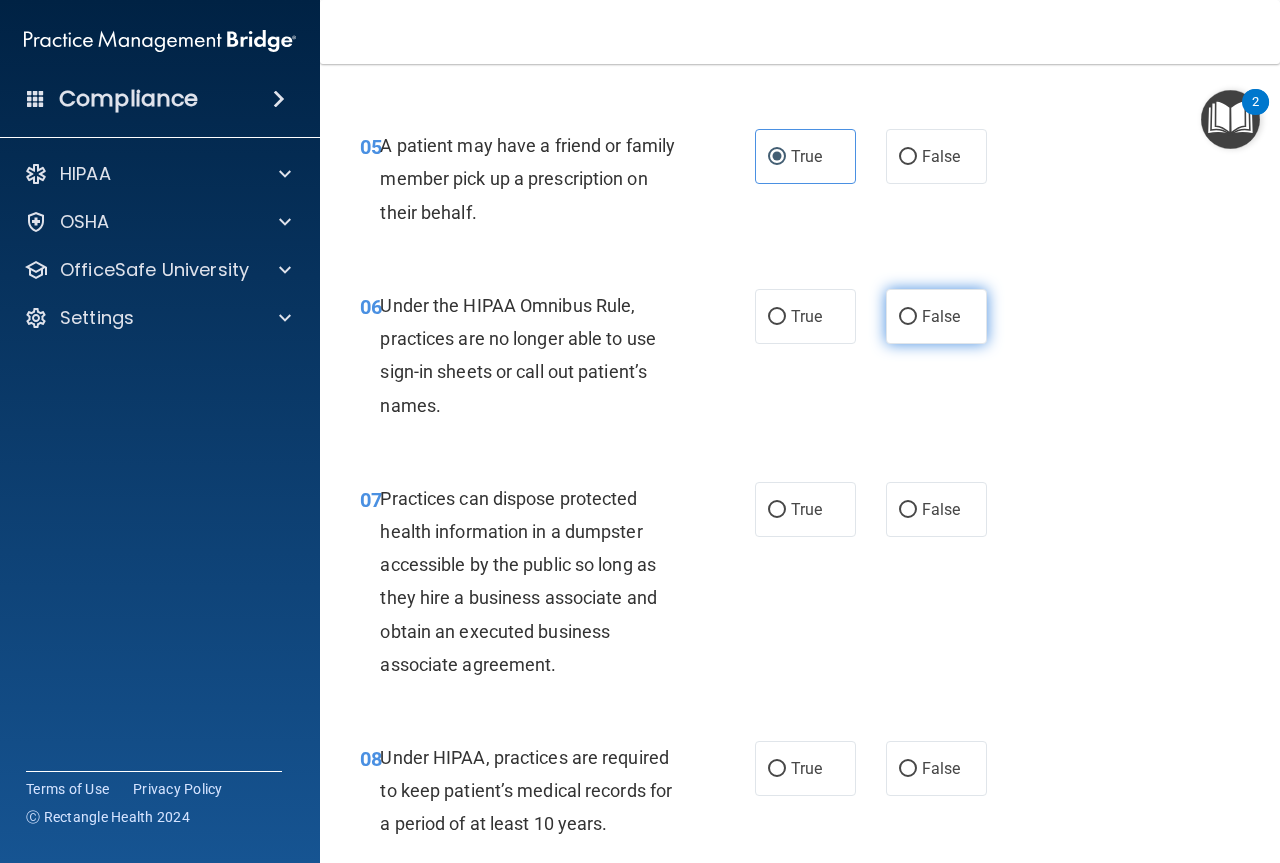 click on "False" at bounding box center (936, 316) 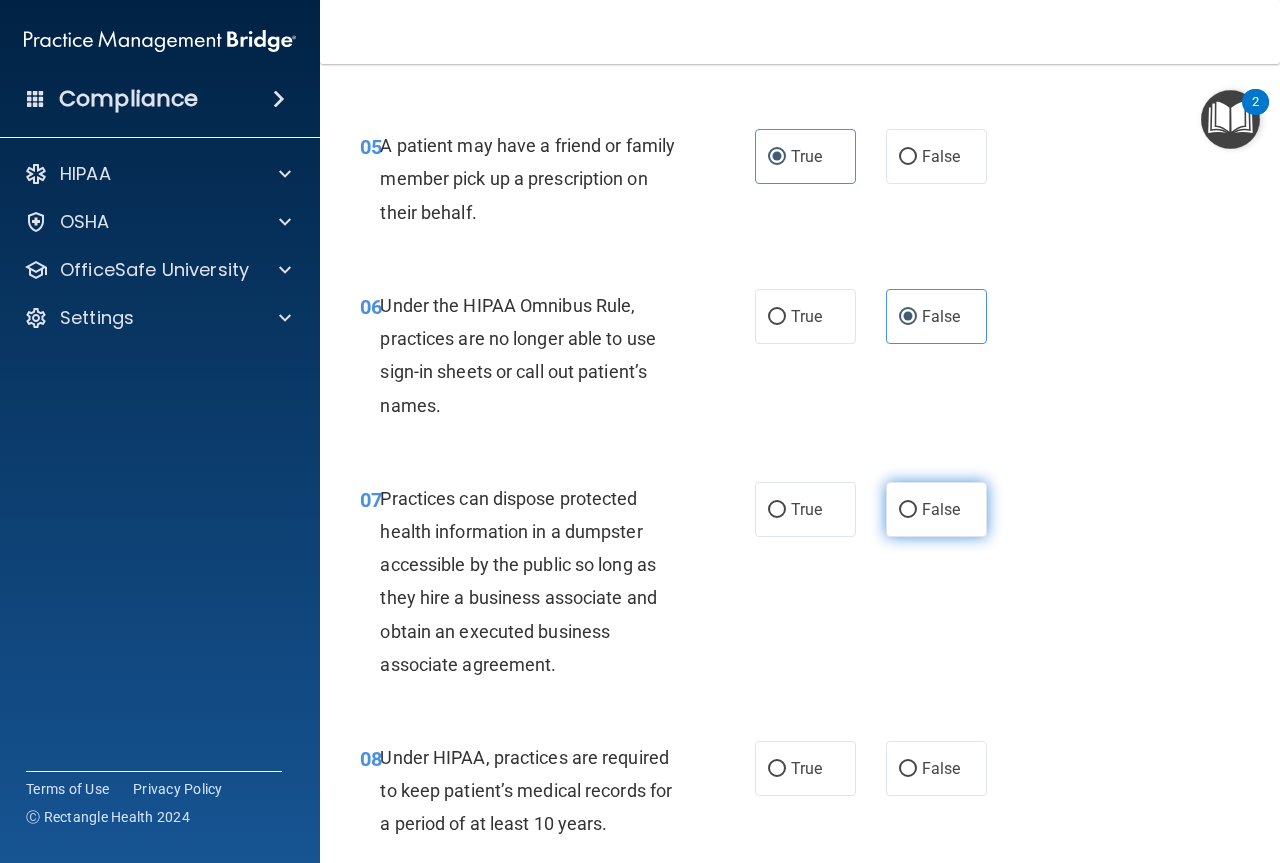 click on "False" at bounding box center [908, 510] 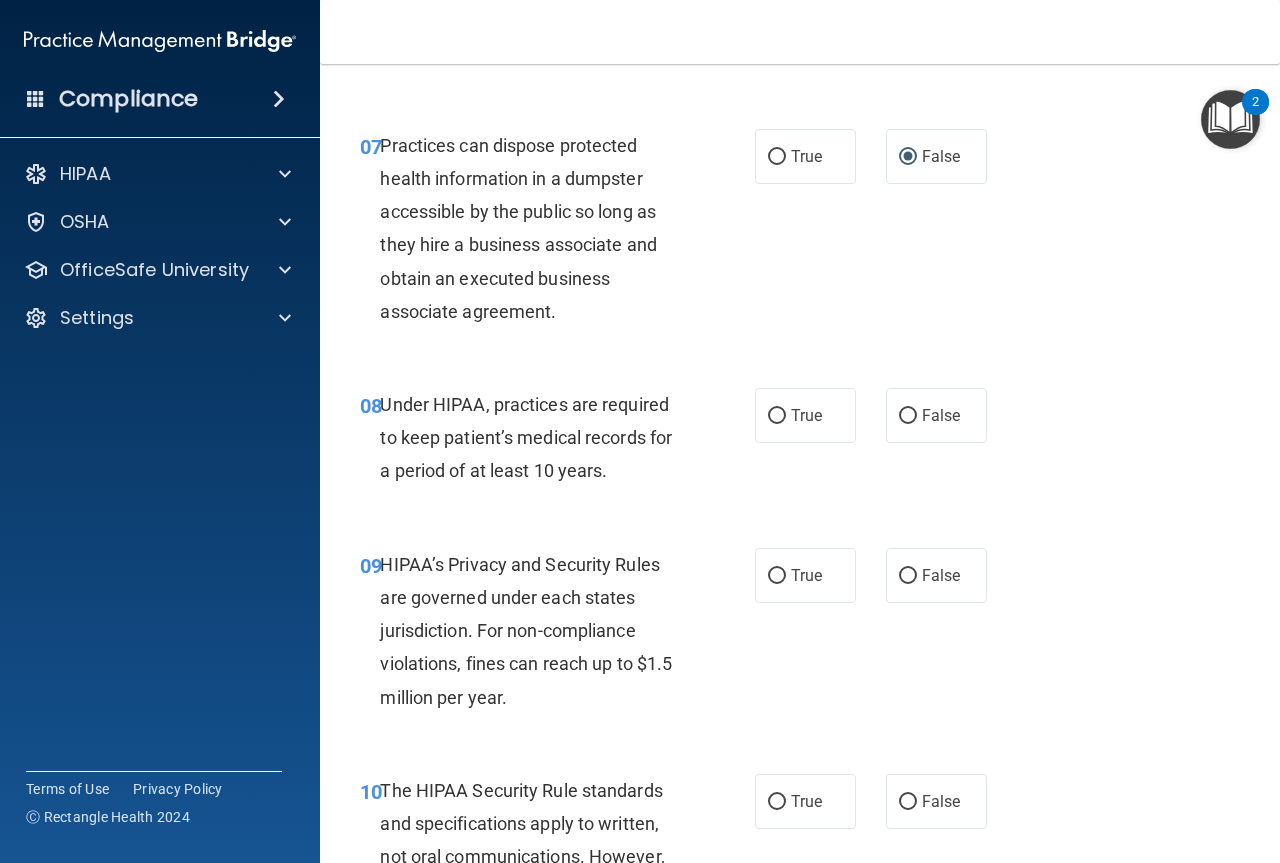 scroll, scrollTop: 1400, scrollLeft: 0, axis: vertical 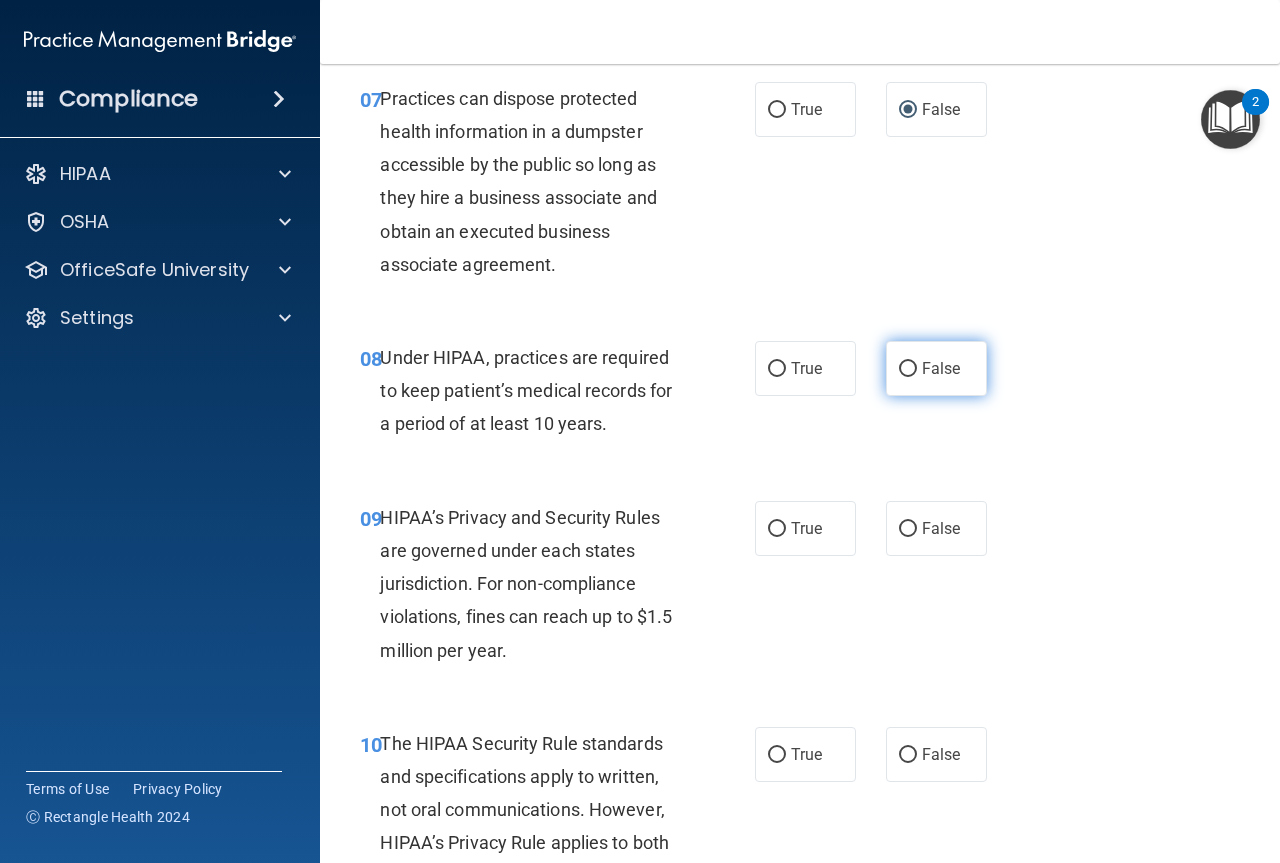 click on "False" at bounding box center [908, 369] 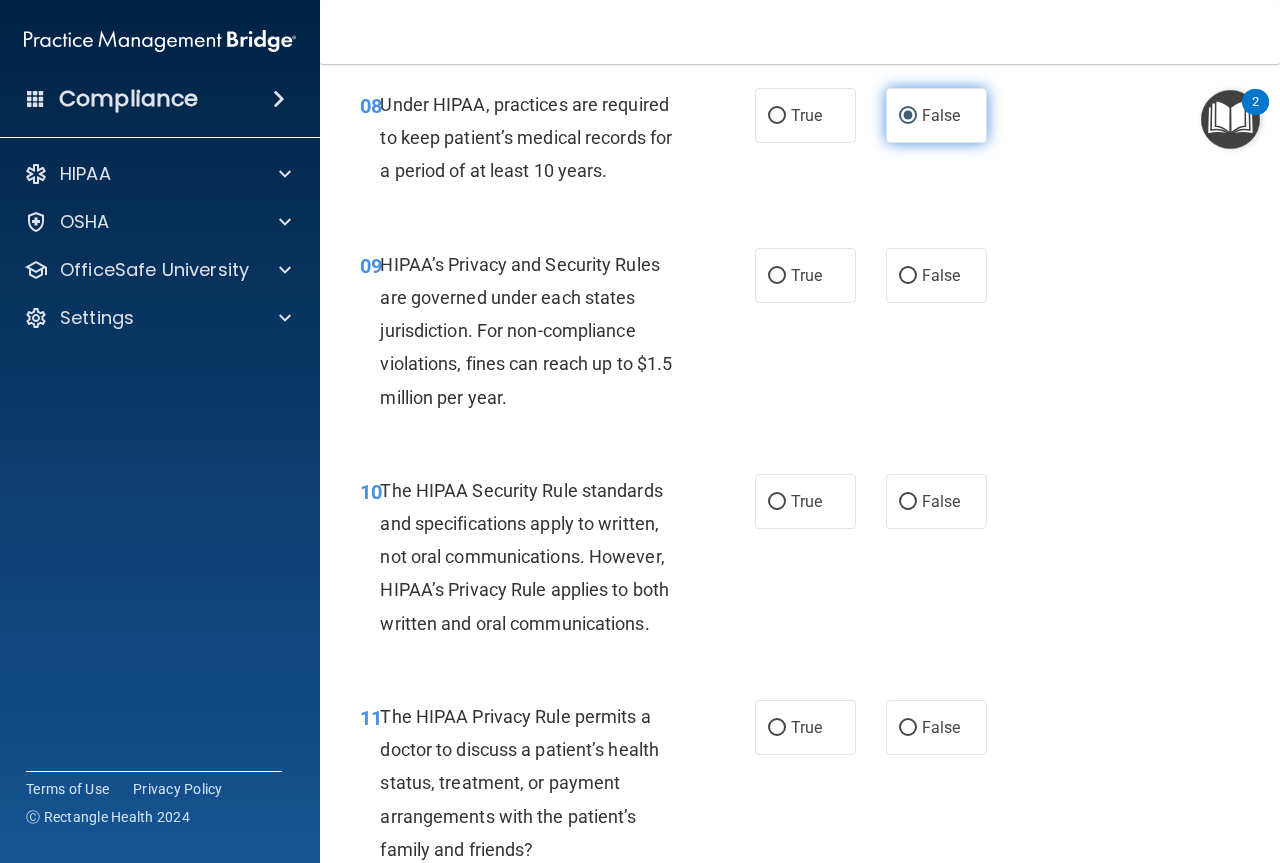 scroll, scrollTop: 1700, scrollLeft: 0, axis: vertical 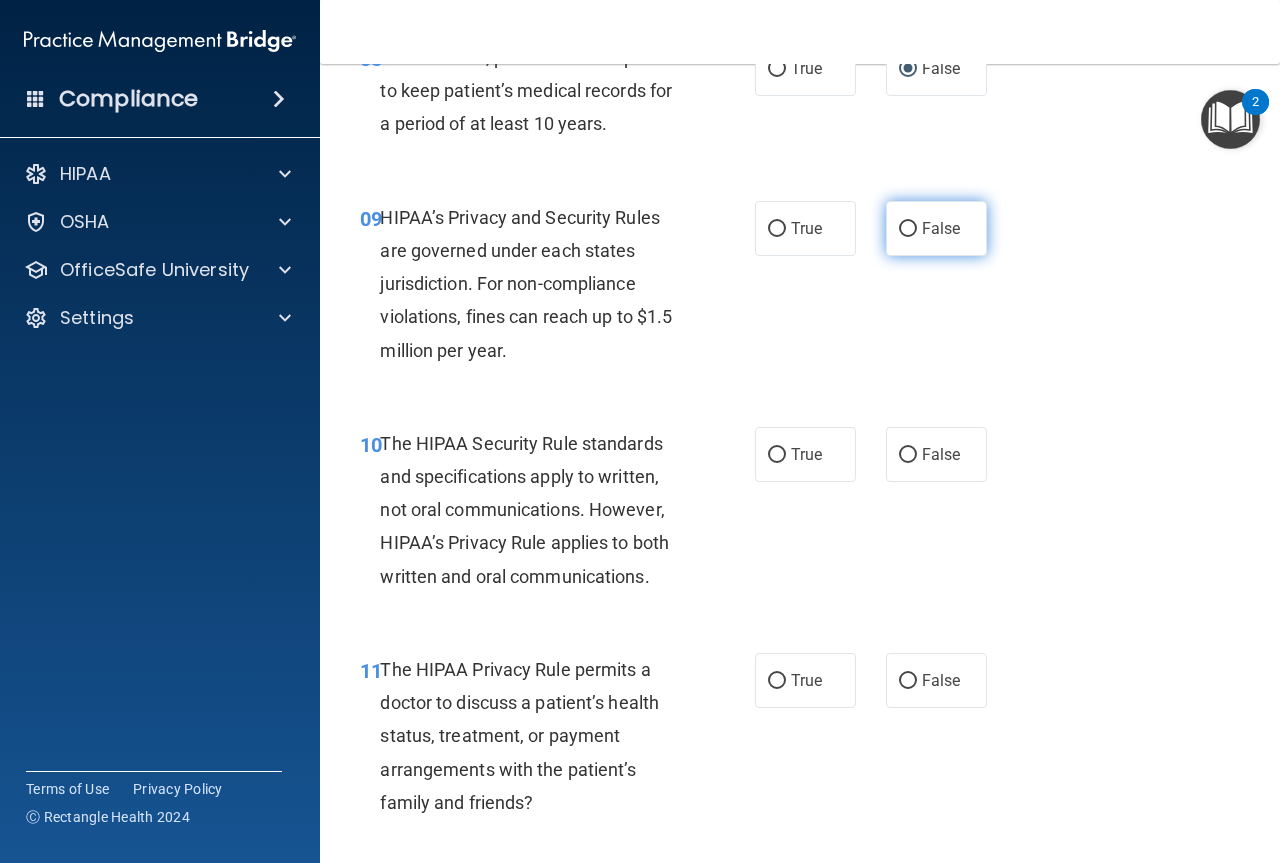 click on "False" at bounding box center [908, 229] 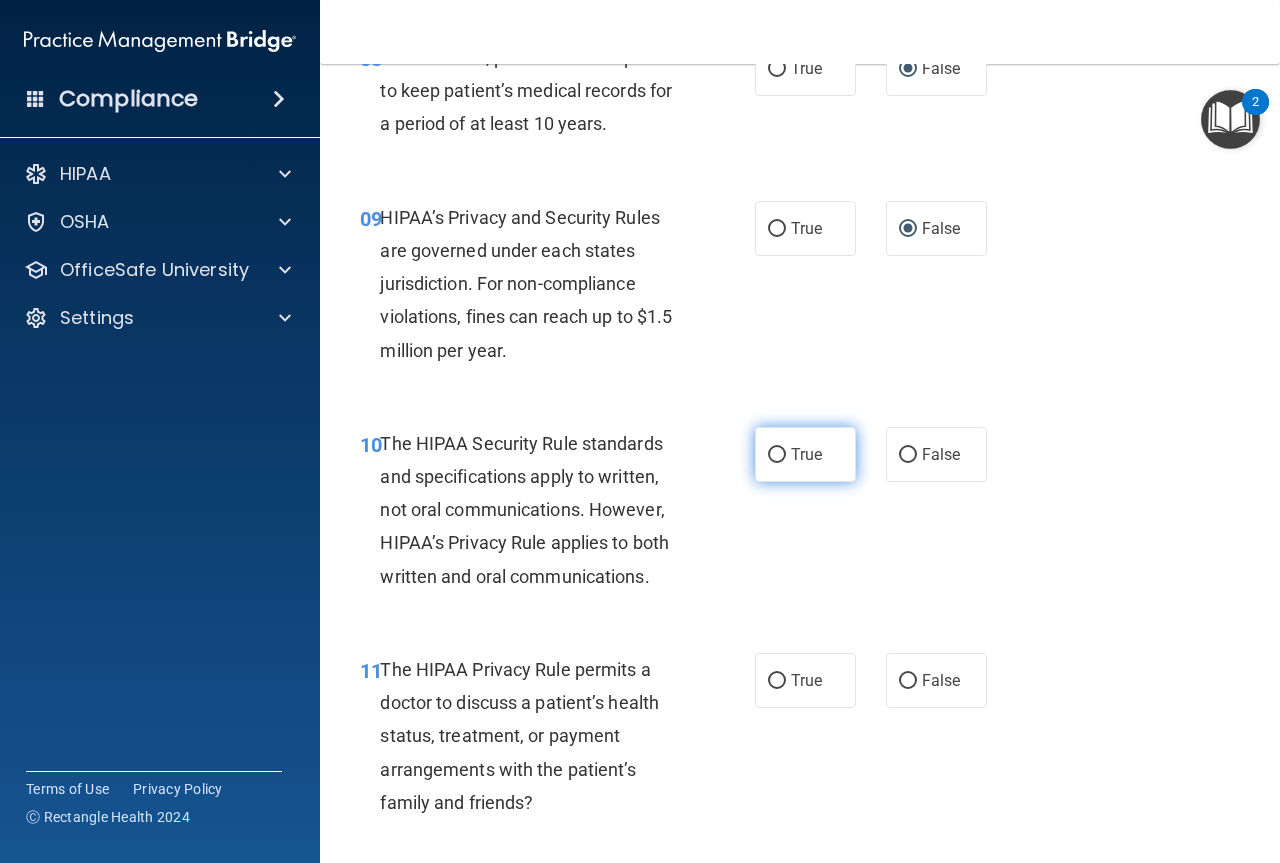 click on "True" at bounding box center [777, 455] 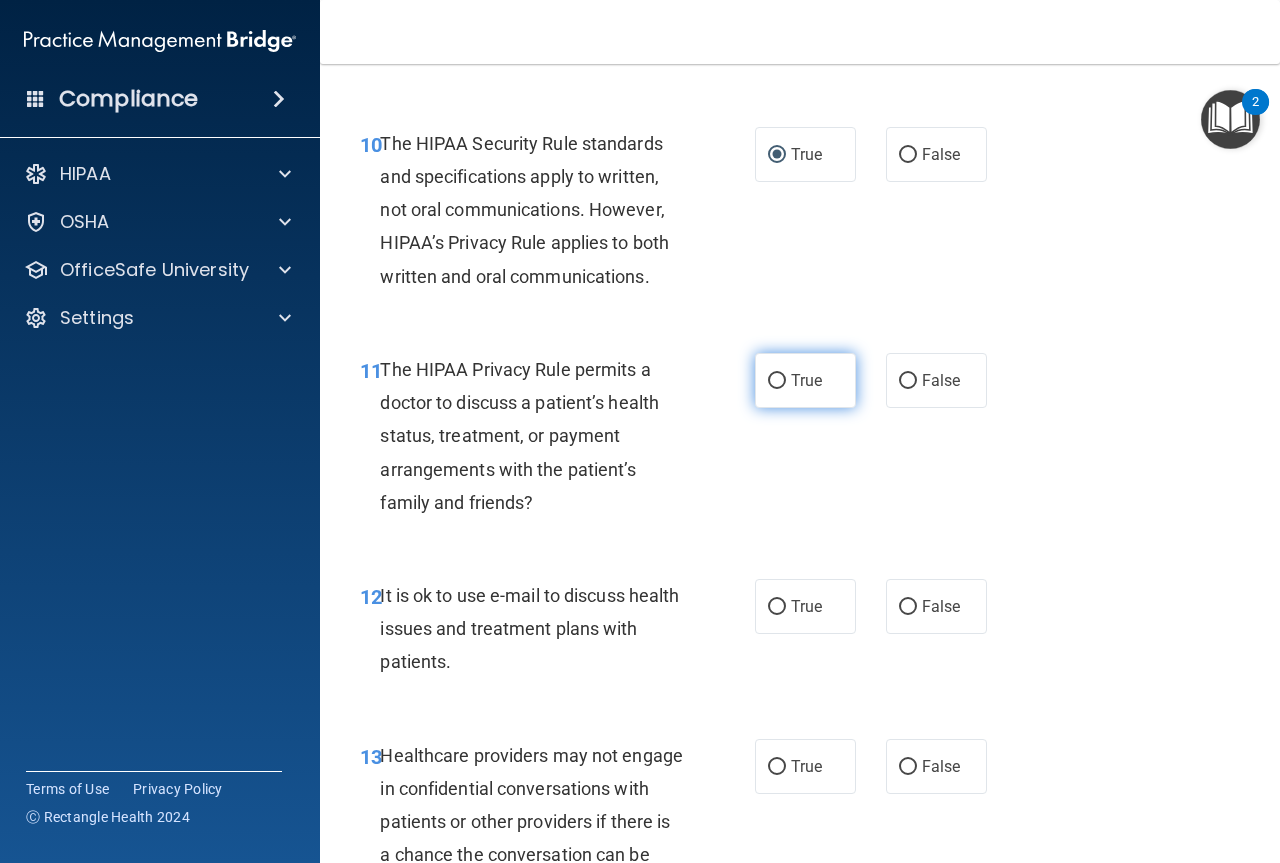 scroll, scrollTop: 2100, scrollLeft: 0, axis: vertical 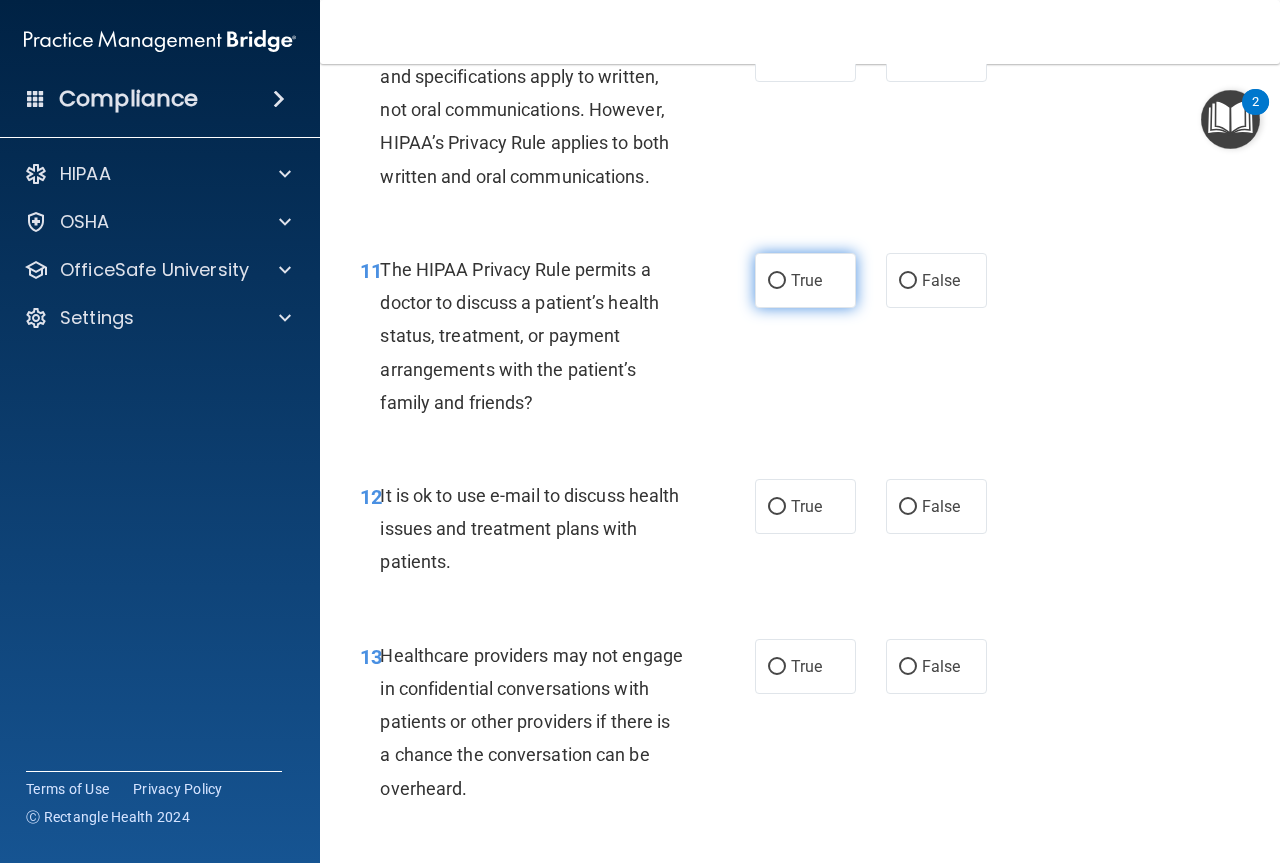 click on "True" at bounding box center [777, 281] 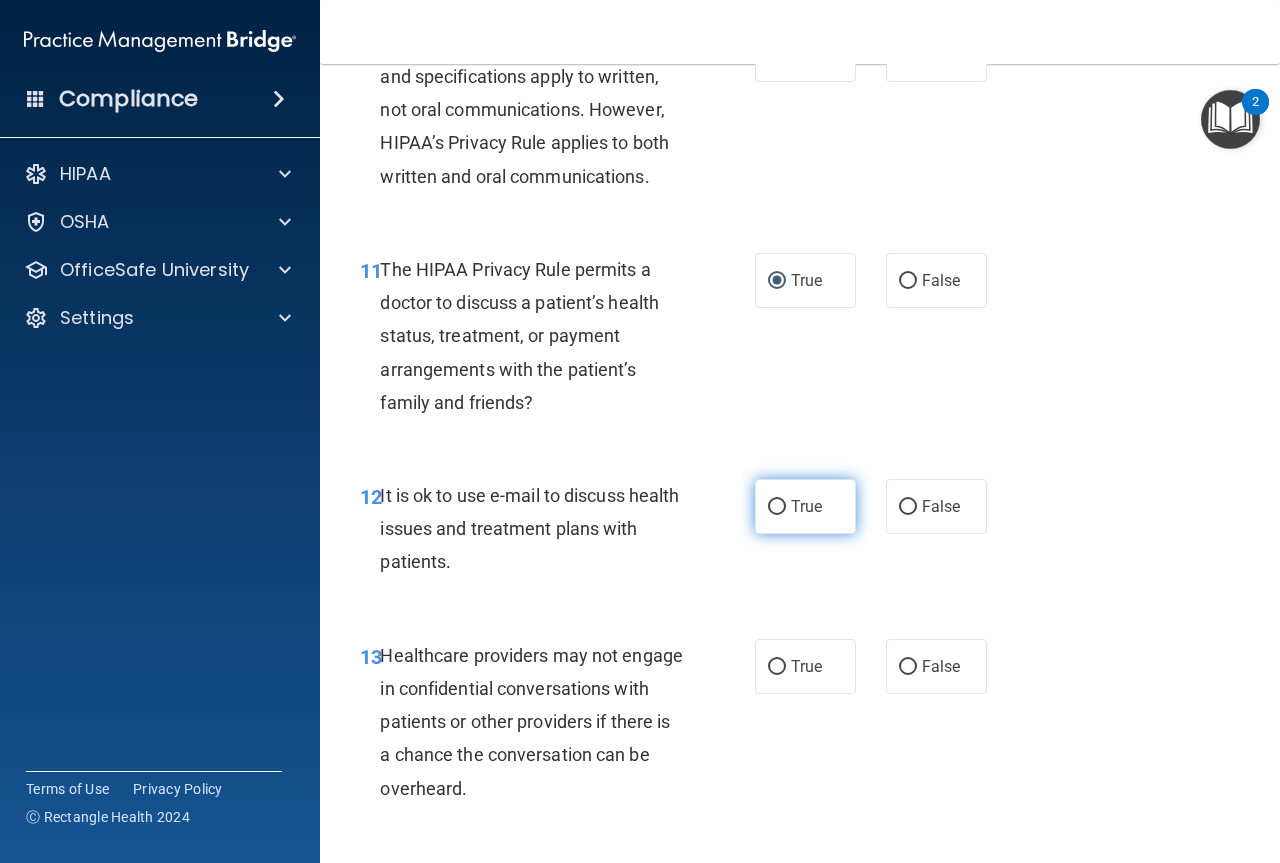 click on "True" at bounding box center [777, 507] 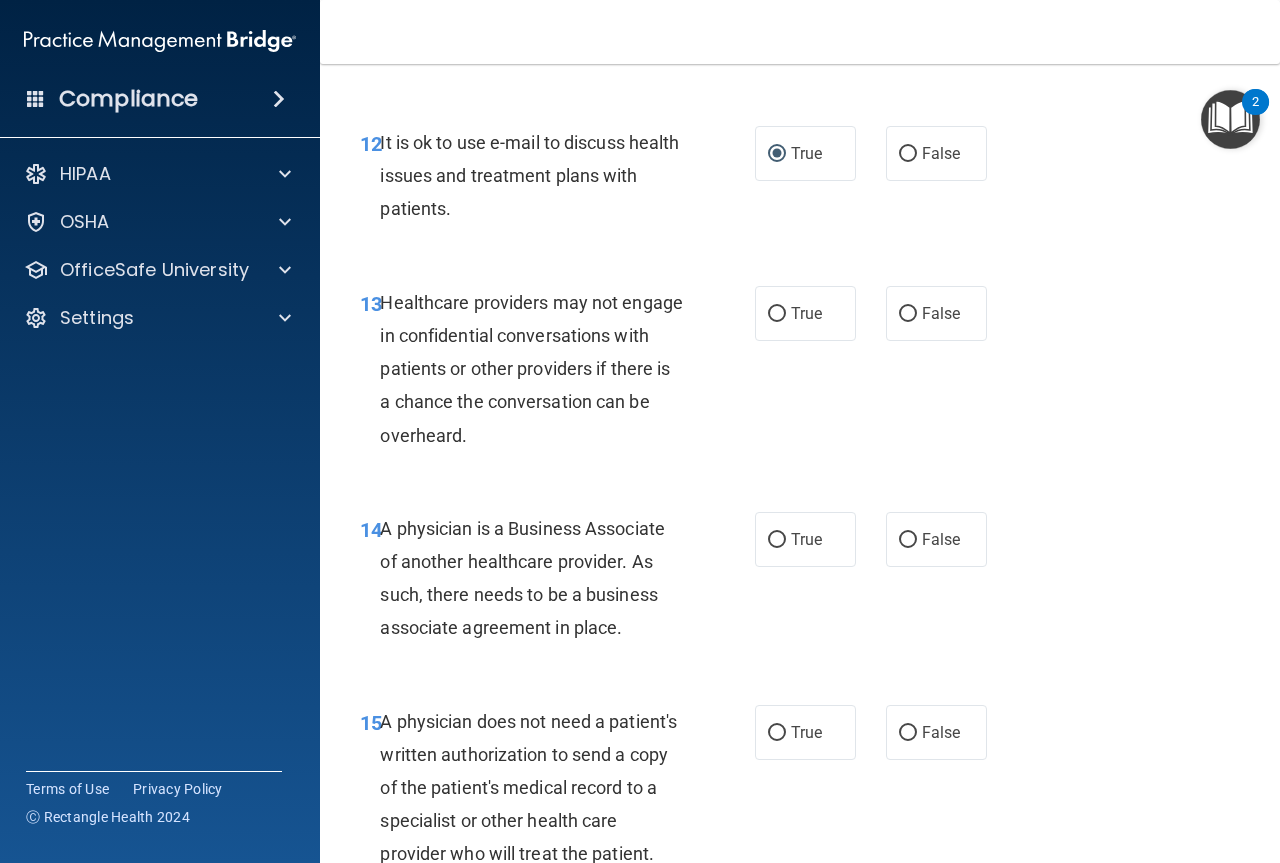 scroll, scrollTop: 2500, scrollLeft: 0, axis: vertical 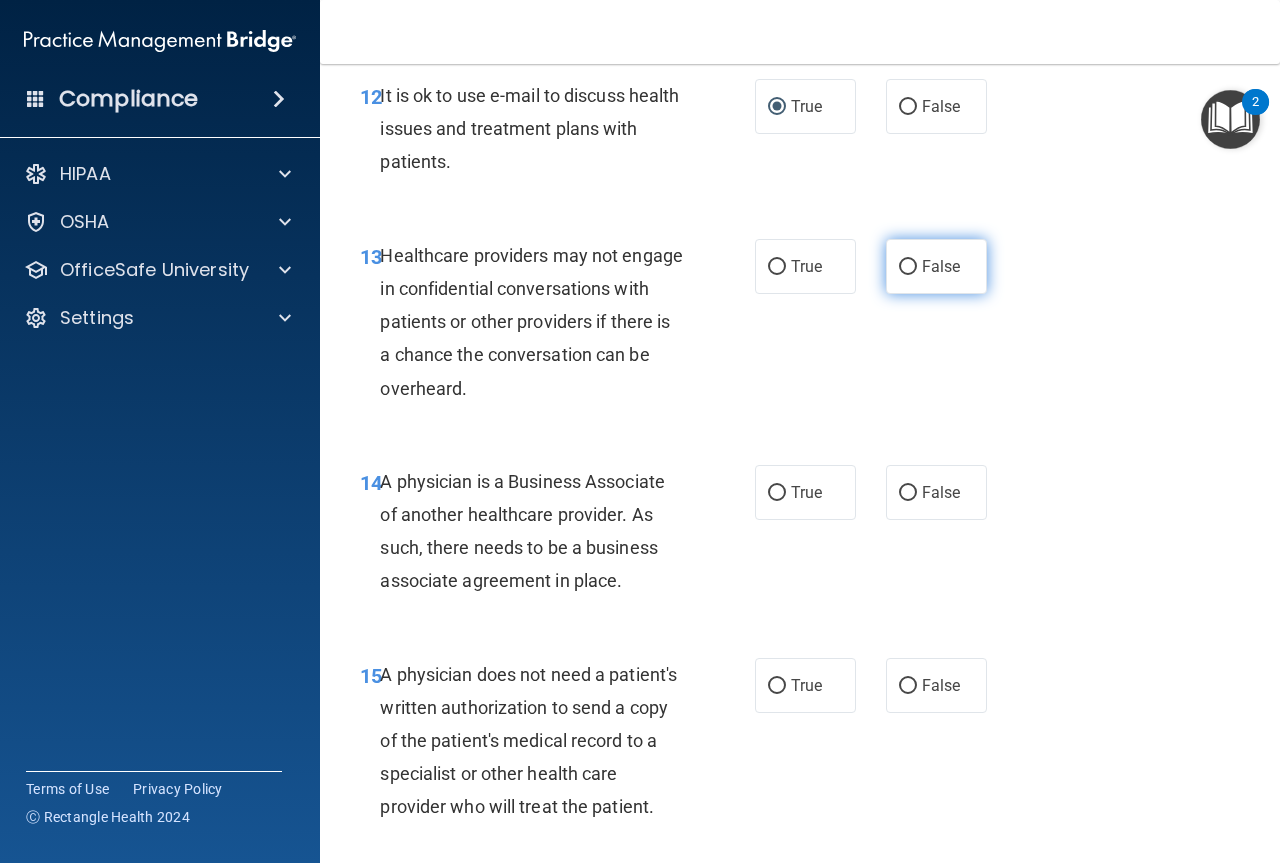 click on "False" at bounding box center (908, 267) 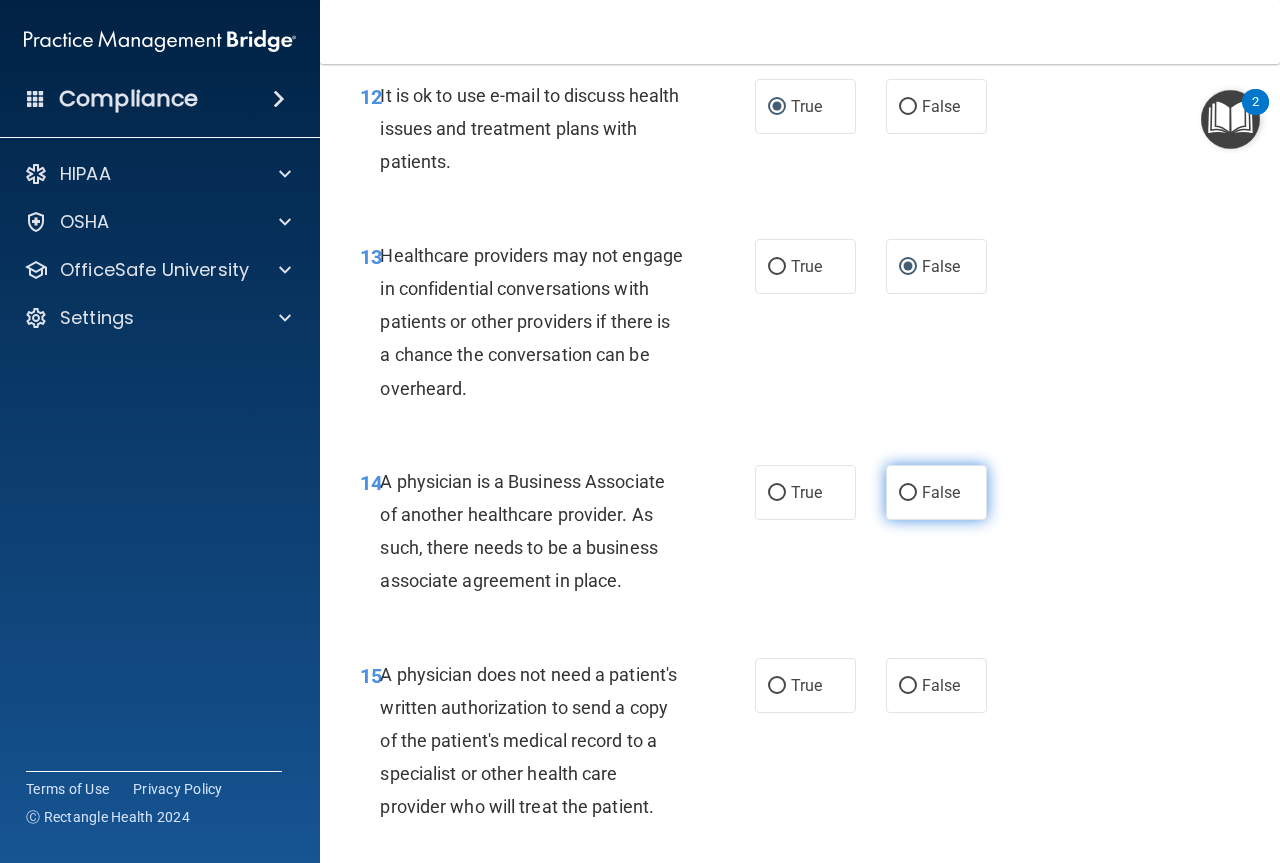 click on "False" at bounding box center (908, 493) 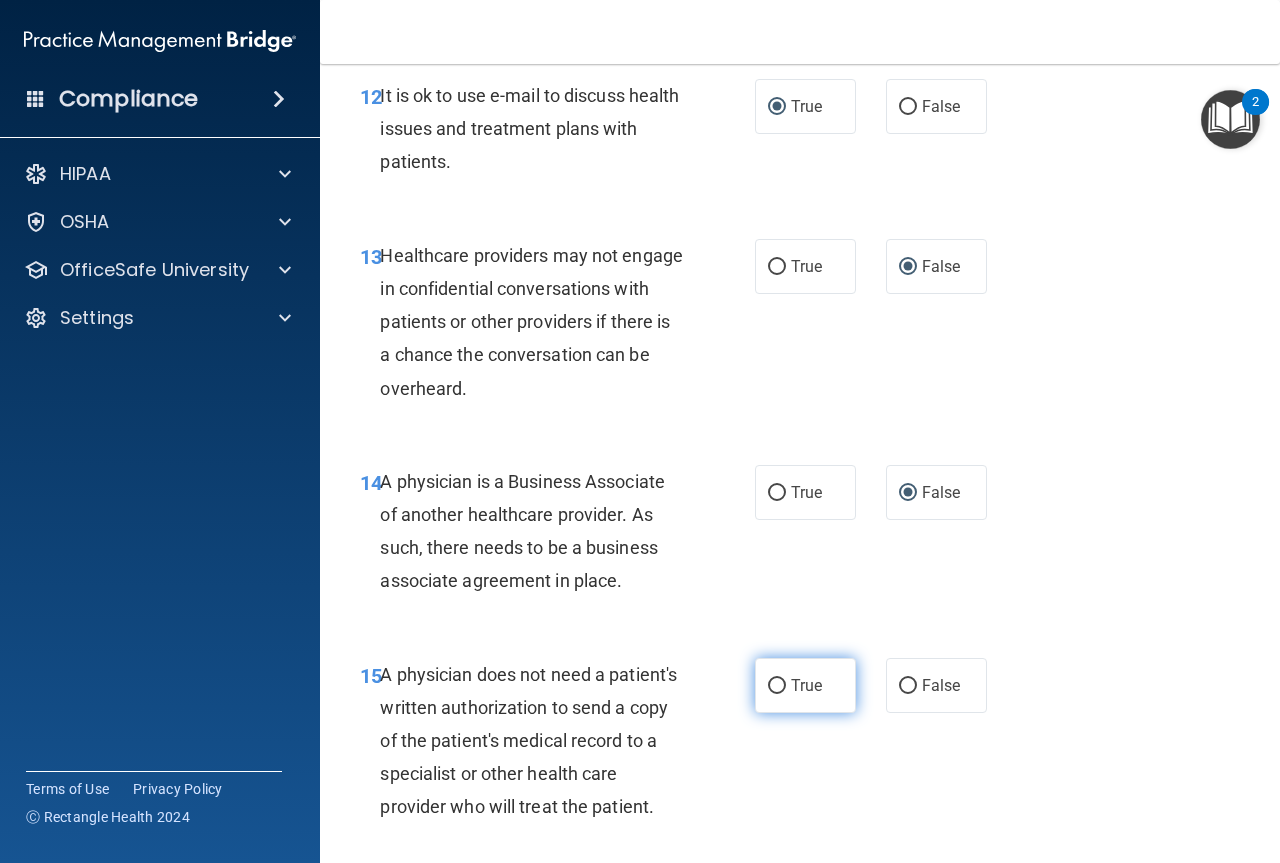 click on "True" at bounding box center [777, 686] 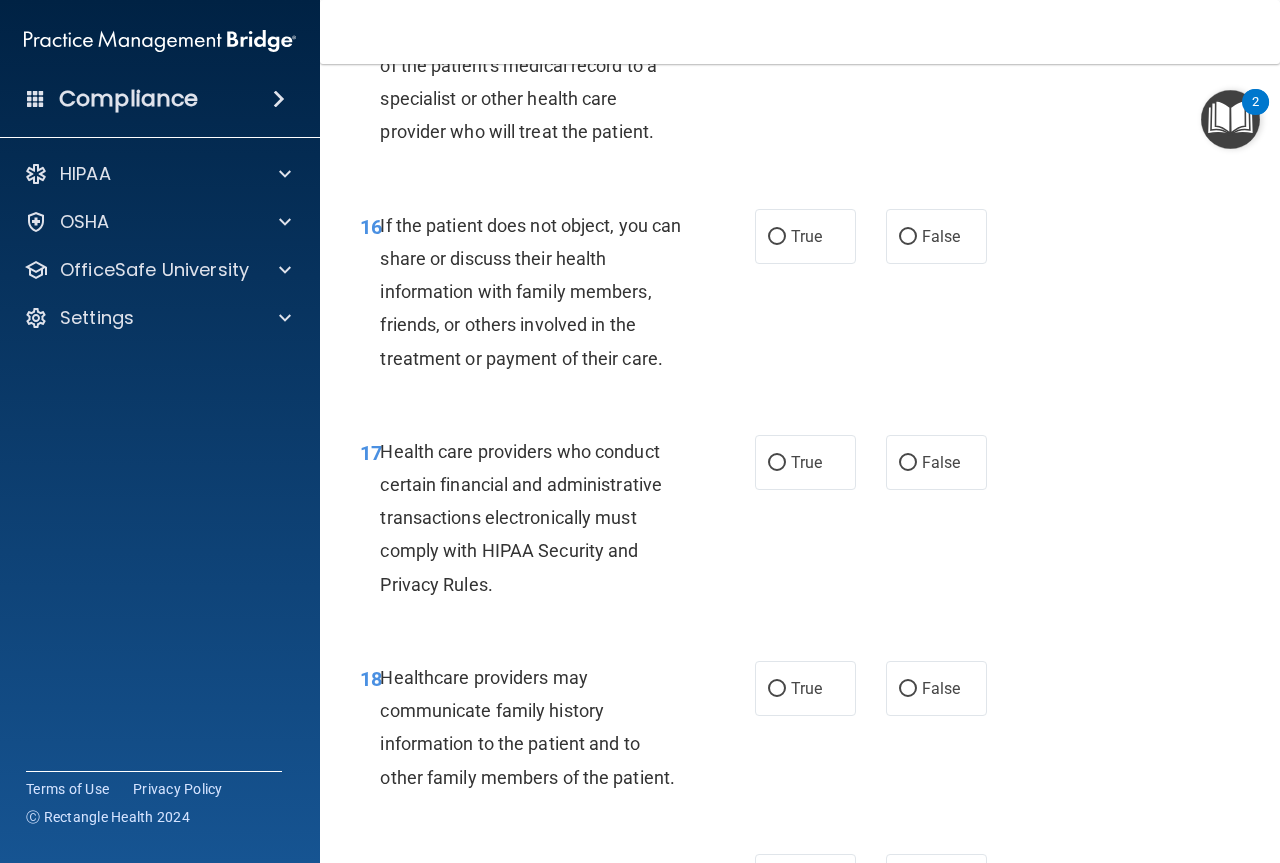 scroll, scrollTop: 3200, scrollLeft: 0, axis: vertical 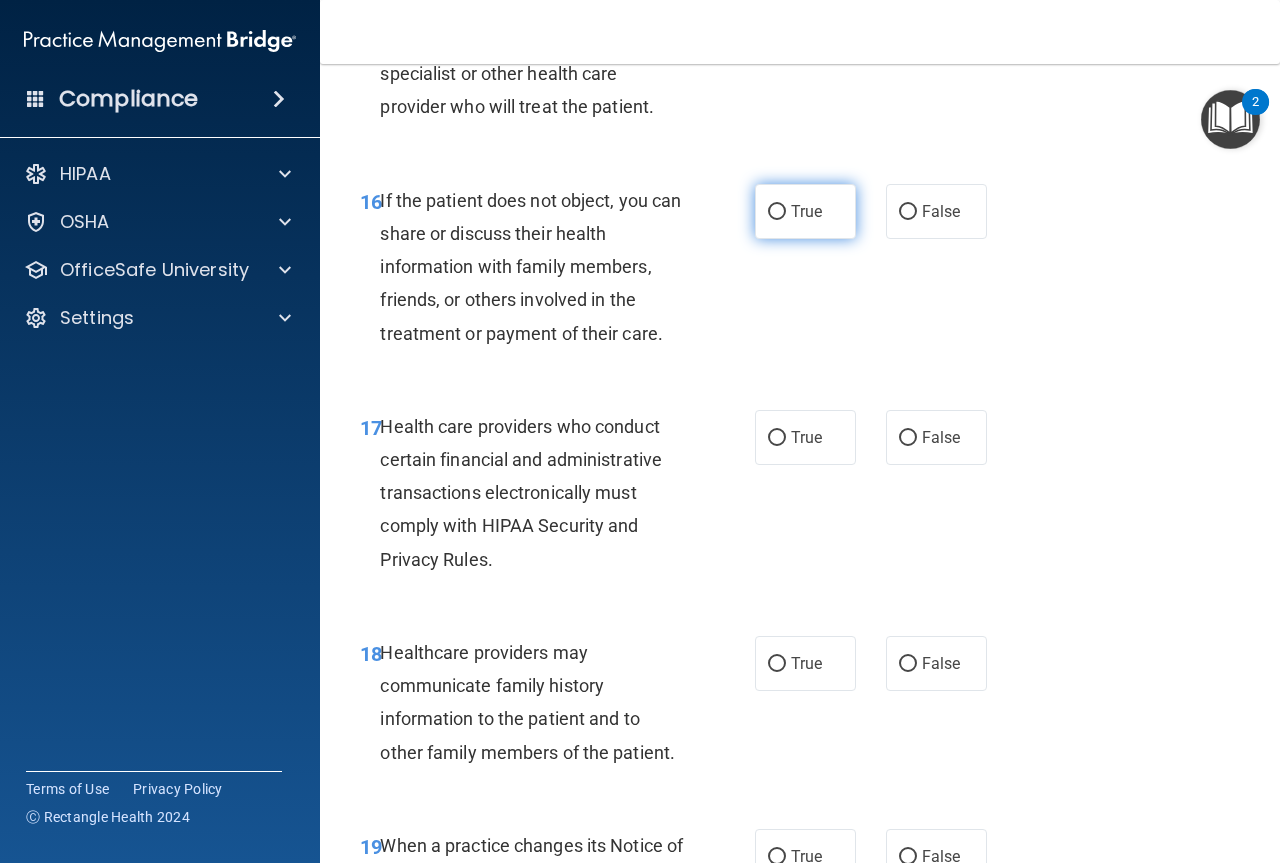 click on "True" at bounding box center (777, 212) 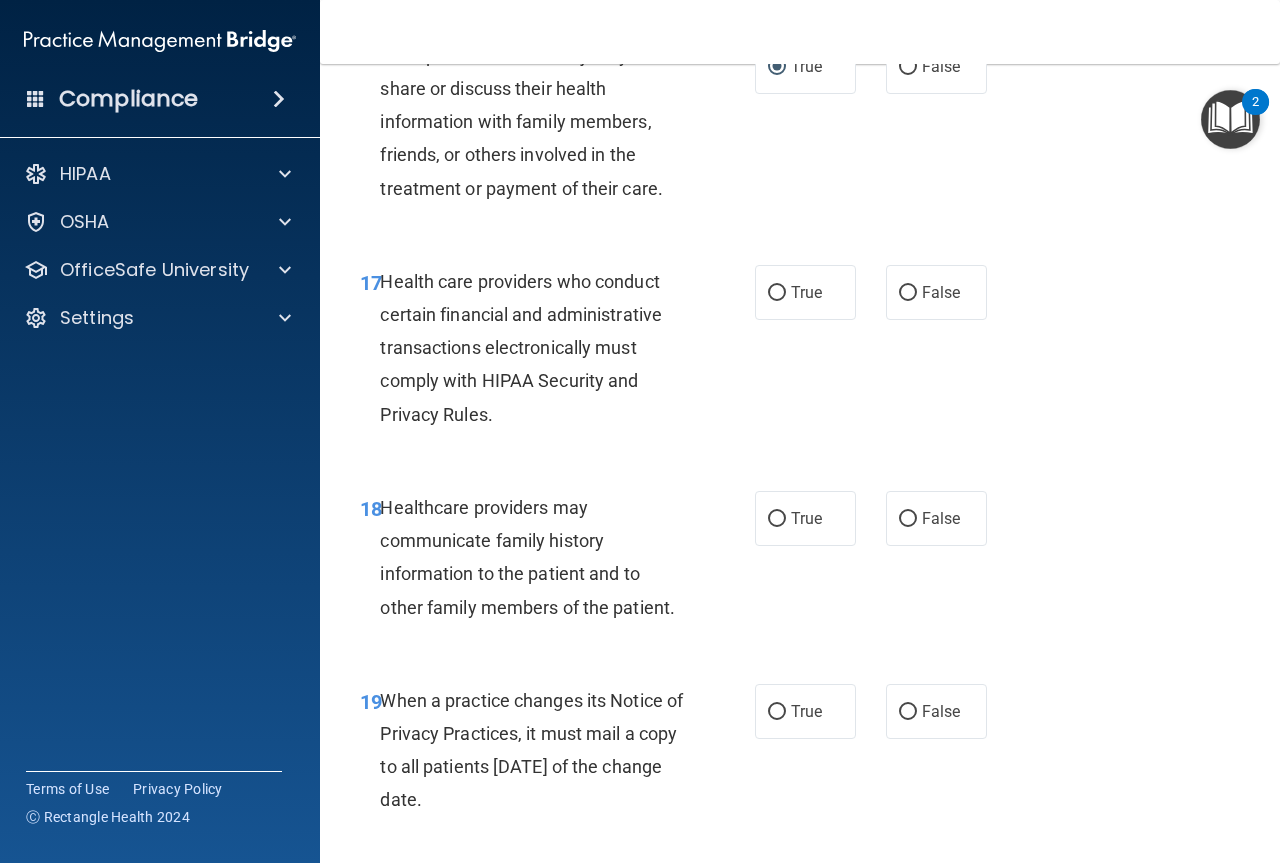 scroll, scrollTop: 3400, scrollLeft: 0, axis: vertical 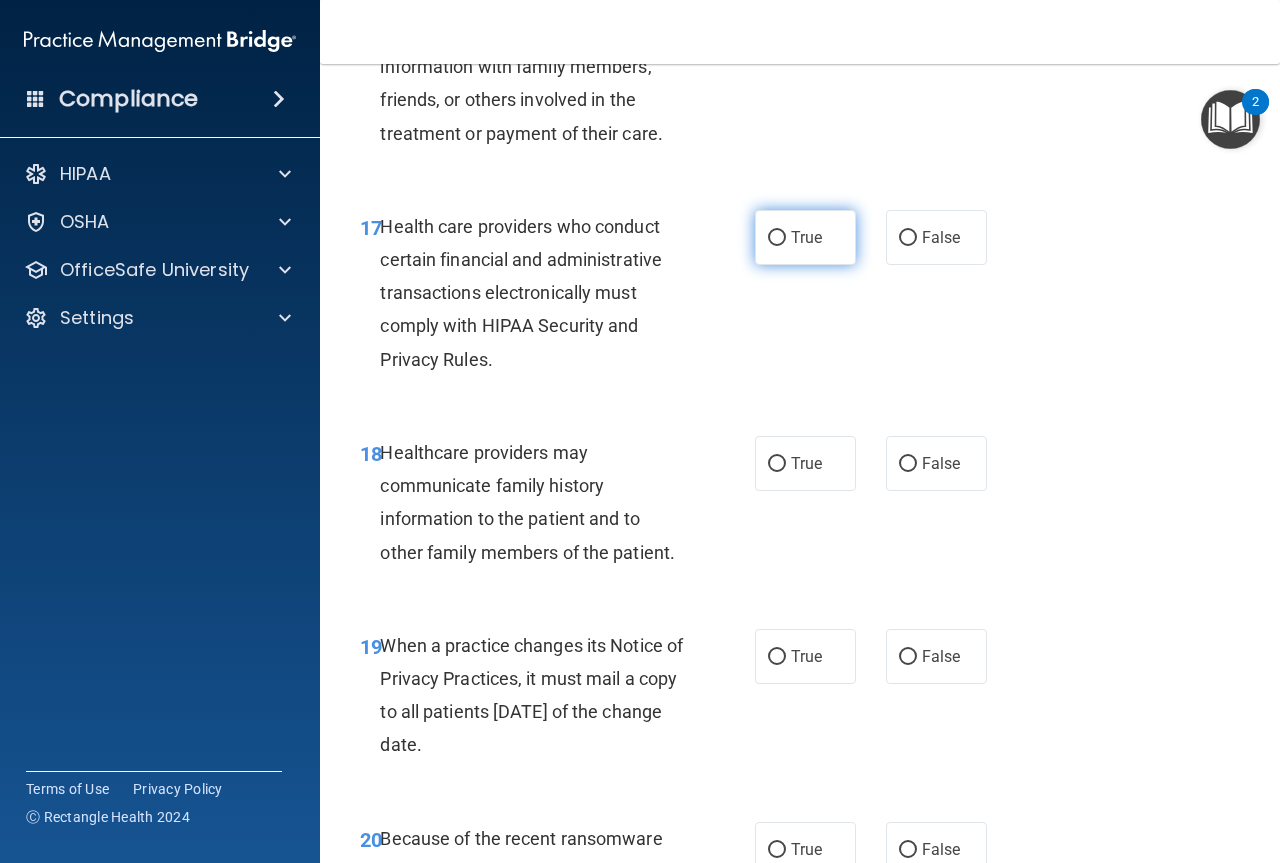 click on "True" at bounding box center [777, 238] 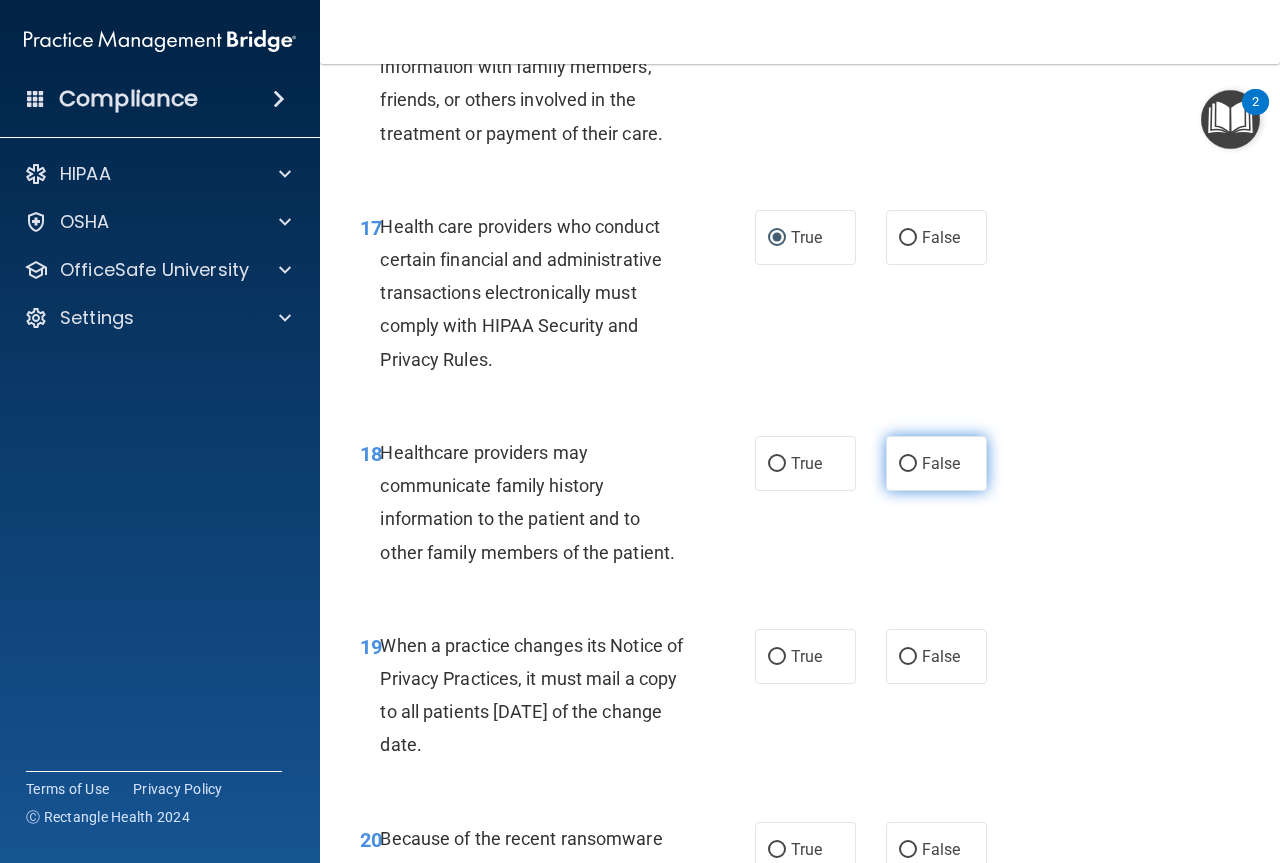 click on "False" at bounding box center [908, 464] 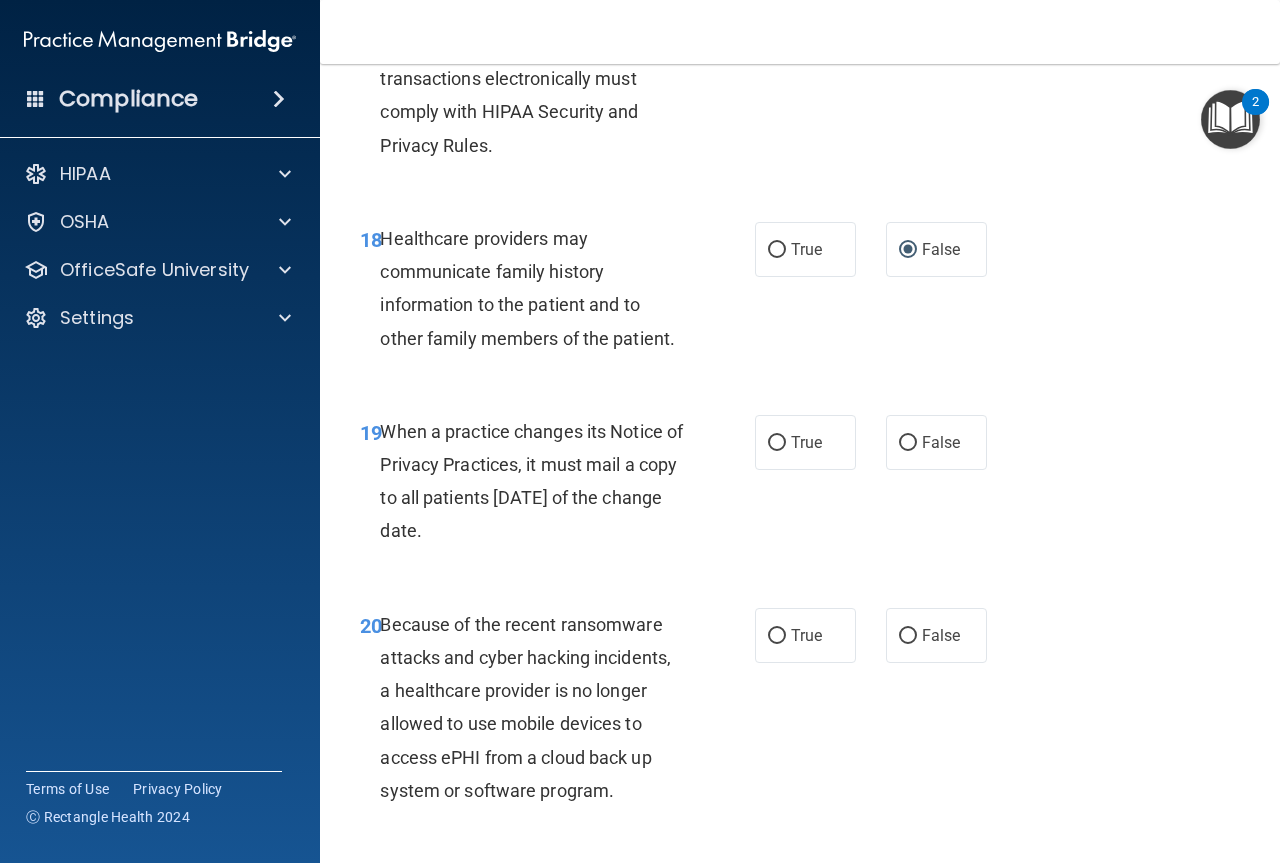 scroll, scrollTop: 3700, scrollLeft: 0, axis: vertical 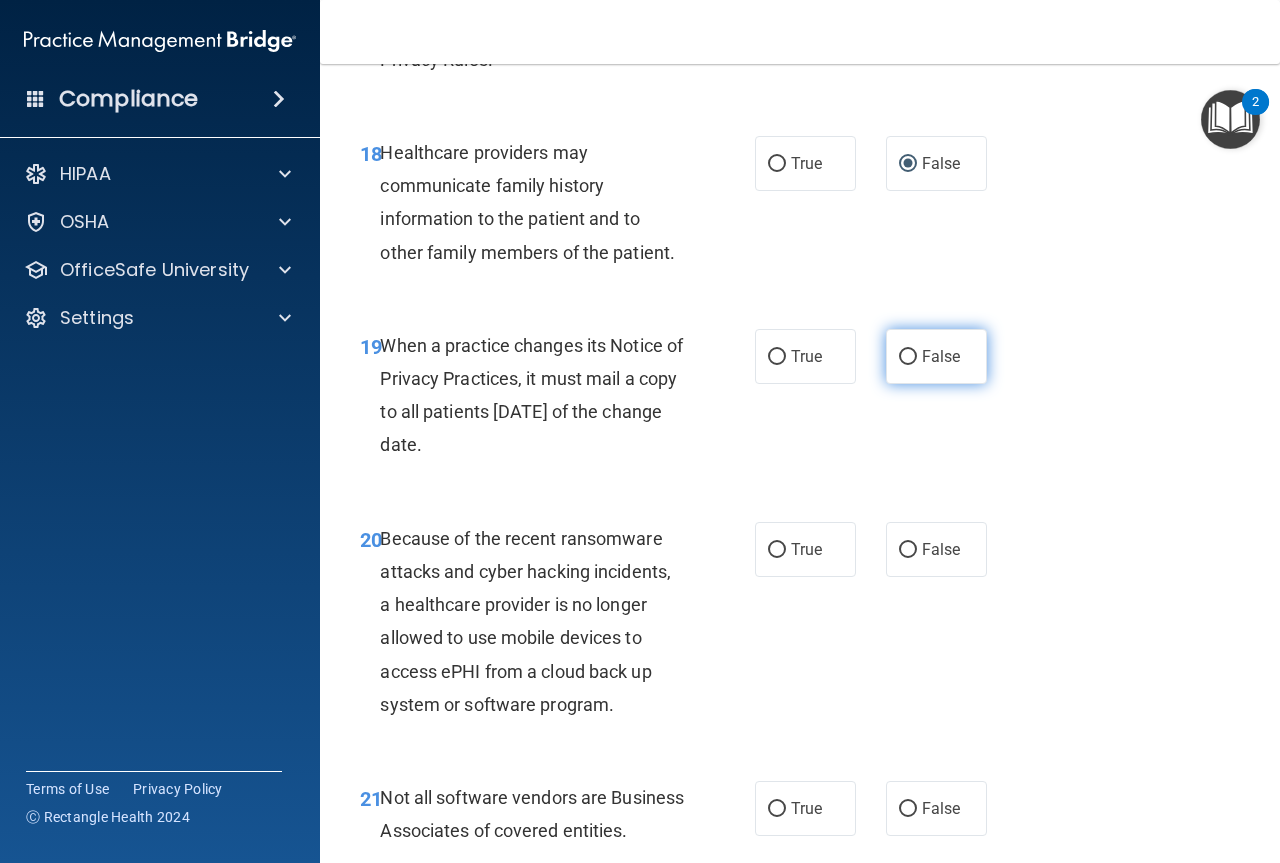 click on "False" at bounding box center [908, 357] 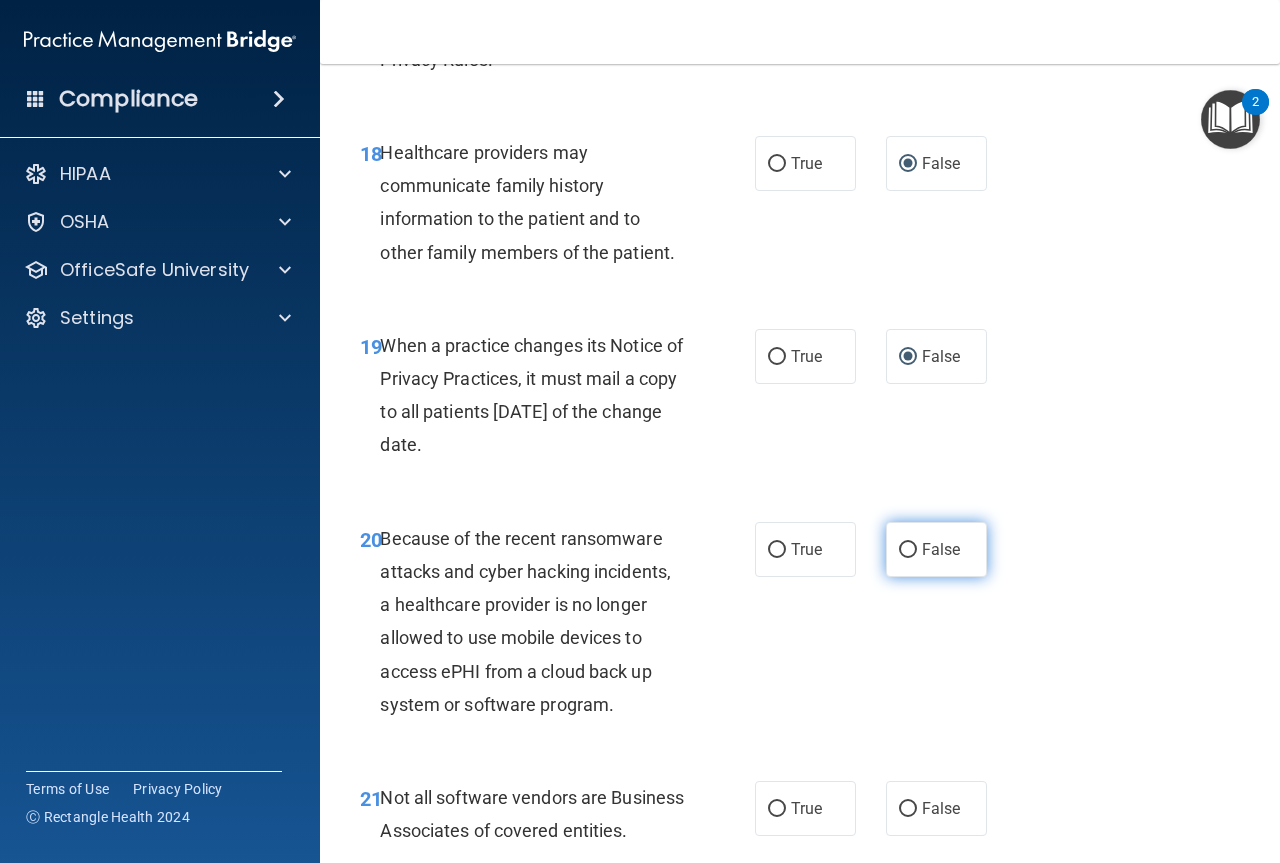 click on "False" at bounding box center [908, 550] 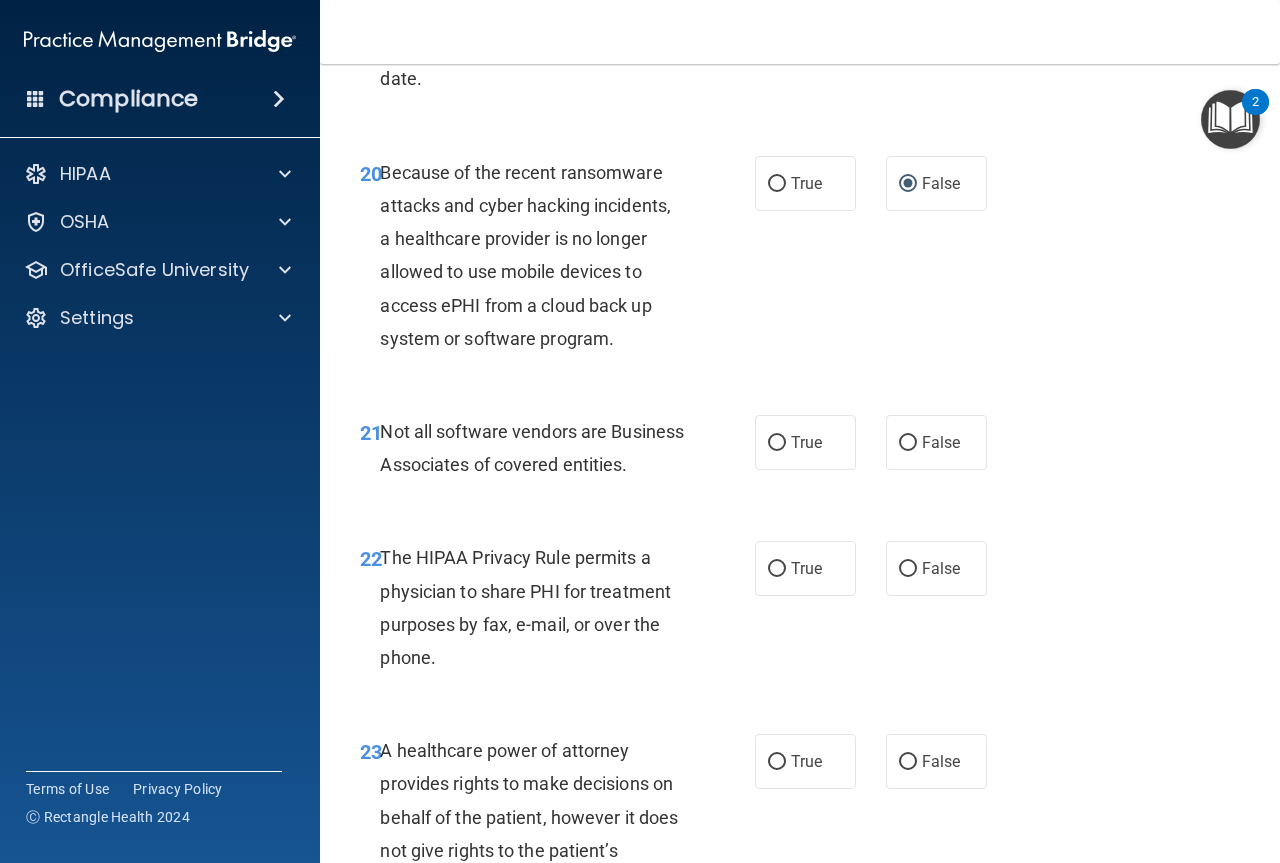 scroll, scrollTop: 4100, scrollLeft: 0, axis: vertical 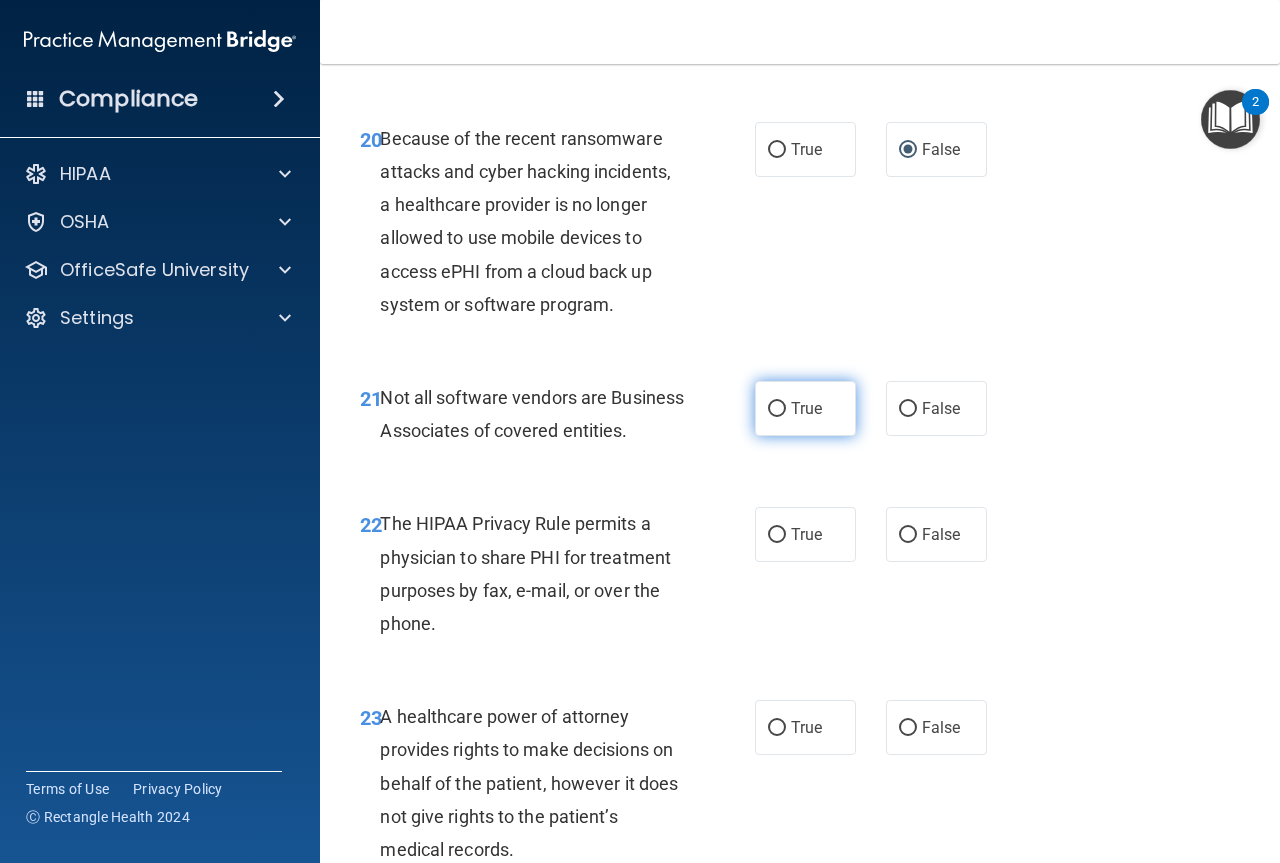 click on "True" at bounding box center (805, 408) 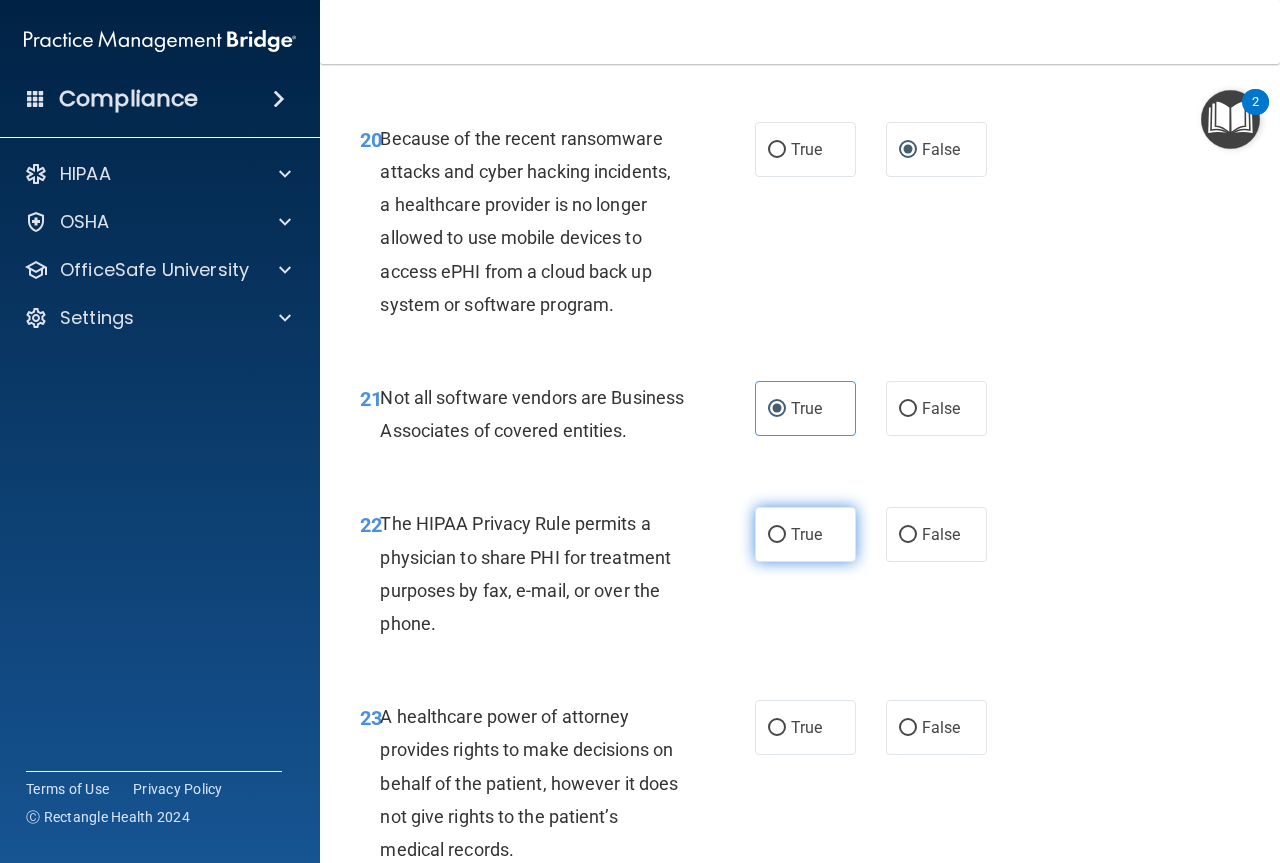 click on "True" at bounding box center [777, 535] 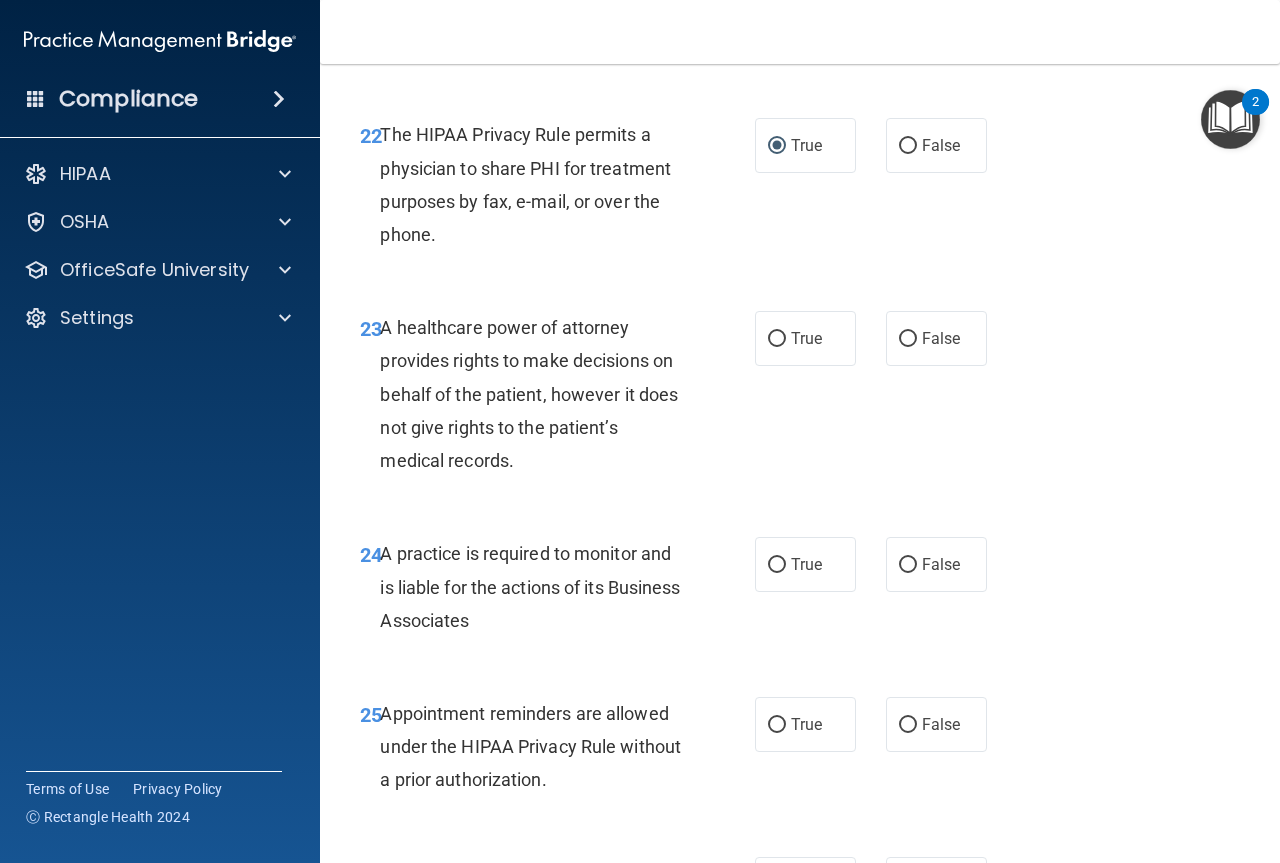 scroll, scrollTop: 4500, scrollLeft: 0, axis: vertical 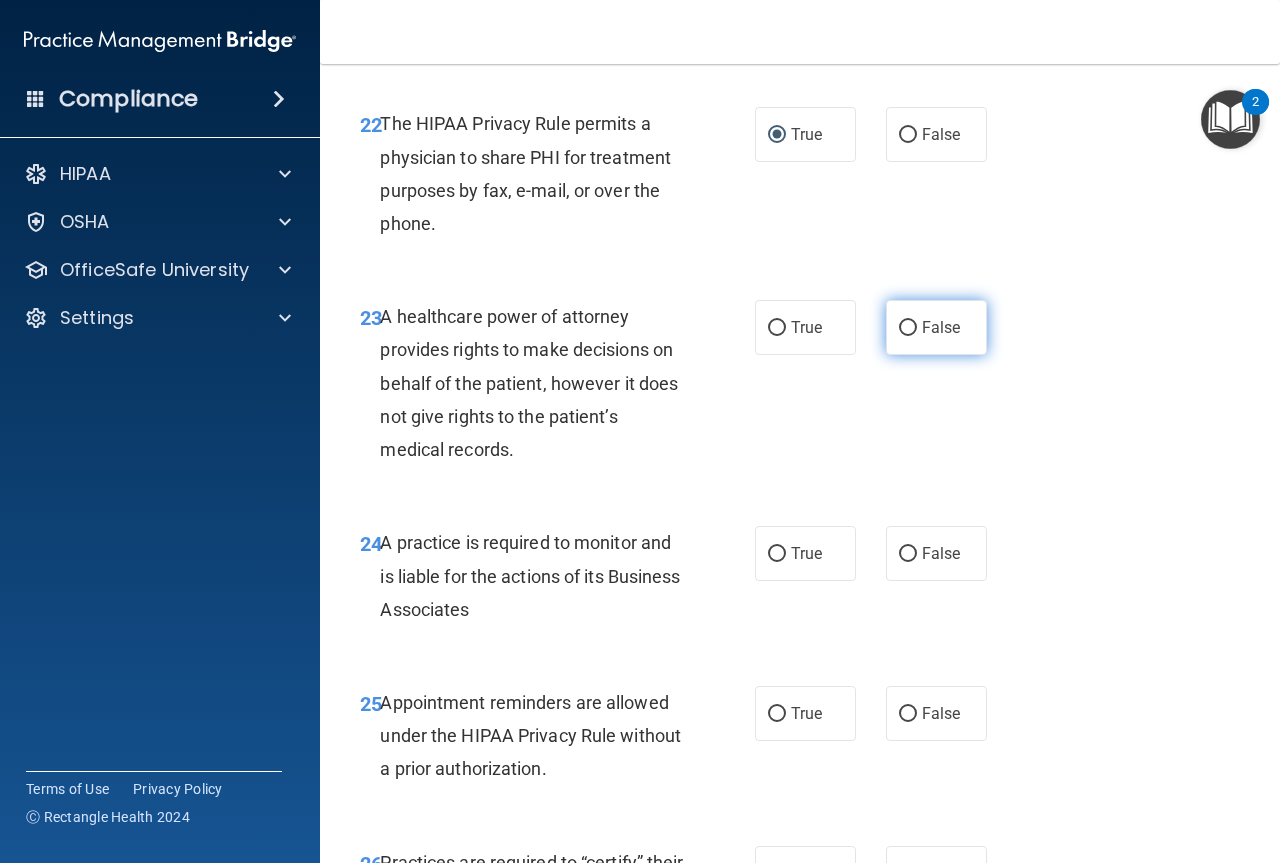 click on "False" at bounding box center [908, 328] 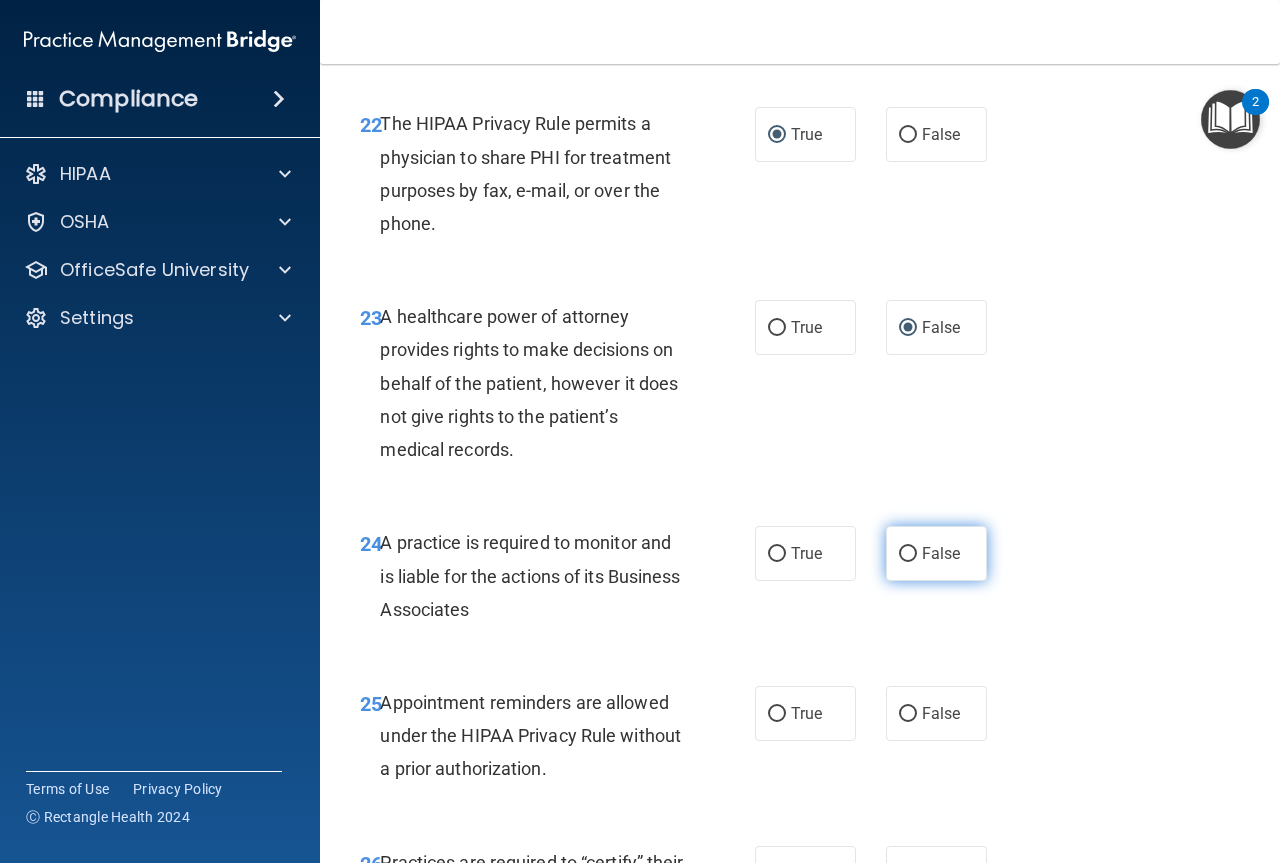 click on "False" at bounding box center (908, 554) 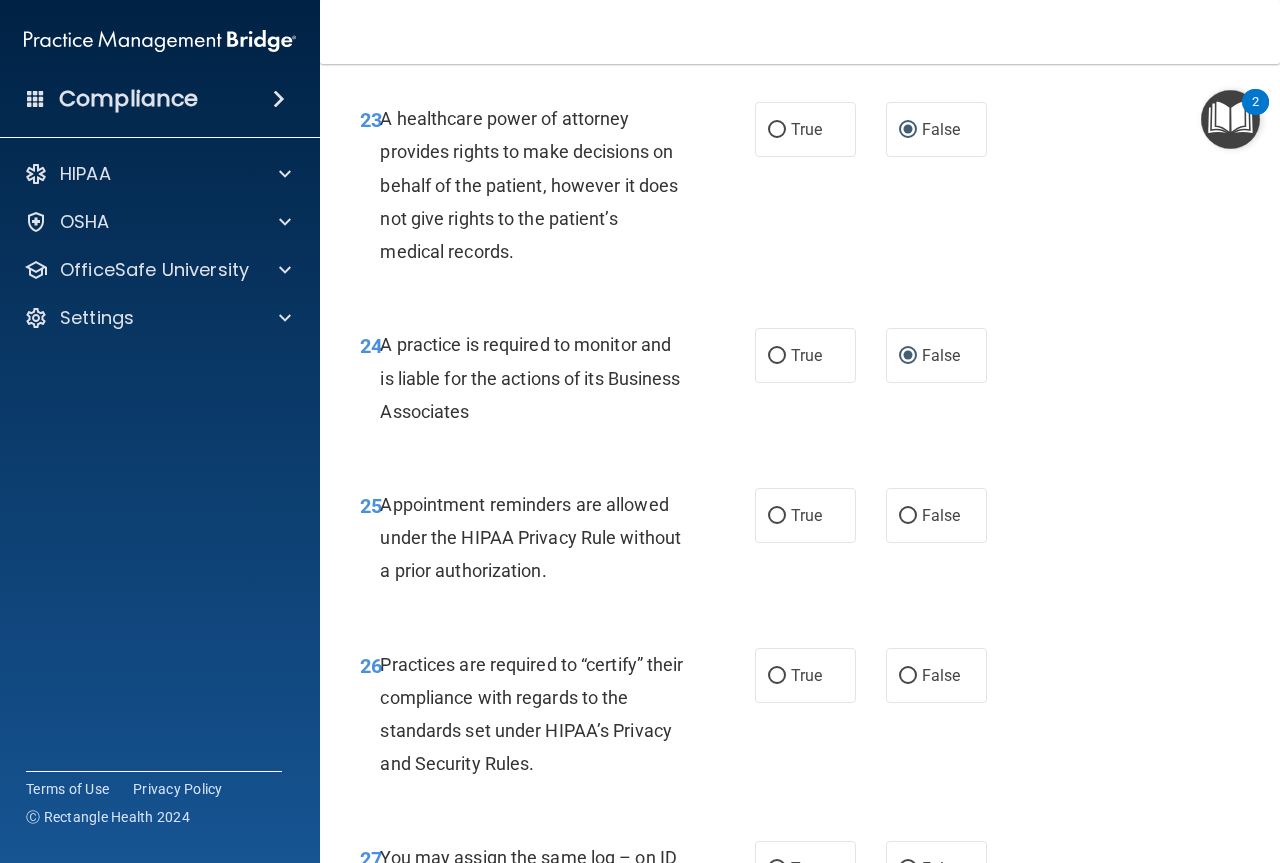 scroll, scrollTop: 4700, scrollLeft: 0, axis: vertical 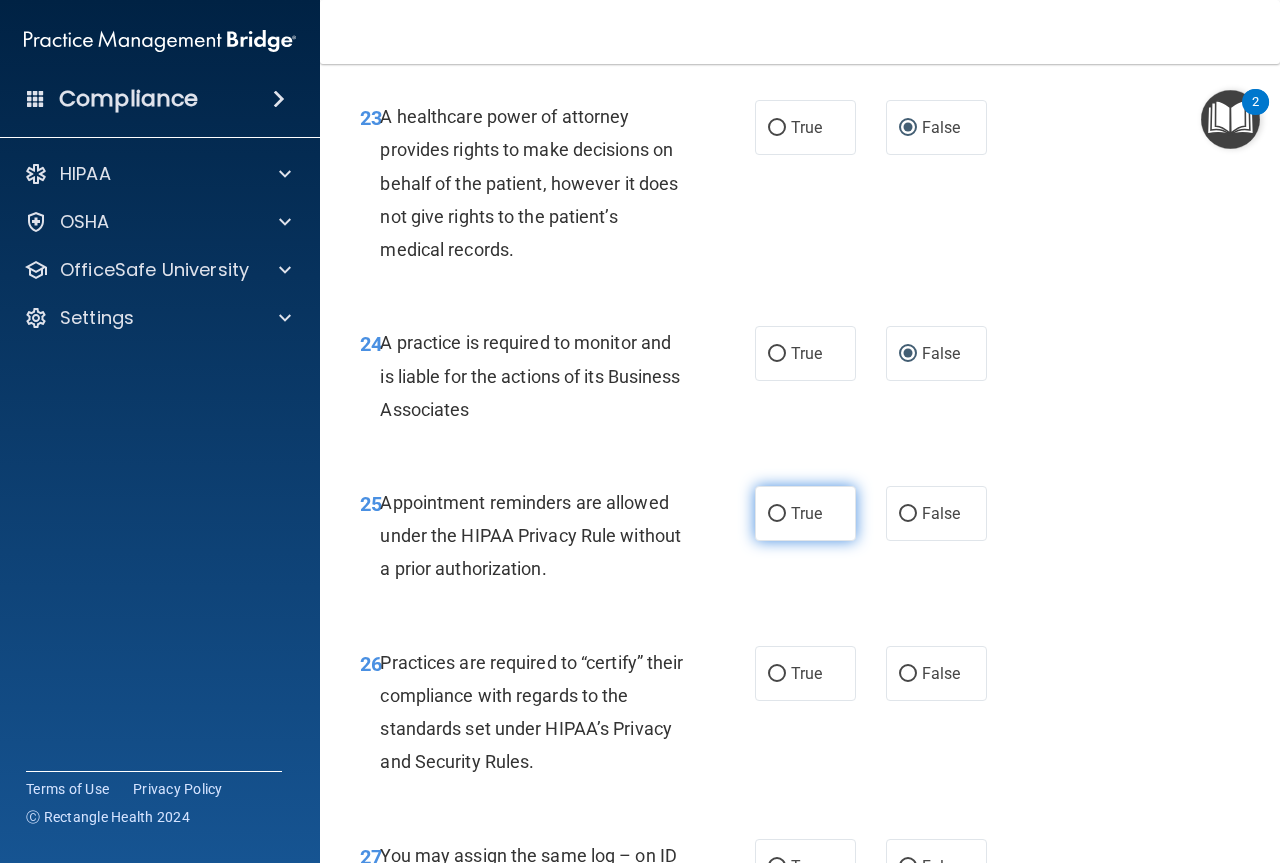 click on "True" at bounding box center [777, 514] 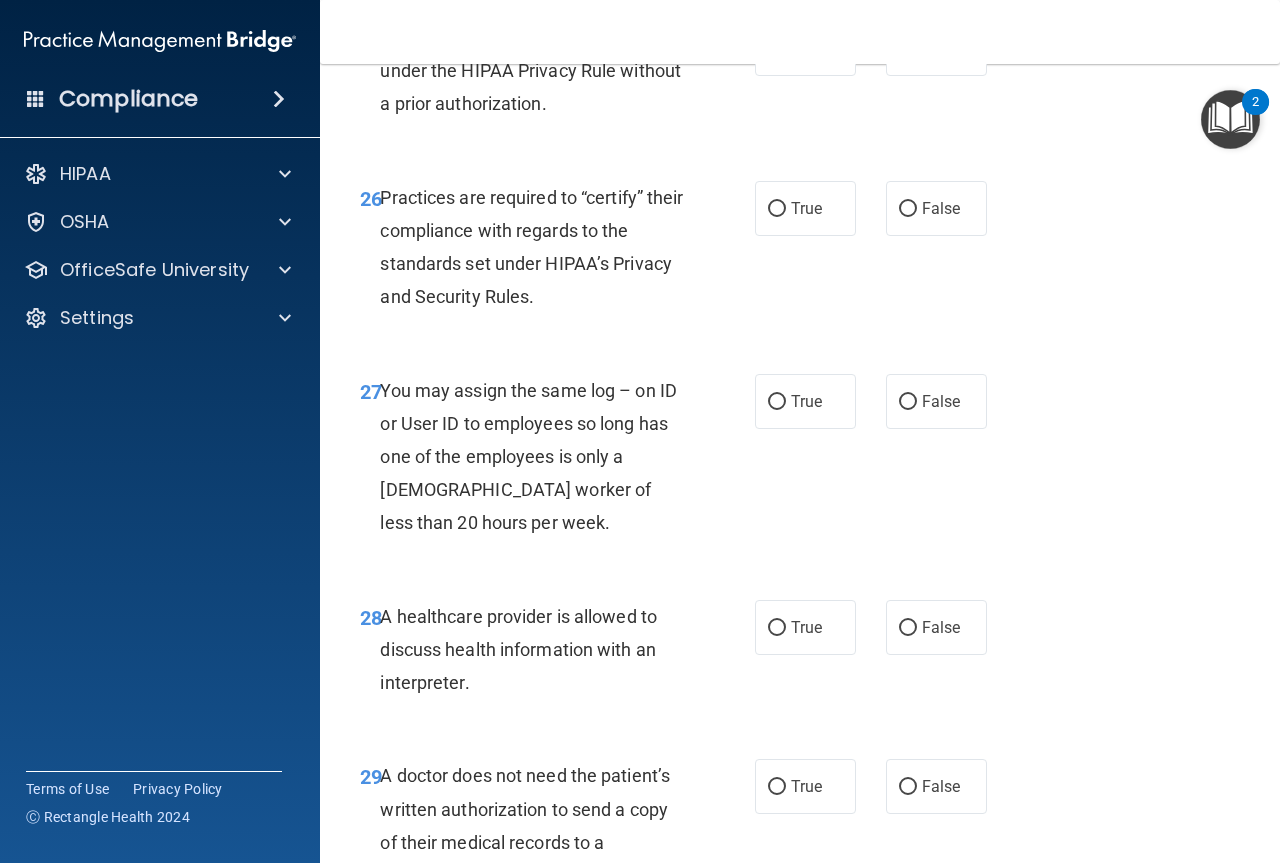 scroll, scrollTop: 5200, scrollLeft: 0, axis: vertical 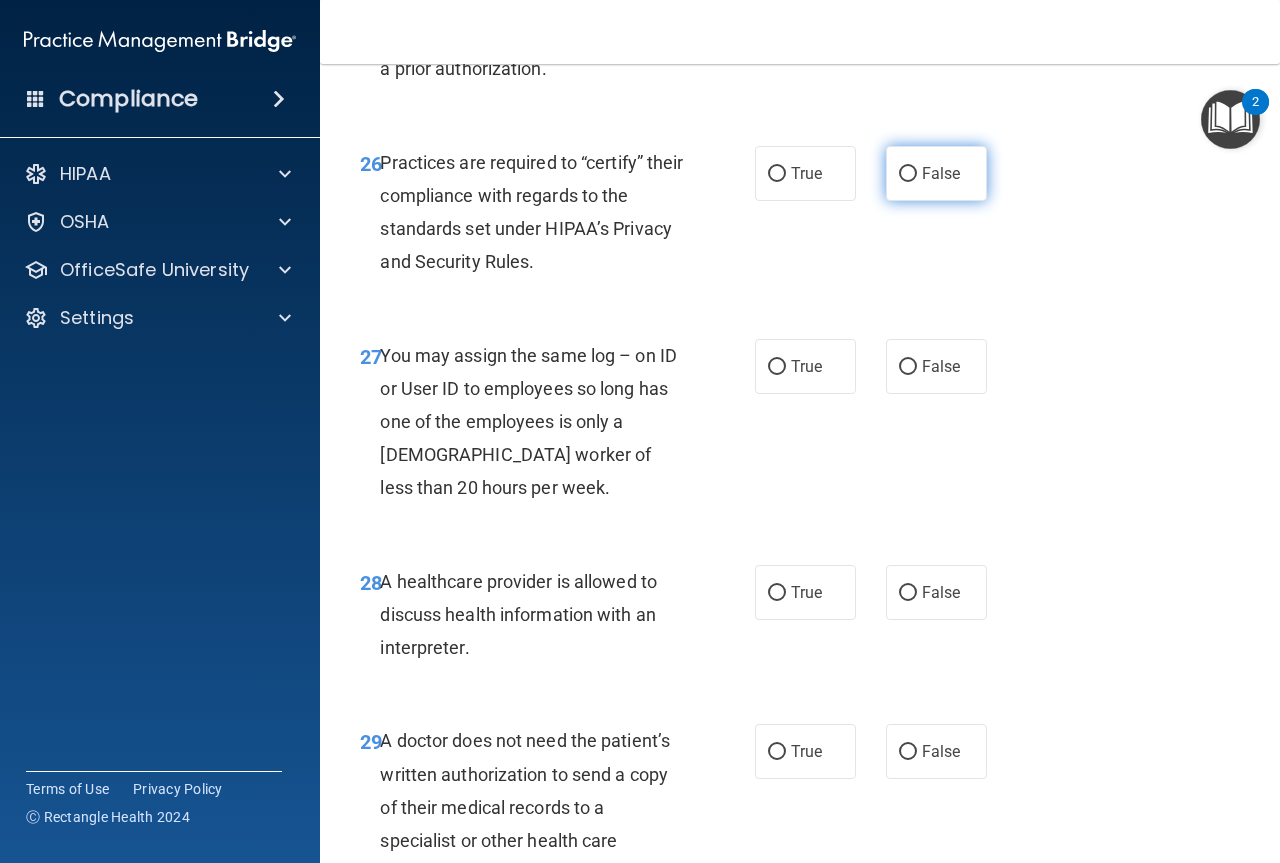 click on "False" at bounding box center [936, 173] 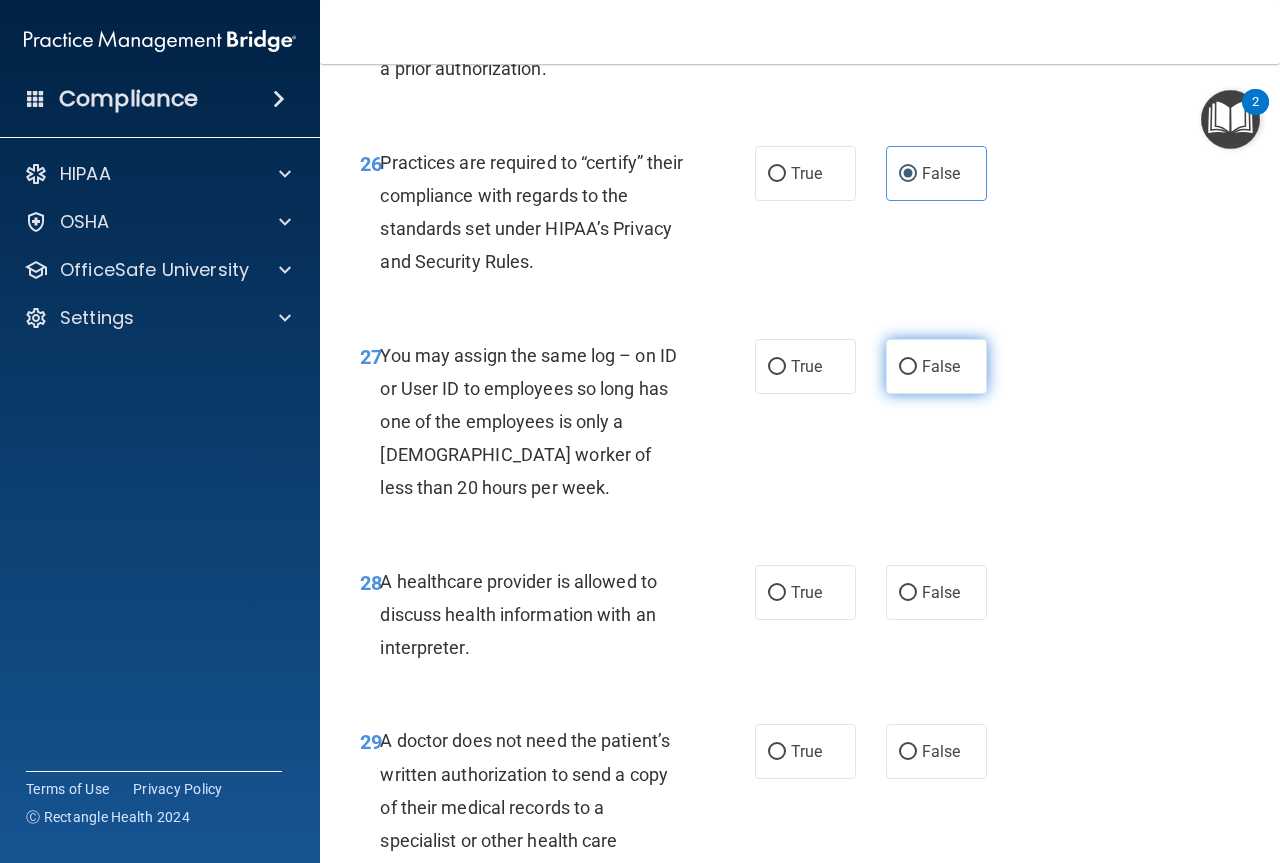 click on "False" at bounding box center (908, 367) 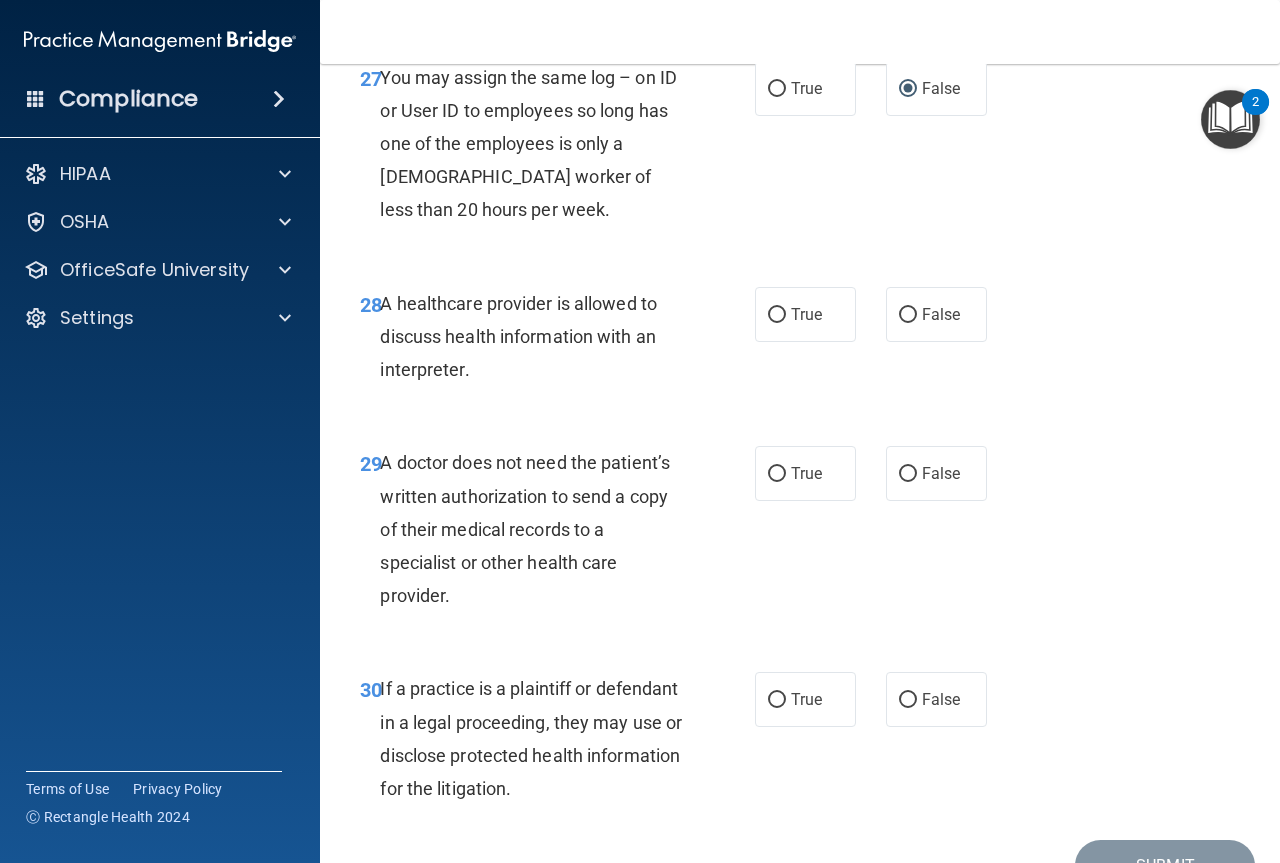 scroll, scrollTop: 5500, scrollLeft: 0, axis: vertical 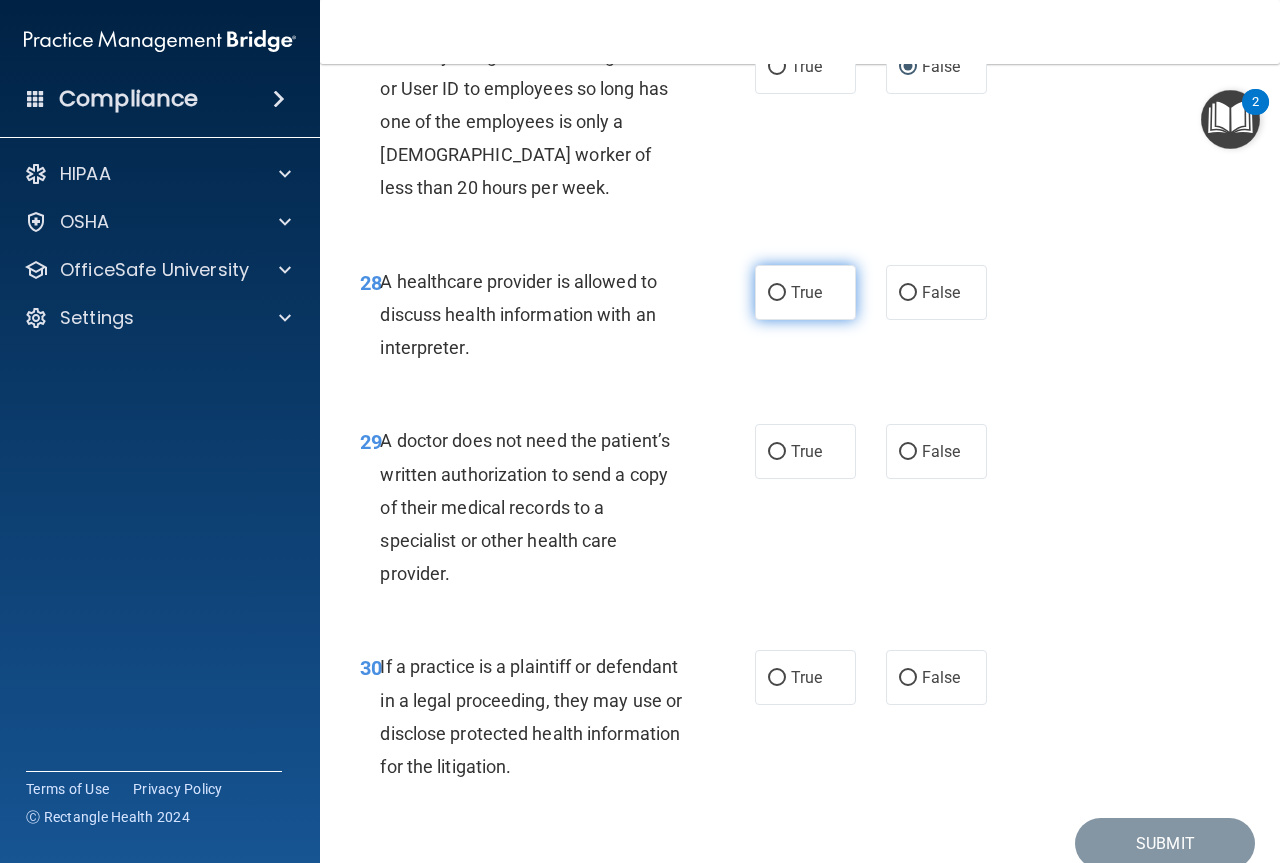 click on "True" at bounding box center [805, 292] 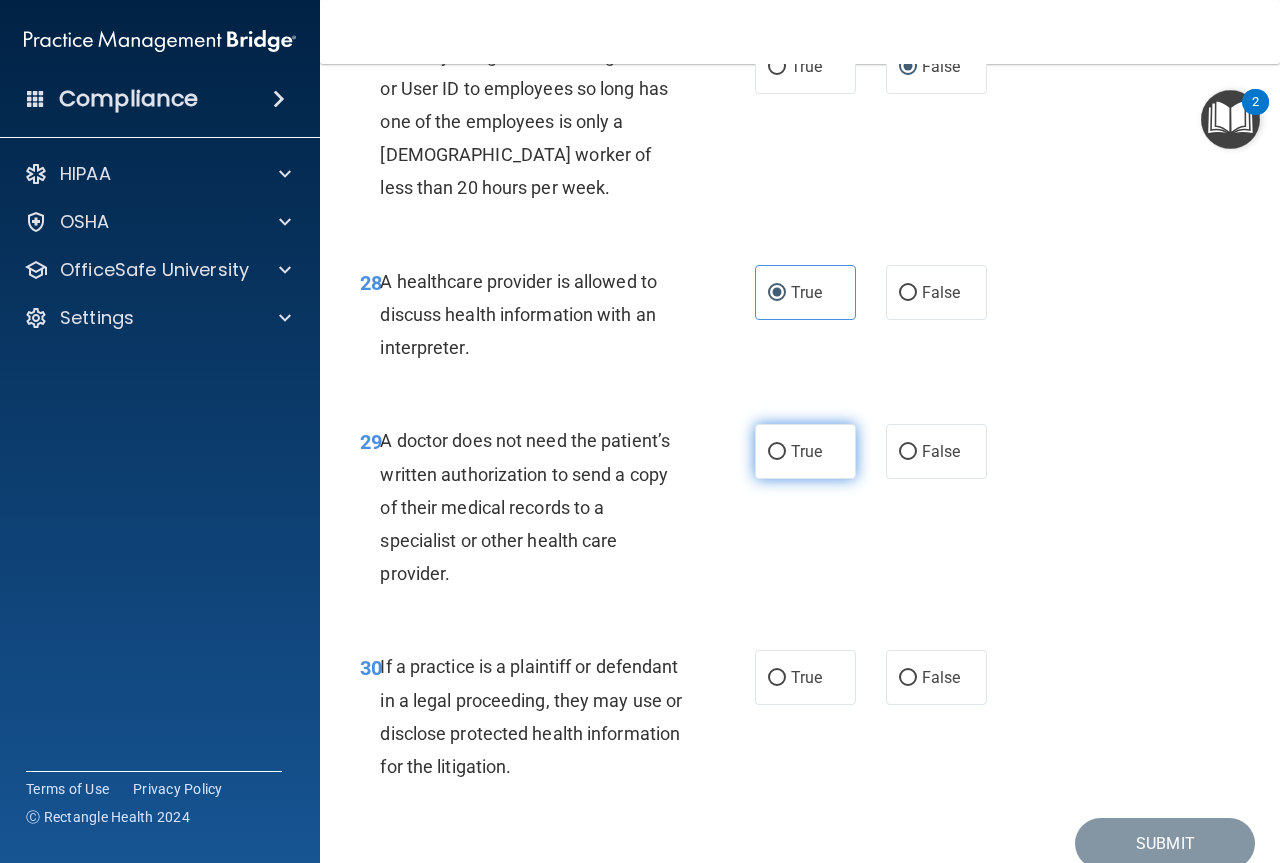 click on "True" at bounding box center [805, 451] 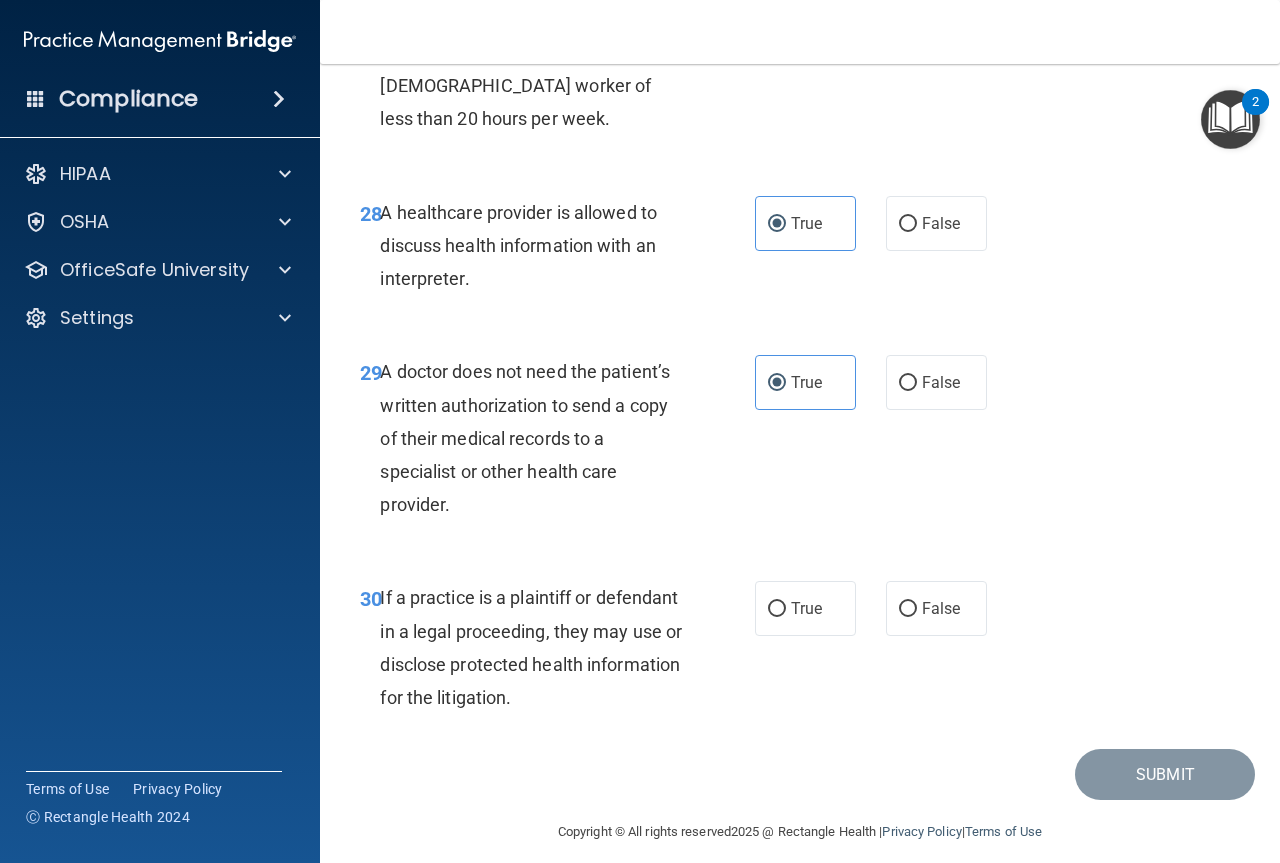 scroll, scrollTop: 5652, scrollLeft: 0, axis: vertical 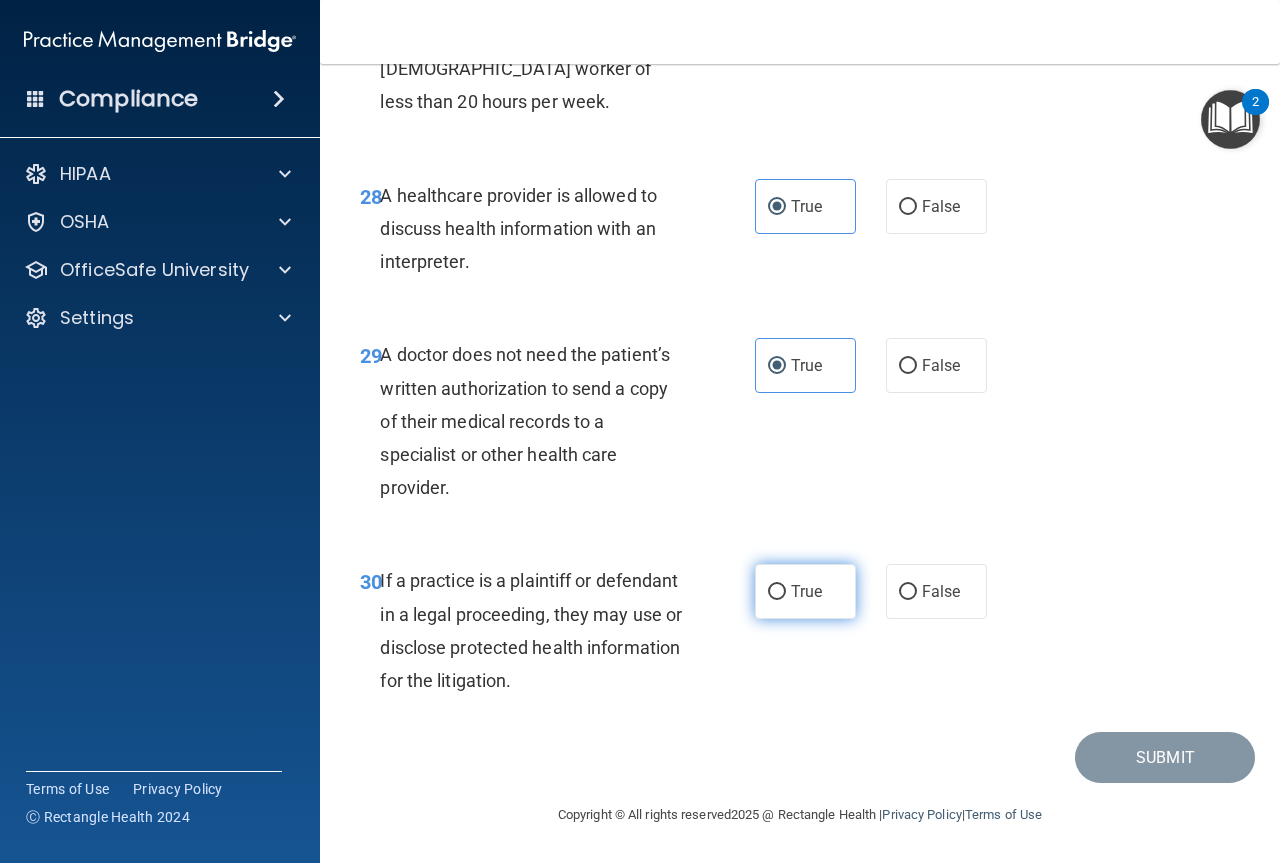 click on "True" at bounding box center [805, 591] 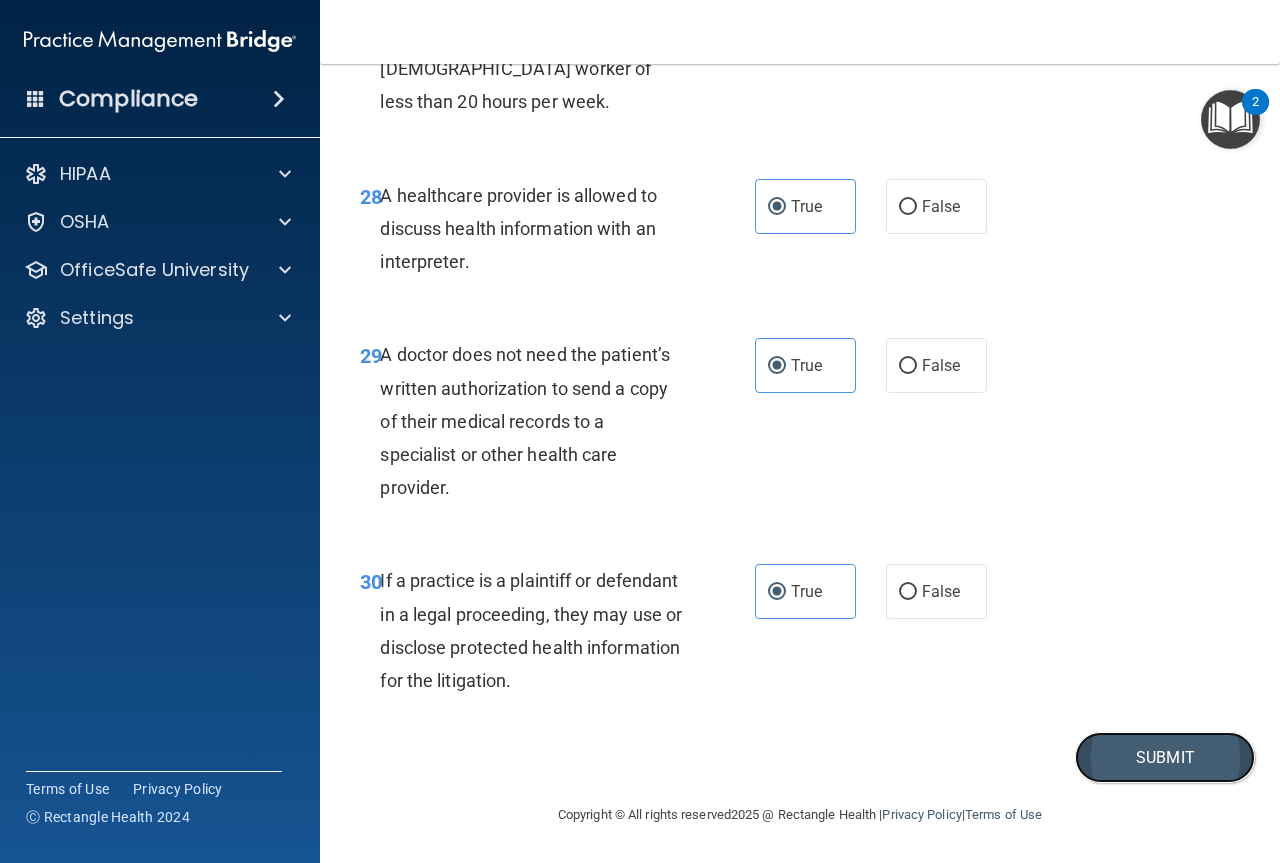 click on "Submit" at bounding box center (1165, 757) 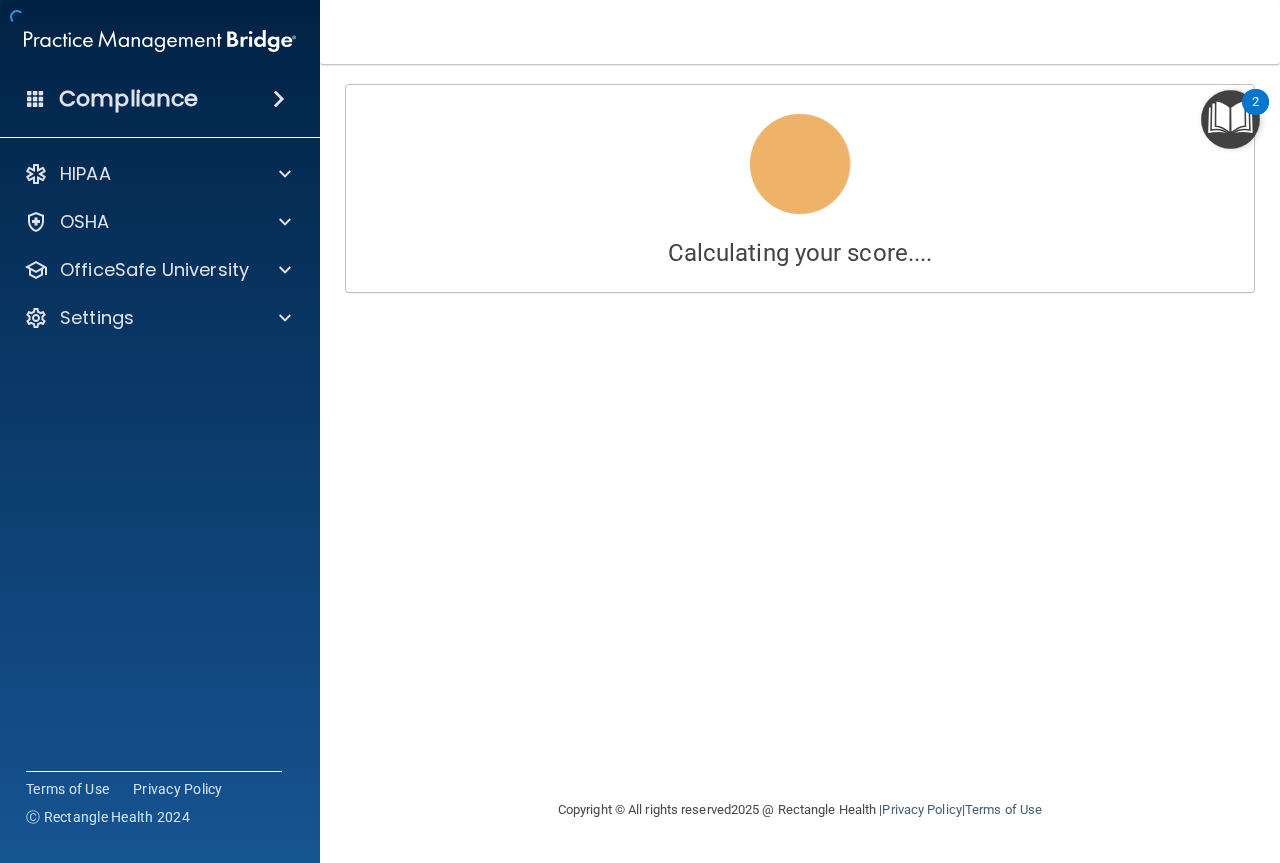 scroll, scrollTop: 0, scrollLeft: 0, axis: both 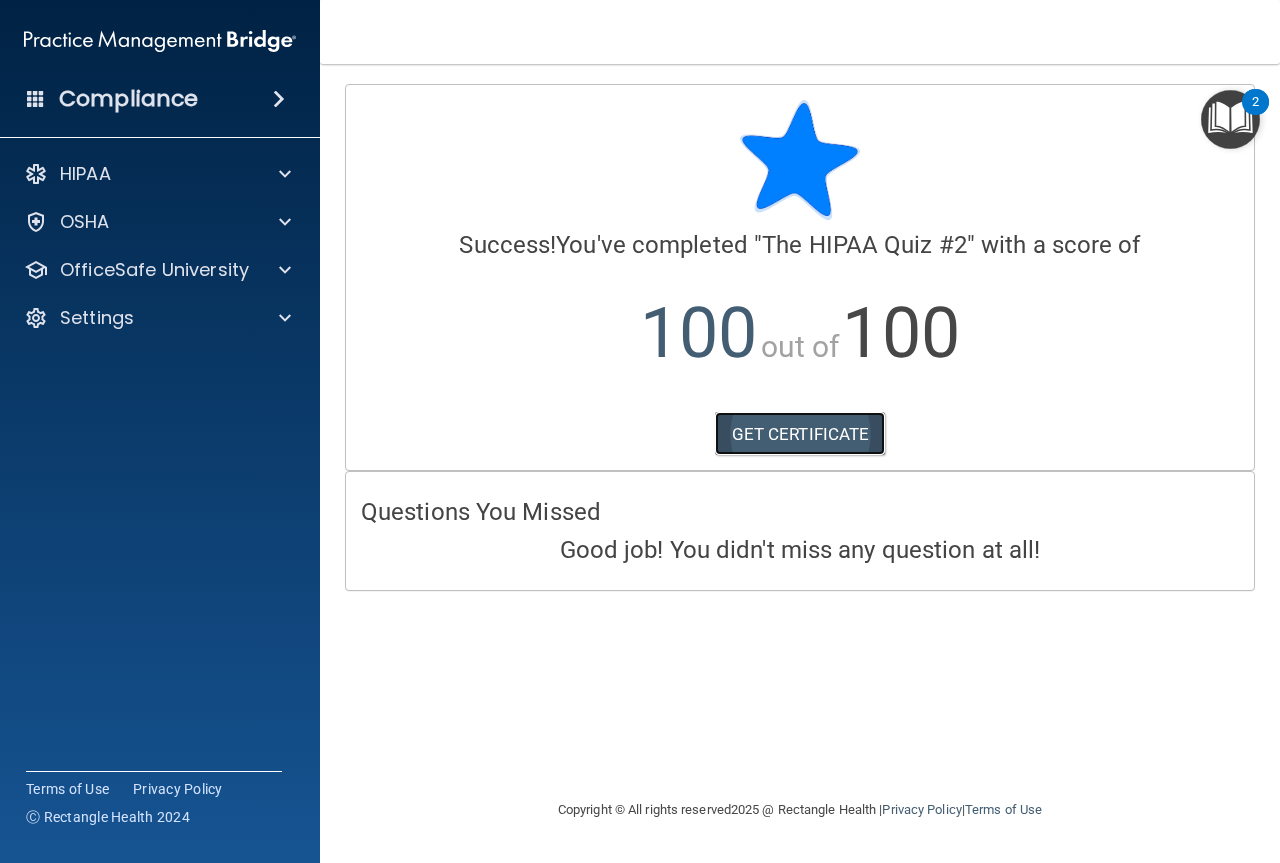 click on "GET CERTIFICATE" at bounding box center (800, 434) 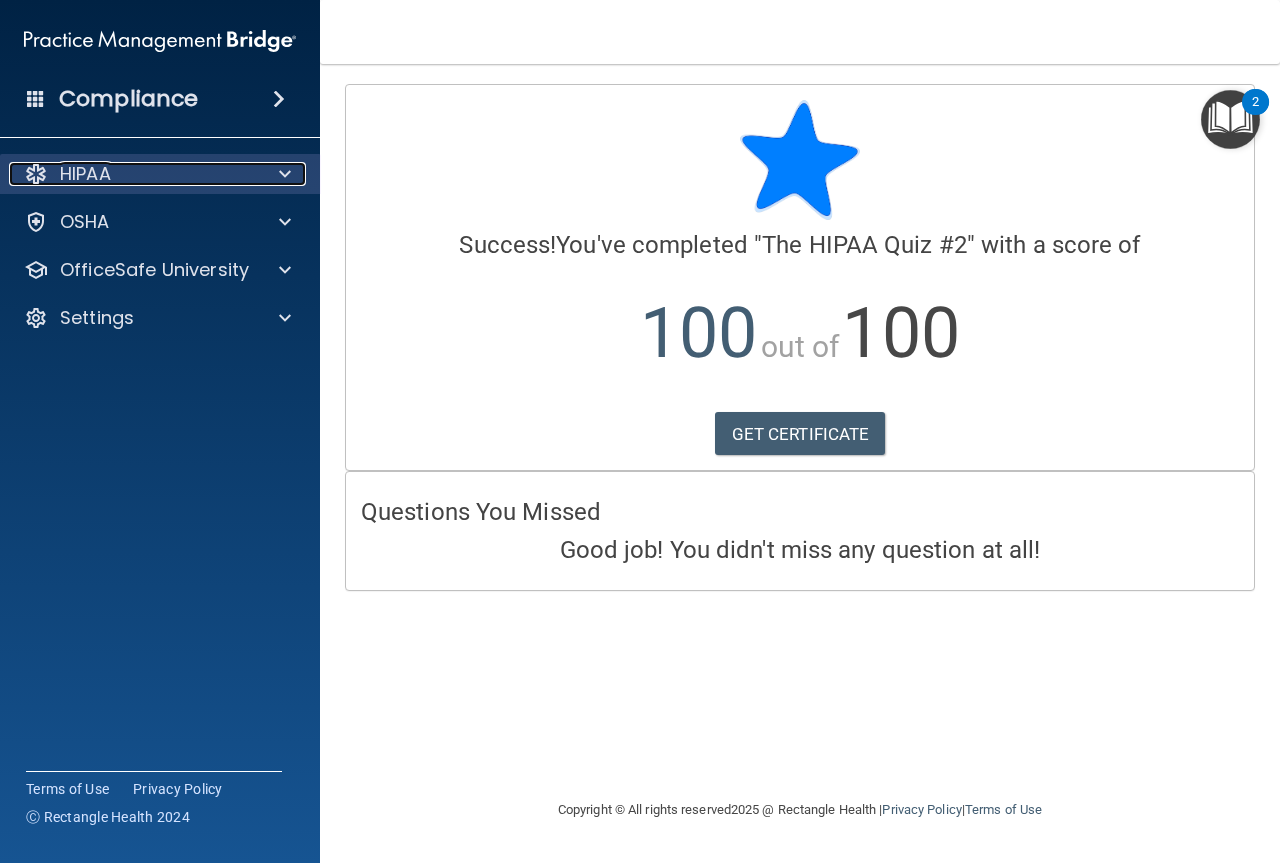 click at bounding box center (285, 174) 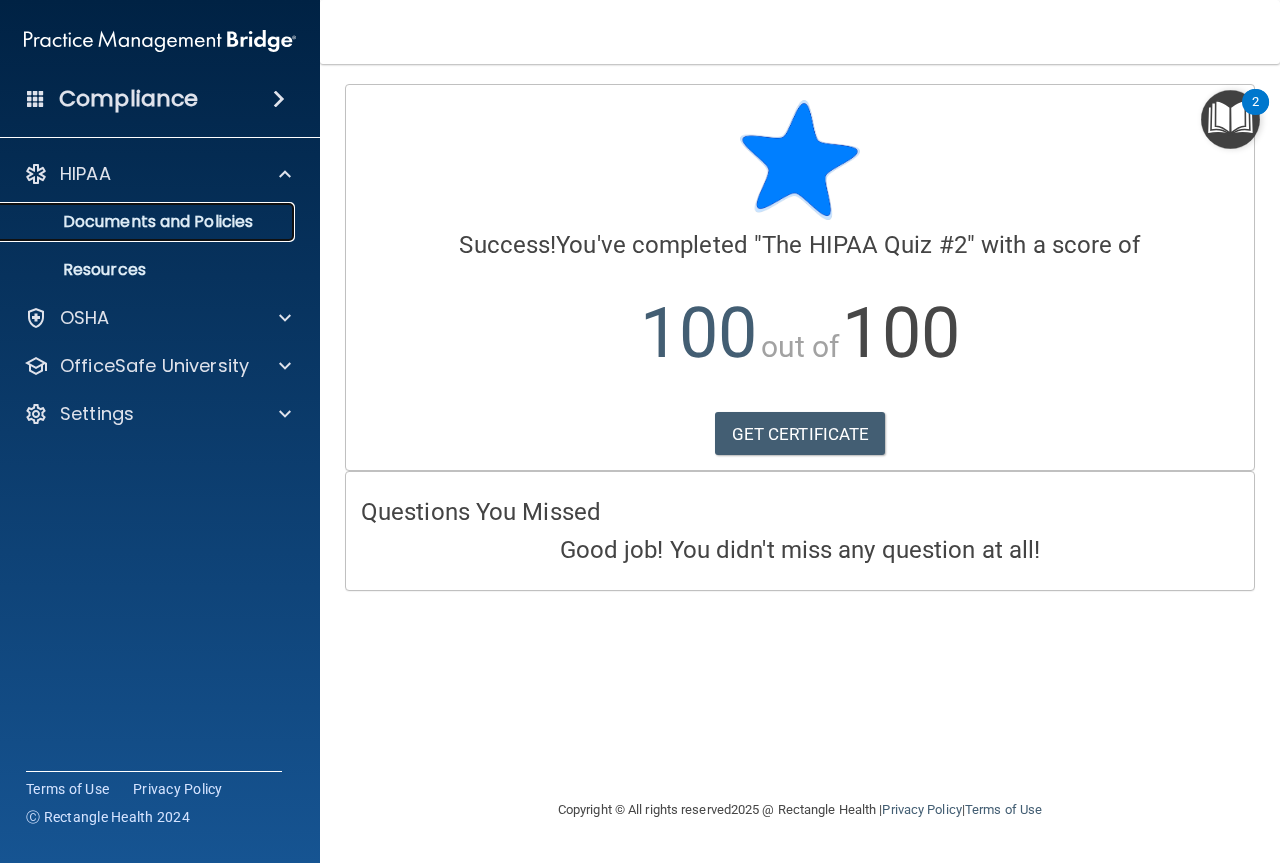 click on "Documents and Policies" at bounding box center (149, 222) 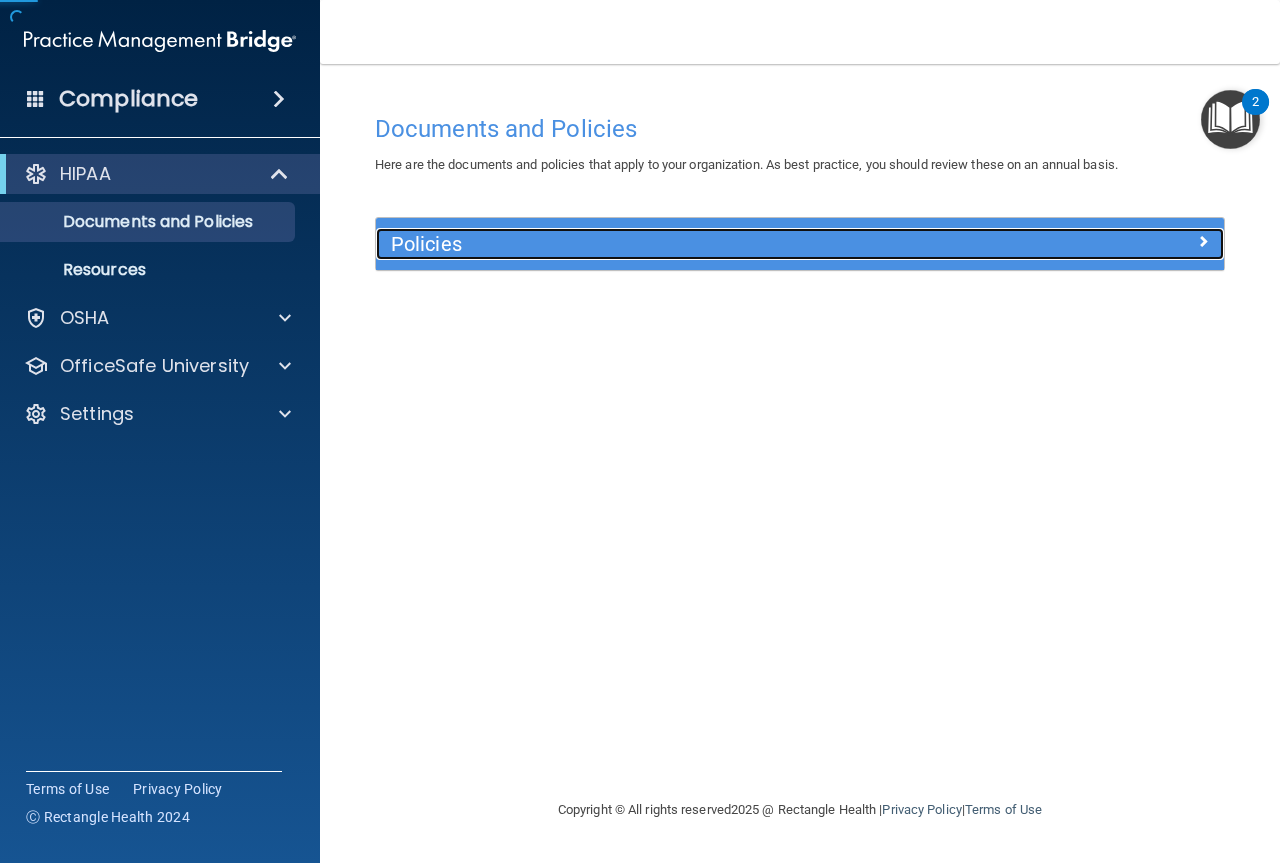 click on "Policies" at bounding box center (694, 244) 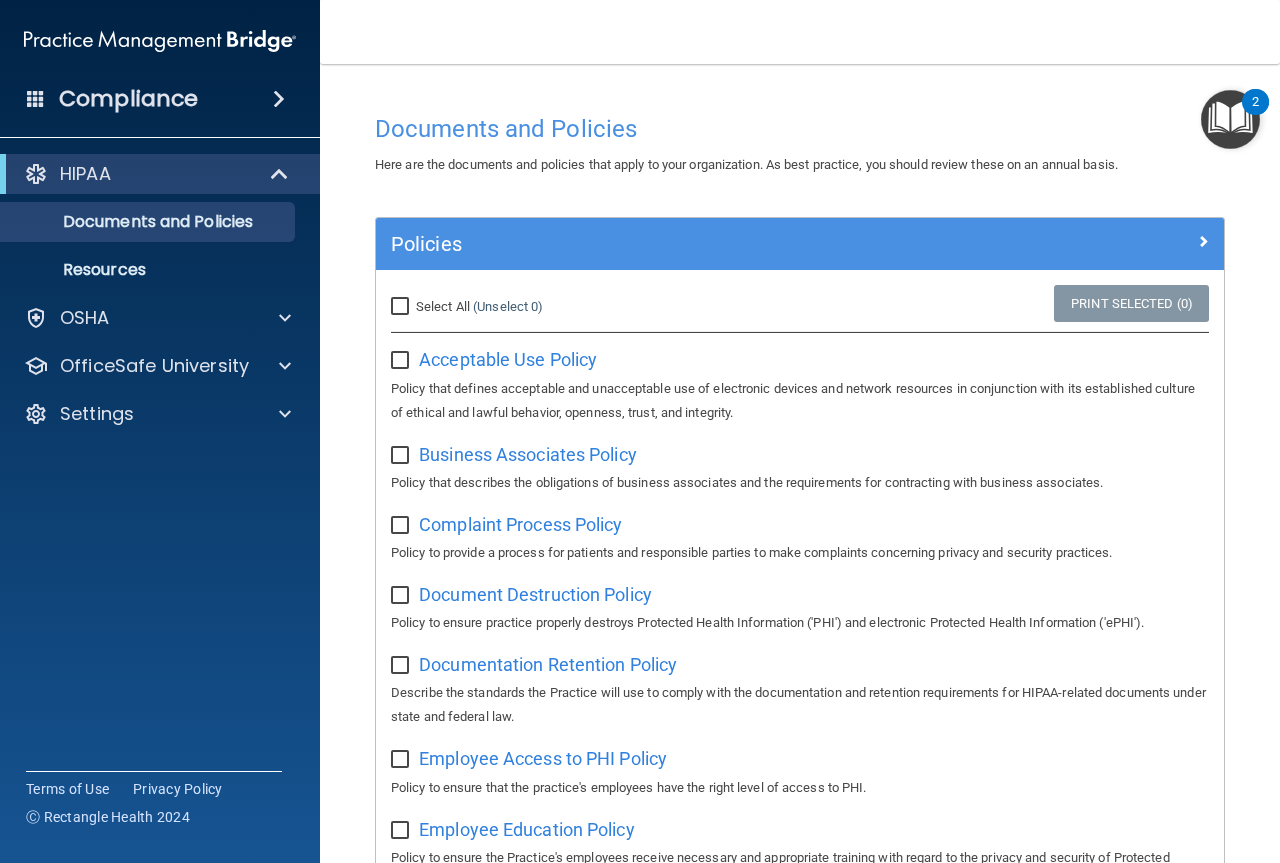 click at bounding box center [1230, 119] 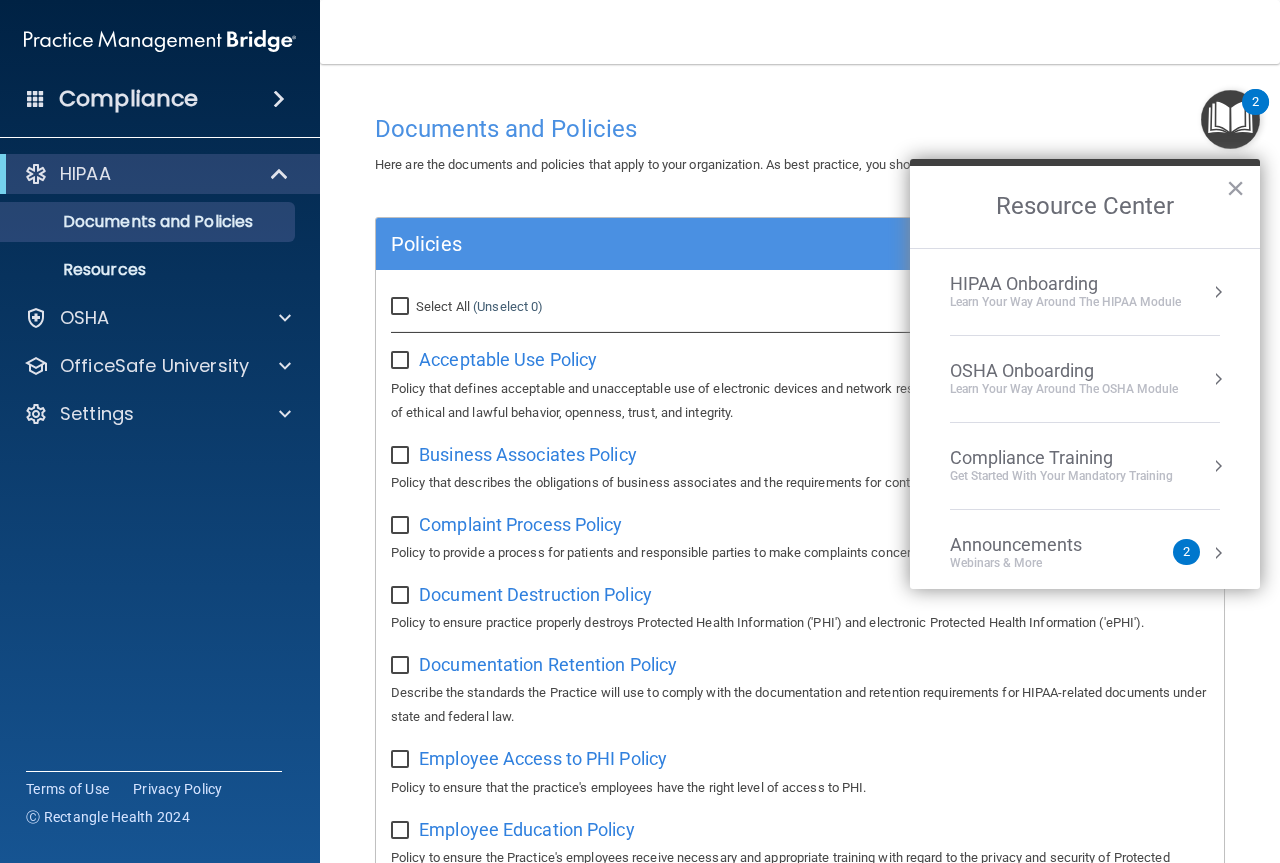 click on "HIPAA Onboarding Learn Your Way around the HIPAA module" at bounding box center (1085, 292) 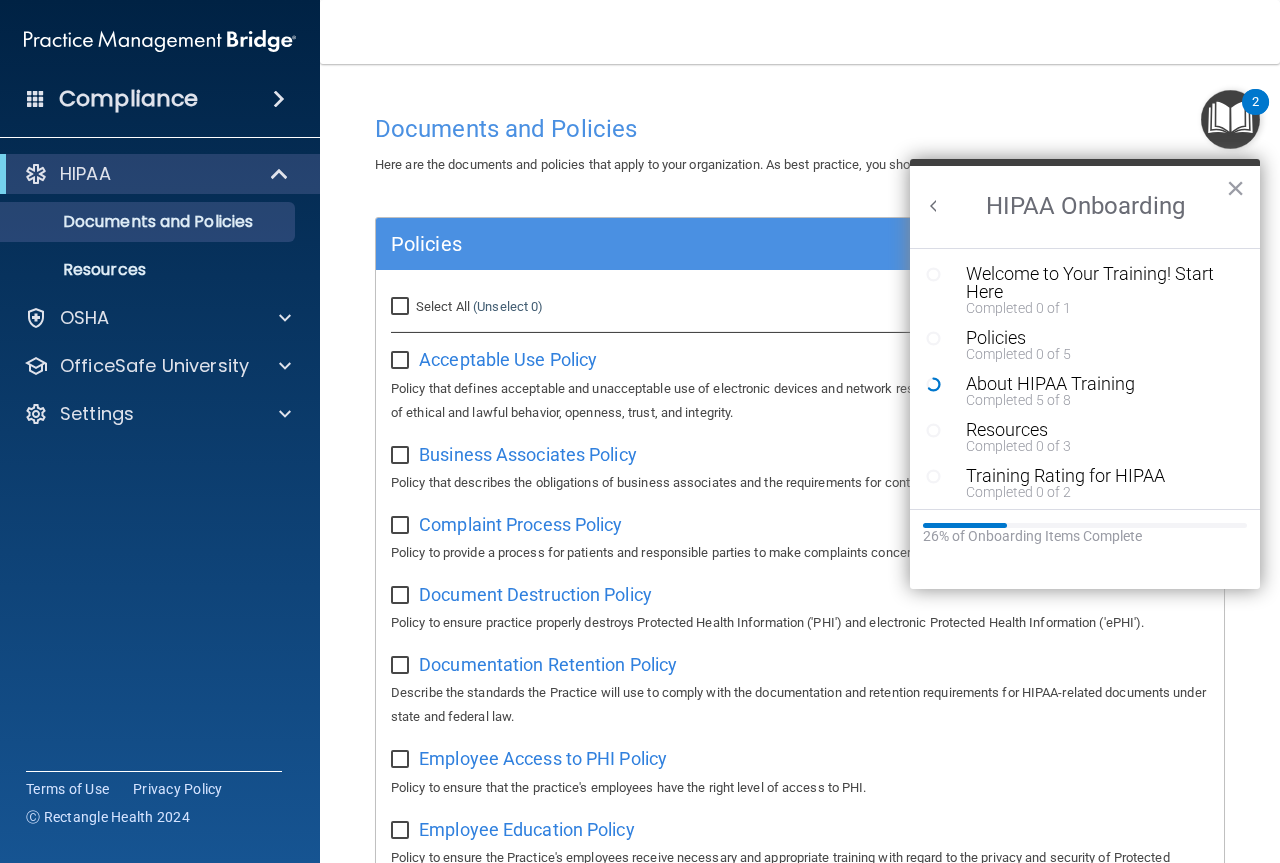 scroll, scrollTop: 0, scrollLeft: 0, axis: both 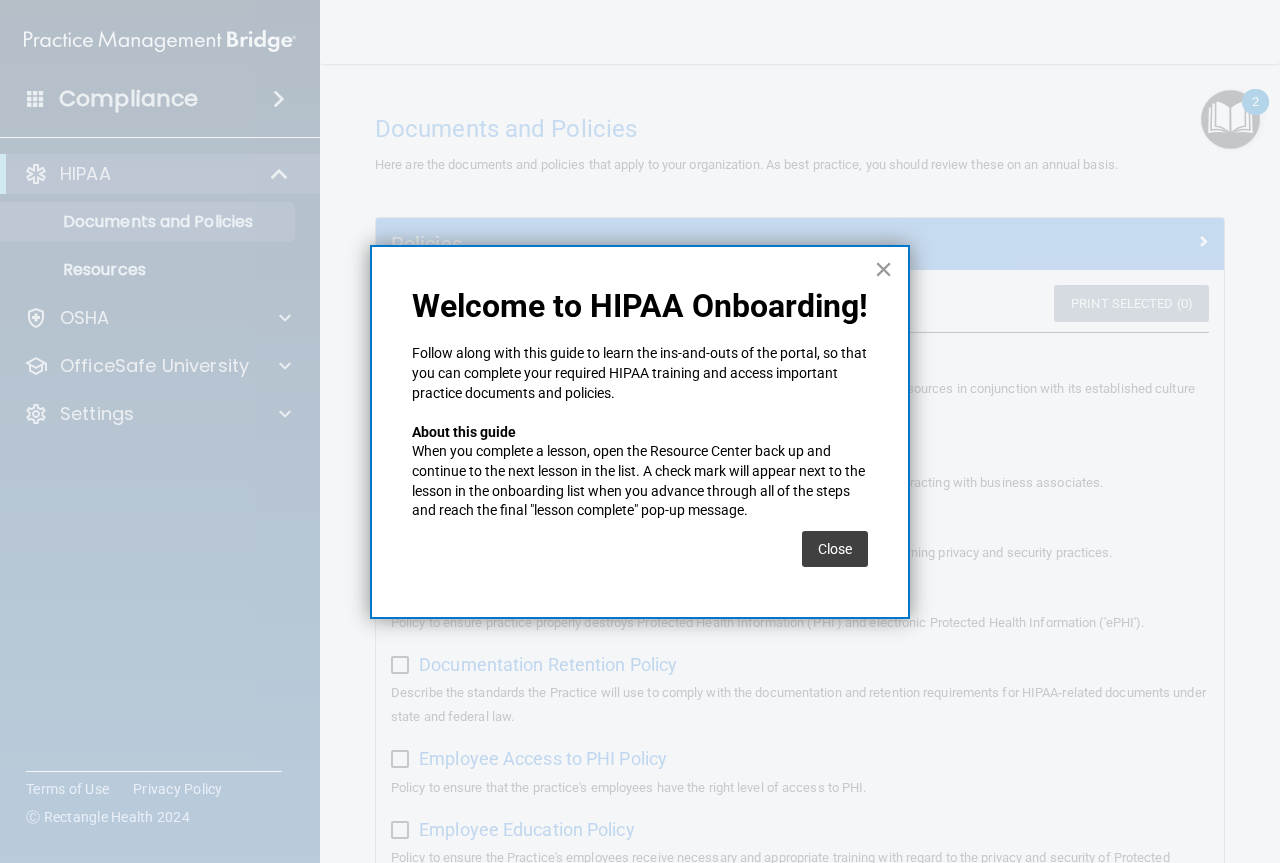 click on "×" at bounding box center (883, 269) 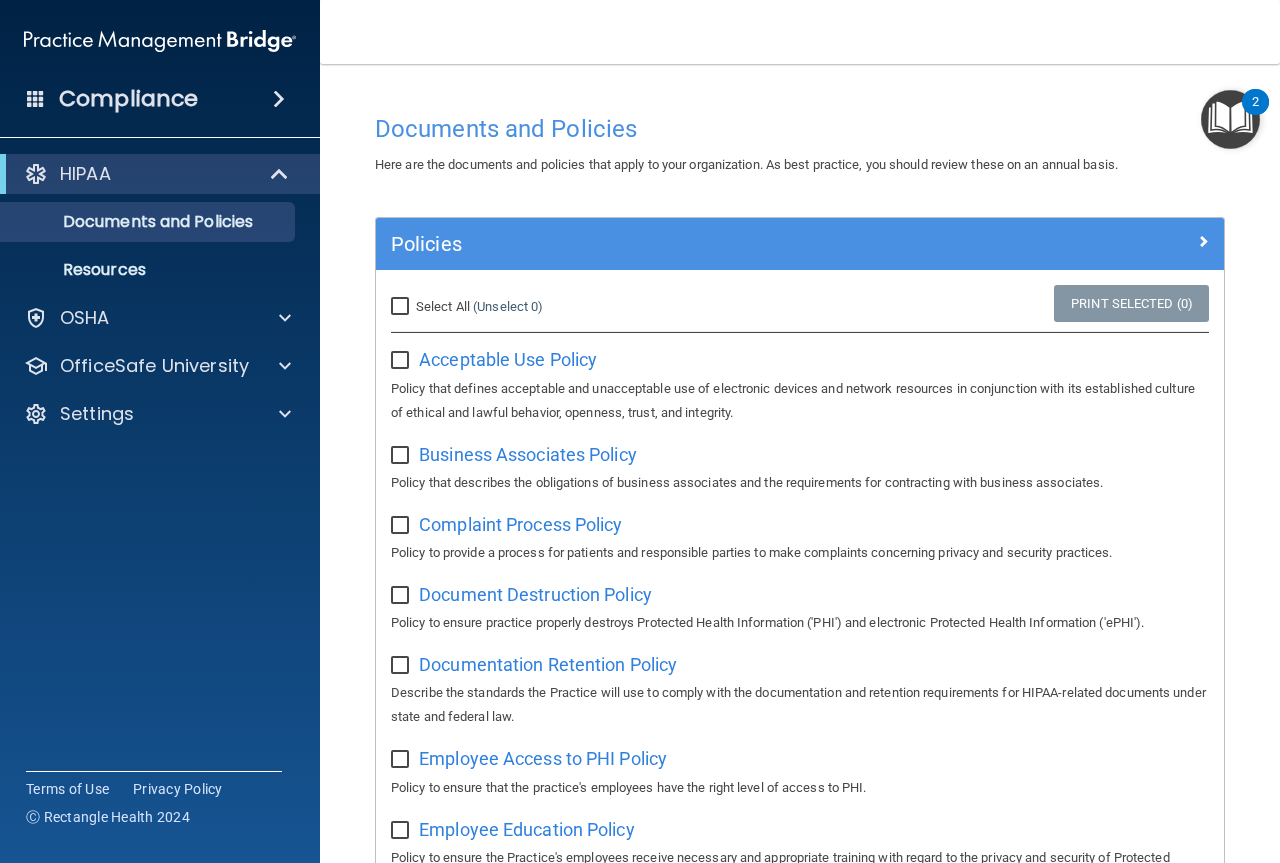 click at bounding box center [1230, 119] 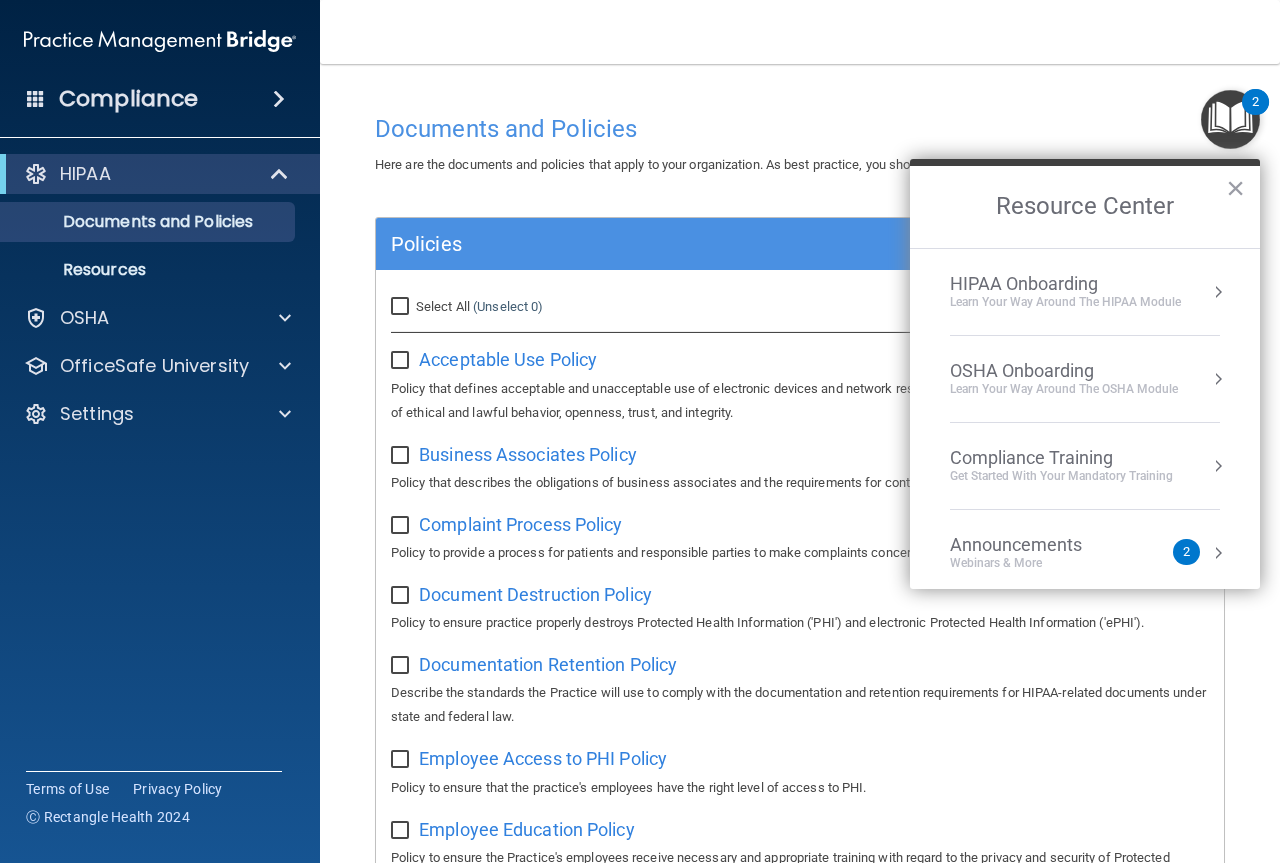 click on "HIPAA Onboarding" at bounding box center [1065, 284] 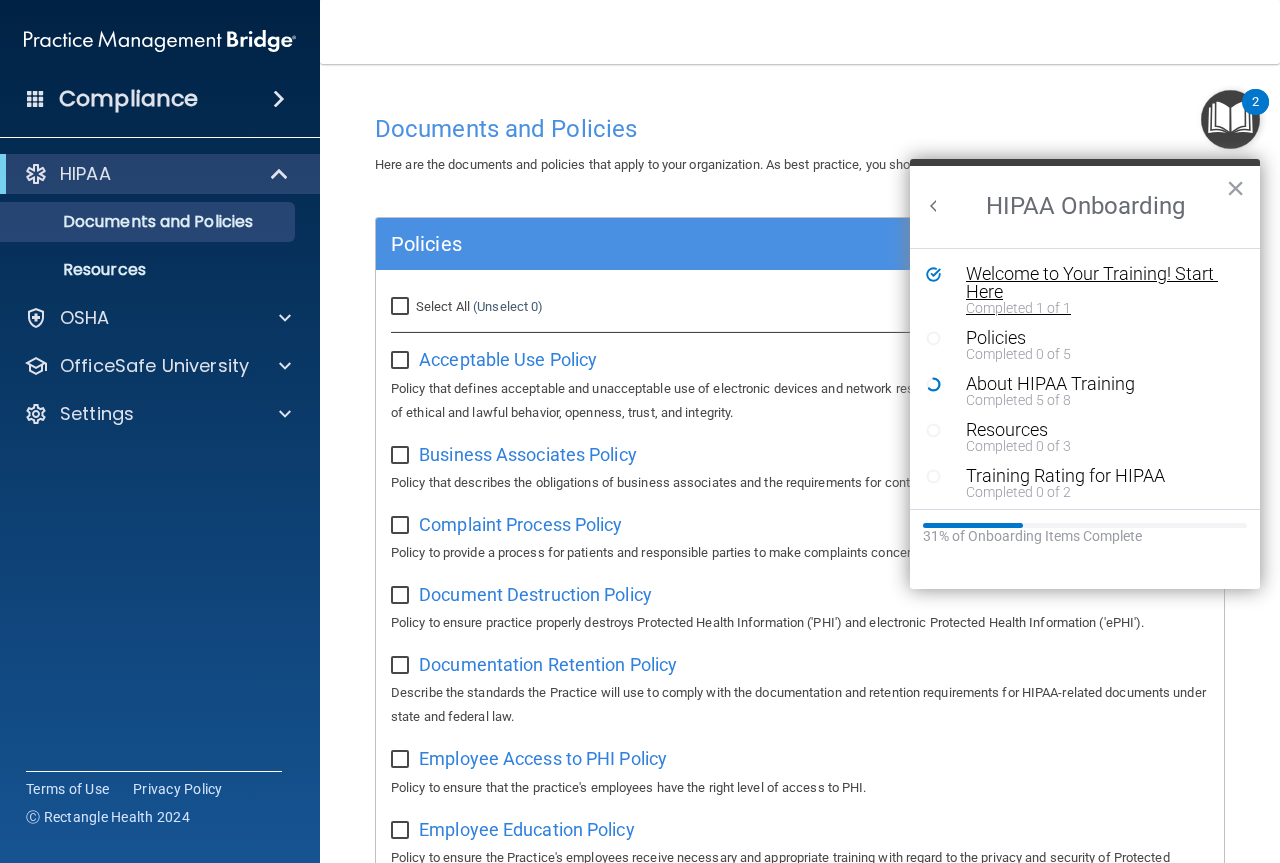 scroll, scrollTop: 0, scrollLeft: 0, axis: both 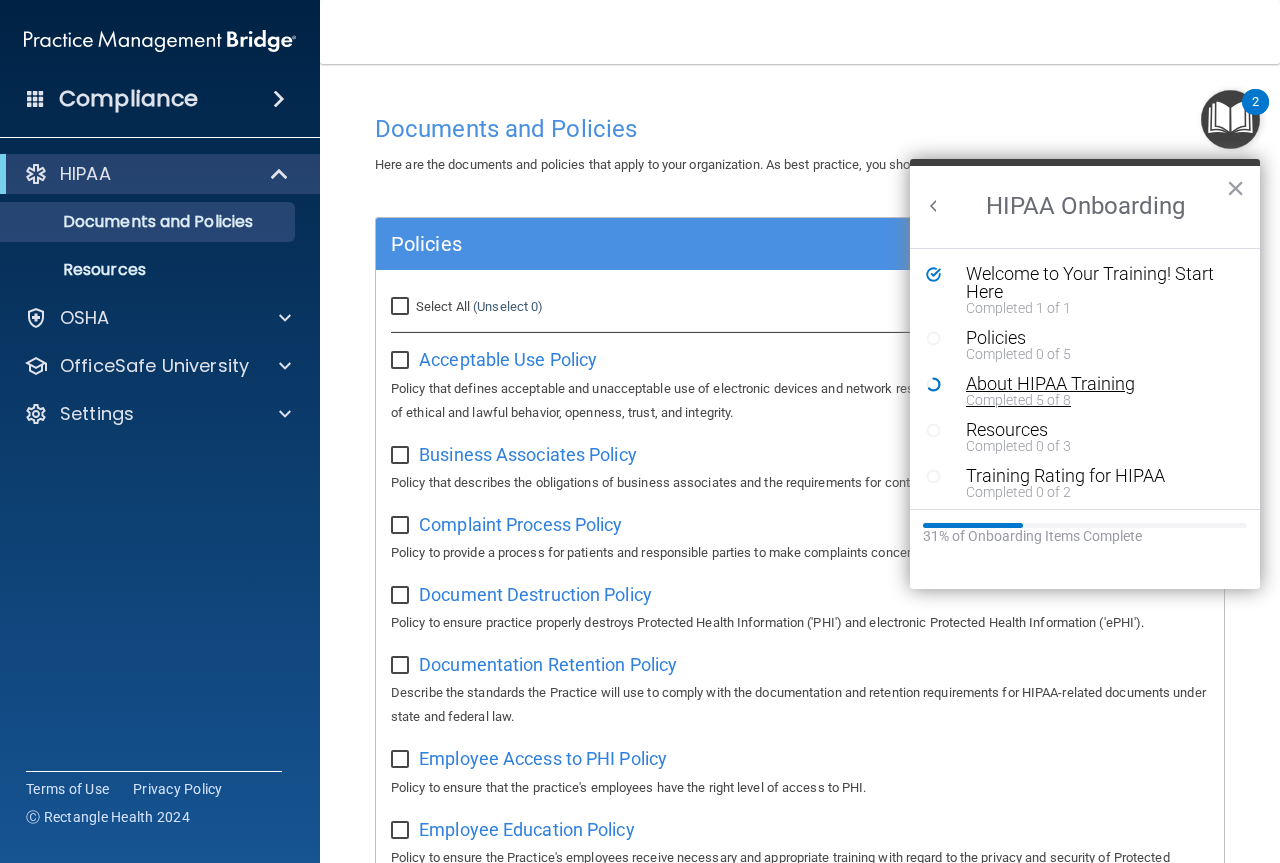 click on "About HIPAA Training" at bounding box center [1092, 384] 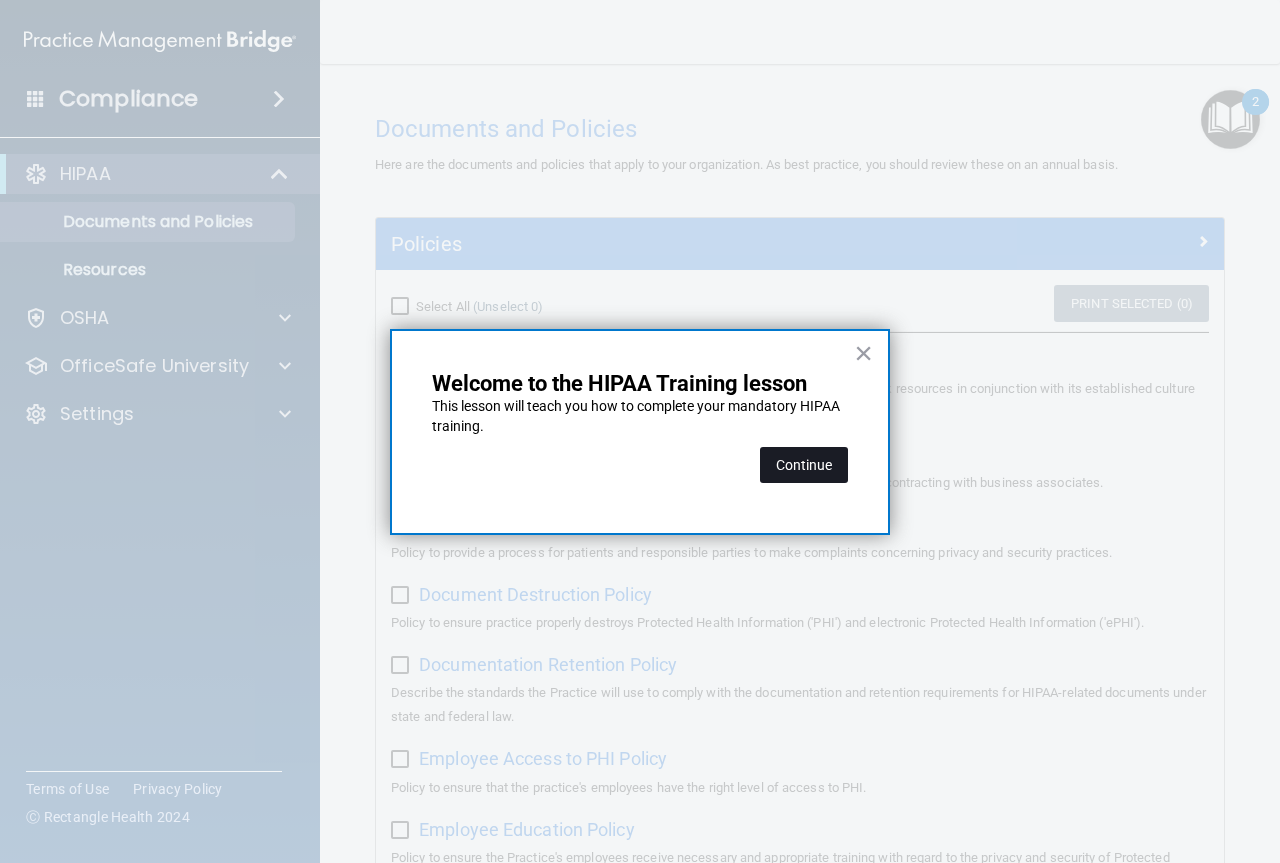 click on "Continue" at bounding box center [804, 465] 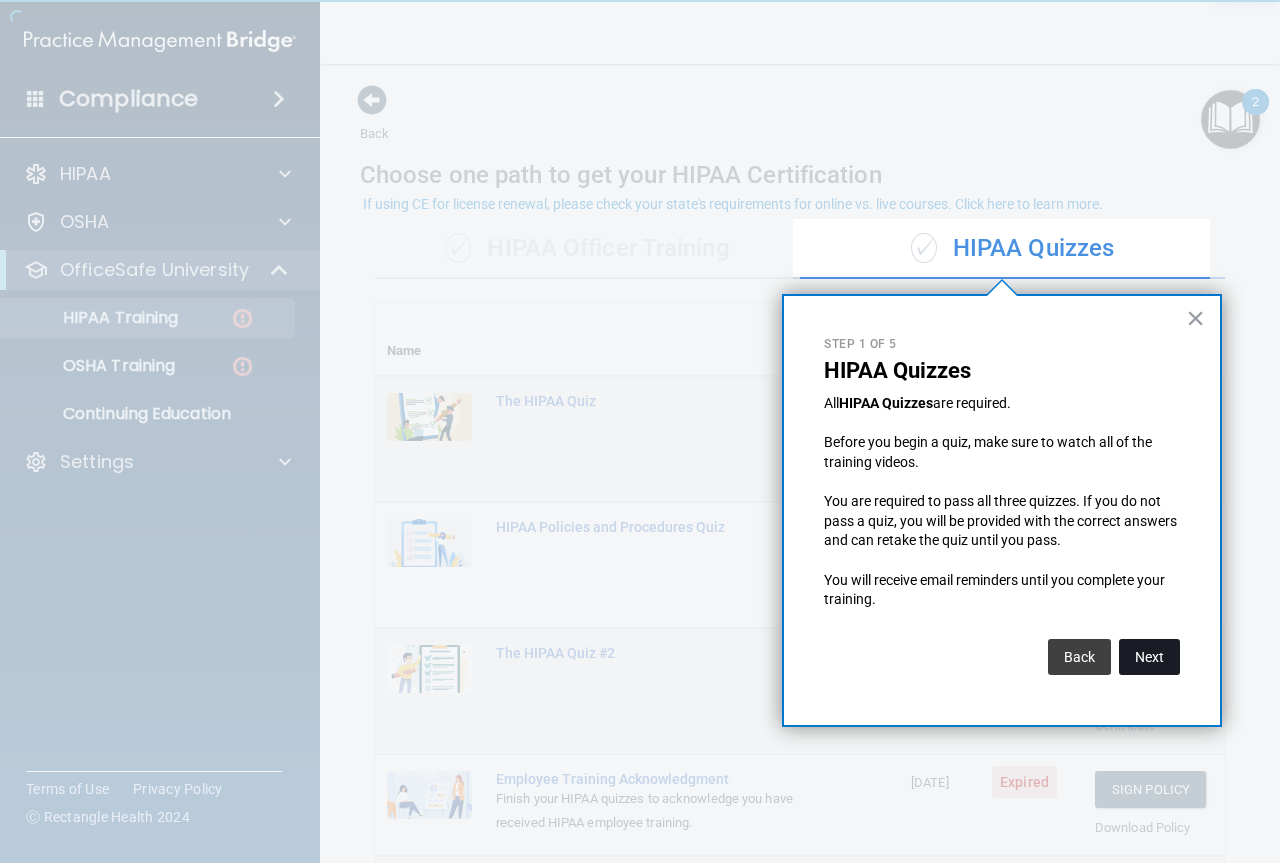 click on "Next" at bounding box center [1149, 657] 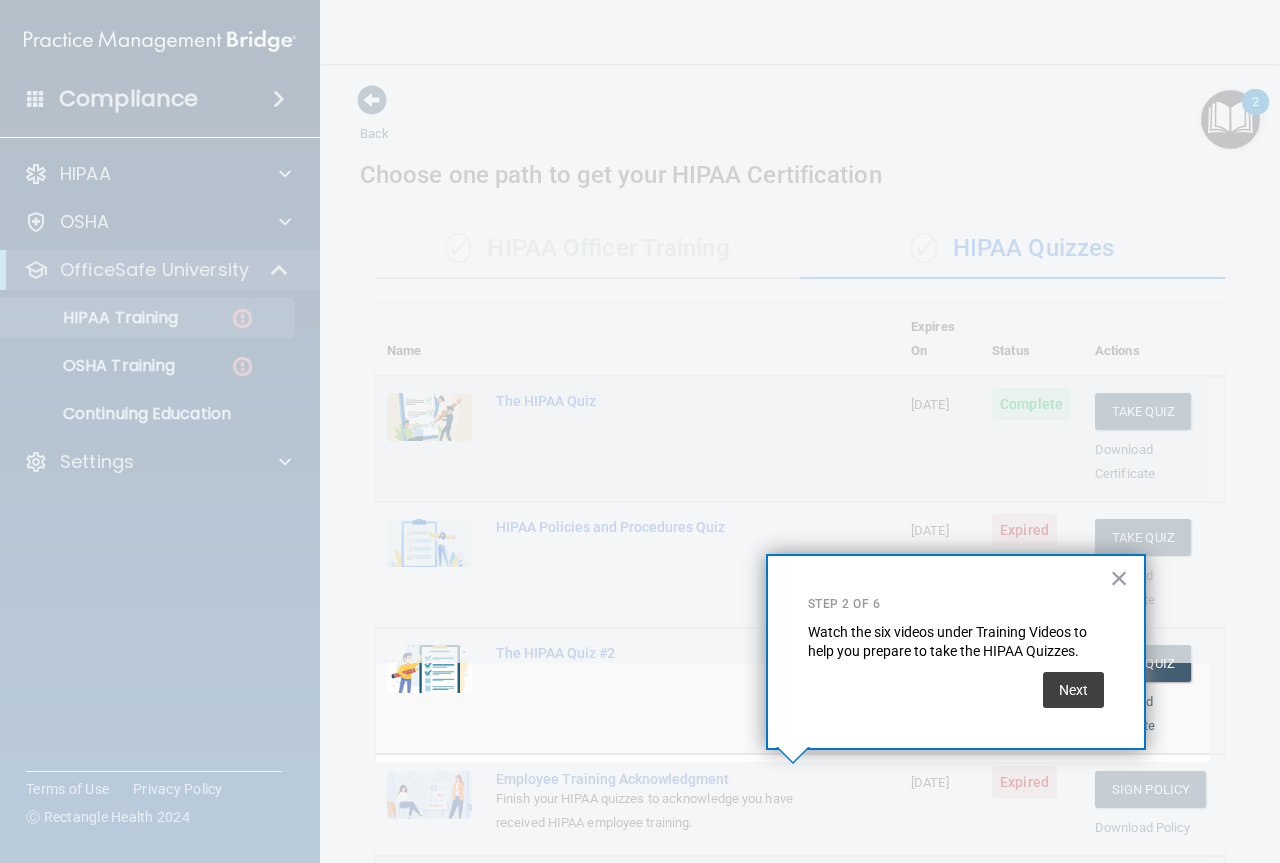 scroll, scrollTop: 214, scrollLeft: 0, axis: vertical 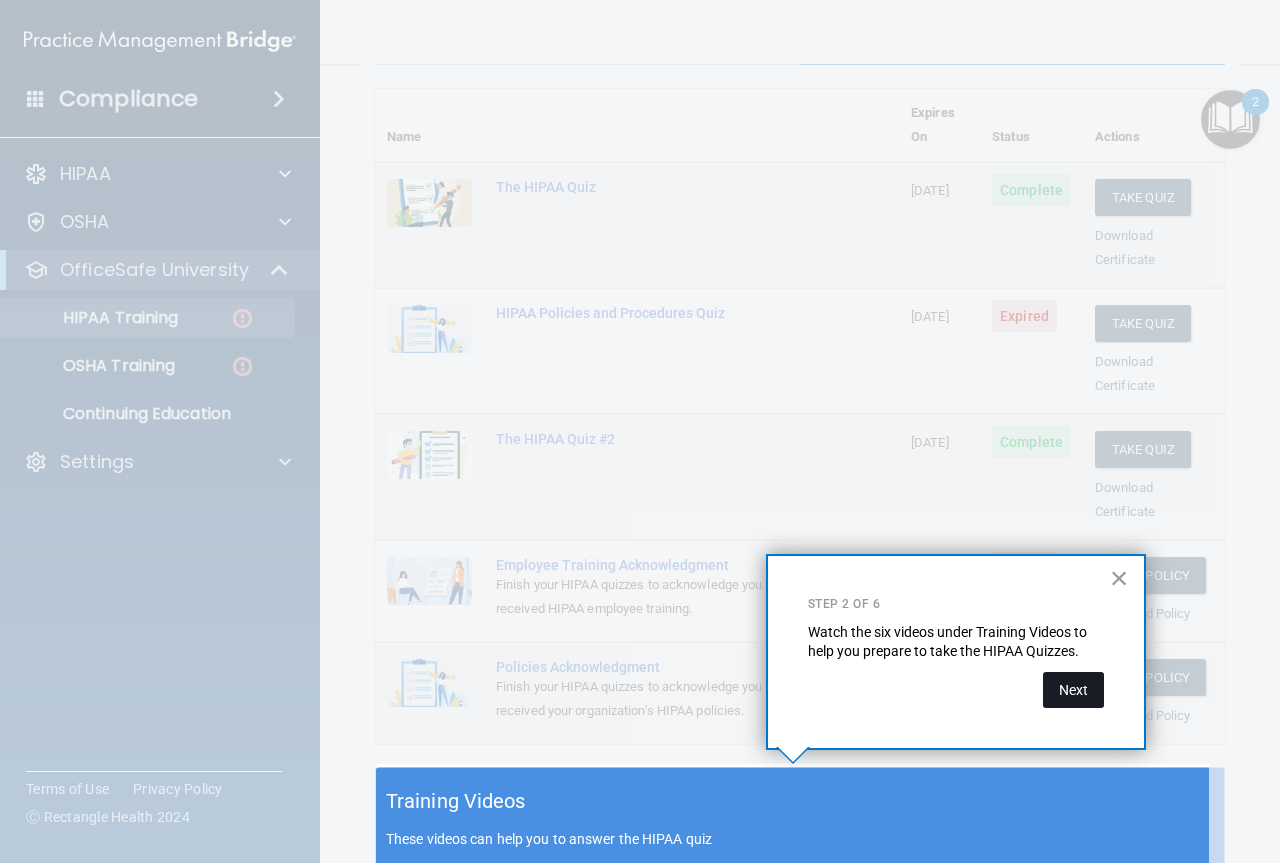 click on "Next" at bounding box center [1073, 690] 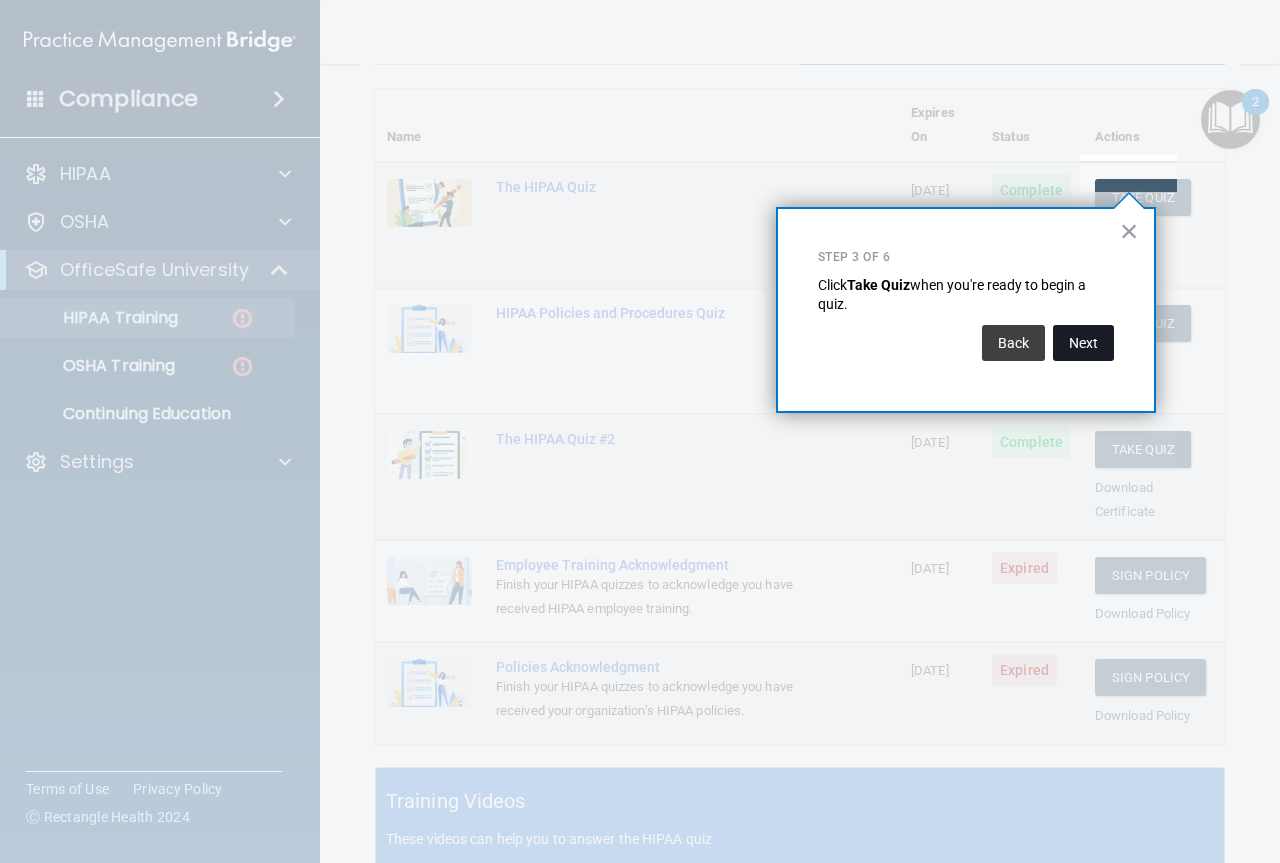 click on "Next" at bounding box center (1083, 343) 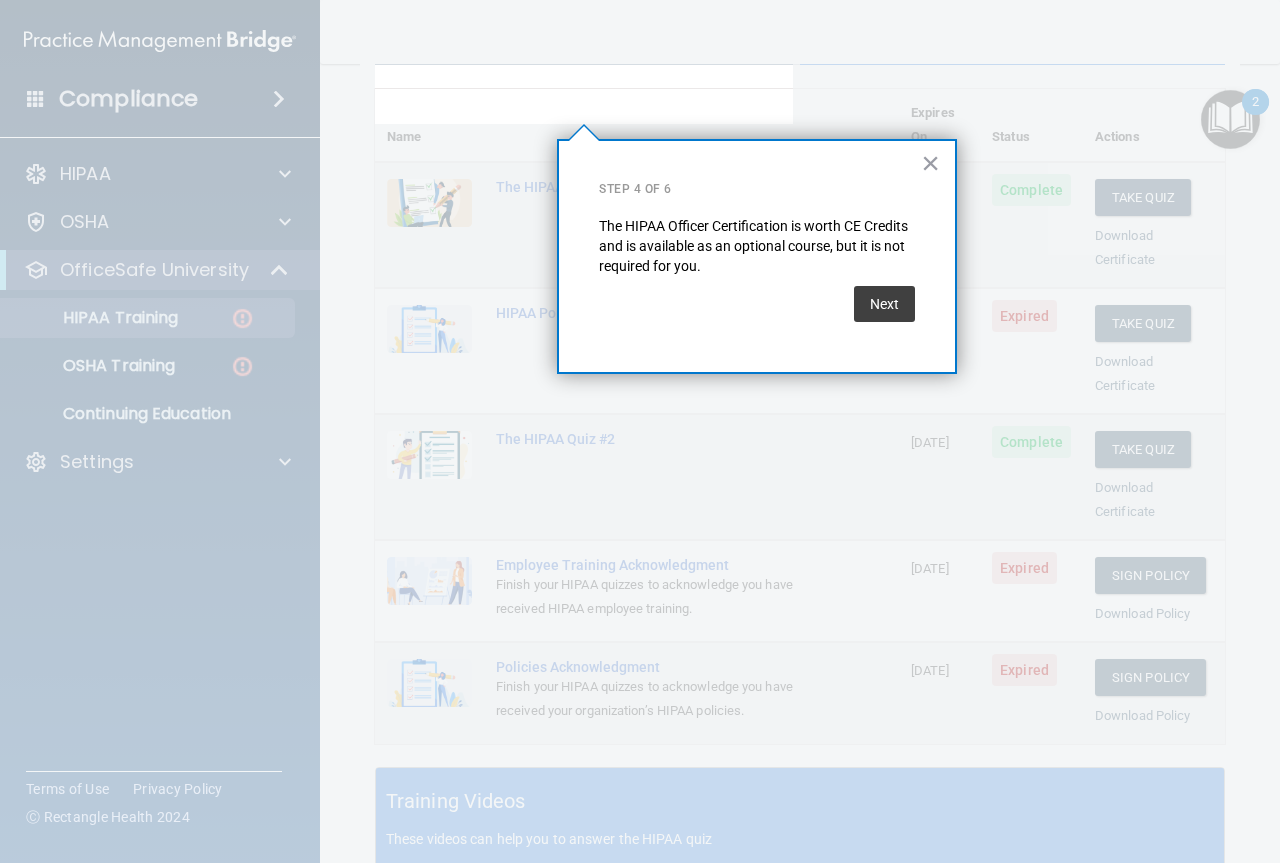 scroll, scrollTop: 155, scrollLeft: 0, axis: vertical 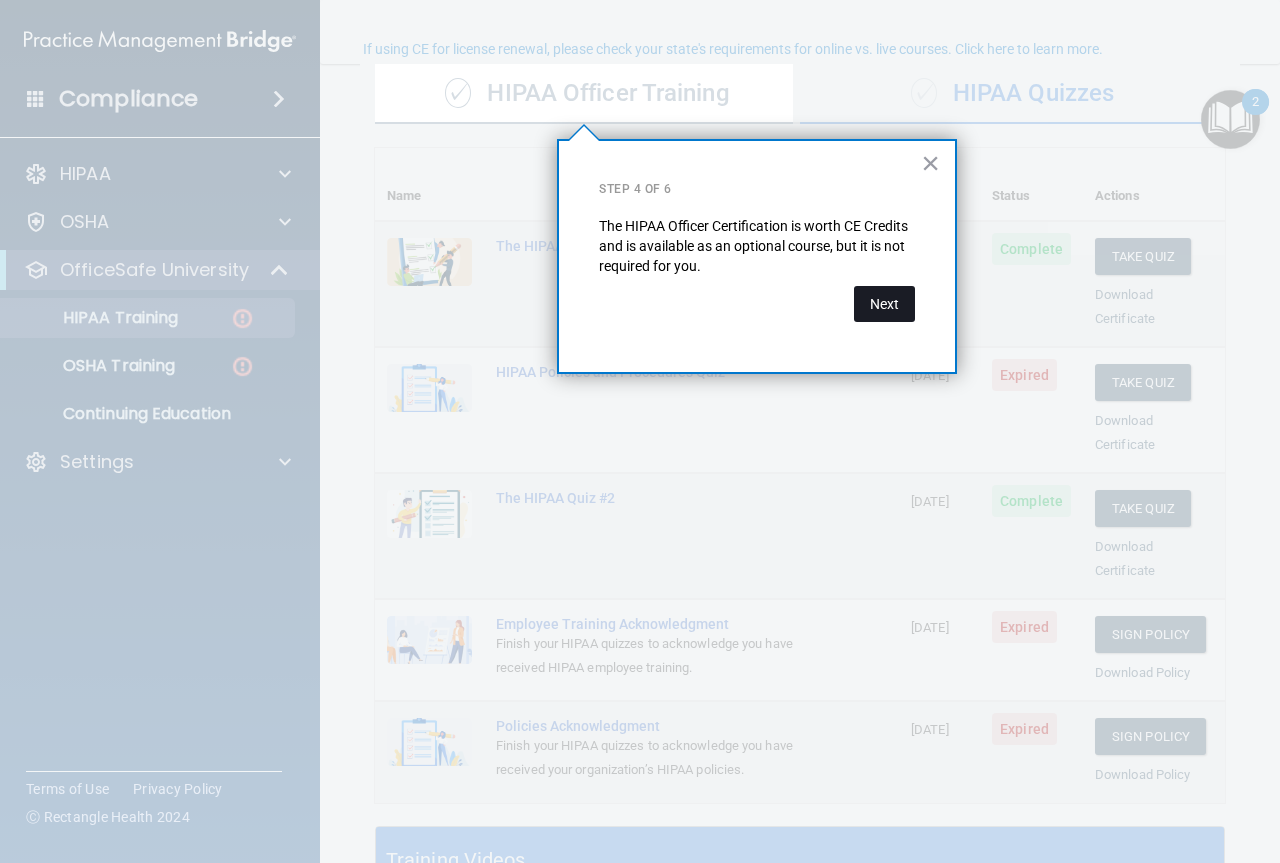 click on "Next" at bounding box center [884, 304] 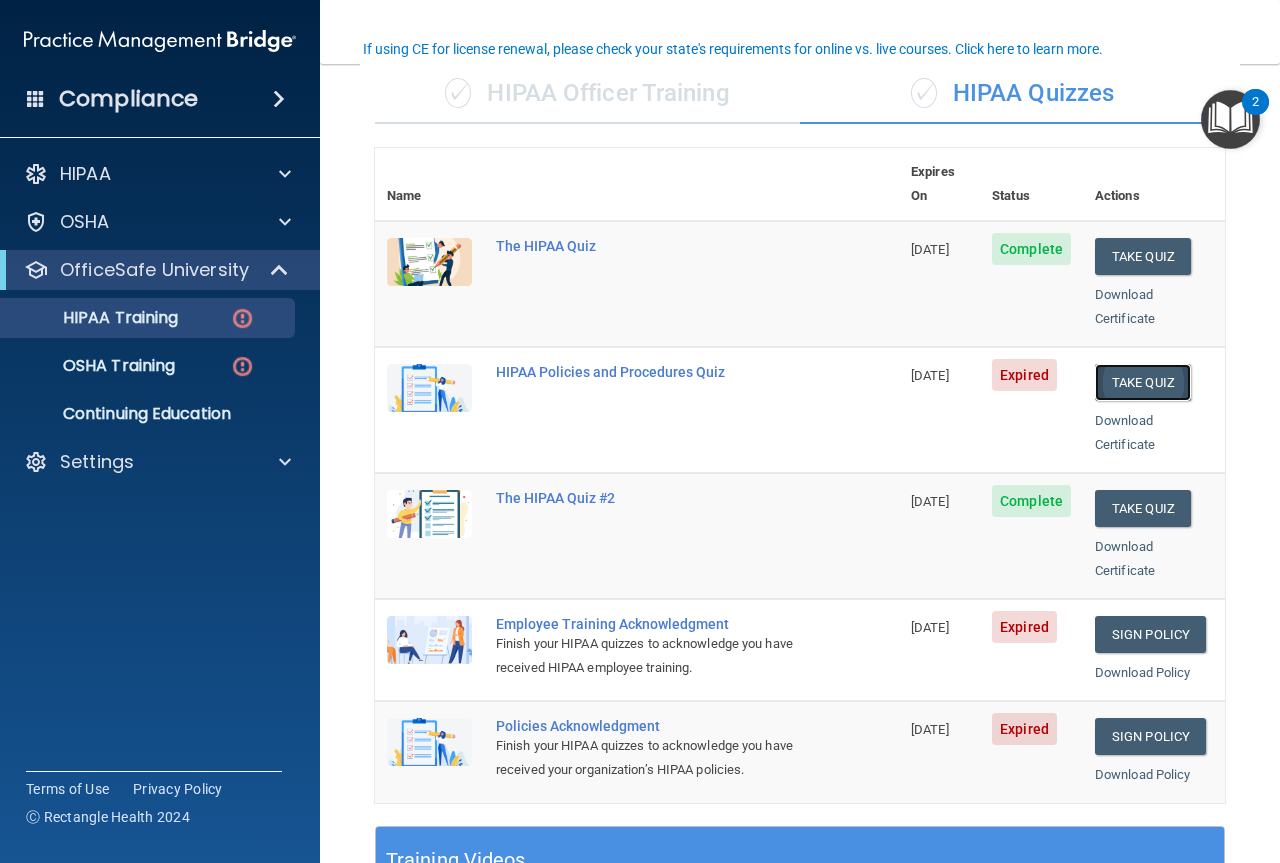 click on "Take Quiz" at bounding box center [1143, 382] 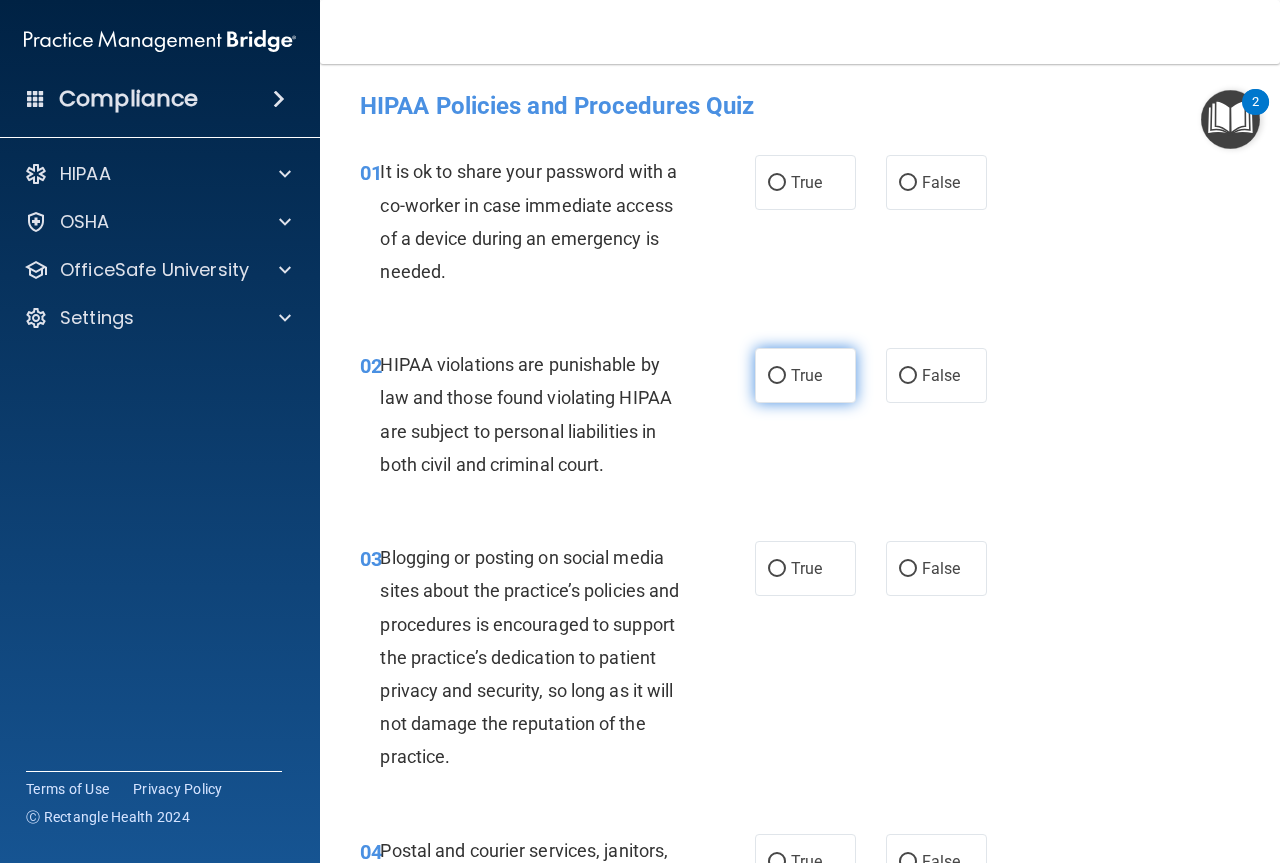 scroll, scrollTop: 0, scrollLeft: 0, axis: both 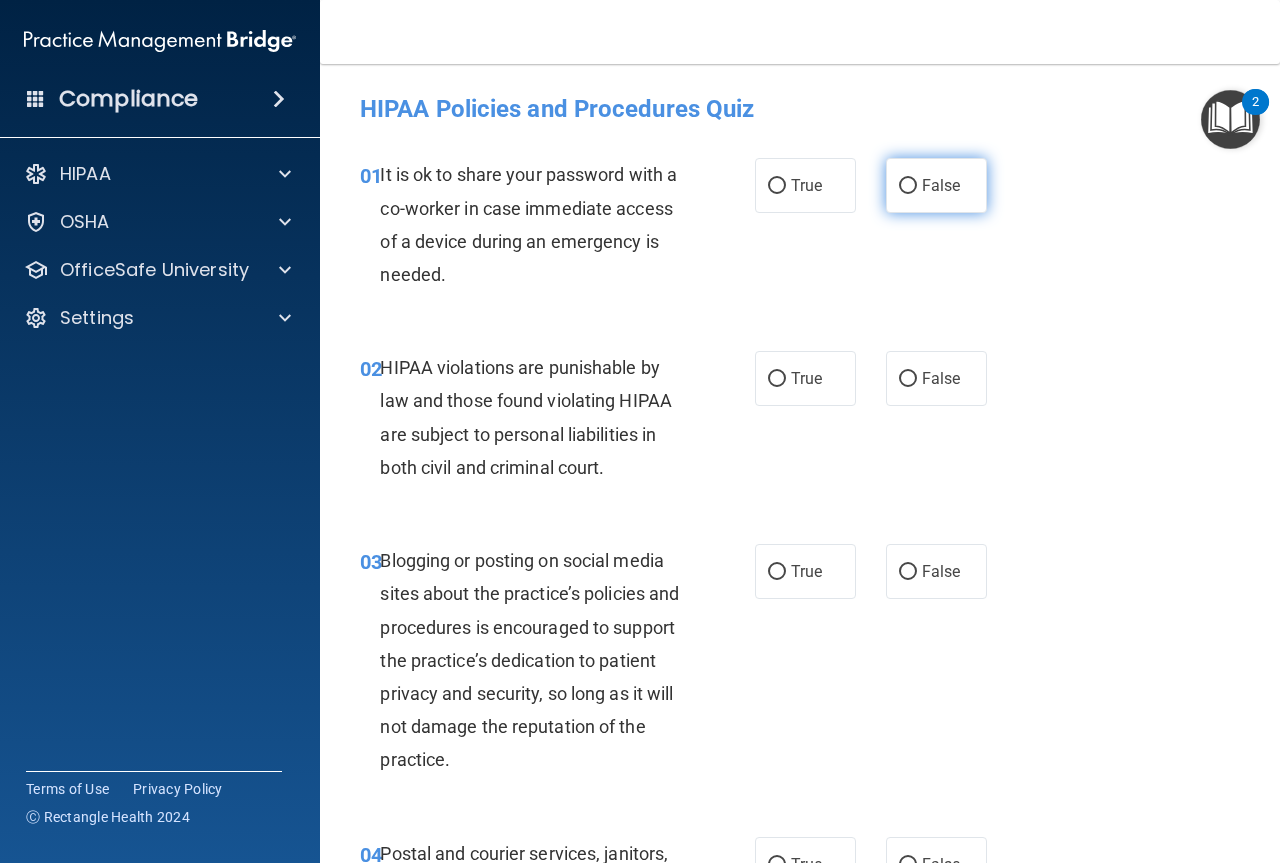 click on "False" at bounding box center [908, 186] 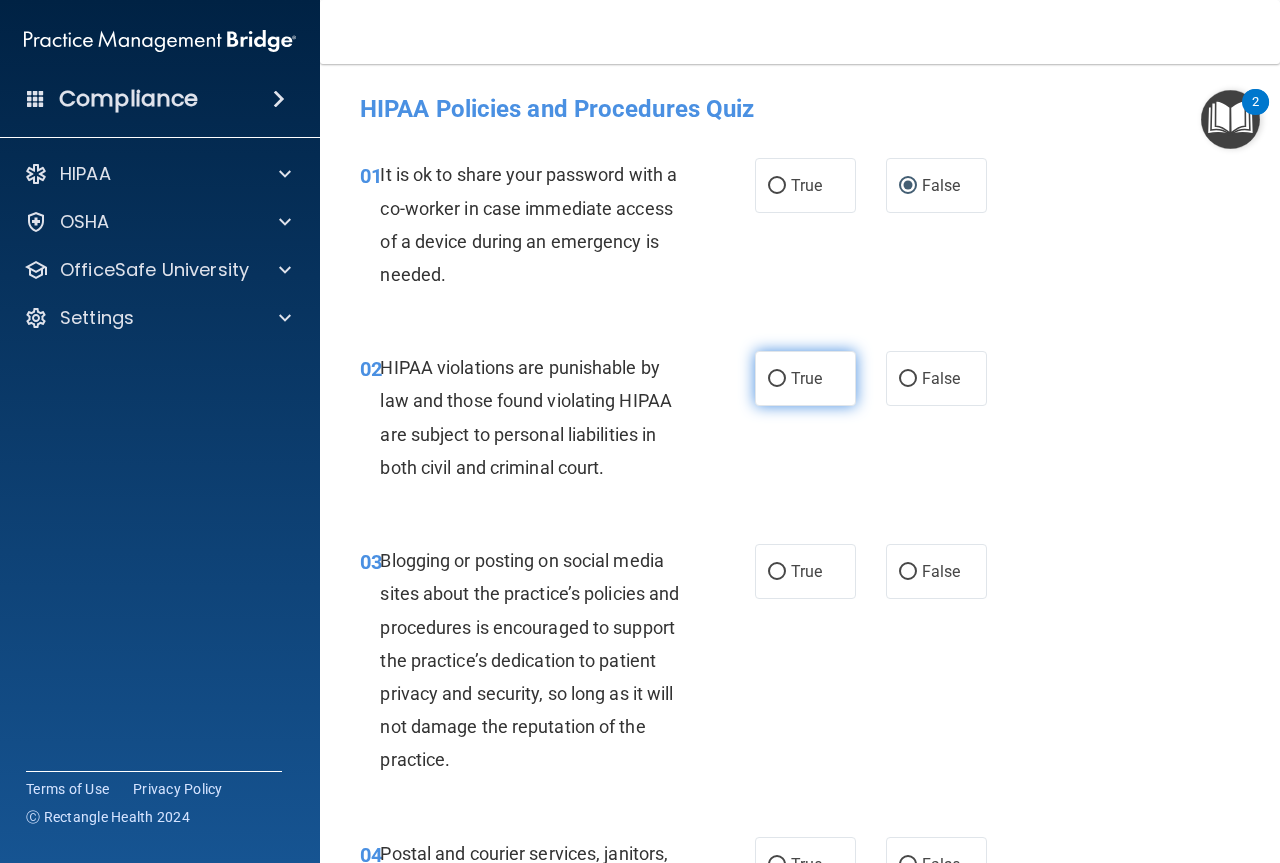 click on "True" at bounding box center (805, 378) 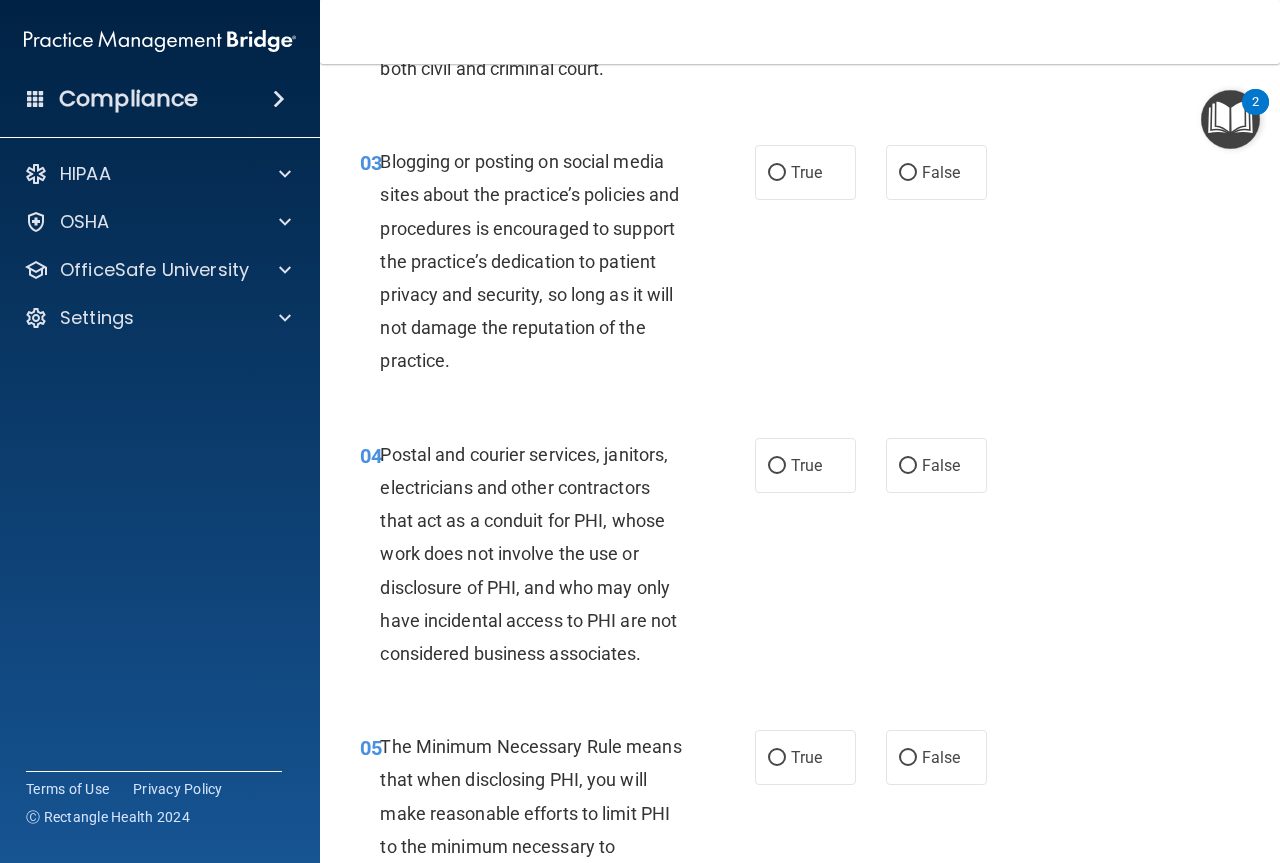 scroll, scrollTop: 400, scrollLeft: 0, axis: vertical 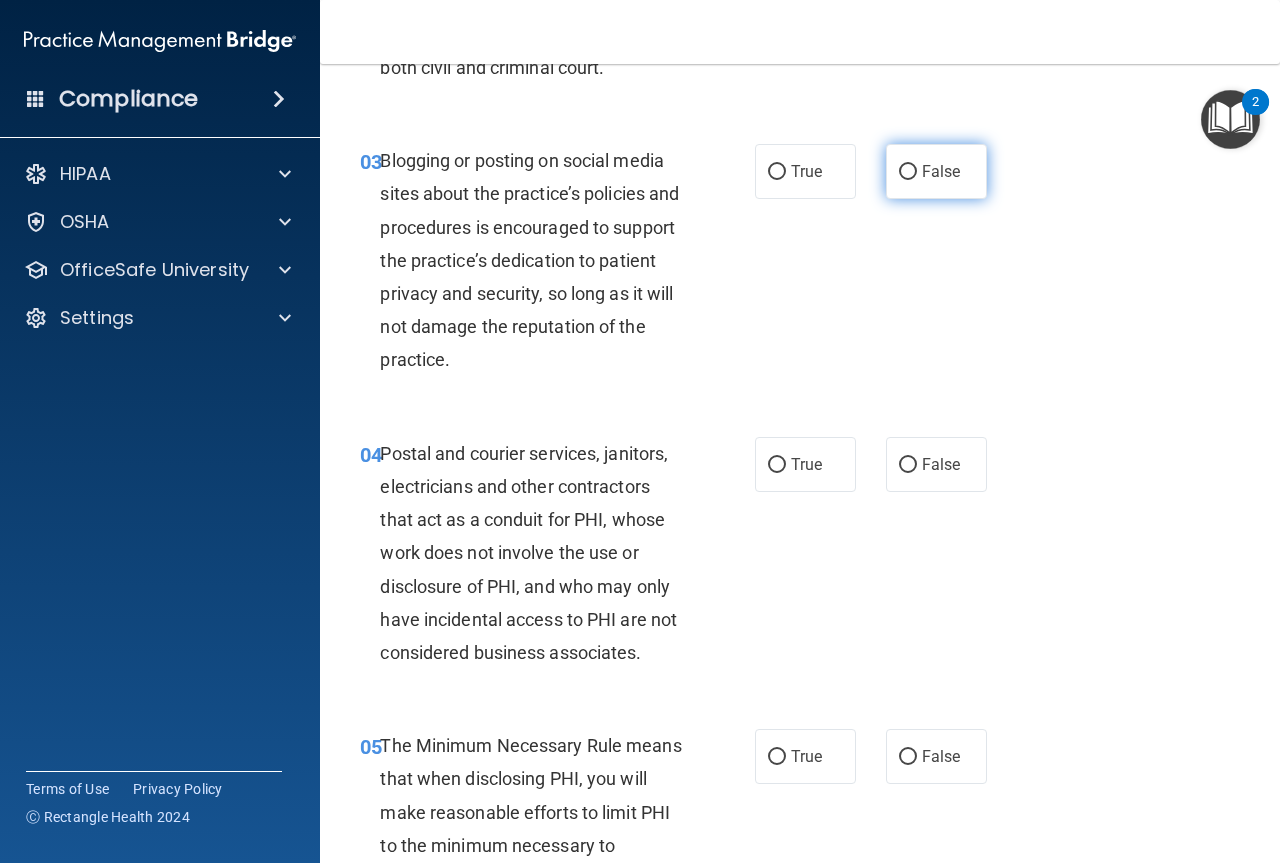 click on "False" at bounding box center (941, 171) 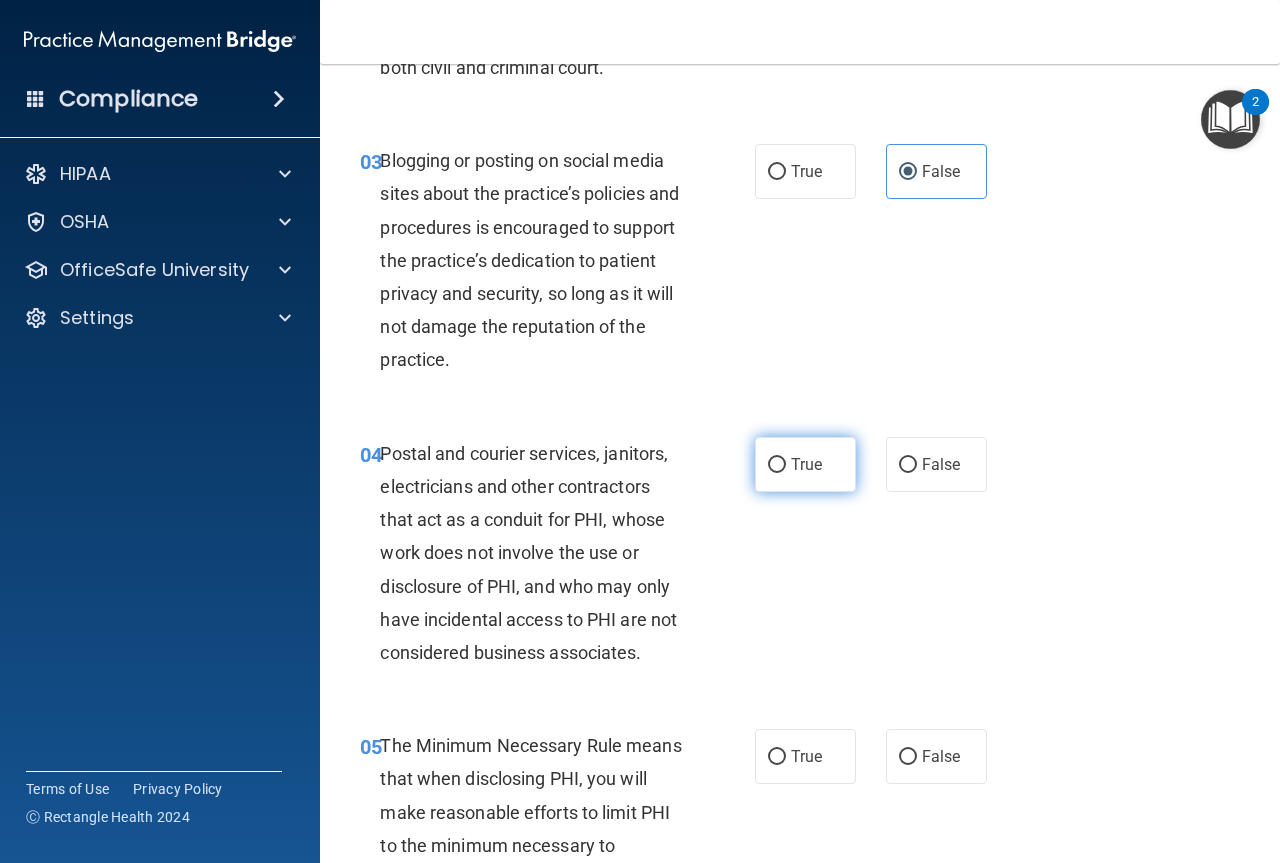 click on "True" at bounding box center [806, 464] 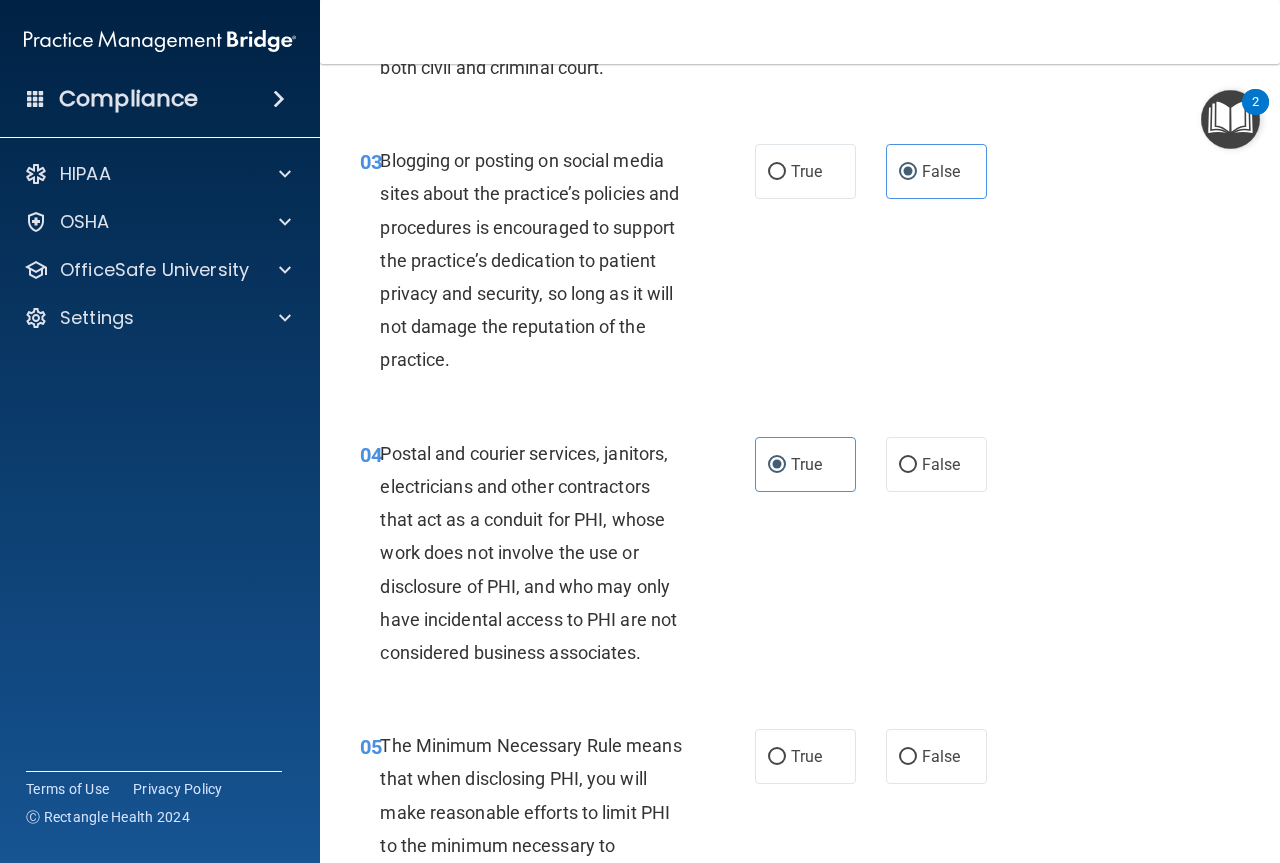 scroll, scrollTop: 700, scrollLeft: 0, axis: vertical 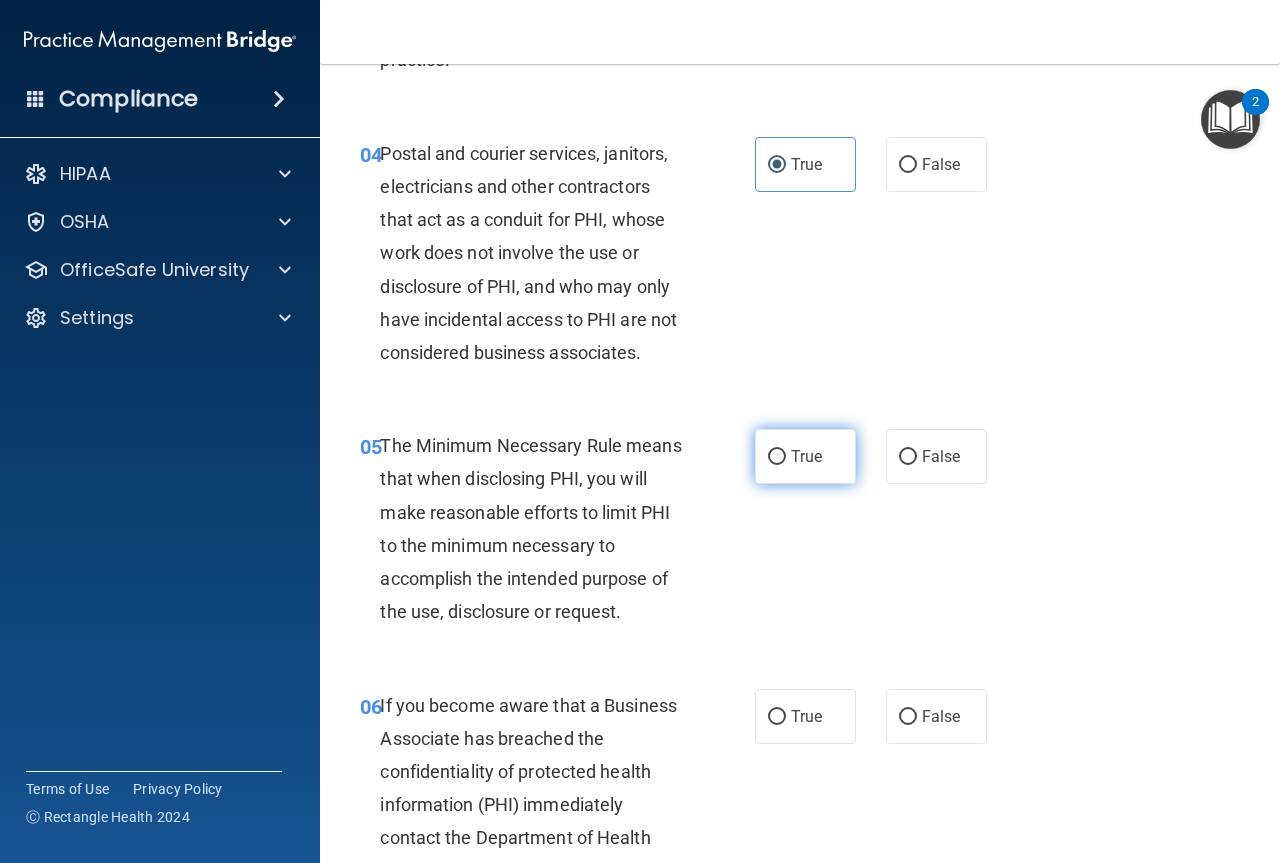 click on "True" at bounding box center (805, 456) 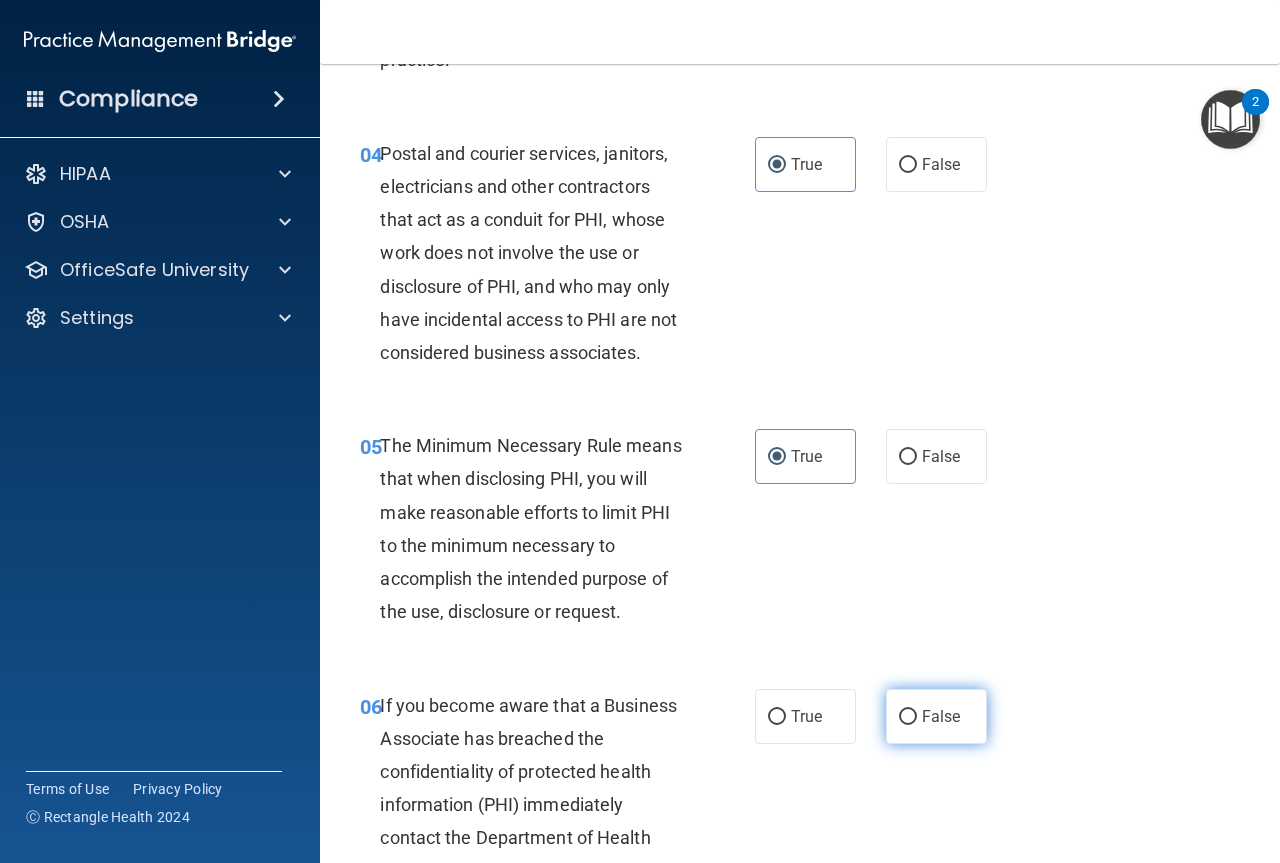 click on "False" at bounding box center (941, 716) 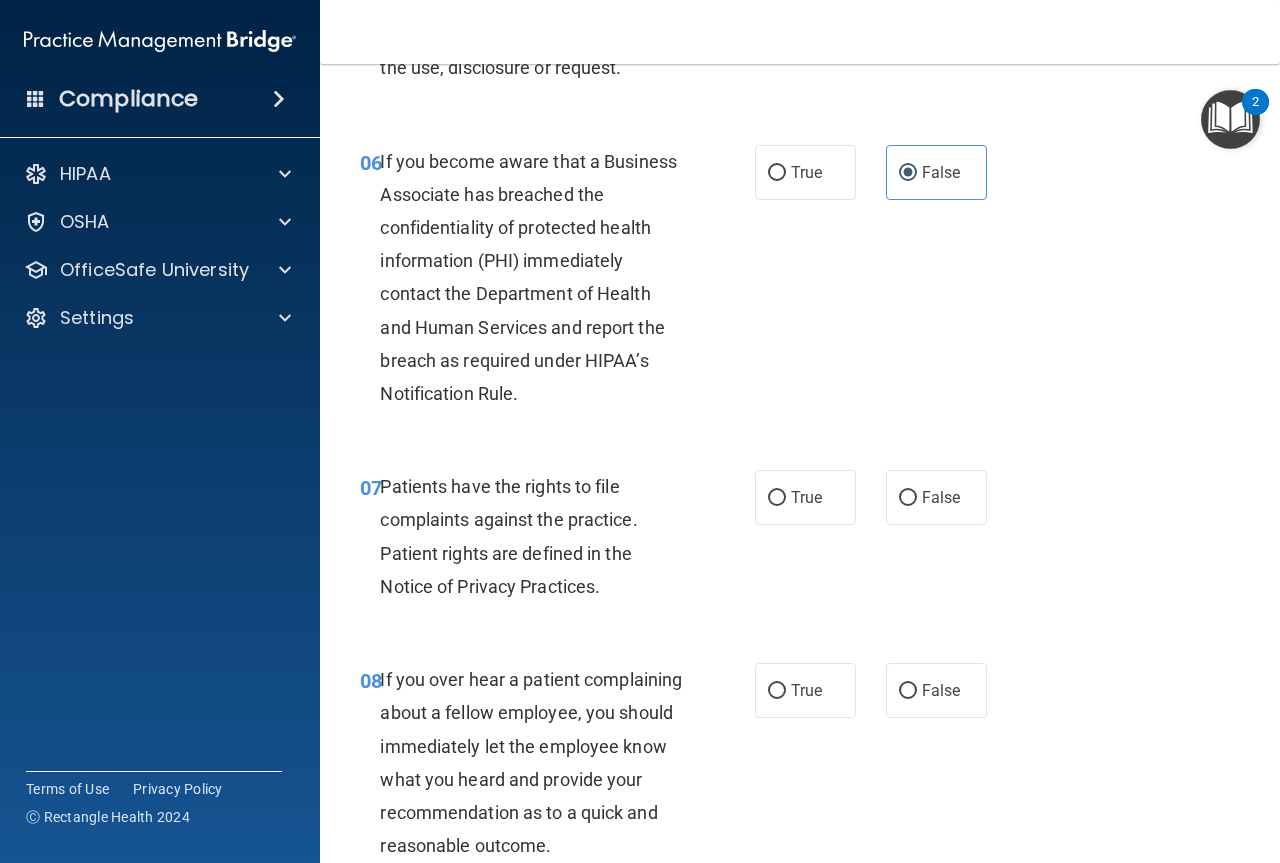 scroll, scrollTop: 1300, scrollLeft: 0, axis: vertical 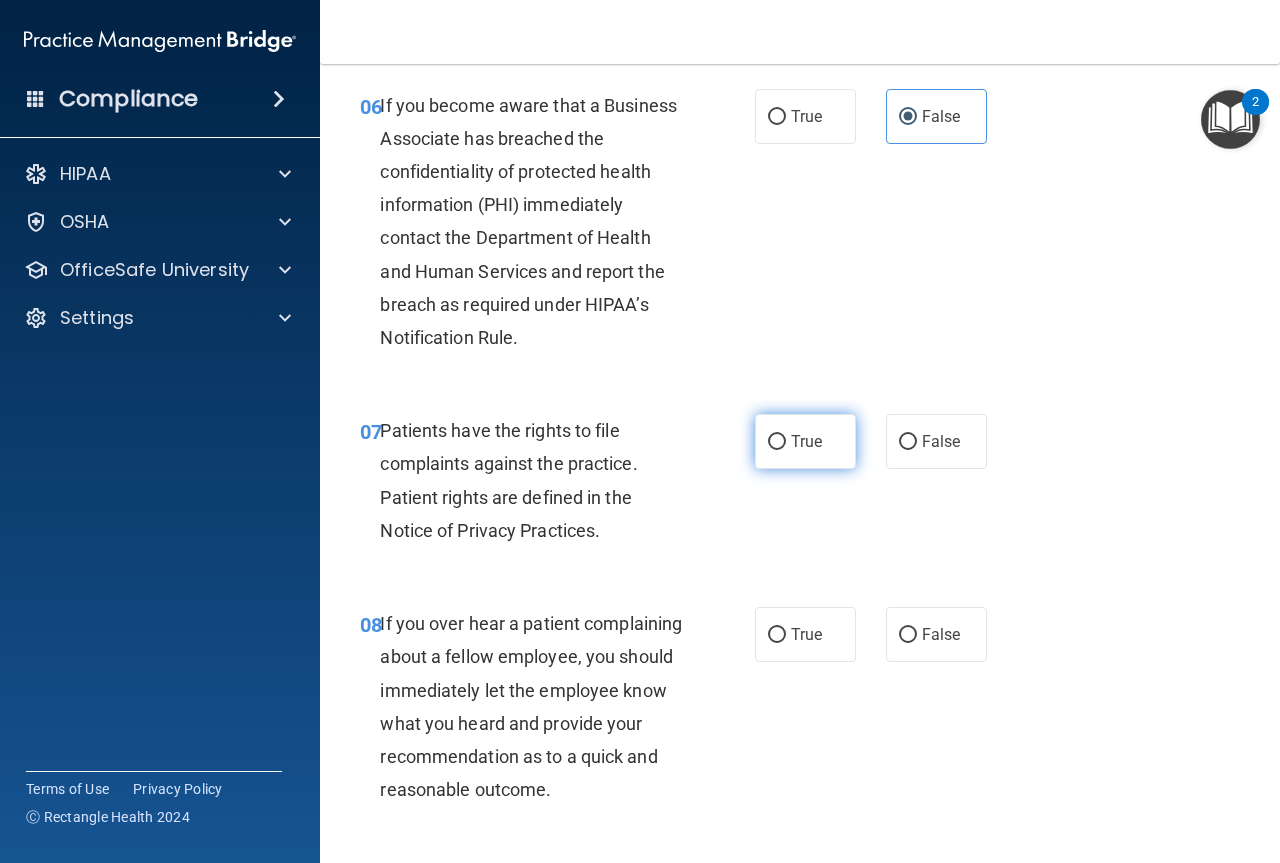 click on "True" at bounding box center [805, 441] 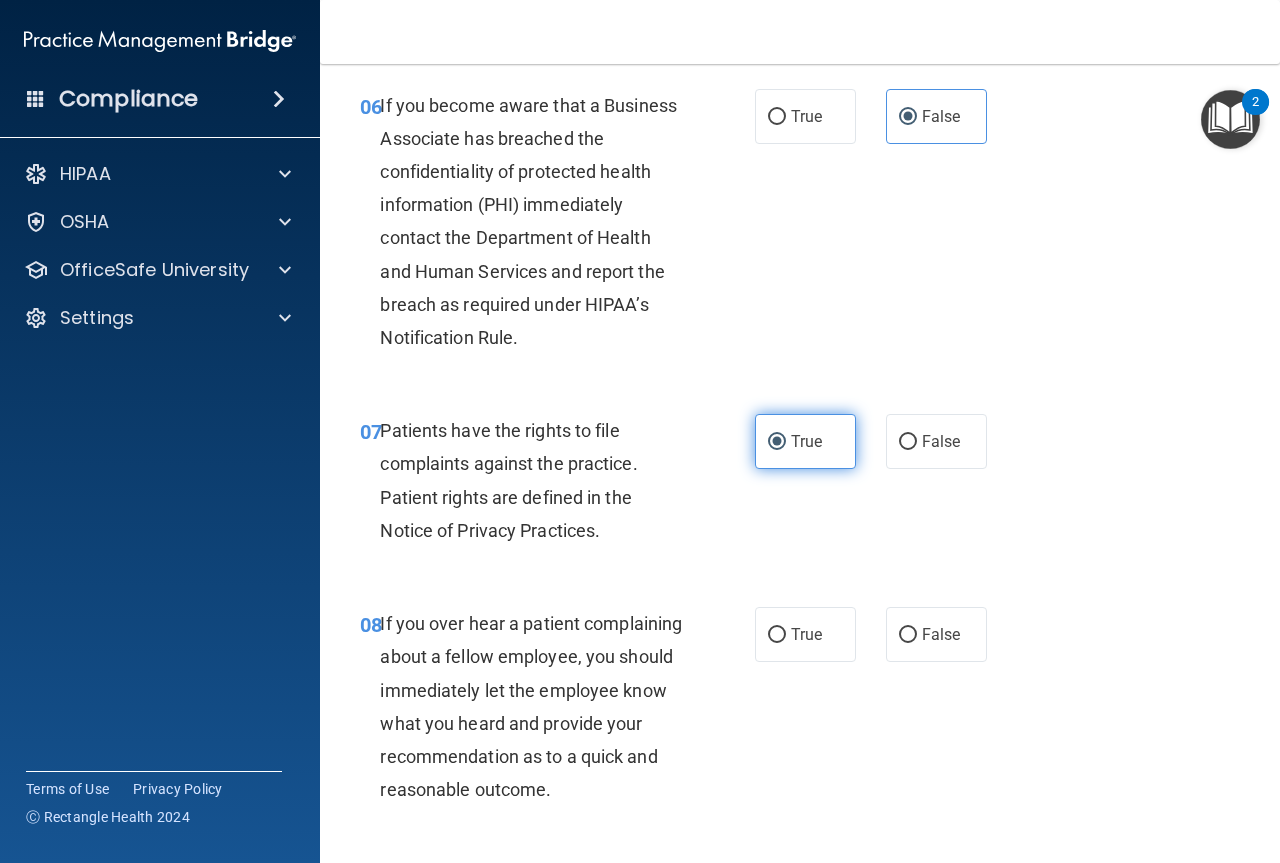 scroll, scrollTop: 1500, scrollLeft: 0, axis: vertical 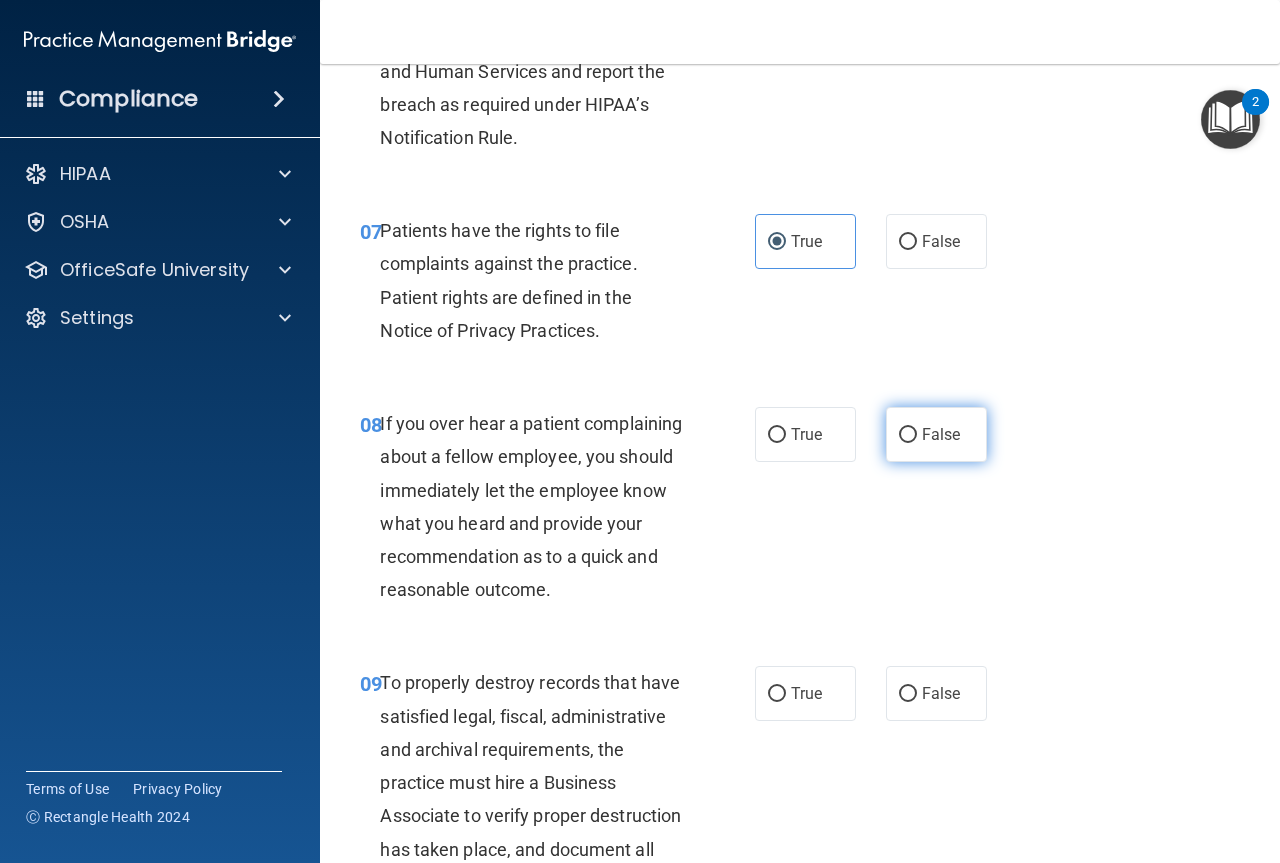 click on "False" at bounding box center [936, 434] 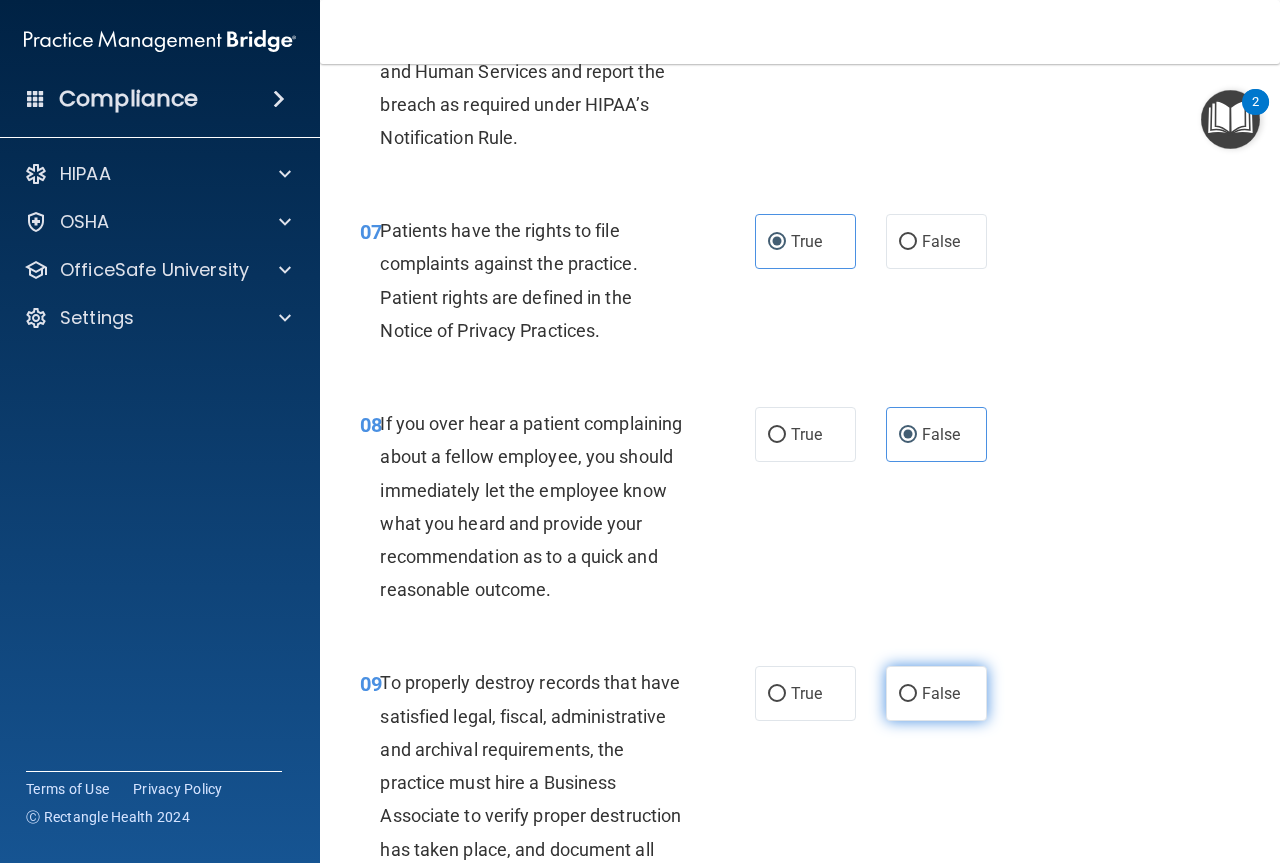 click on "False" at bounding box center (936, 693) 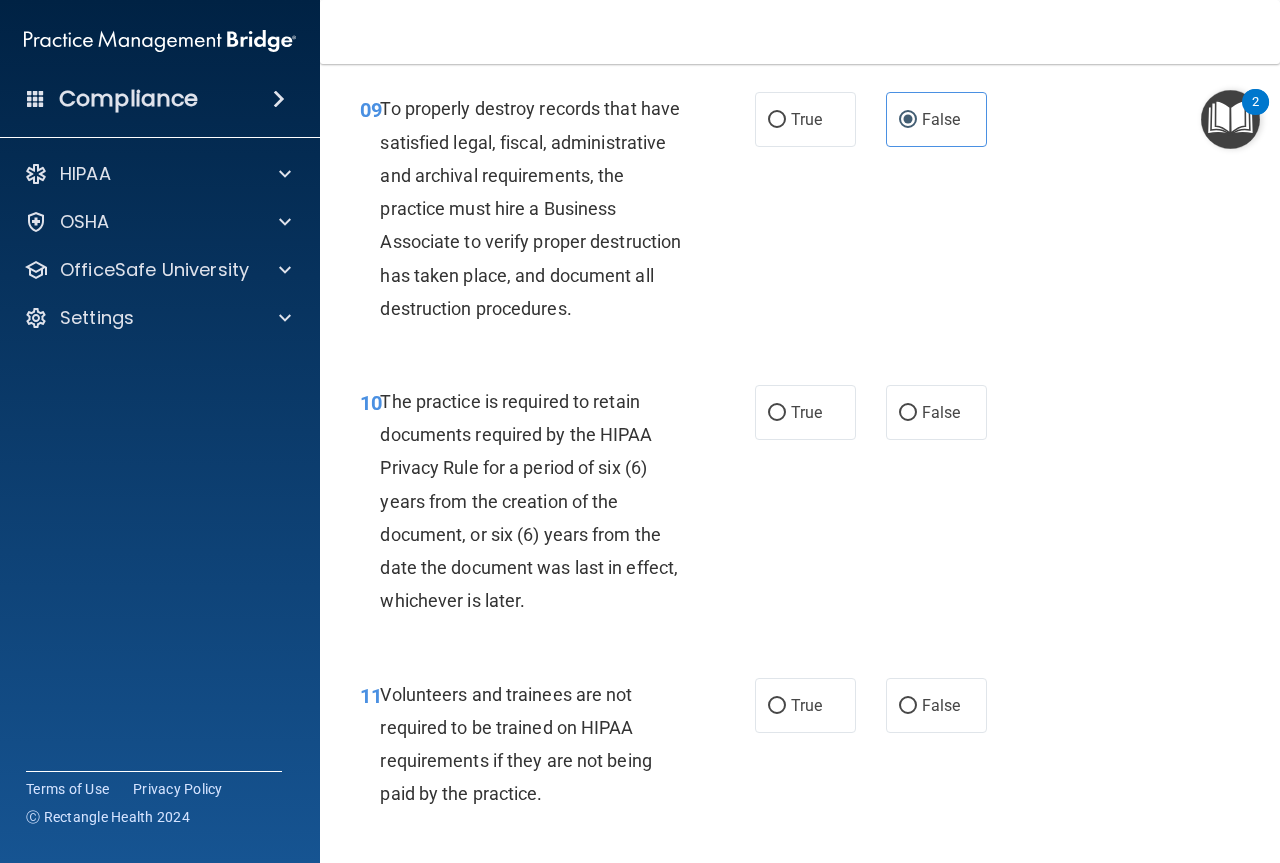 scroll, scrollTop: 2100, scrollLeft: 0, axis: vertical 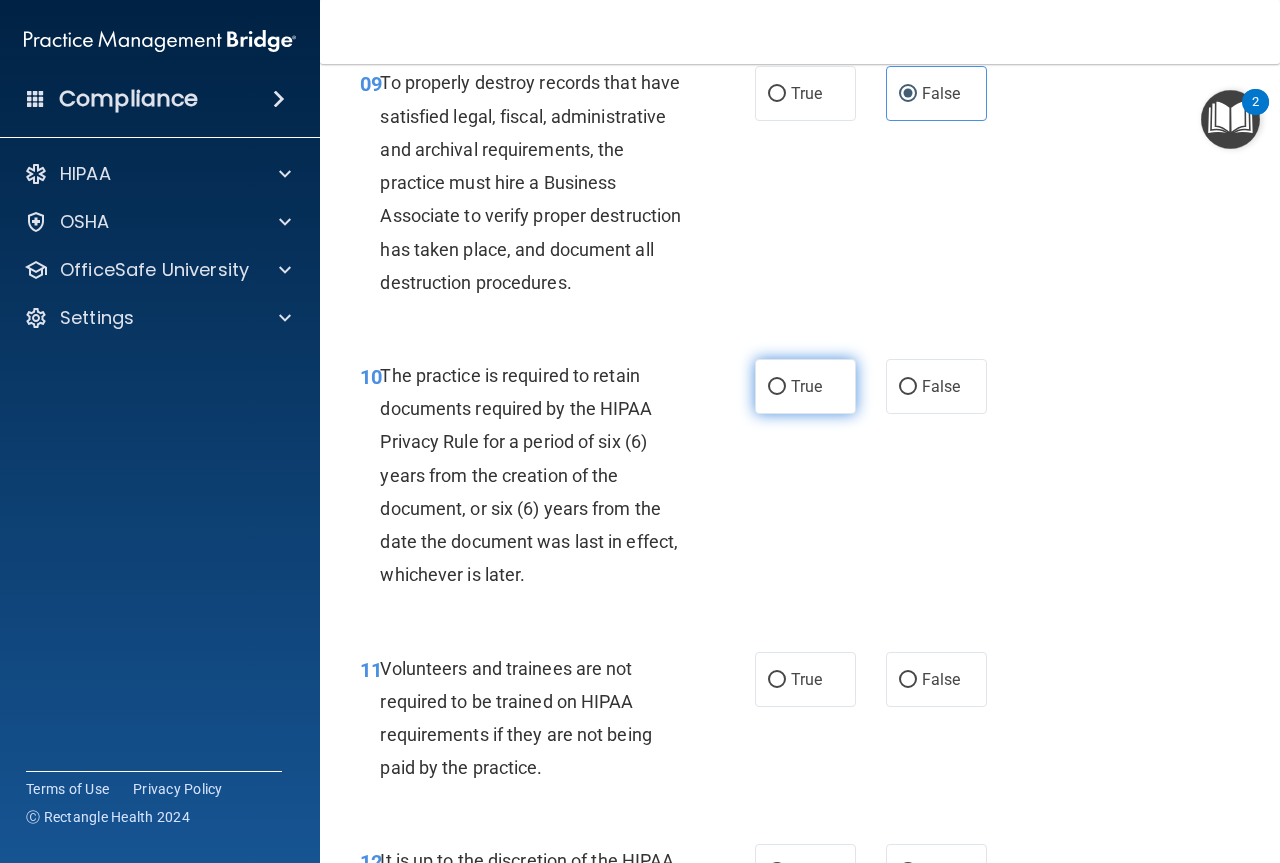 click on "True" at bounding box center (806, 386) 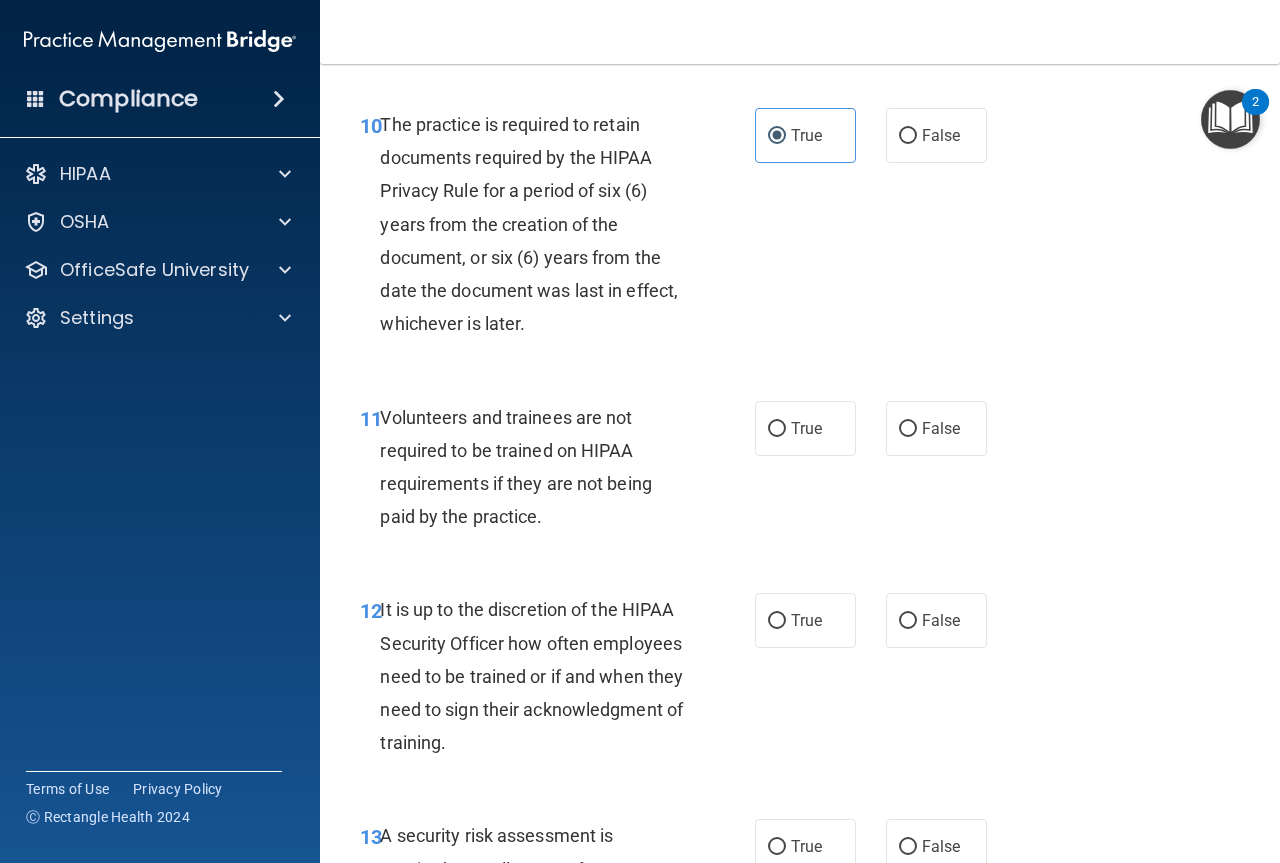 scroll, scrollTop: 2400, scrollLeft: 0, axis: vertical 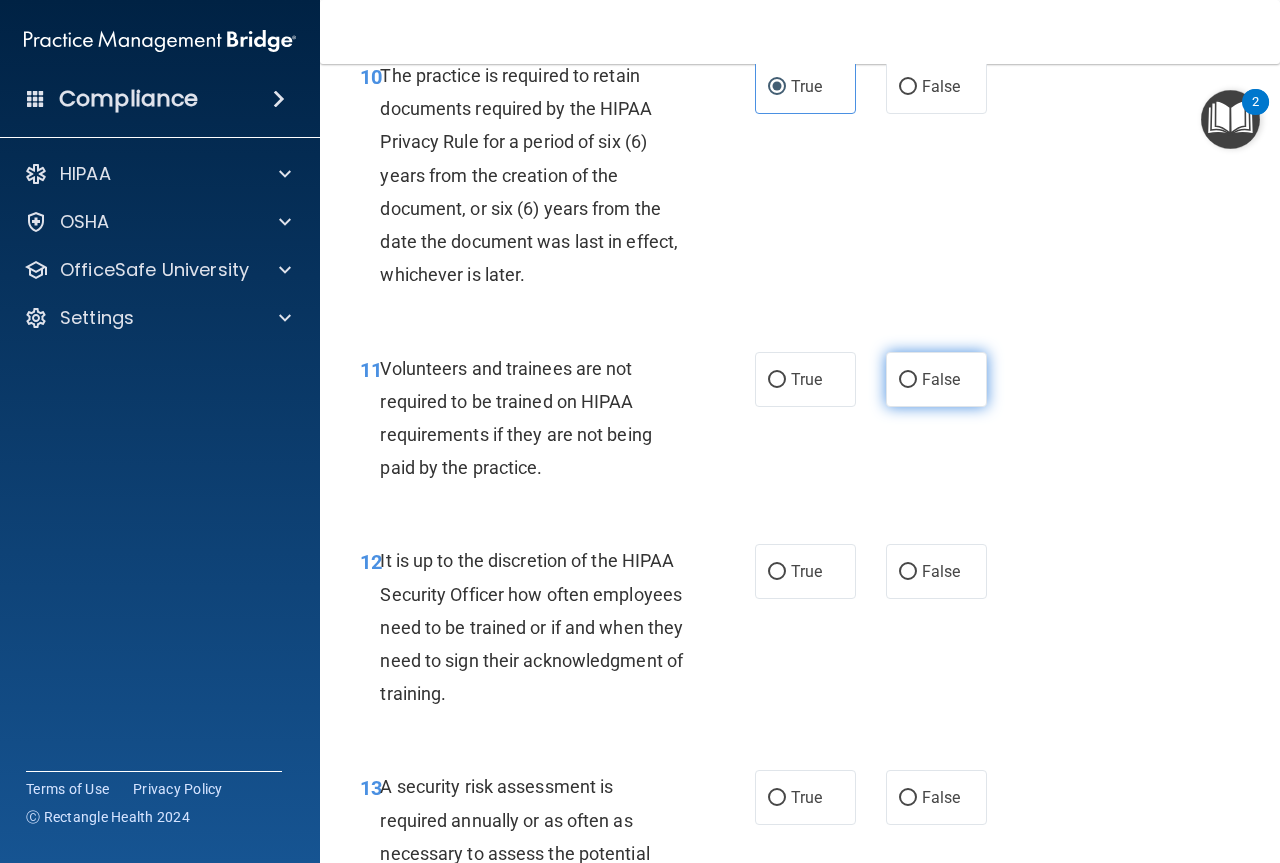 click on "False" at bounding box center (941, 379) 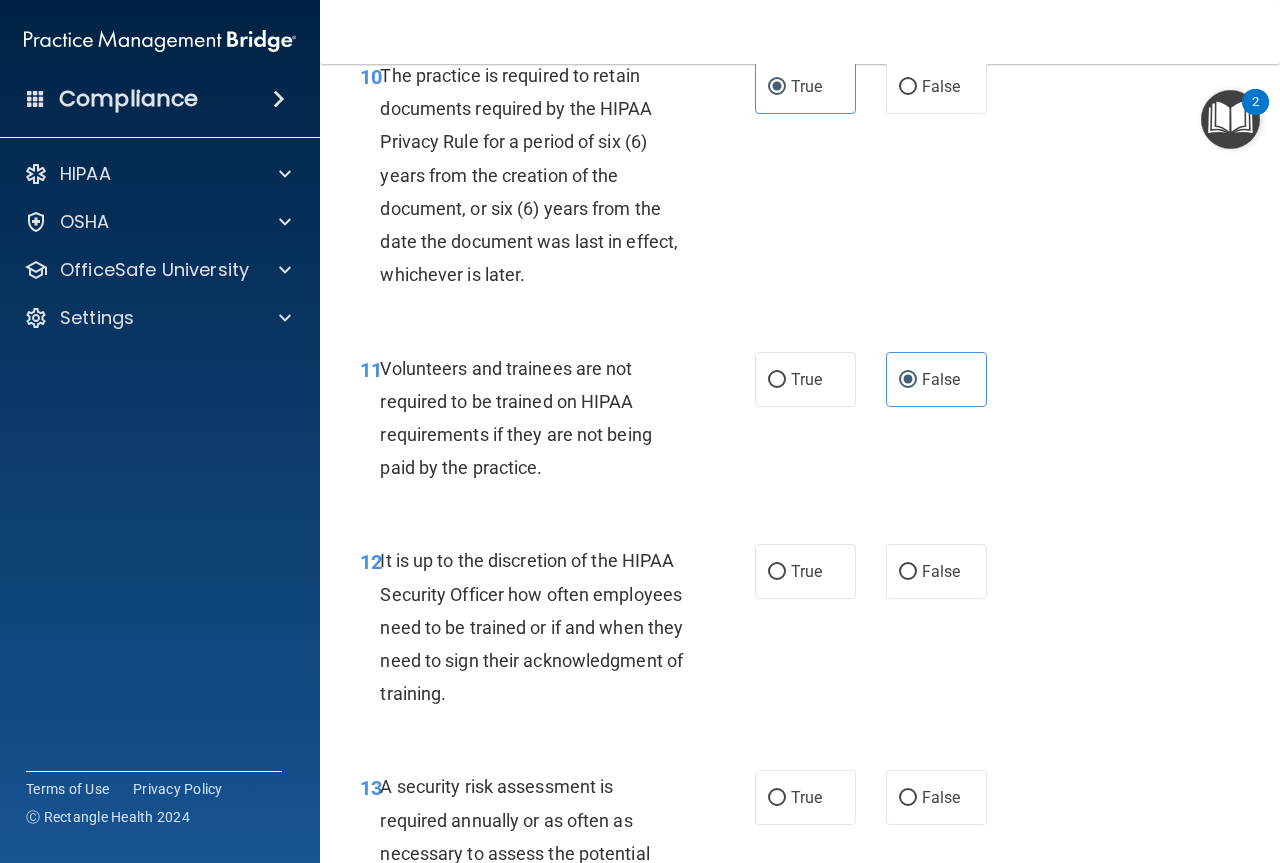 drag, startPoint x: 914, startPoint y: 651, endPoint x: 899, endPoint y: 568, distance: 84.34453 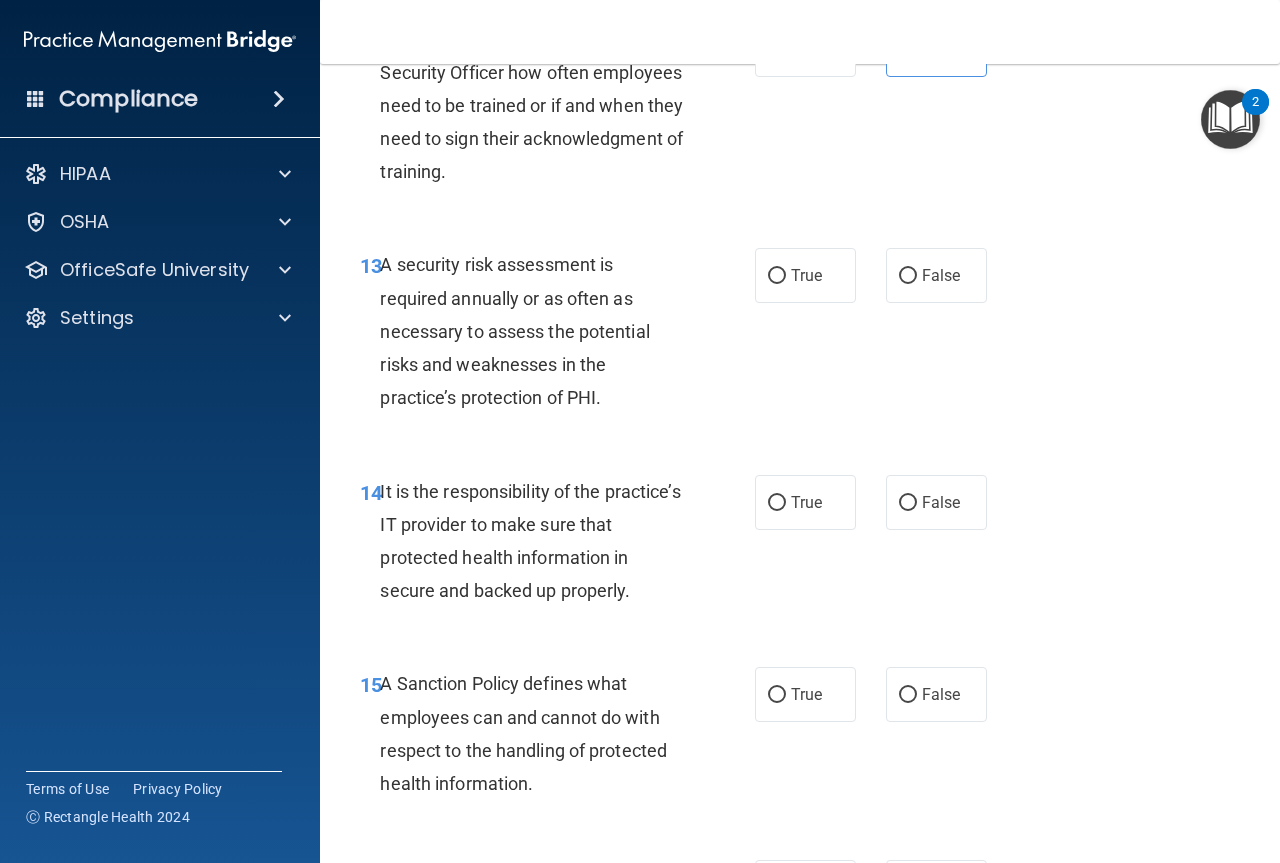 scroll, scrollTop: 3000, scrollLeft: 0, axis: vertical 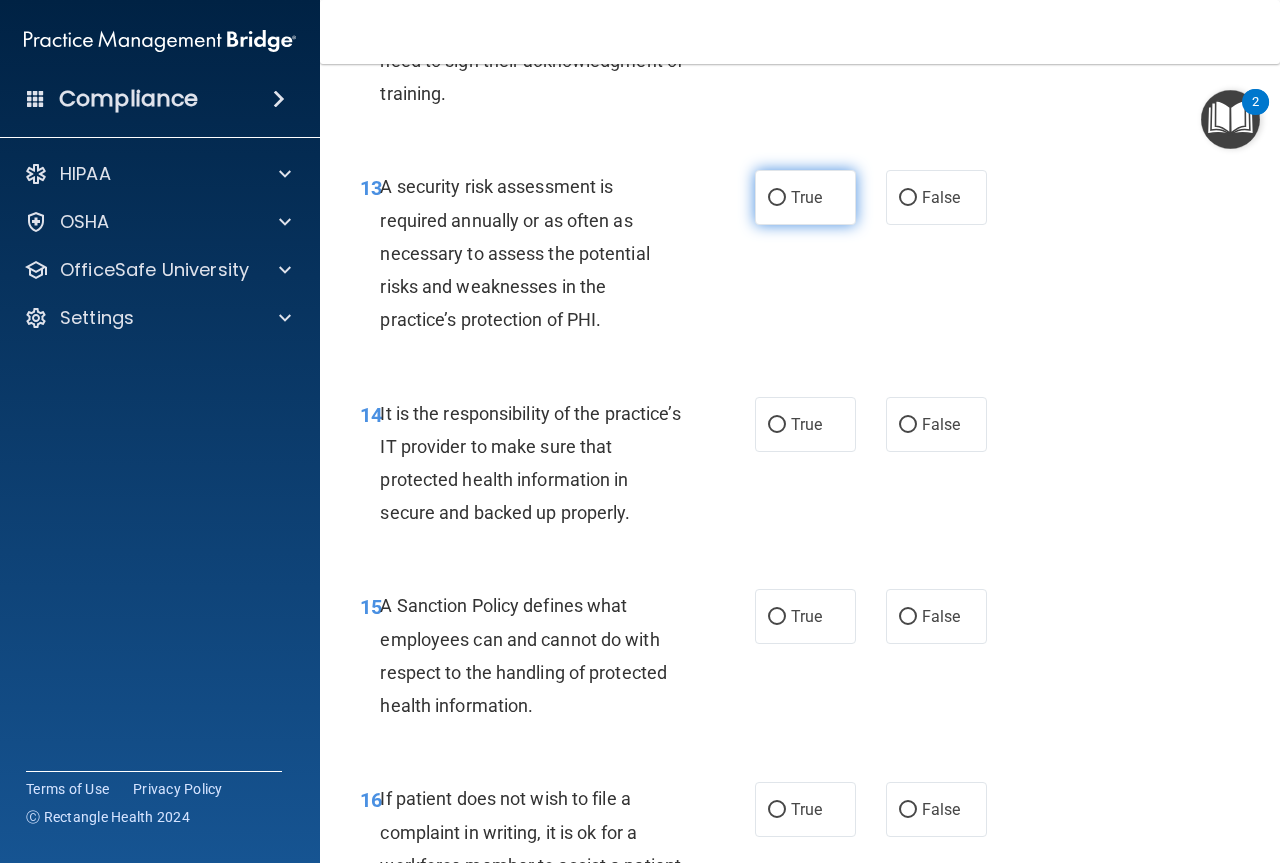 click on "True" at bounding box center [806, 197] 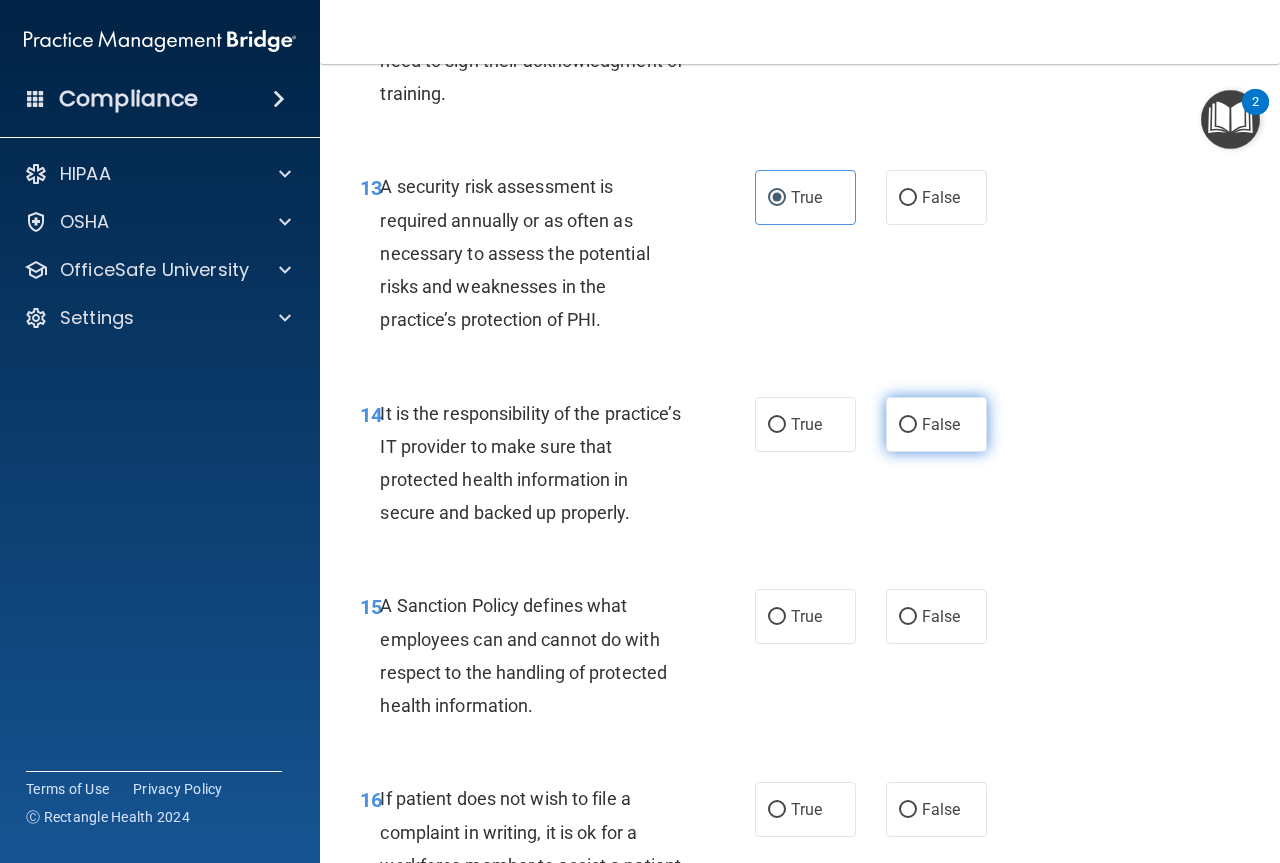 click on "False" at bounding box center [941, 424] 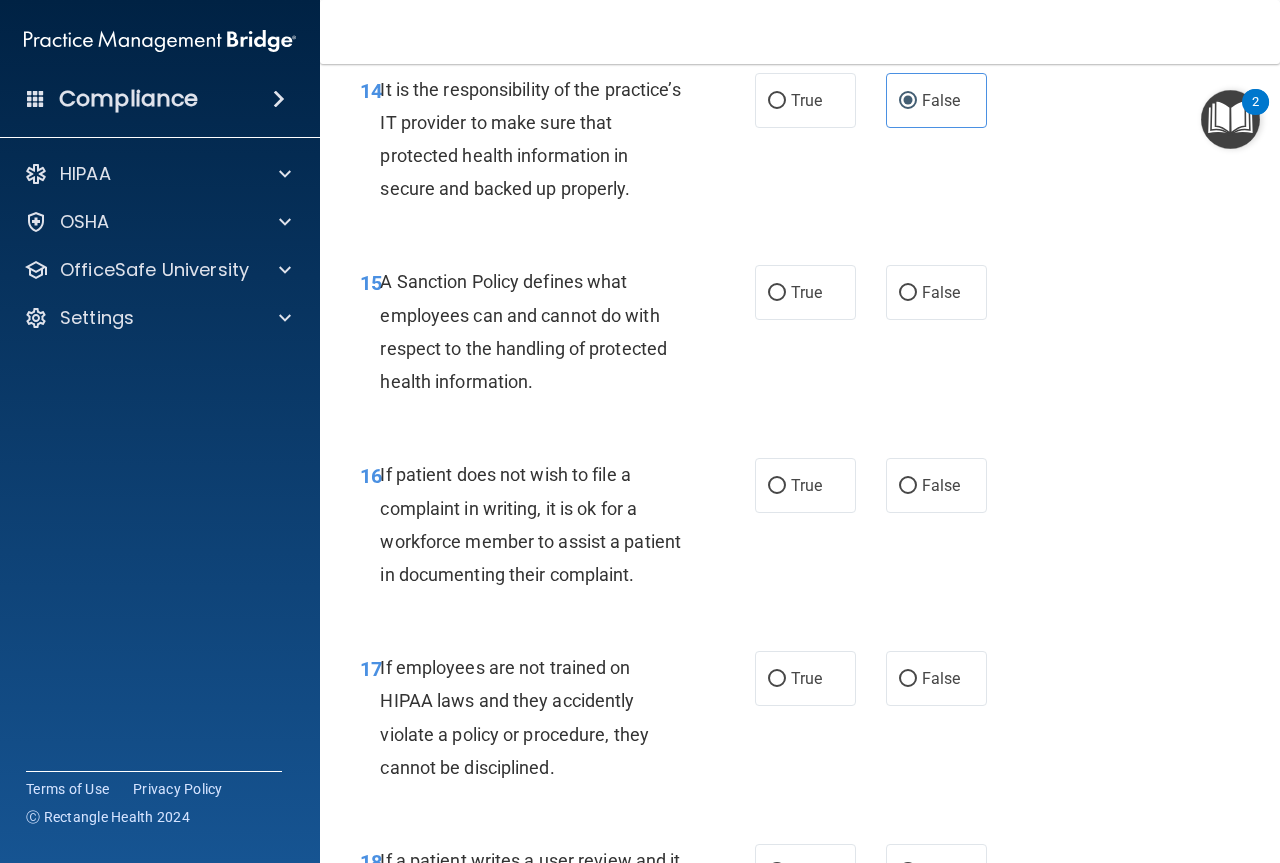 scroll, scrollTop: 3400, scrollLeft: 0, axis: vertical 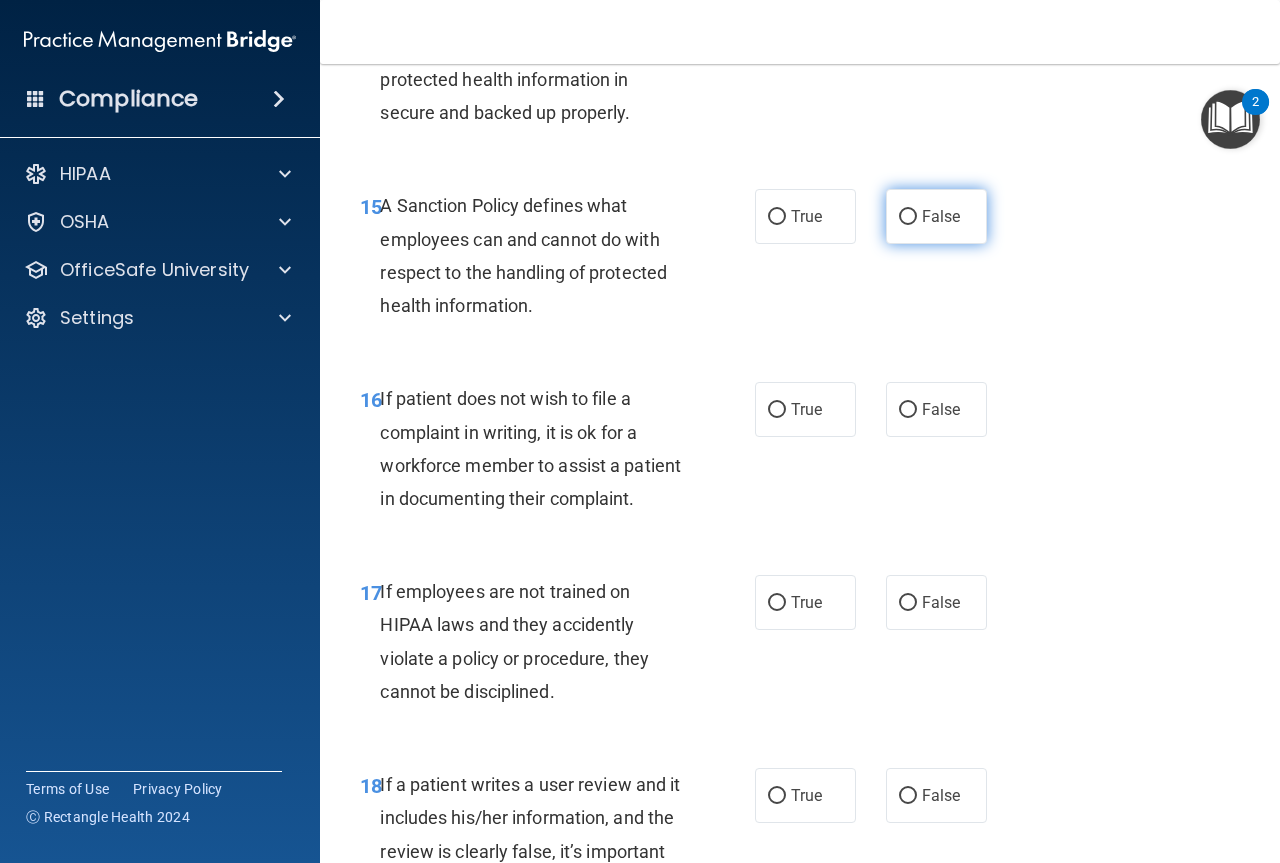 click on "False" at bounding box center (941, 216) 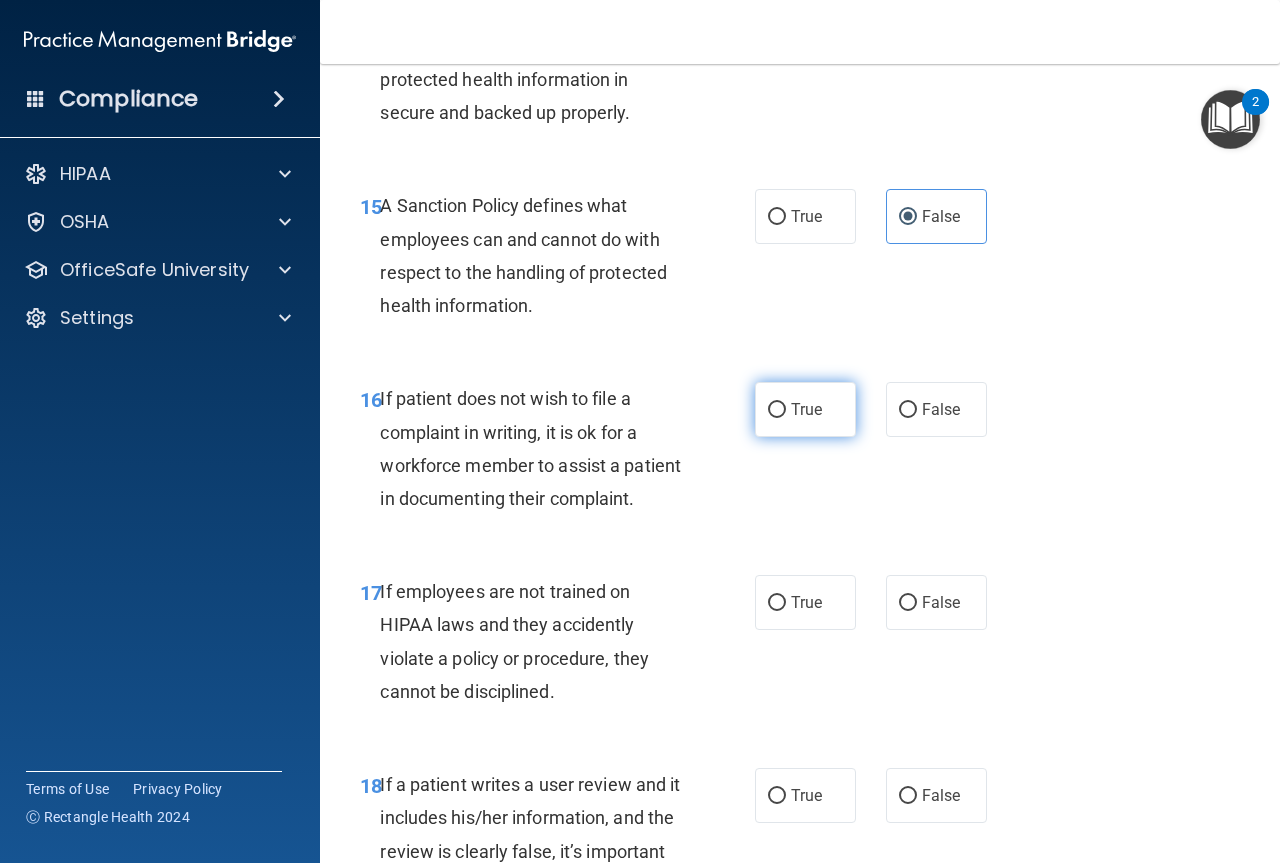 click on "True" at bounding box center (805, 409) 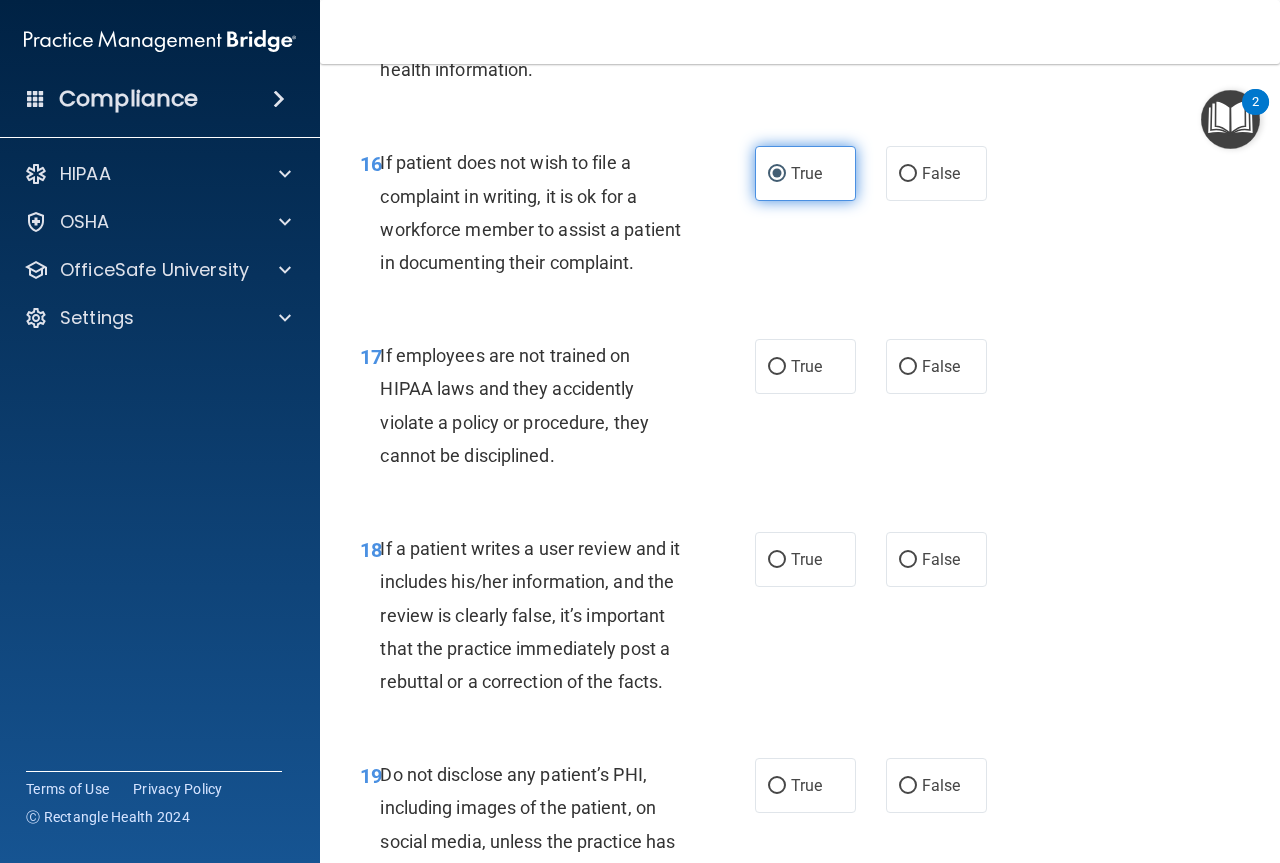 scroll, scrollTop: 3700, scrollLeft: 0, axis: vertical 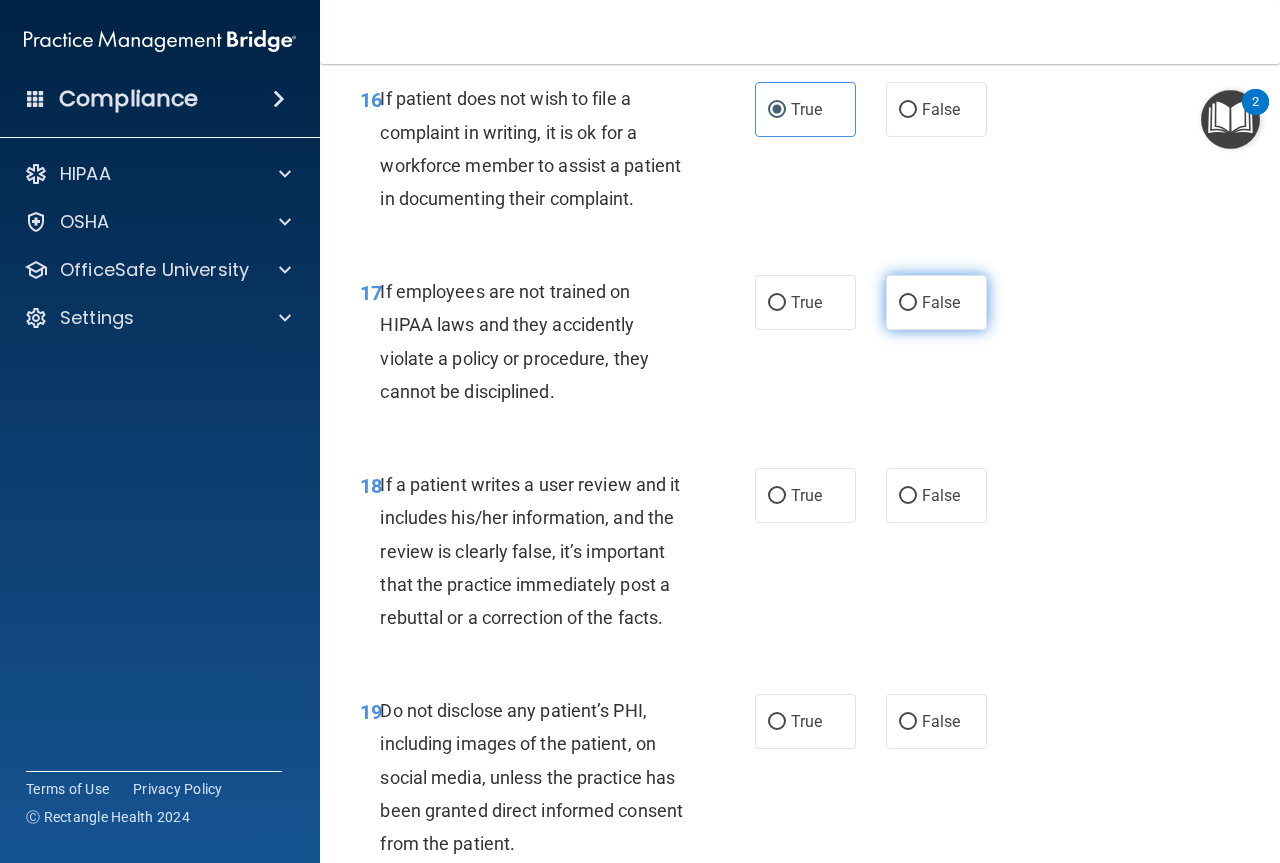click on "False" at bounding box center (941, 302) 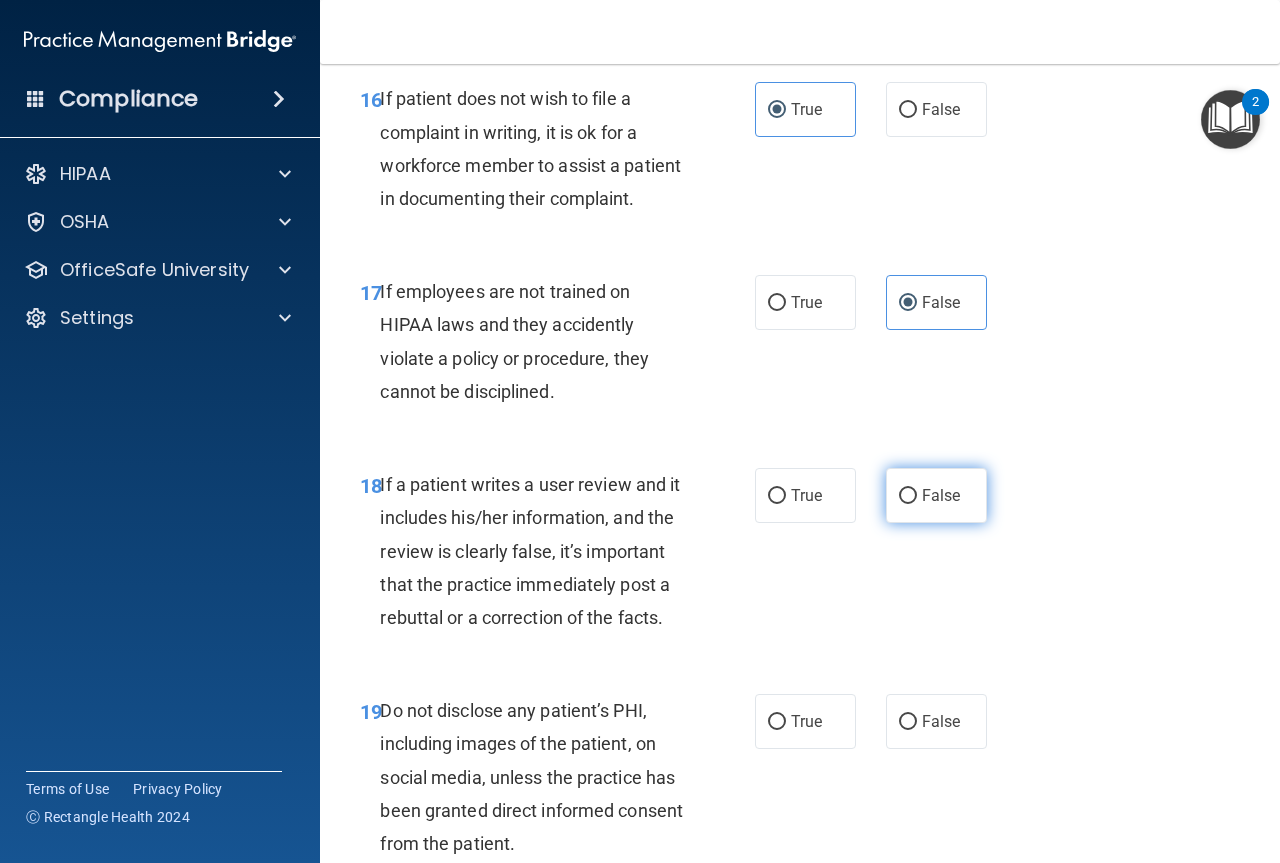 click on "False" at bounding box center [941, 495] 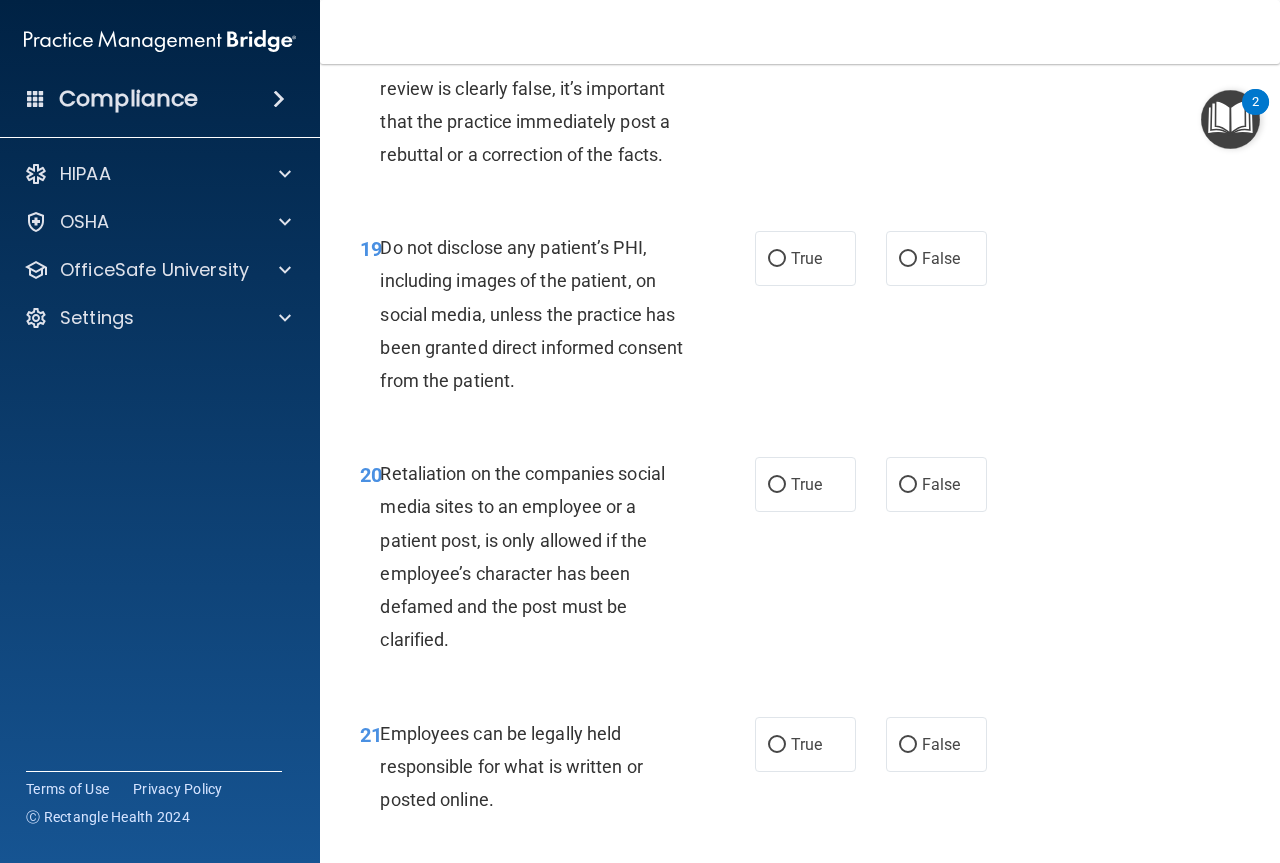 scroll, scrollTop: 4200, scrollLeft: 0, axis: vertical 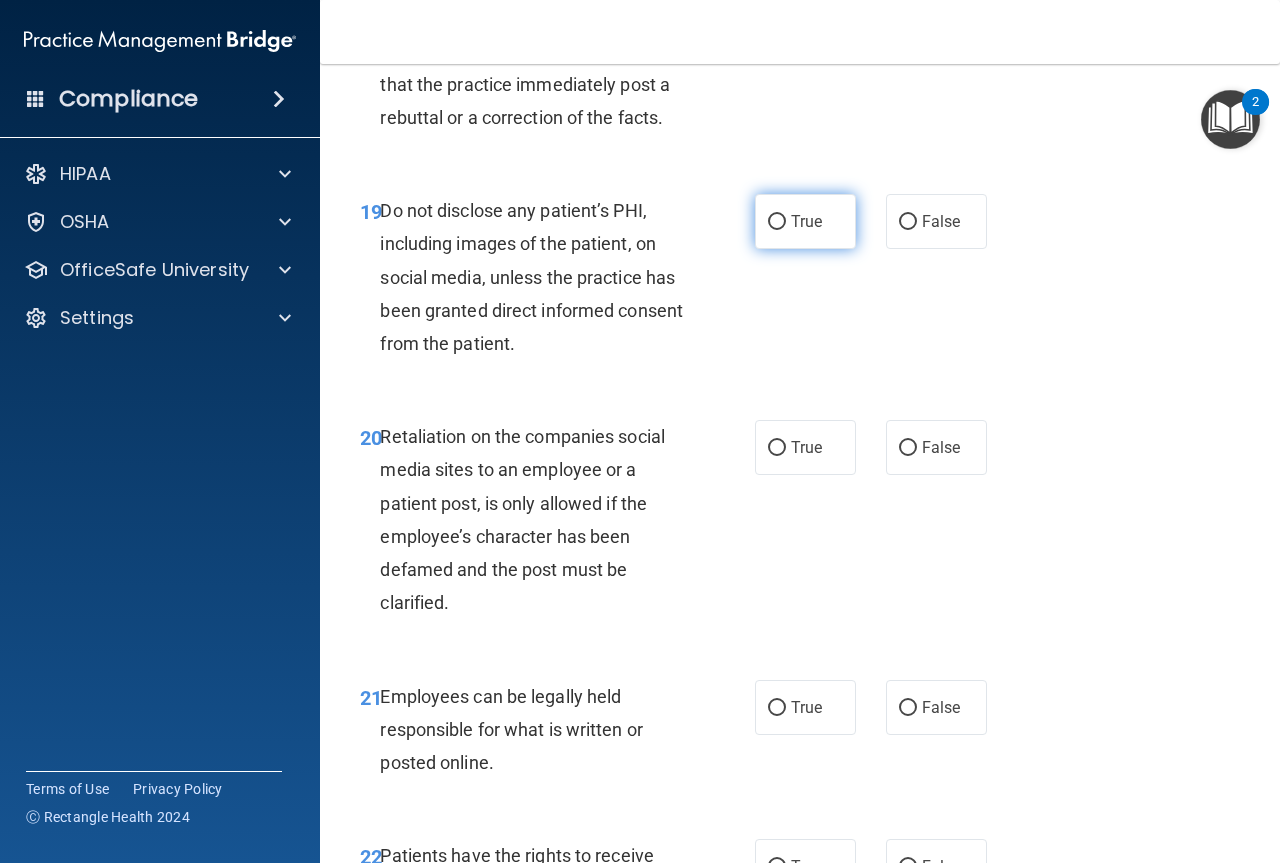click on "True" at bounding box center (806, 221) 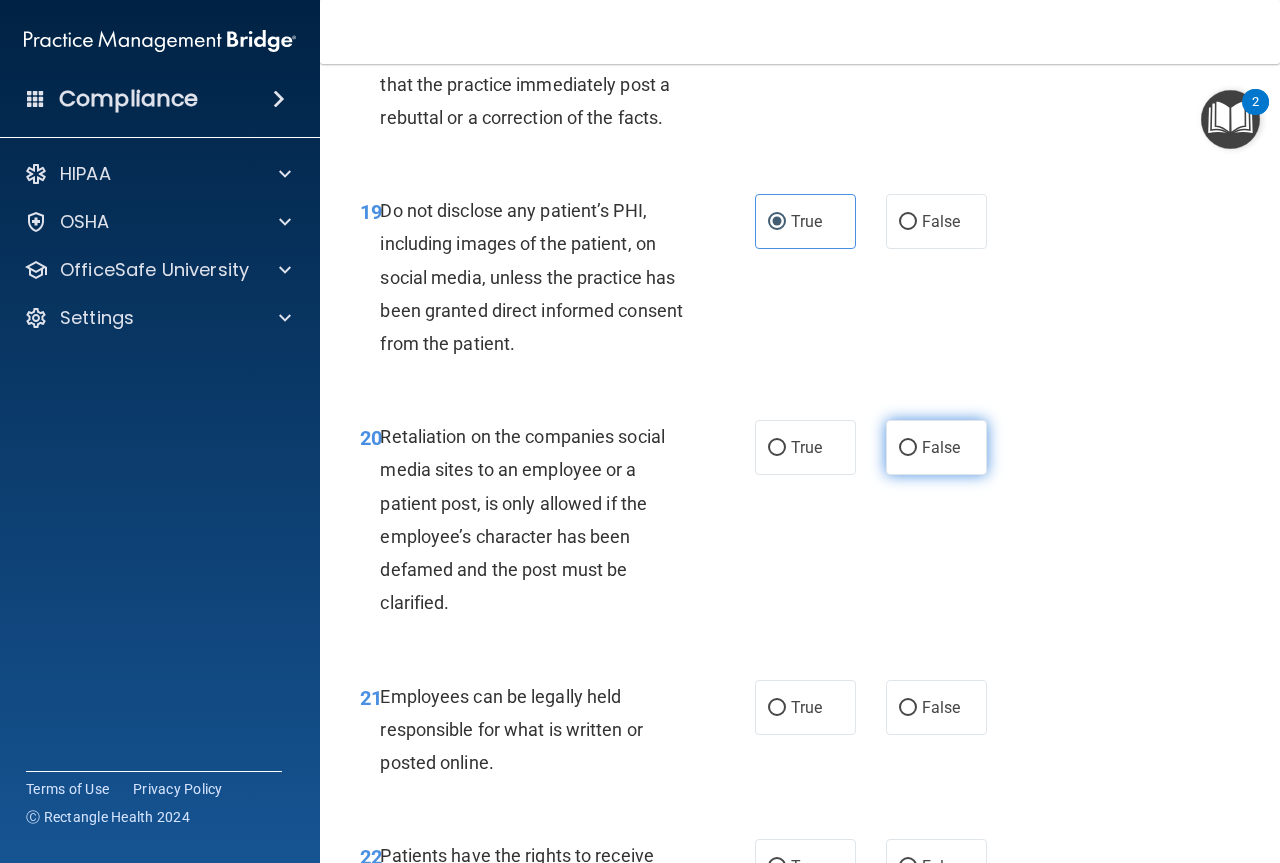 click on "False" at bounding box center (936, 447) 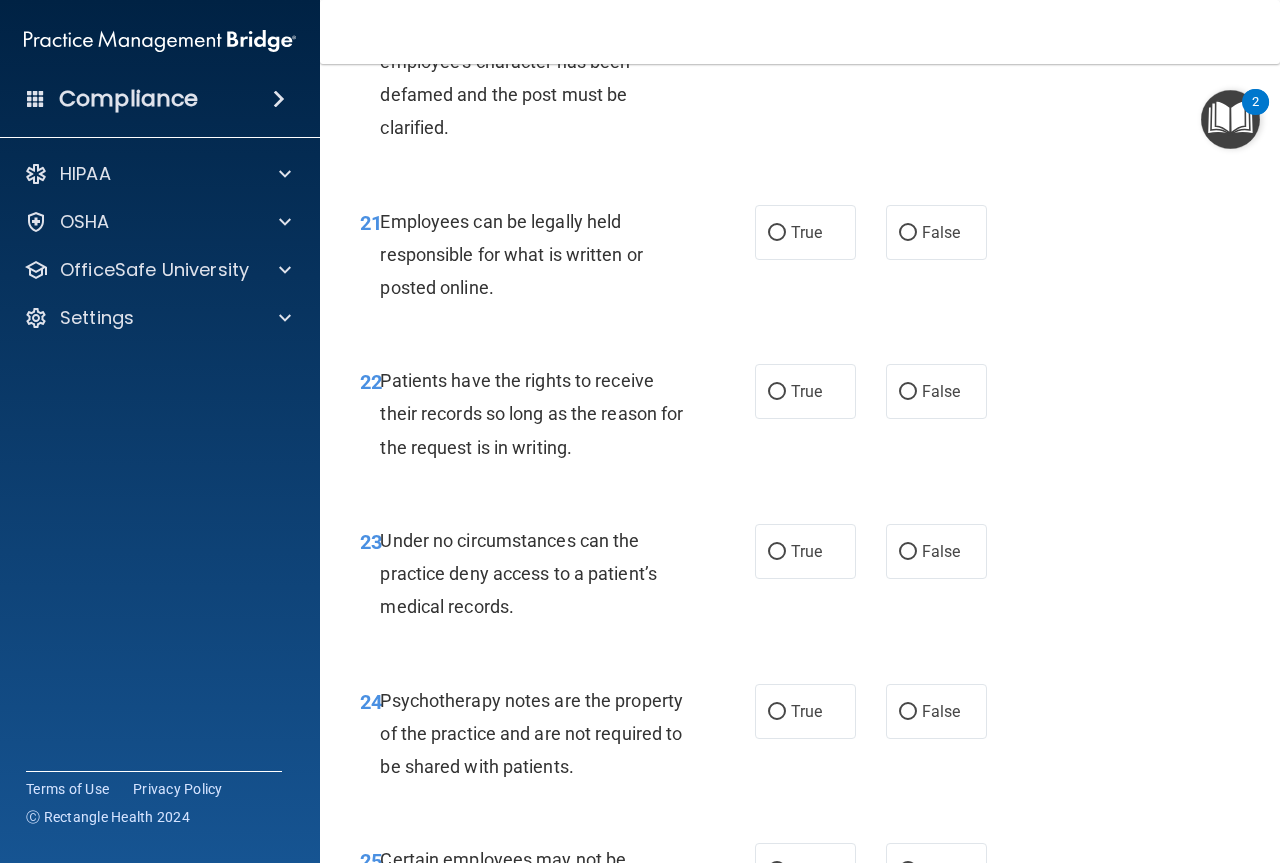 scroll, scrollTop: 4700, scrollLeft: 0, axis: vertical 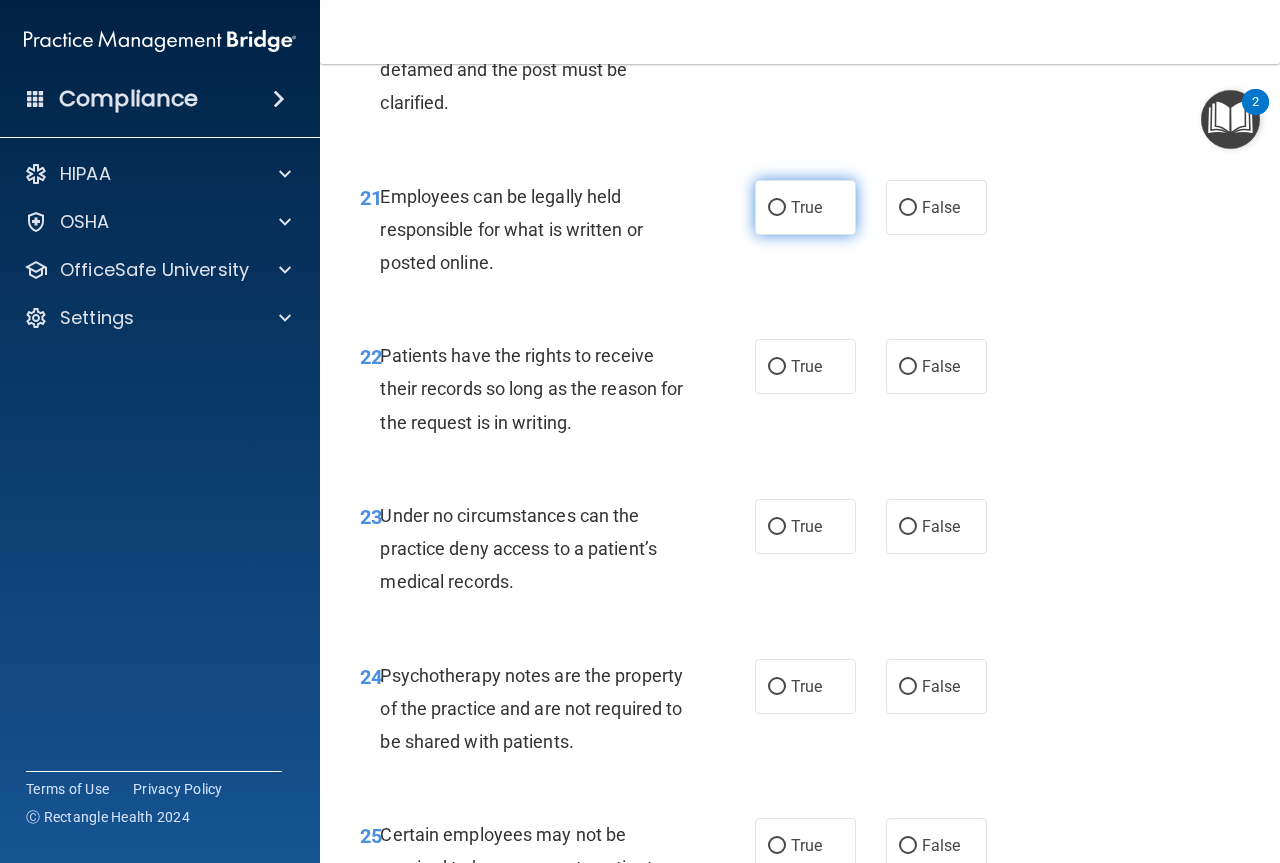 click on "True" at bounding box center [806, 207] 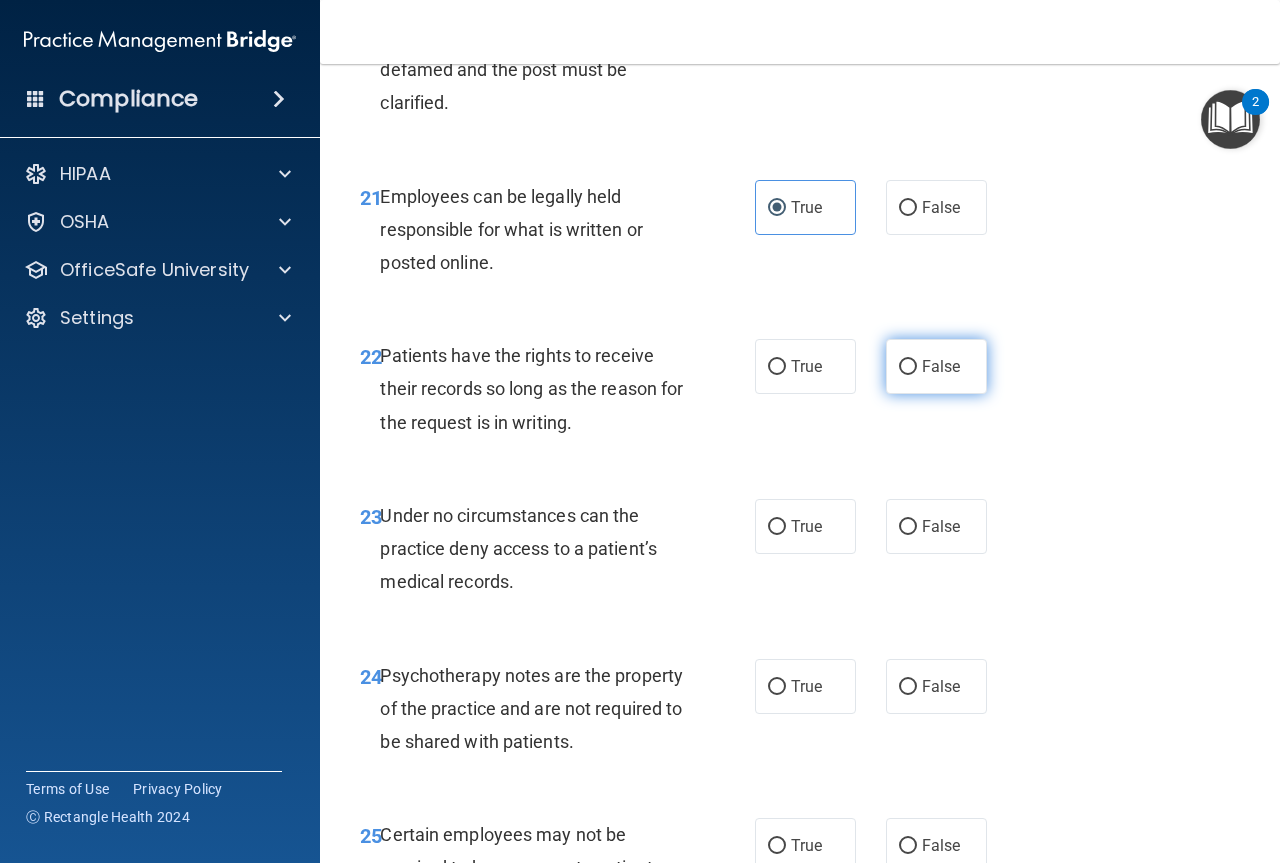 click on "False" at bounding box center [936, 366] 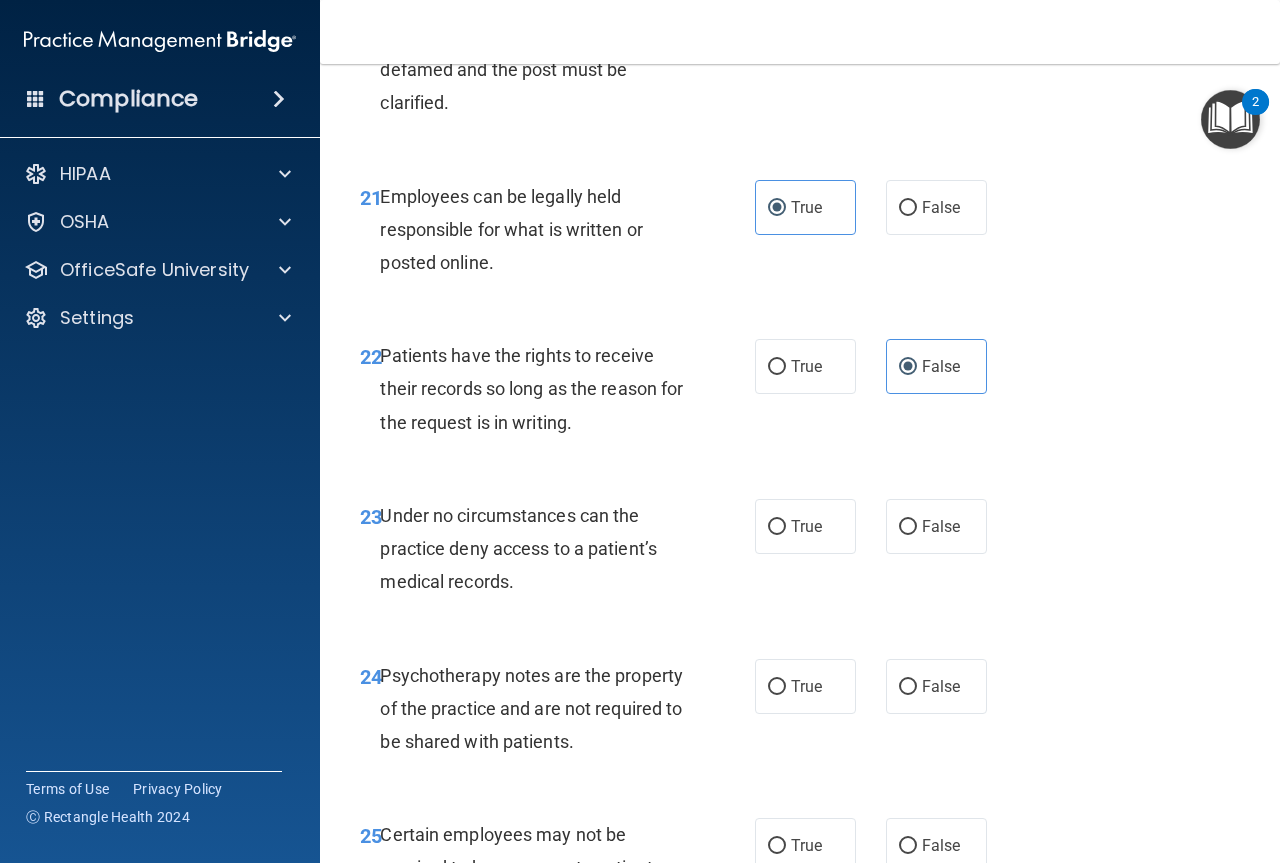 drag, startPoint x: 926, startPoint y: 650, endPoint x: 881, endPoint y: 586, distance: 78.23682 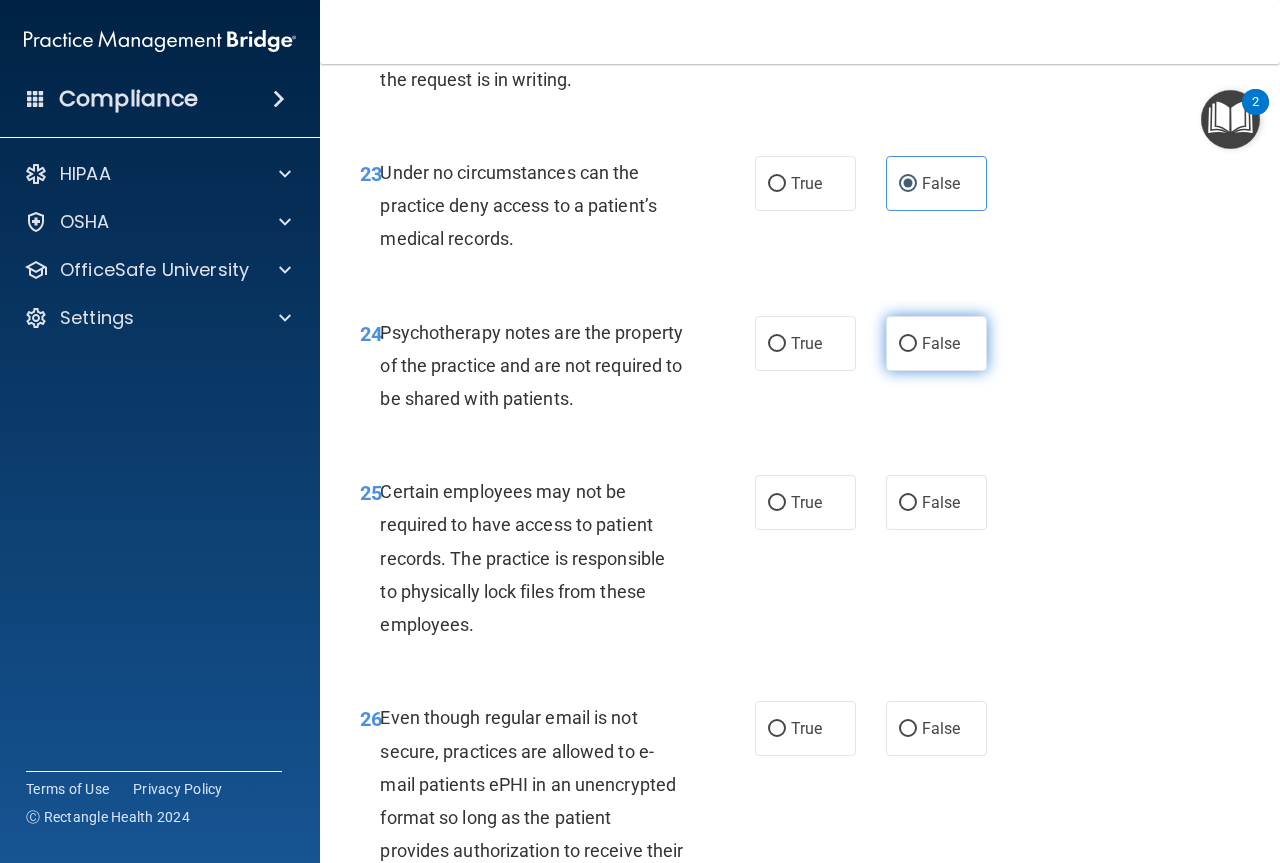 scroll, scrollTop: 5200, scrollLeft: 0, axis: vertical 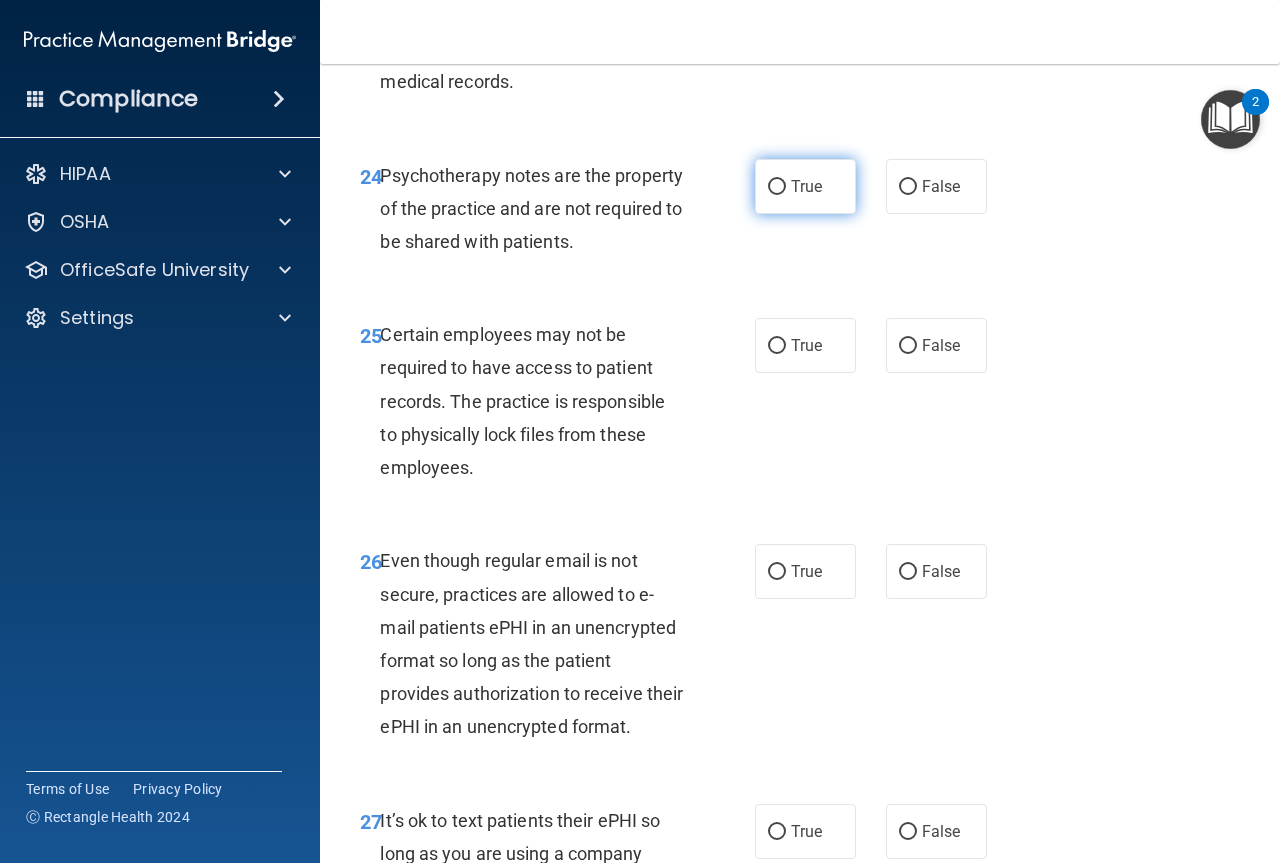 click on "True" at bounding box center (806, 186) 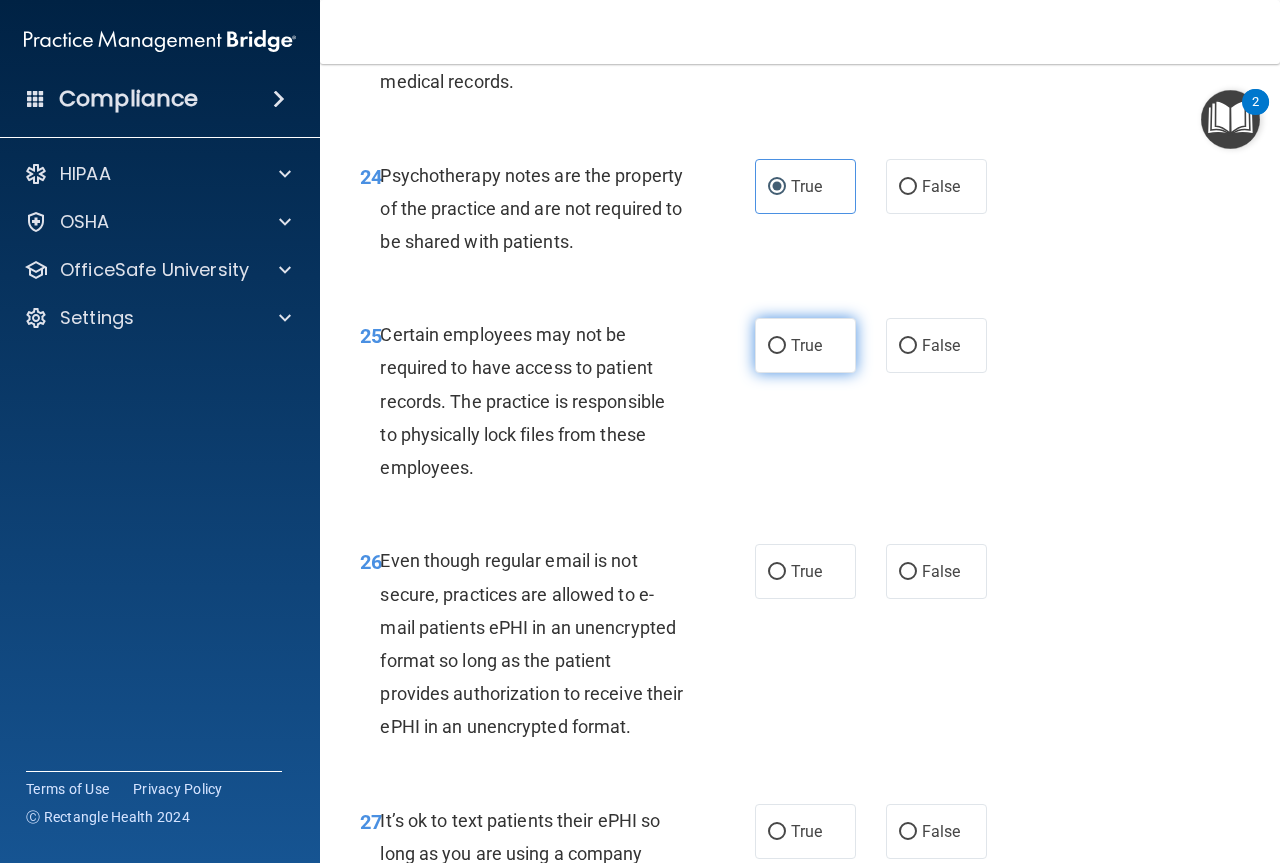 click on "True" at bounding box center [806, 345] 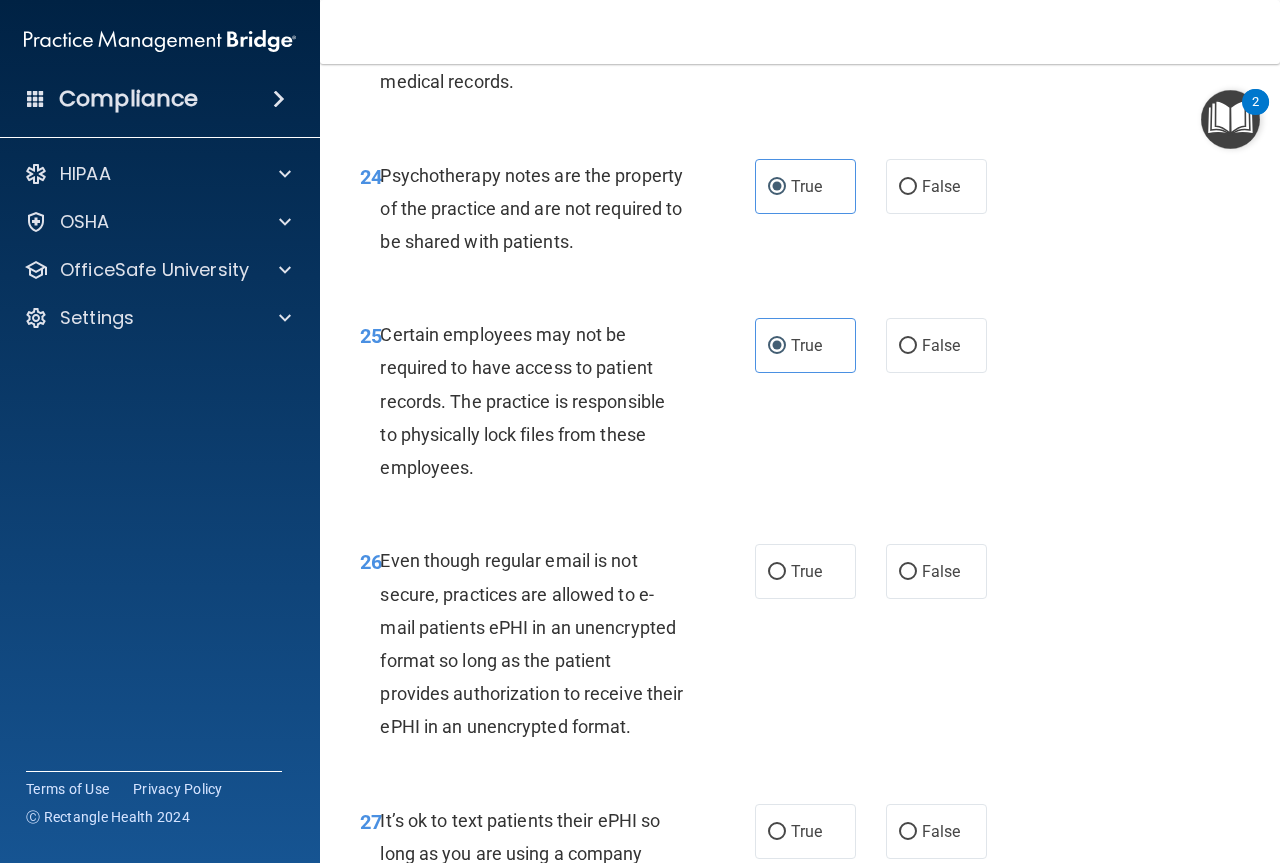 drag, startPoint x: 784, startPoint y: 701, endPoint x: 782, endPoint y: 673, distance: 28.071337 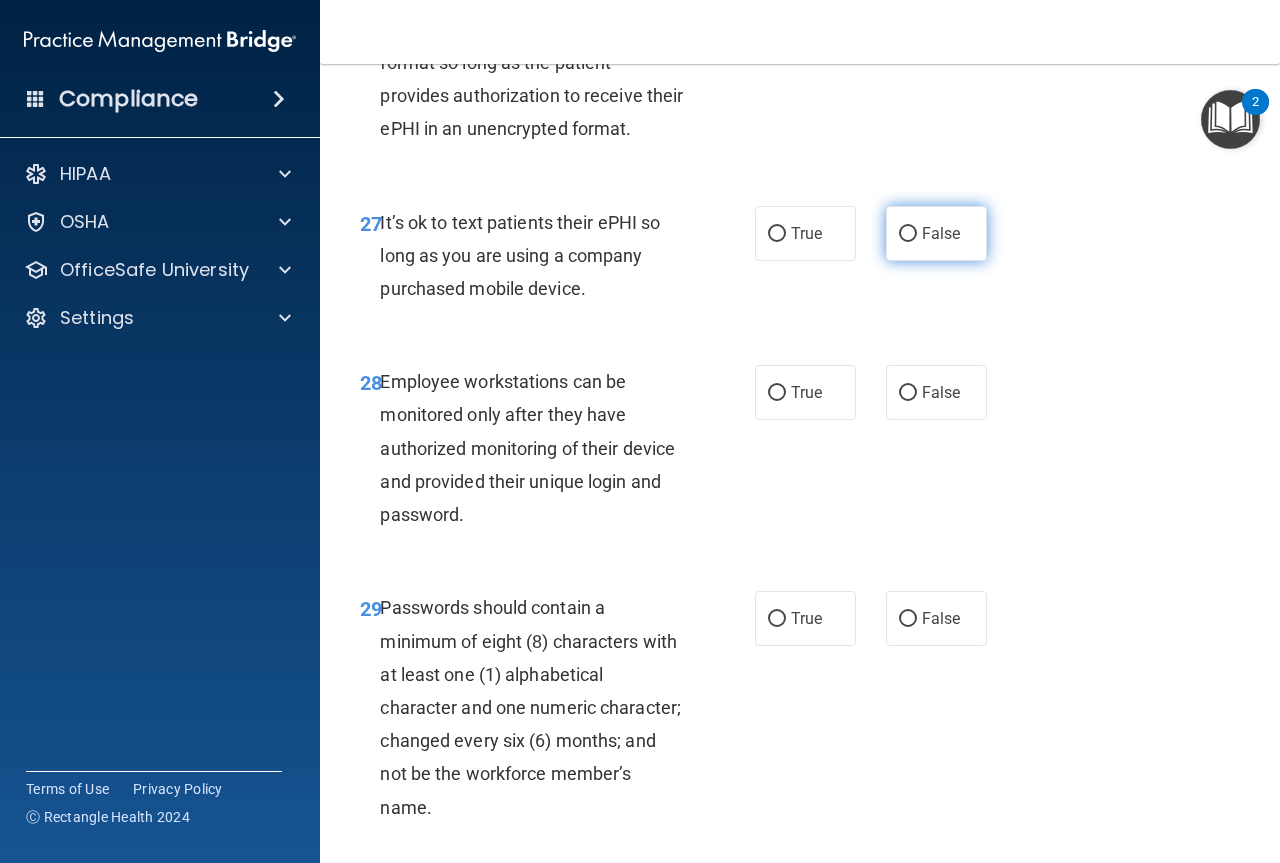 scroll, scrollTop: 5800, scrollLeft: 0, axis: vertical 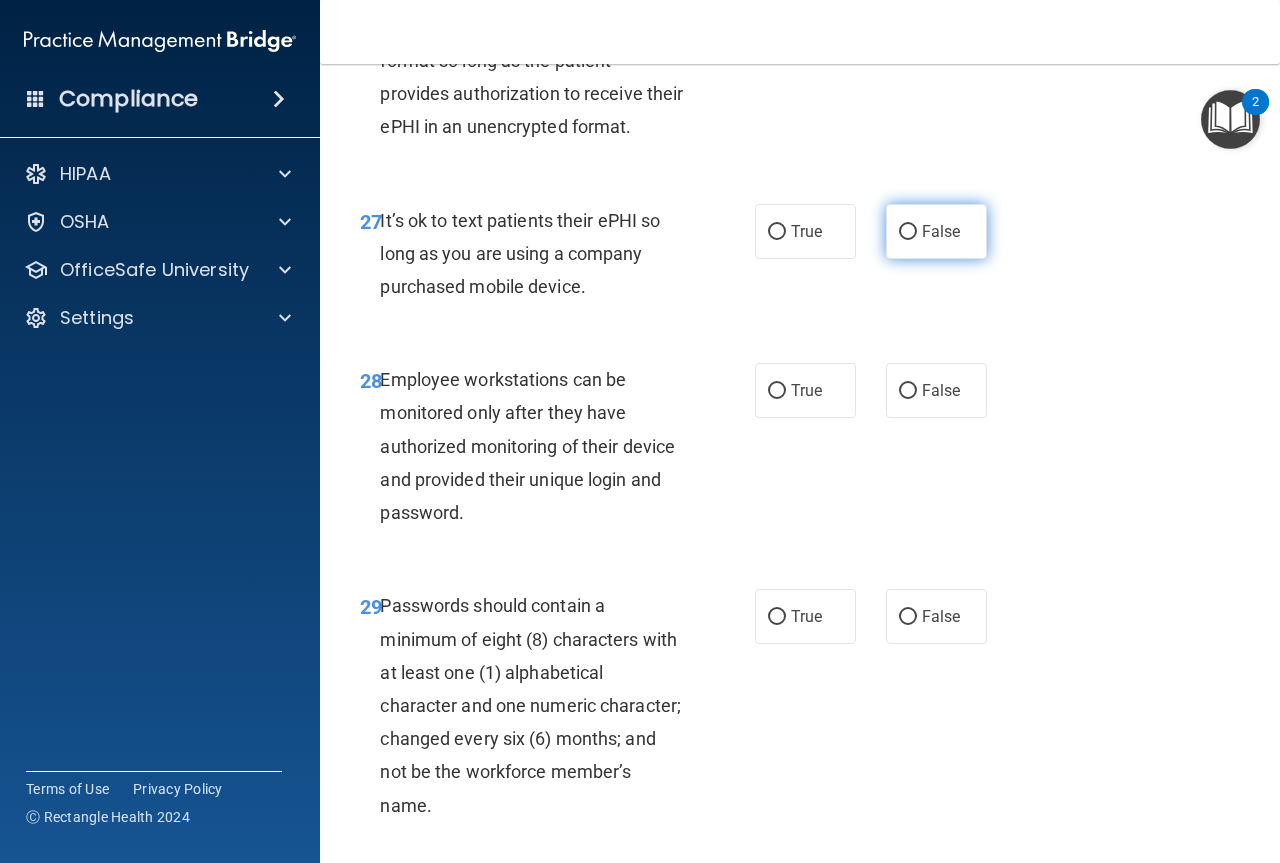 click on "False" at bounding box center [941, 231] 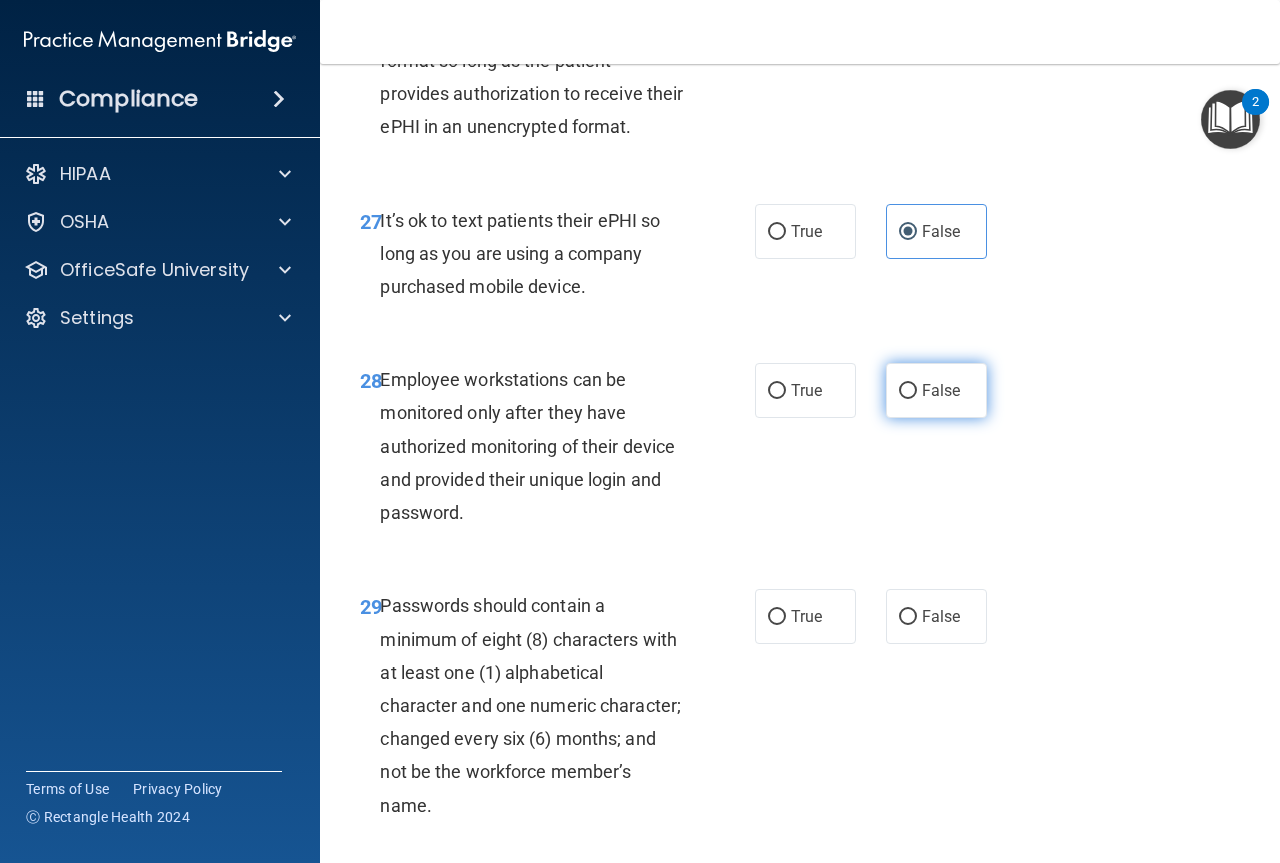 click on "False" at bounding box center [936, 390] 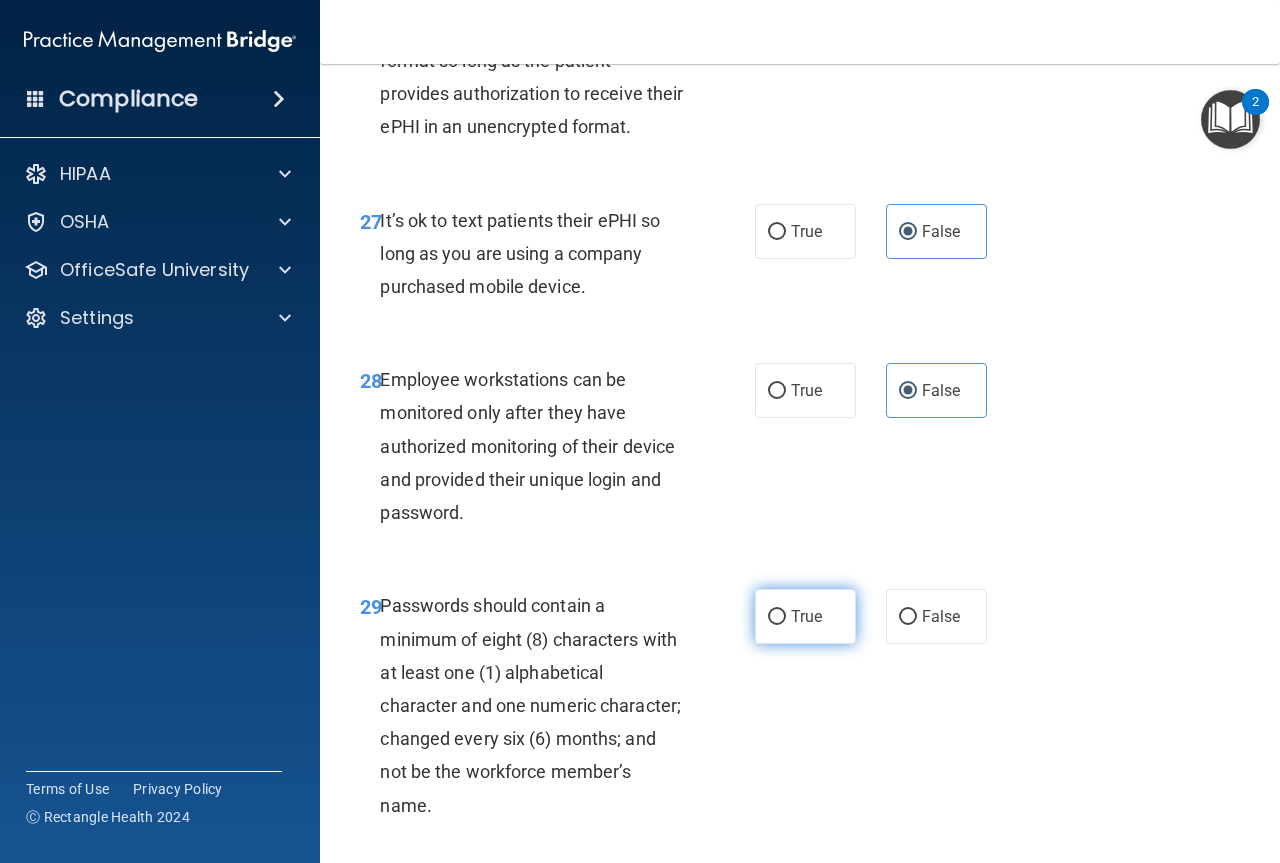 click on "True" at bounding box center [777, 617] 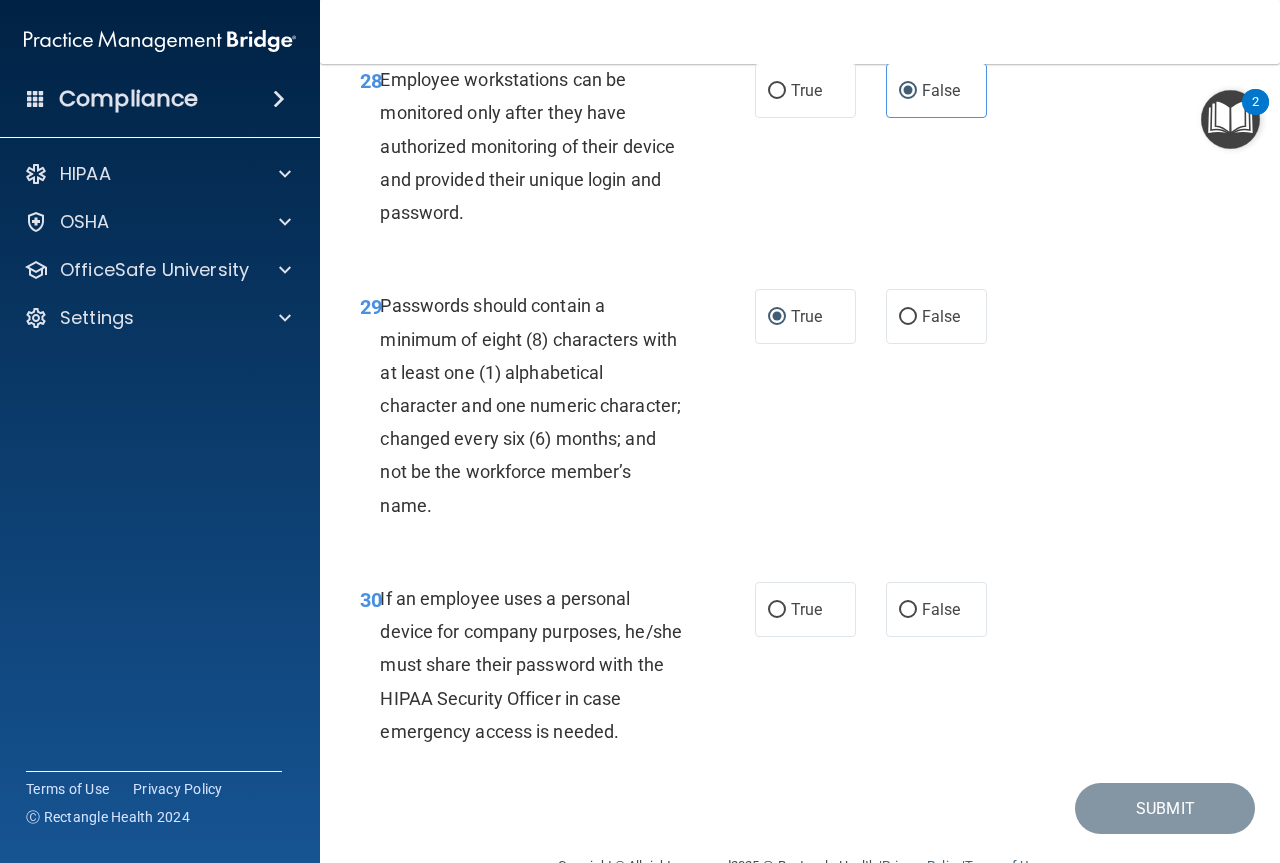 scroll, scrollTop: 6283, scrollLeft: 0, axis: vertical 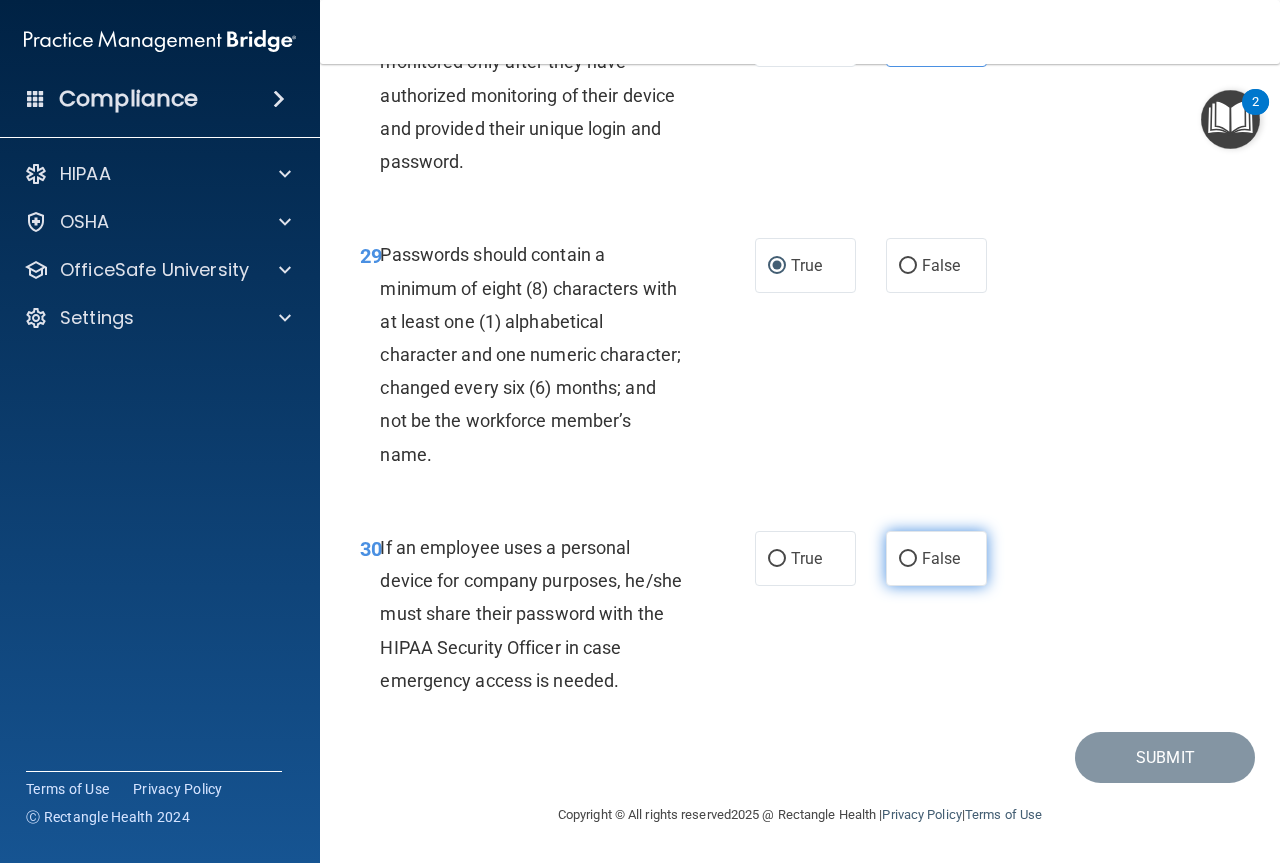 click on "False" at bounding box center [941, 558] 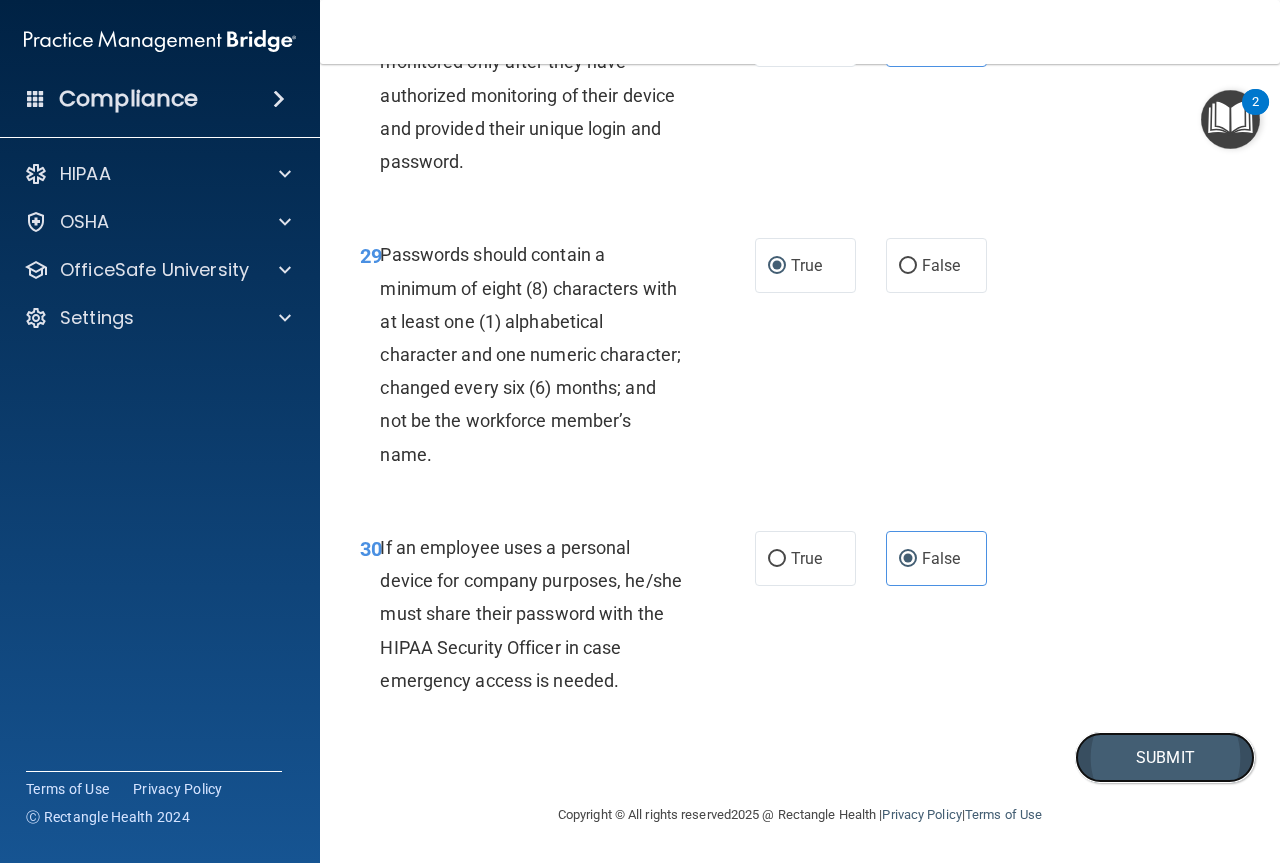 click on "Submit" at bounding box center [1165, 757] 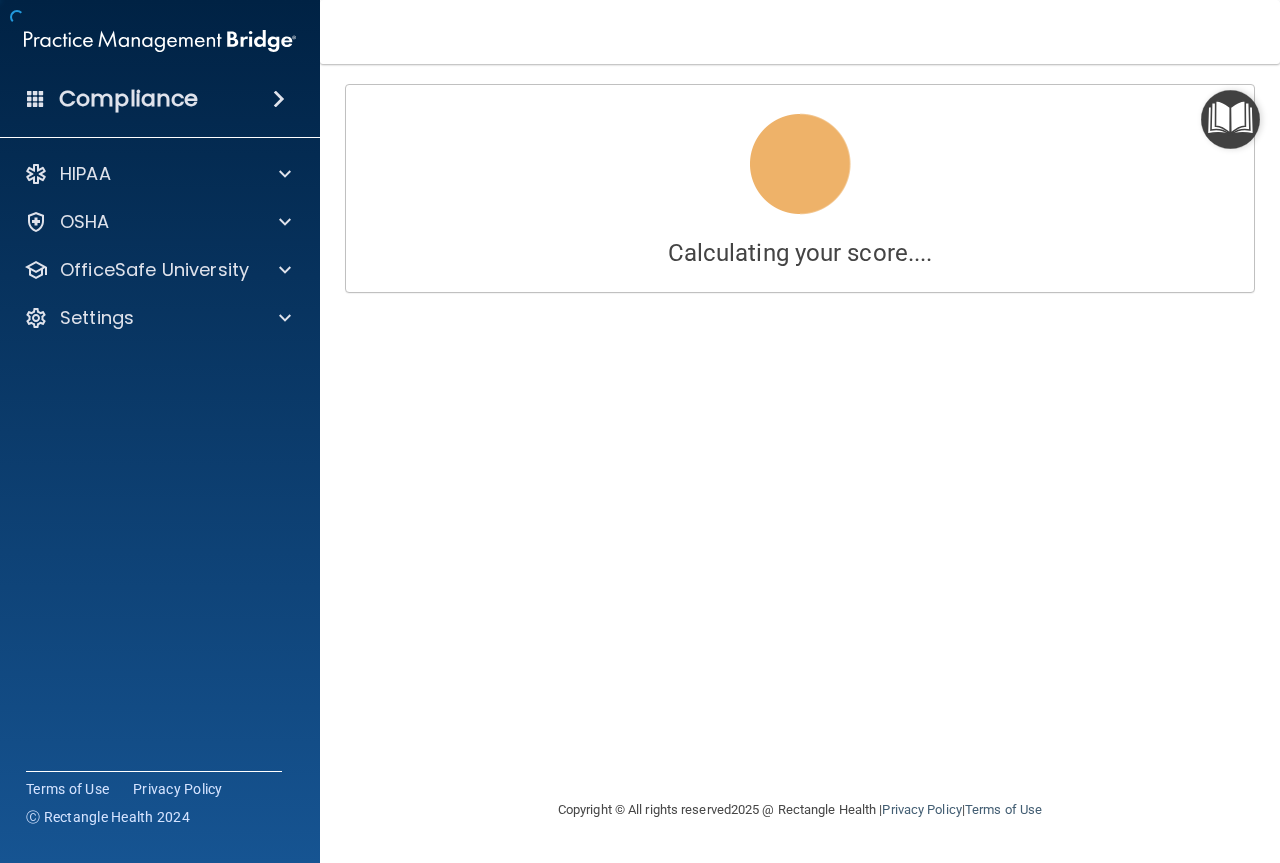 scroll, scrollTop: 0, scrollLeft: 0, axis: both 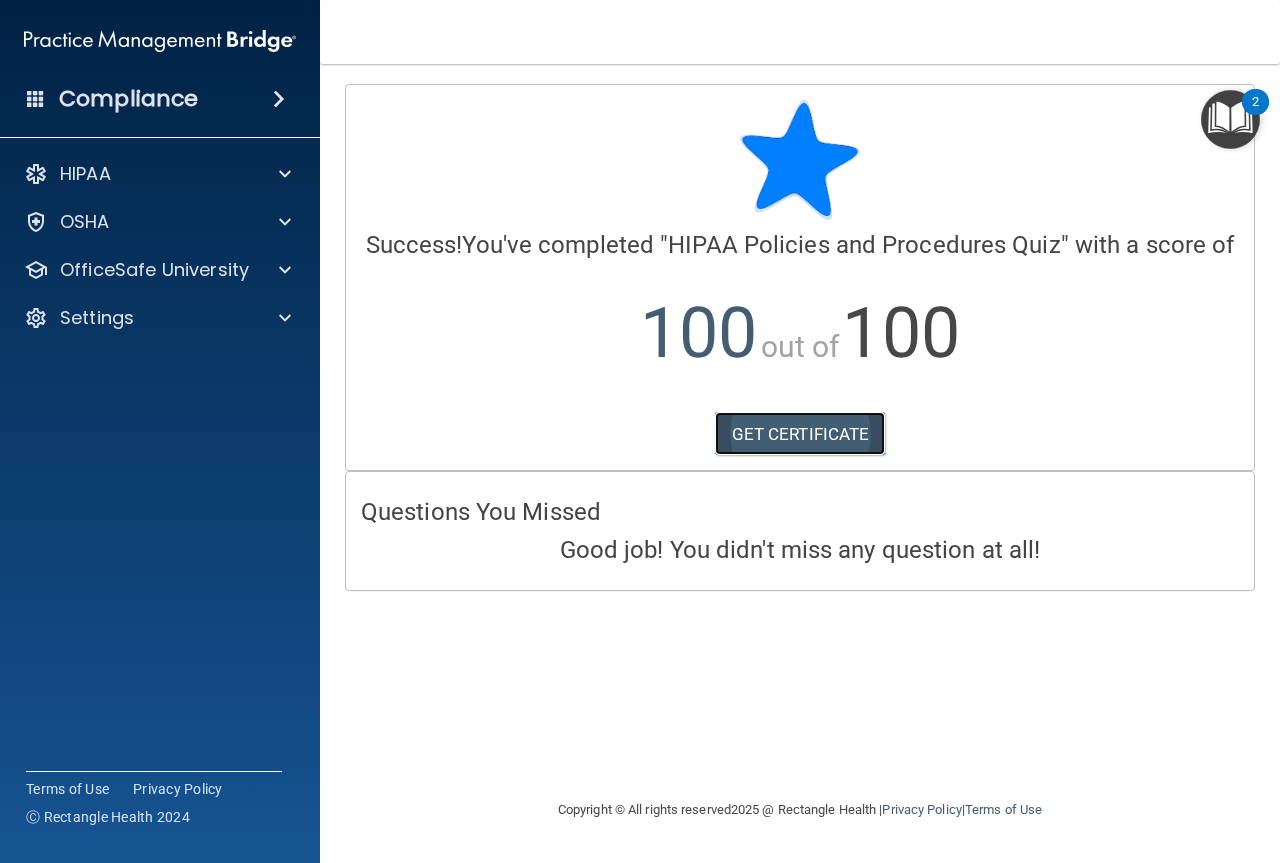 click on "GET CERTIFICATE" at bounding box center (800, 434) 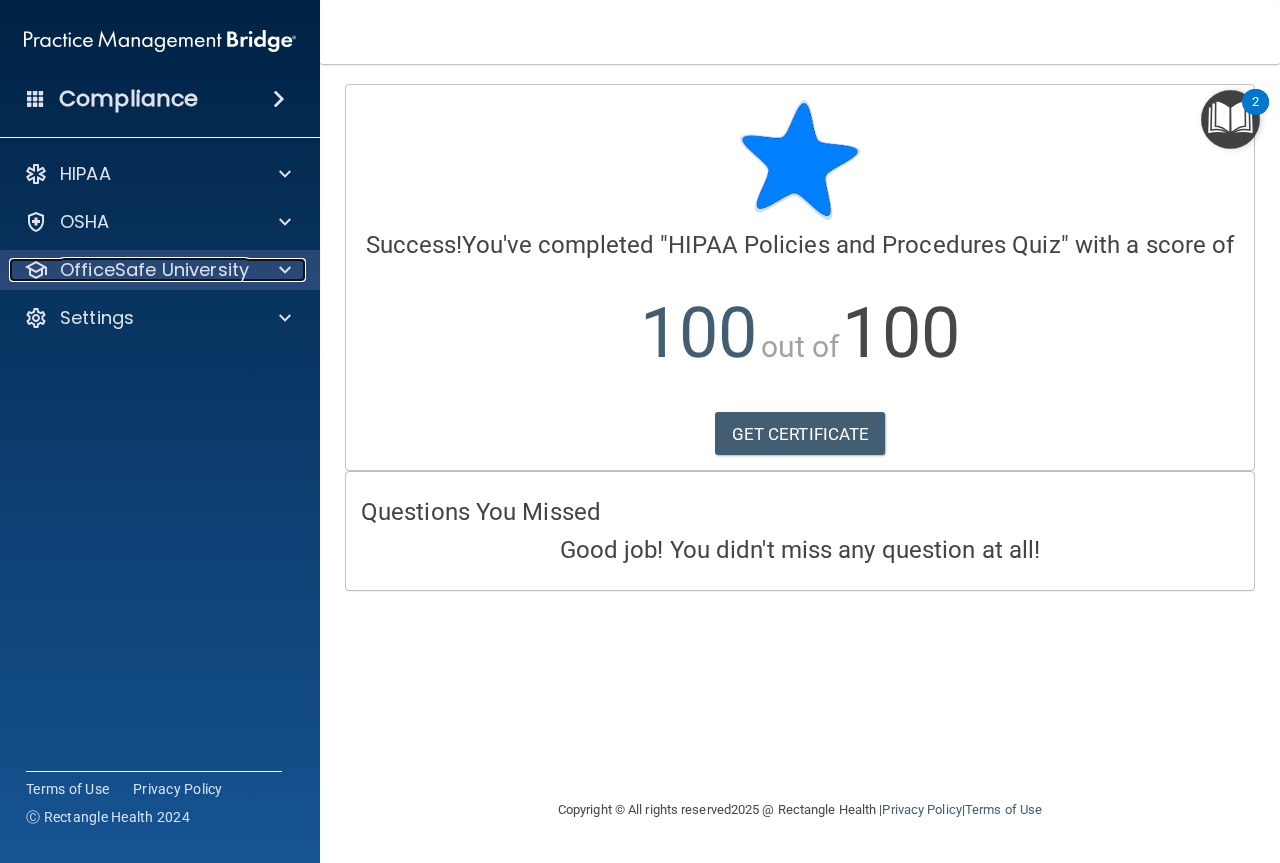 click at bounding box center (285, 270) 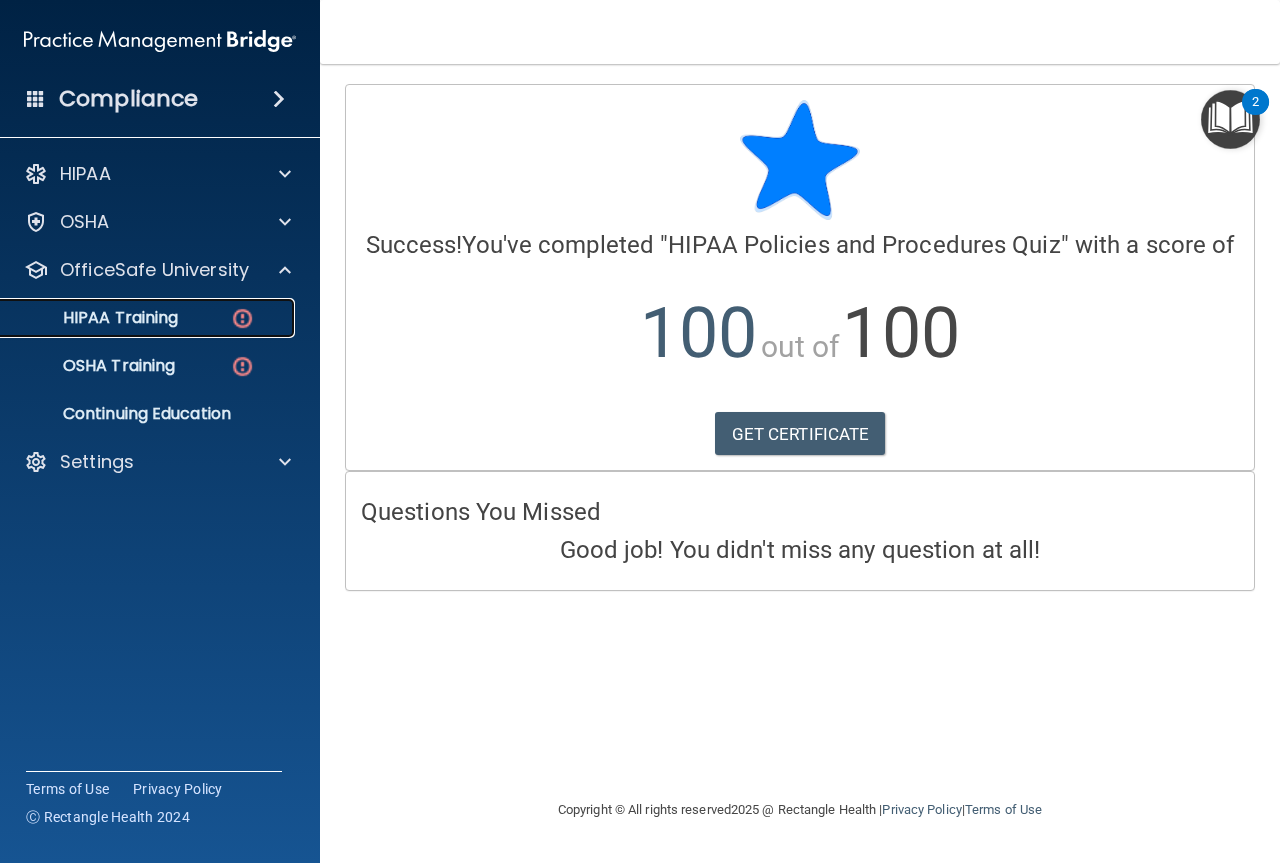 click on "HIPAA Training" at bounding box center [149, 318] 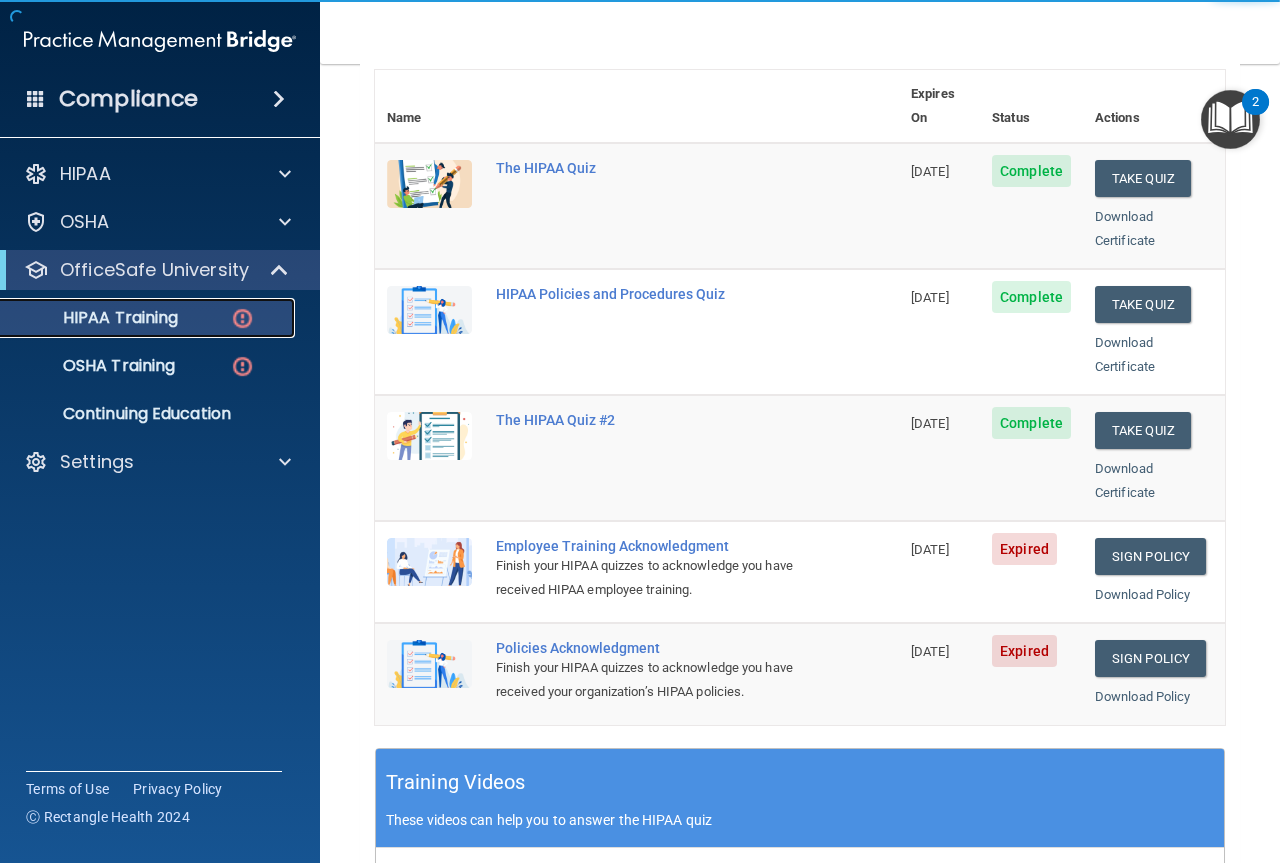 scroll, scrollTop: 500, scrollLeft: 0, axis: vertical 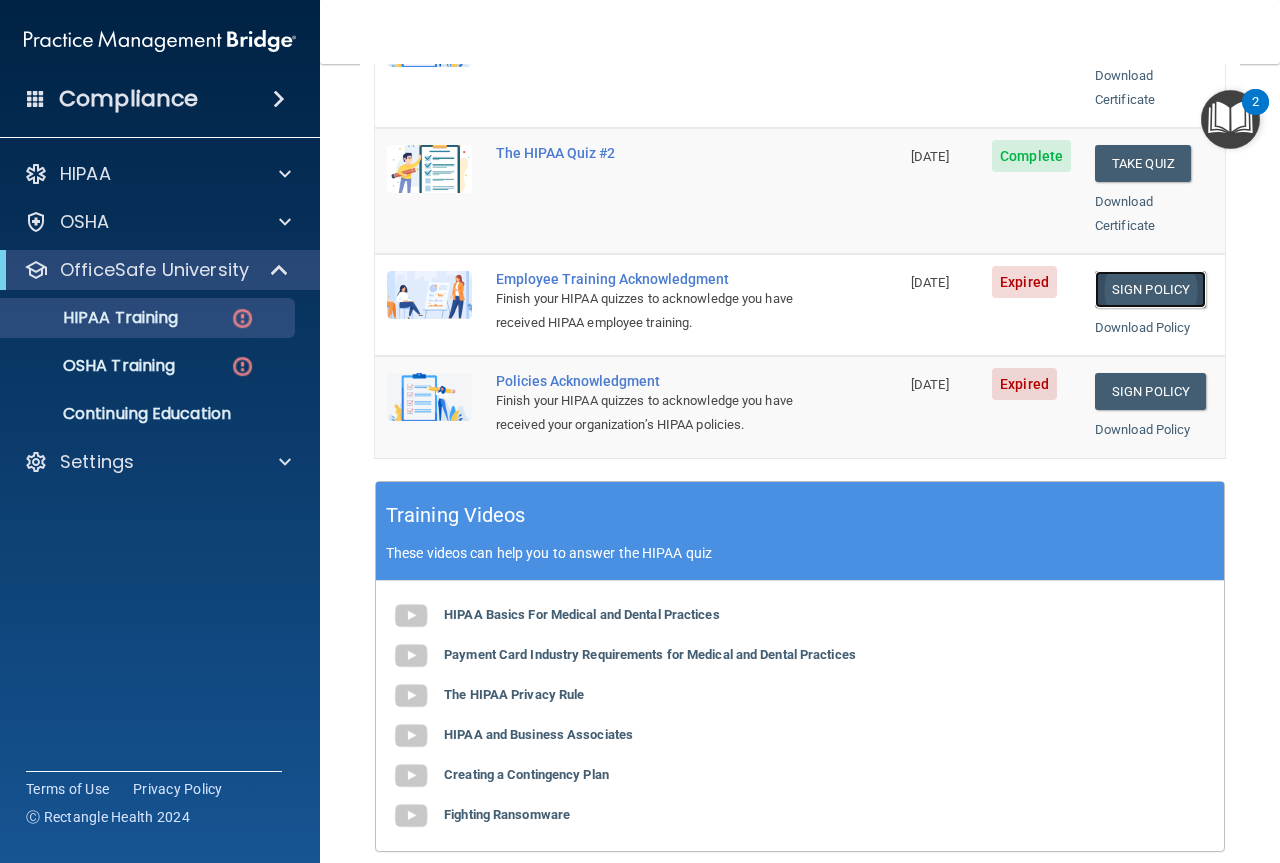 click on "Sign Policy" at bounding box center [1150, 289] 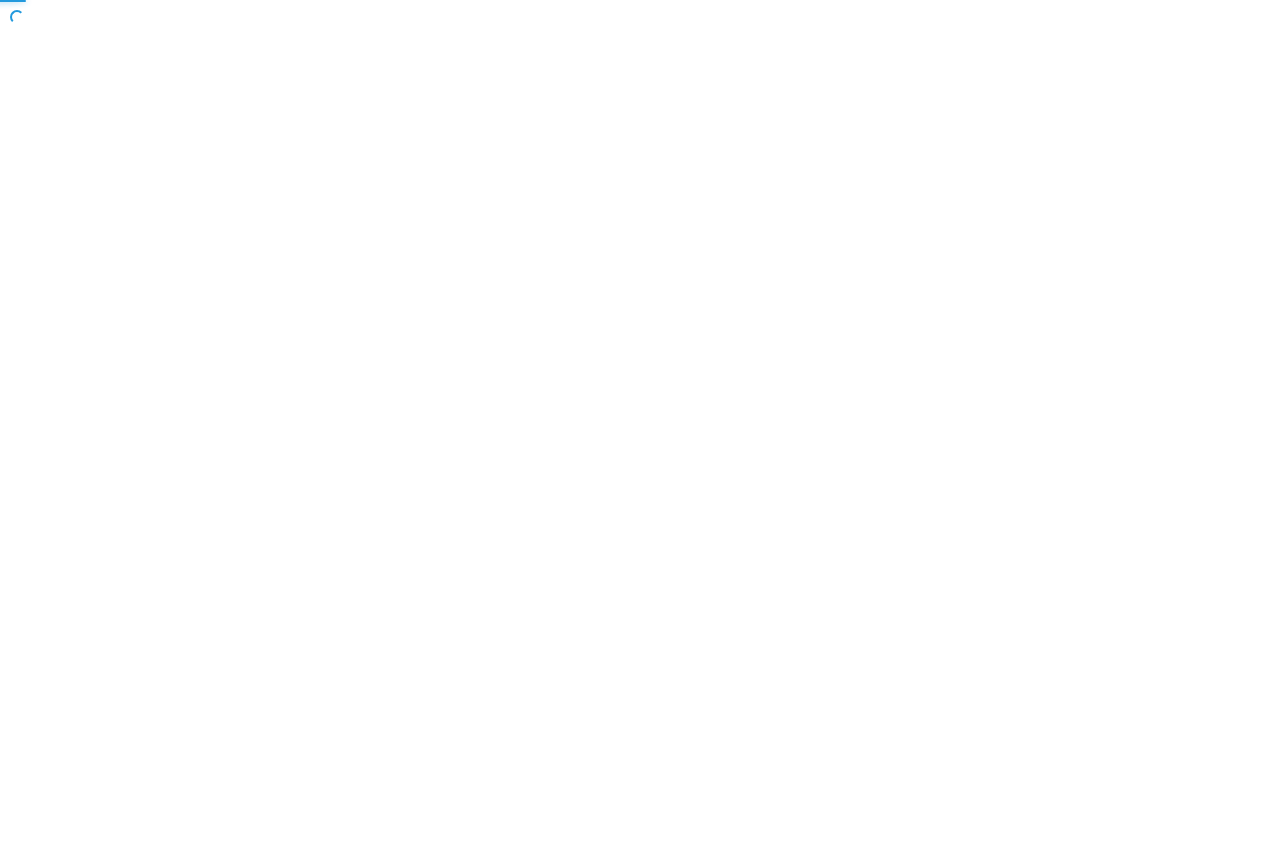 scroll, scrollTop: 0, scrollLeft: 0, axis: both 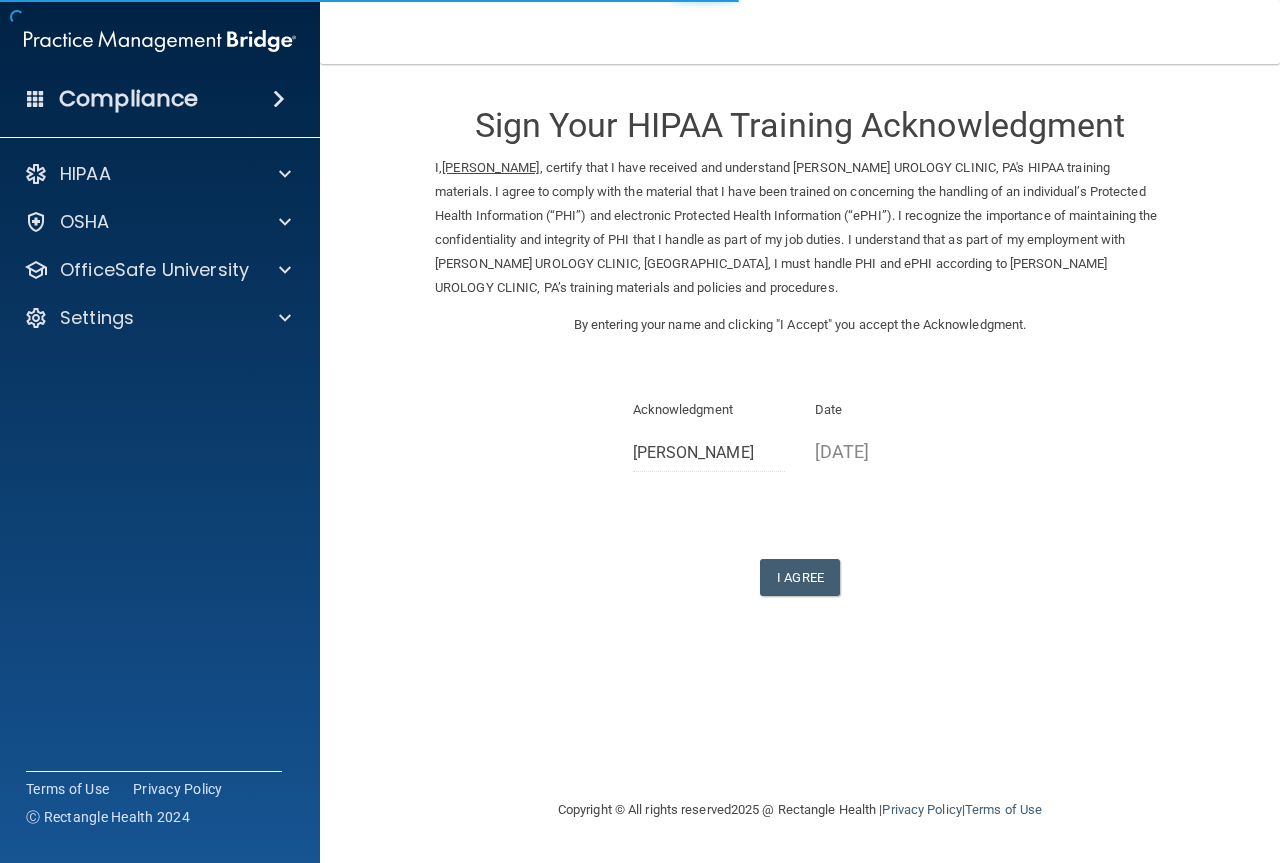 click on "[DATE]" at bounding box center [891, 451] 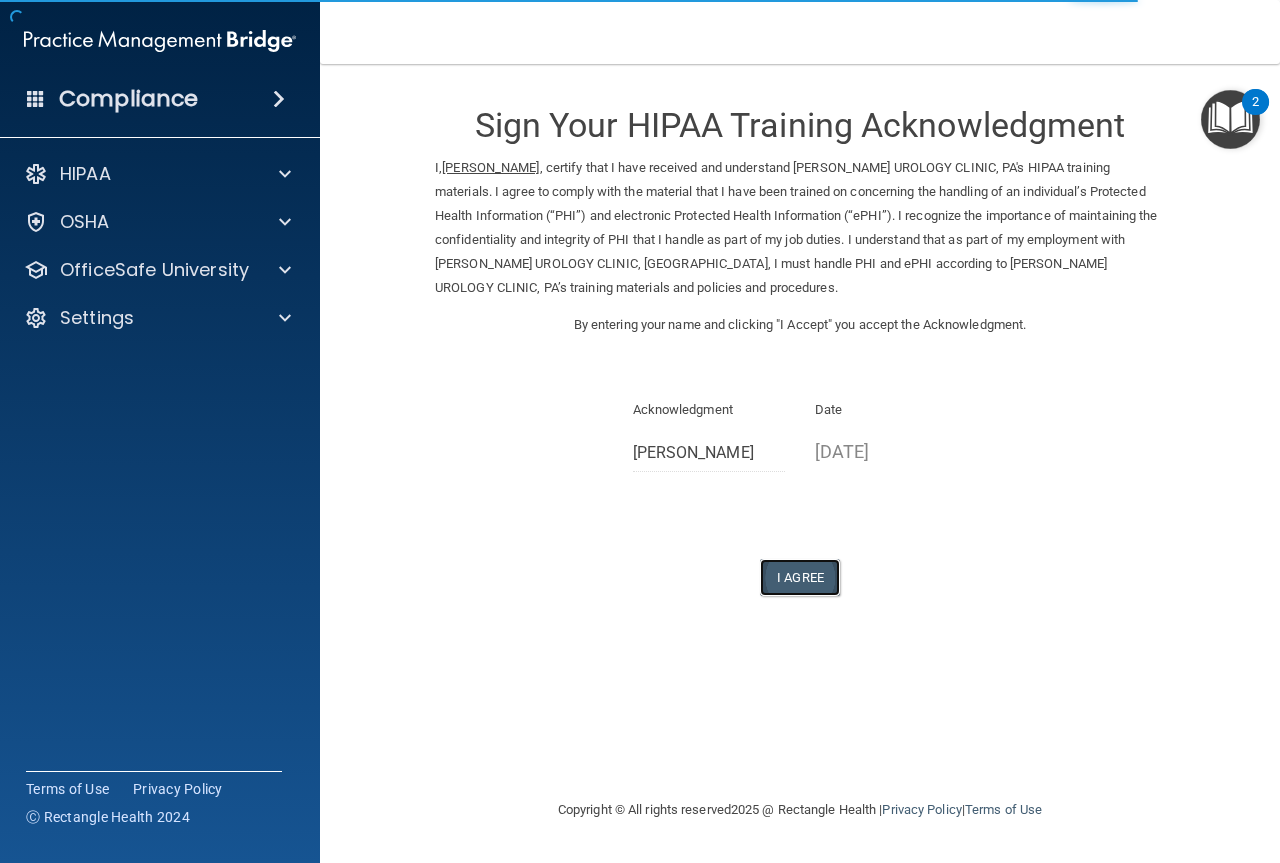 click on "I Agree" at bounding box center (800, 577) 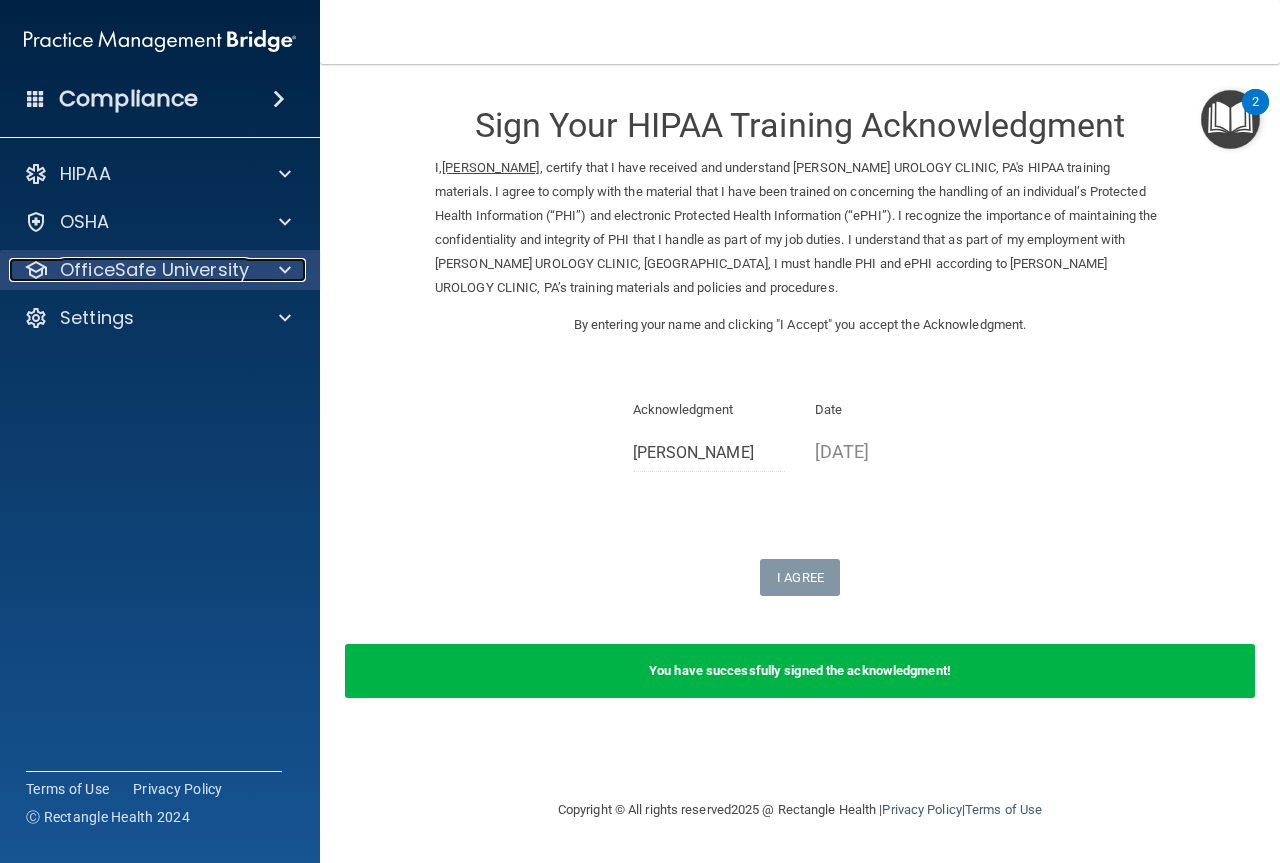 click at bounding box center (285, 270) 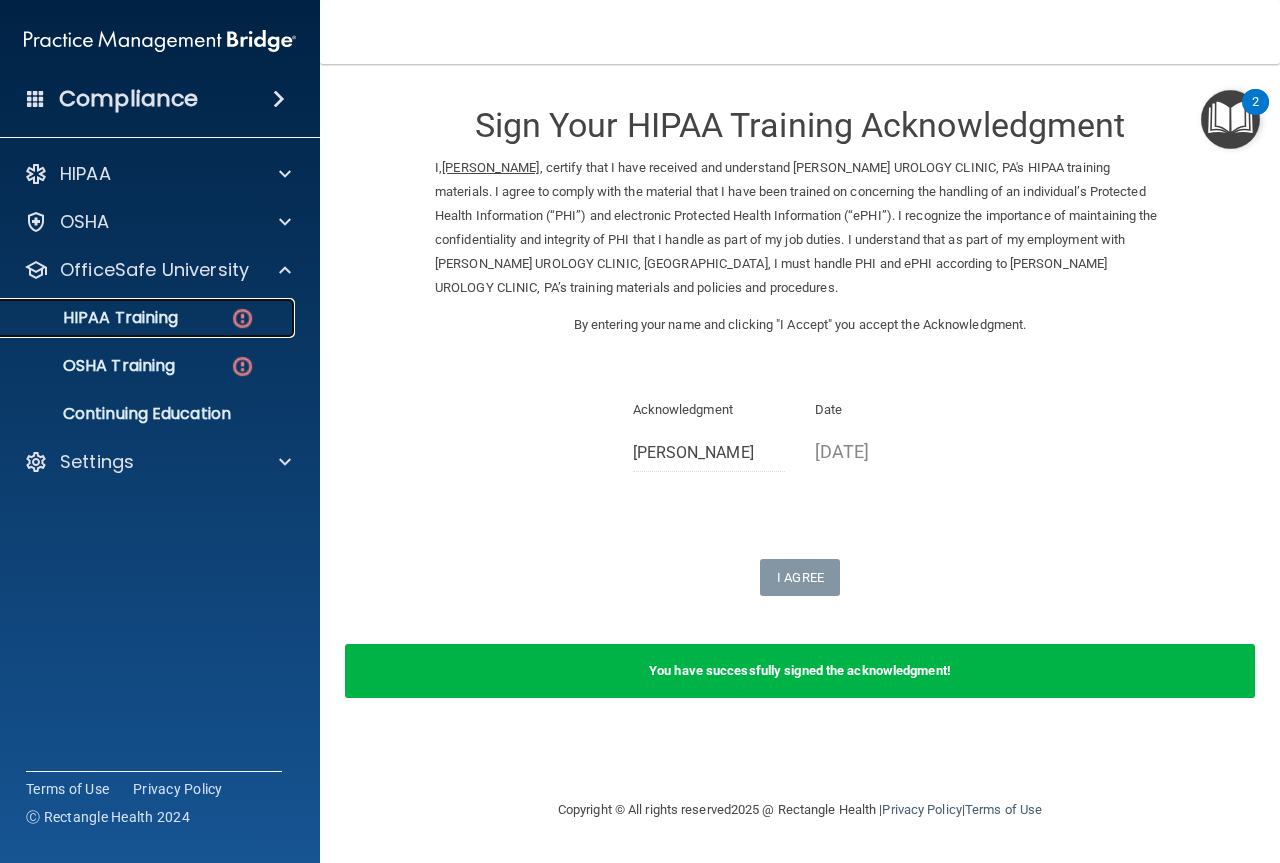 click at bounding box center (242, 318) 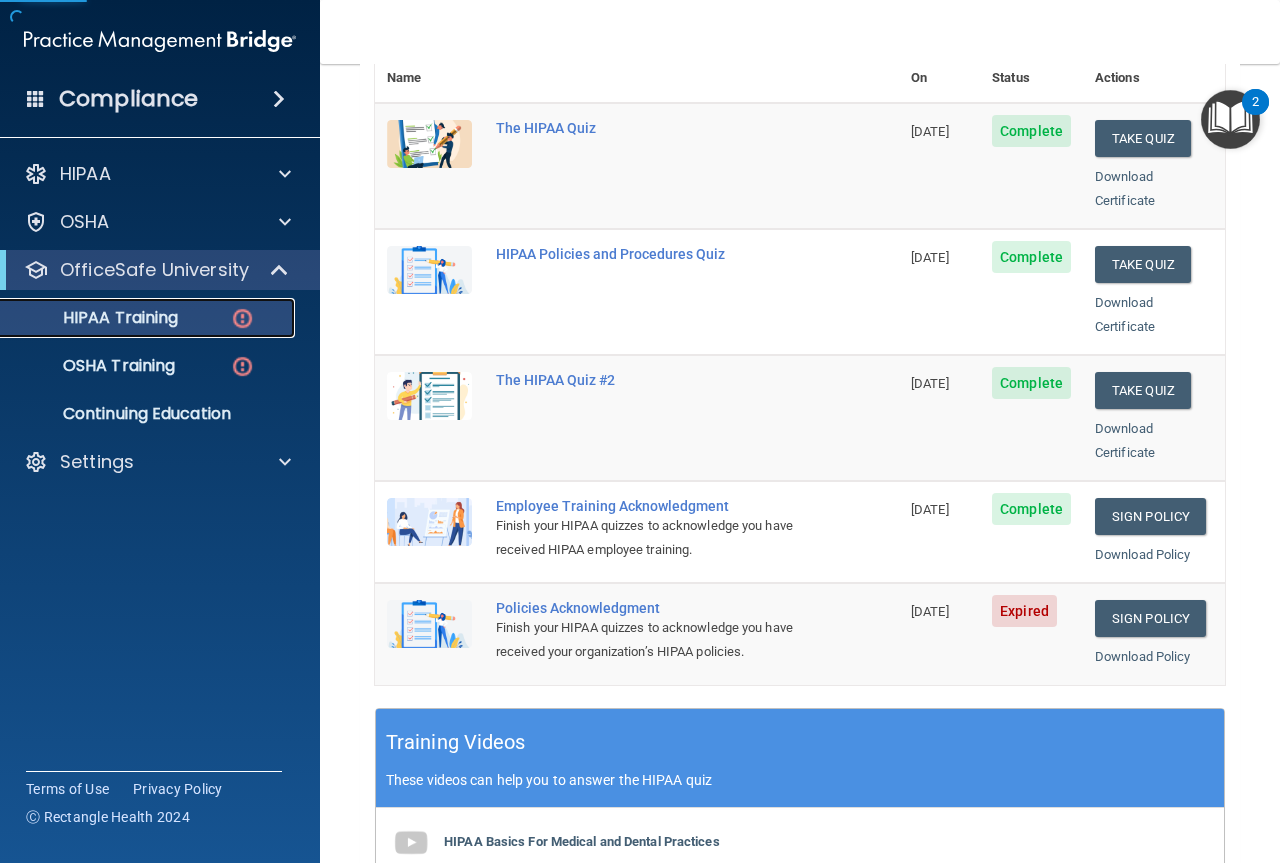scroll, scrollTop: 300, scrollLeft: 0, axis: vertical 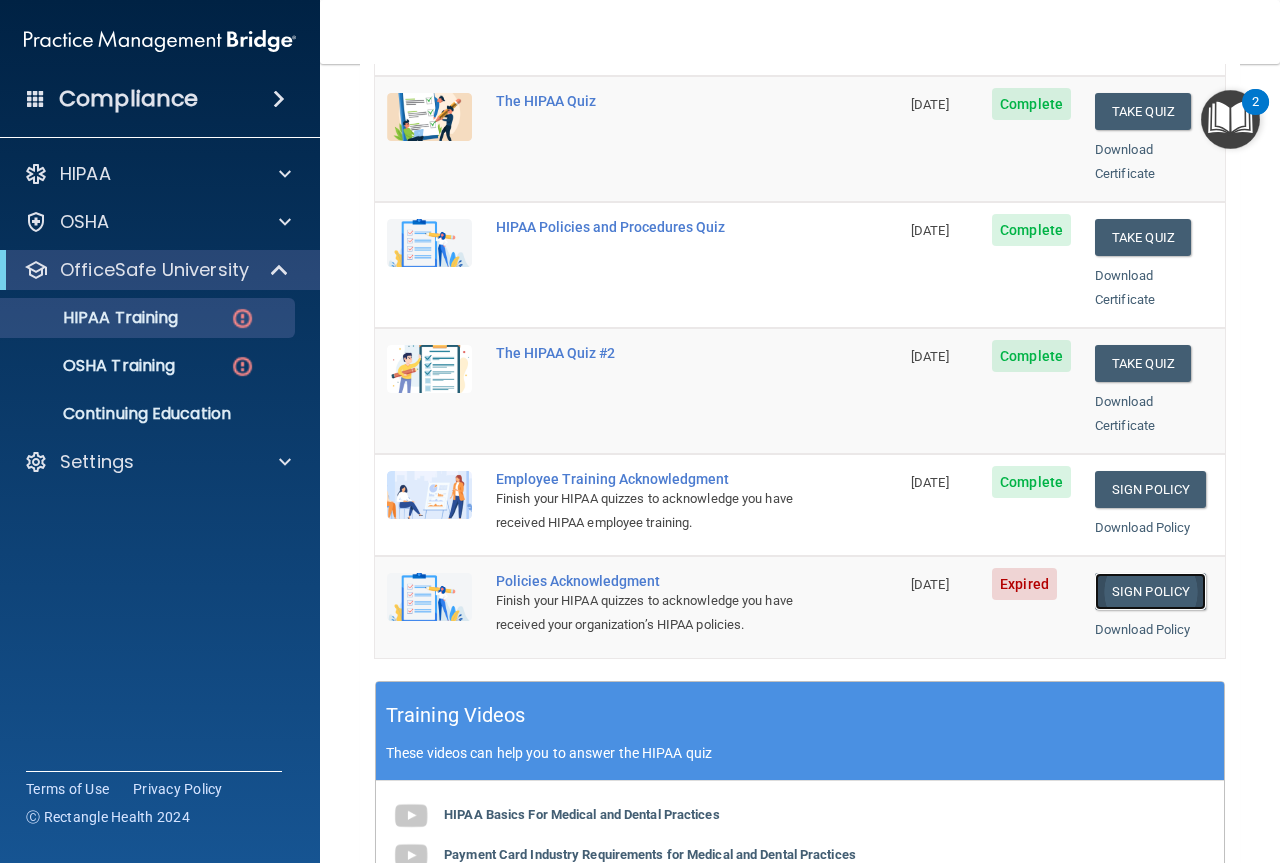 click on "Sign Policy" at bounding box center [1150, 591] 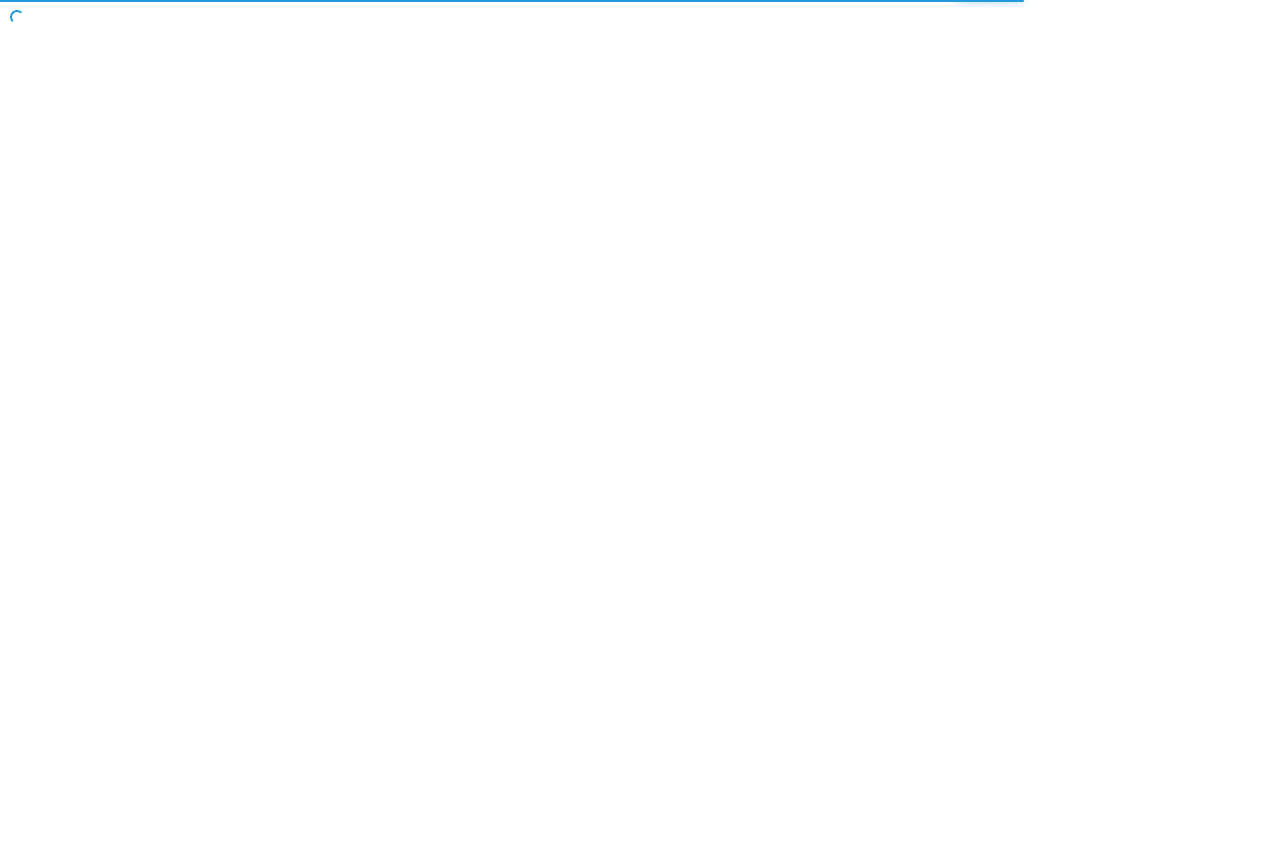 scroll, scrollTop: 0, scrollLeft: 0, axis: both 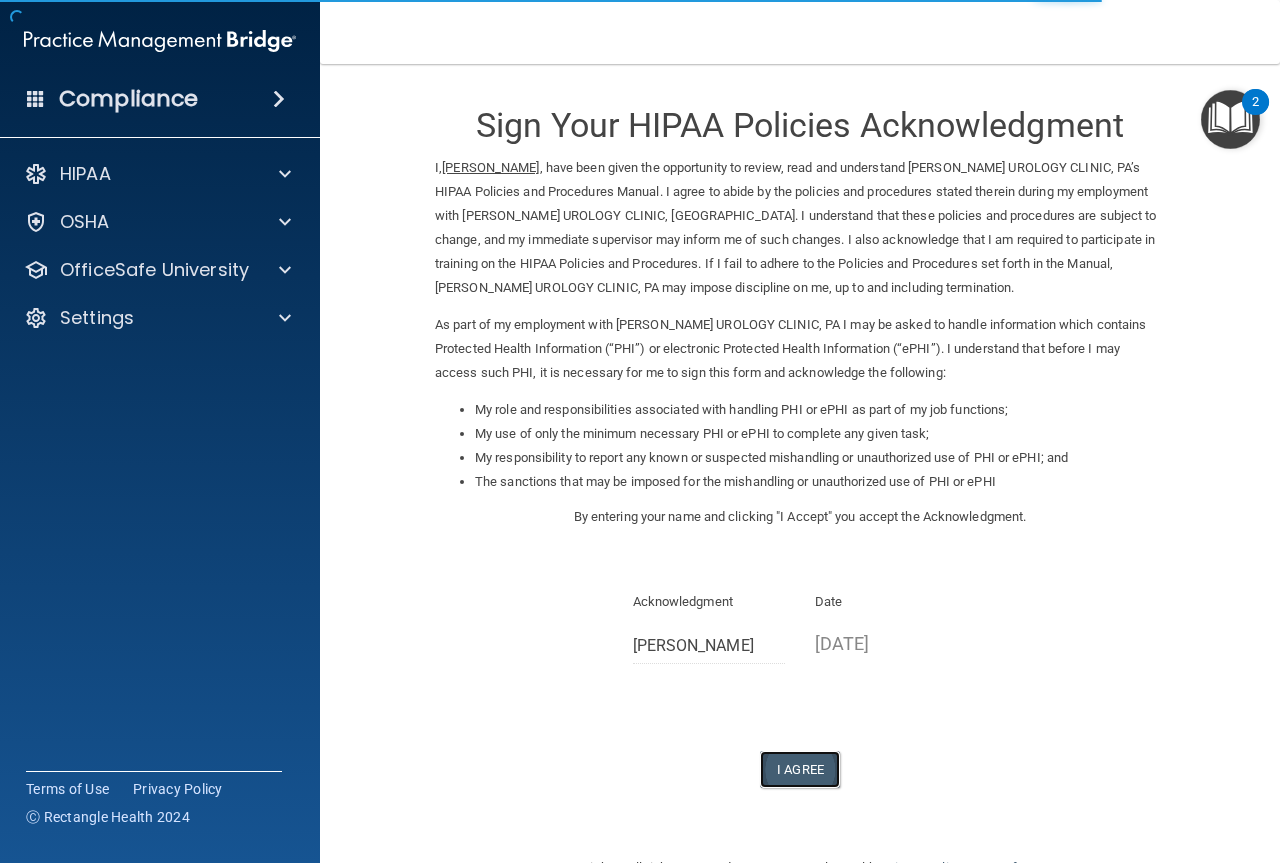 click on "I Agree" at bounding box center [800, 769] 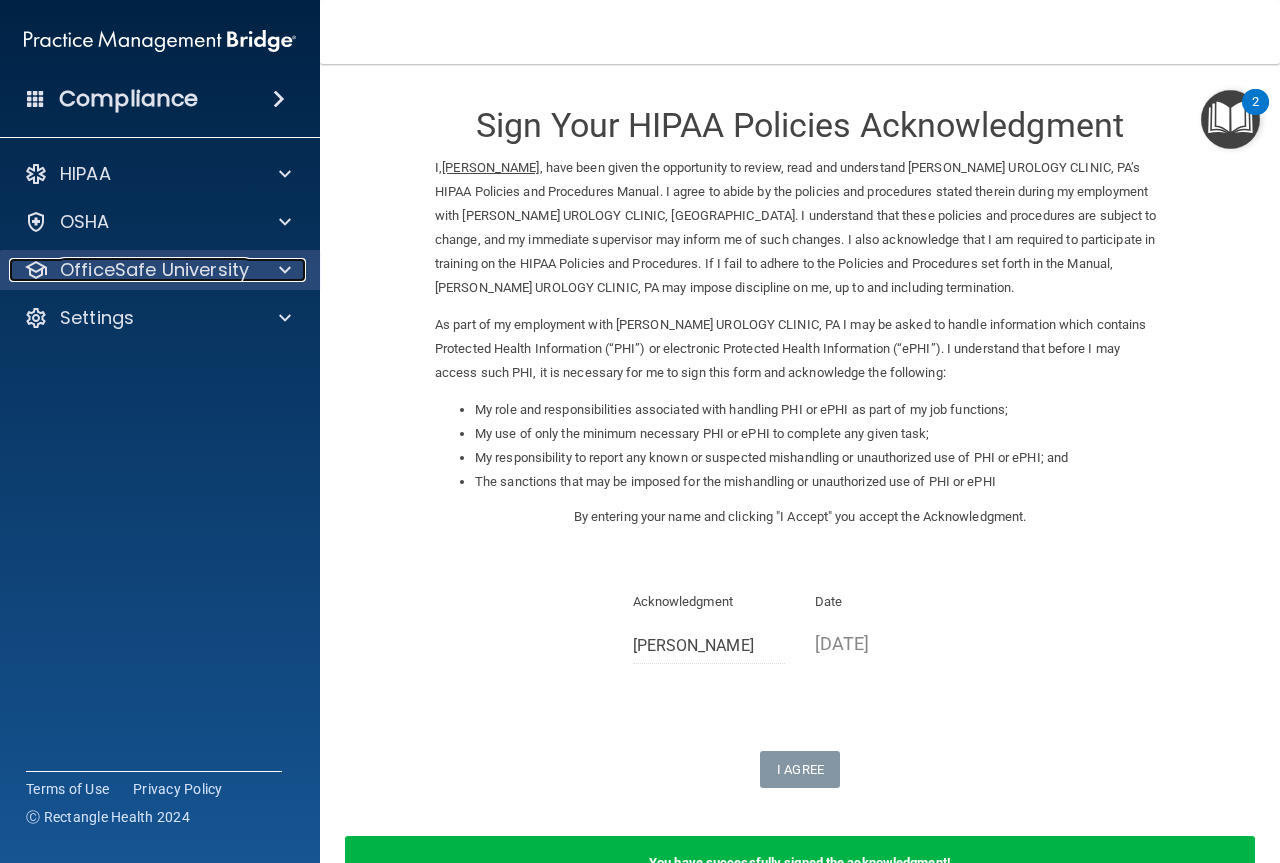 click at bounding box center [285, 270] 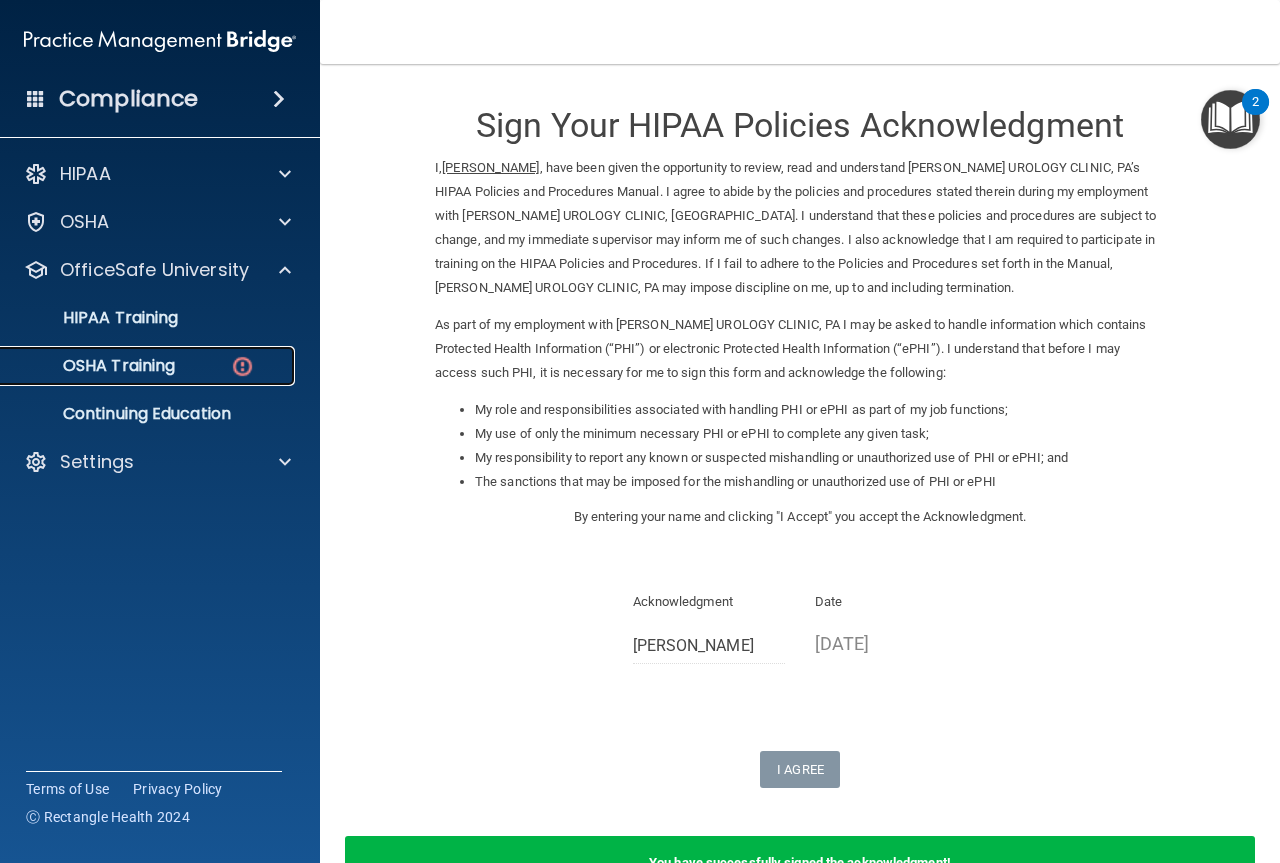 click at bounding box center (242, 366) 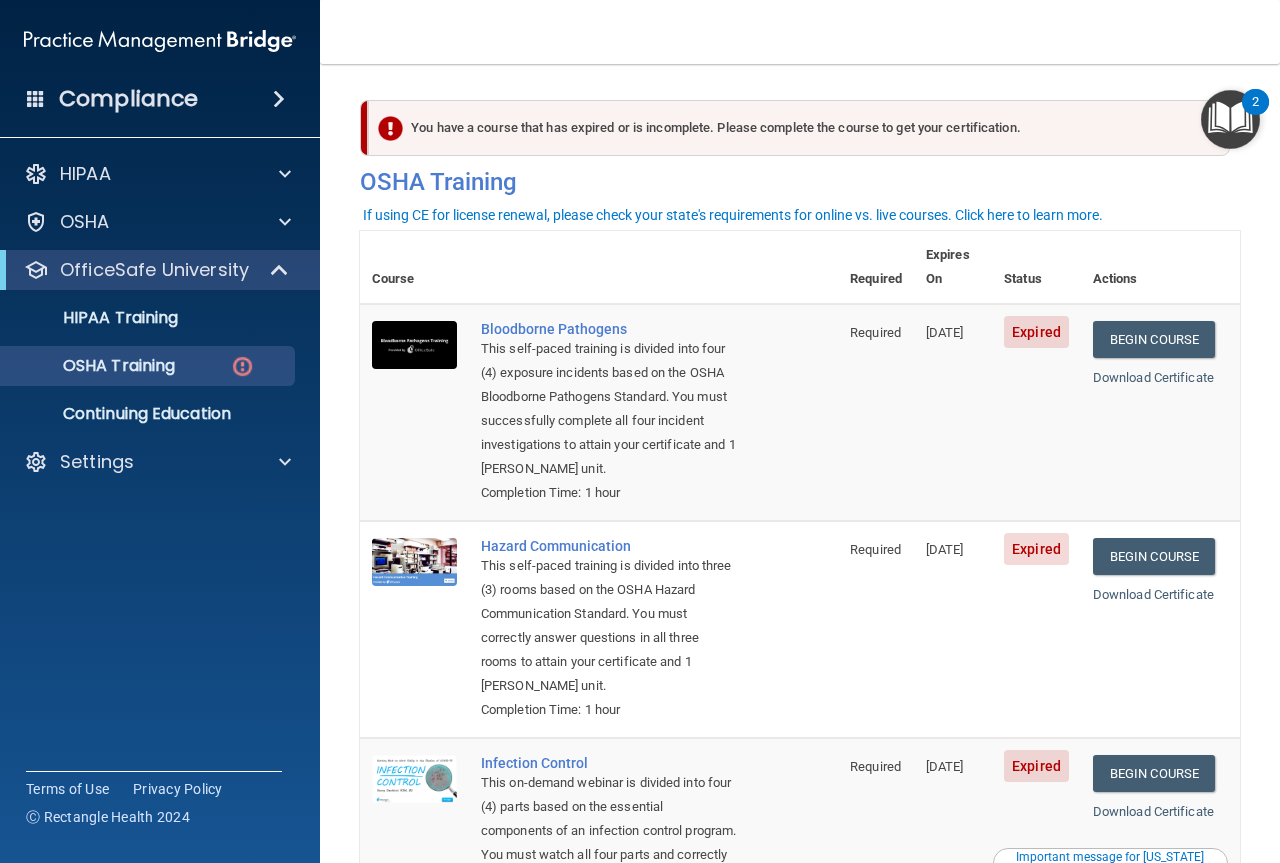 click on "Expires On" at bounding box center [953, 267] 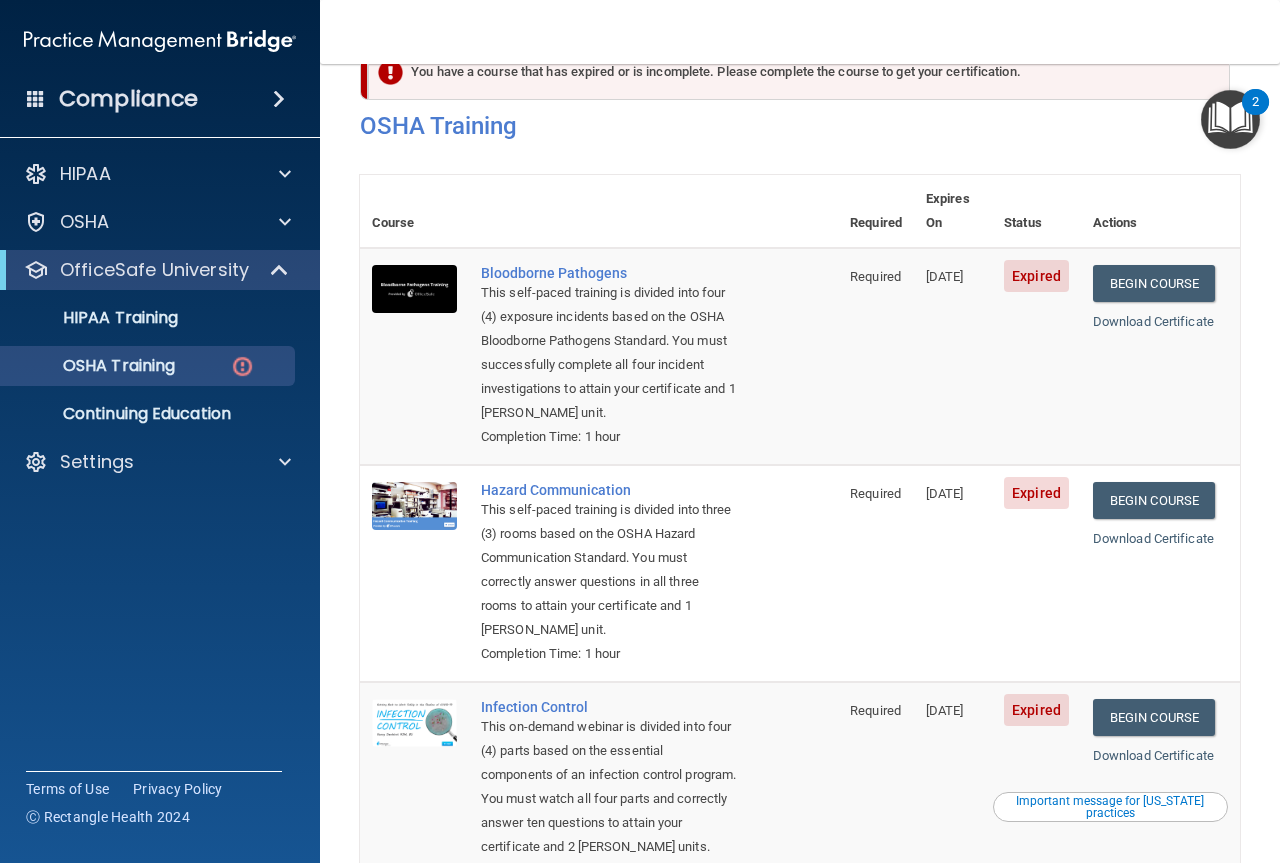 scroll, scrollTop: 0, scrollLeft: 0, axis: both 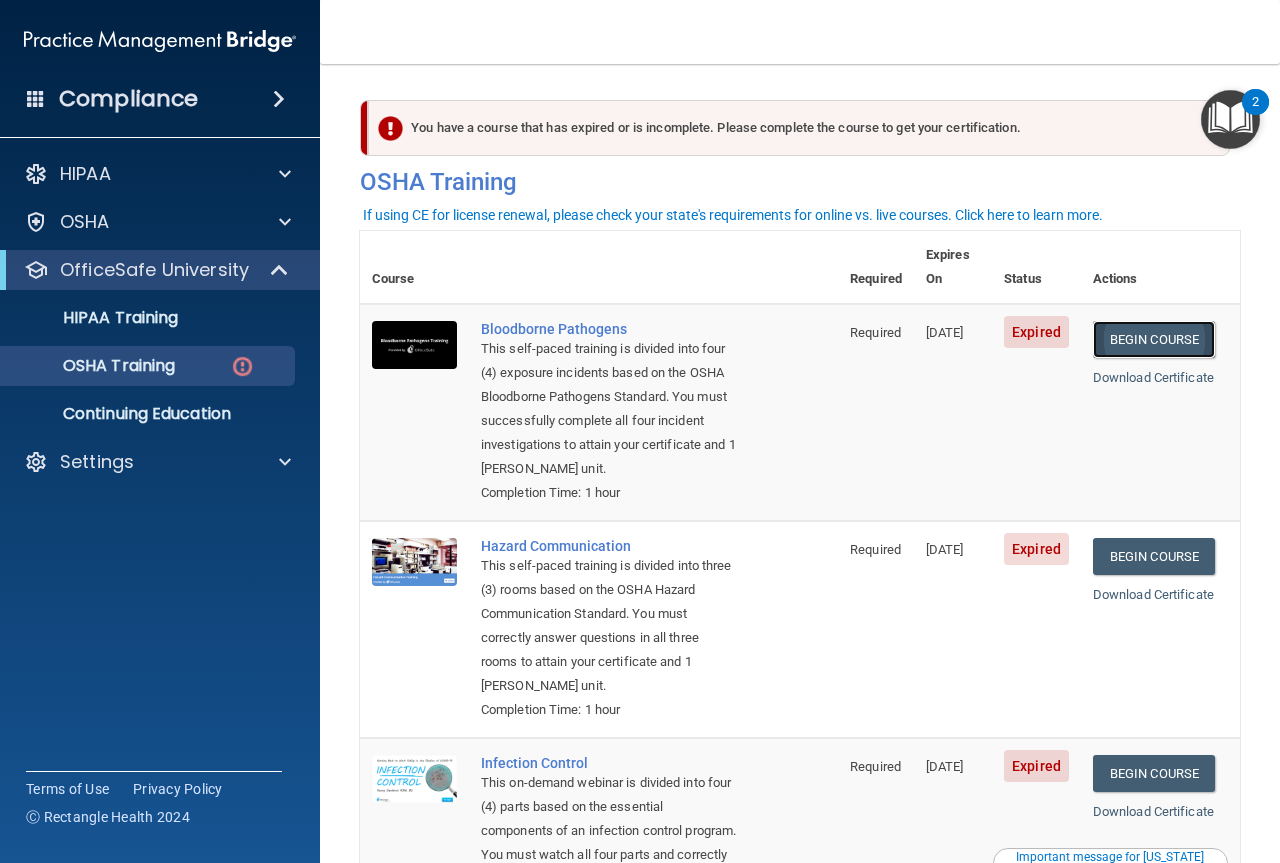 click on "Begin Course" at bounding box center (1154, 339) 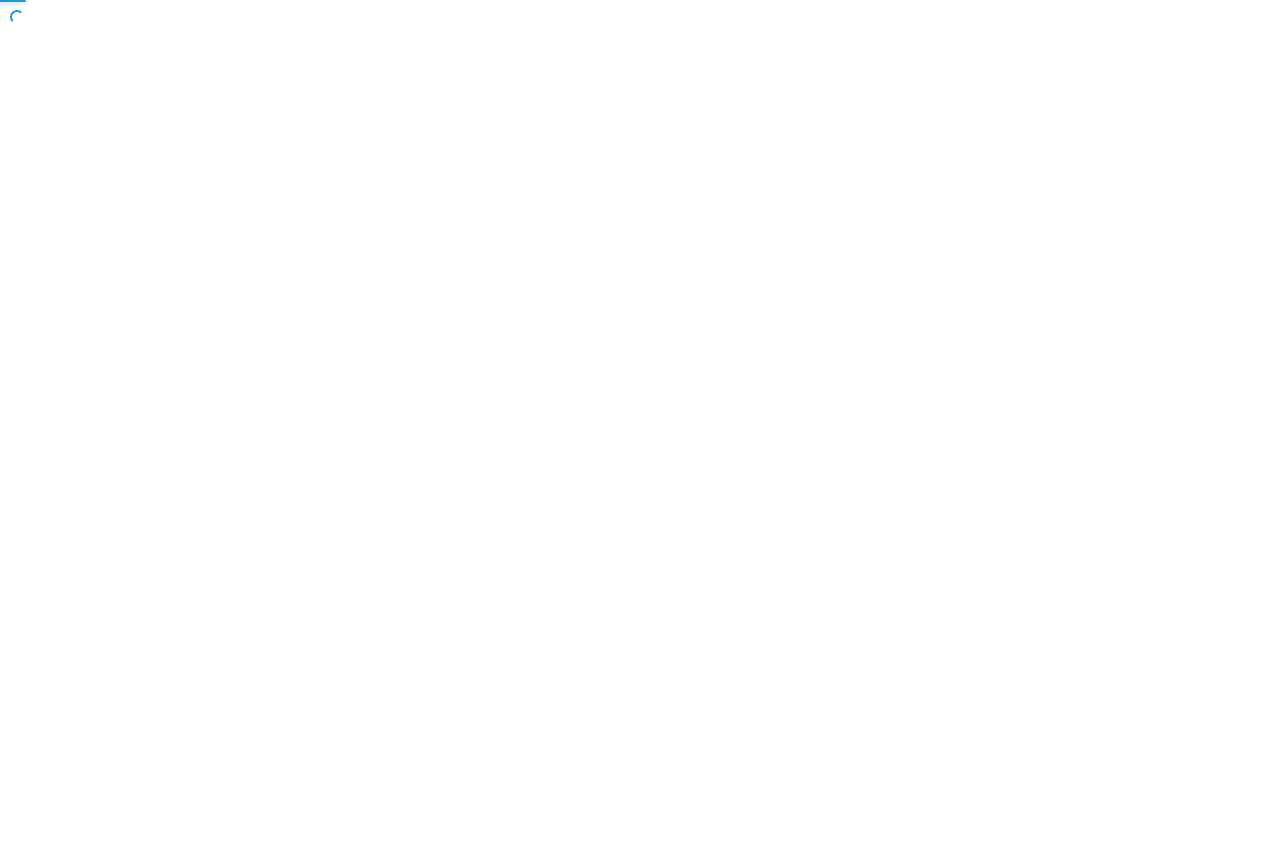 scroll, scrollTop: 0, scrollLeft: 0, axis: both 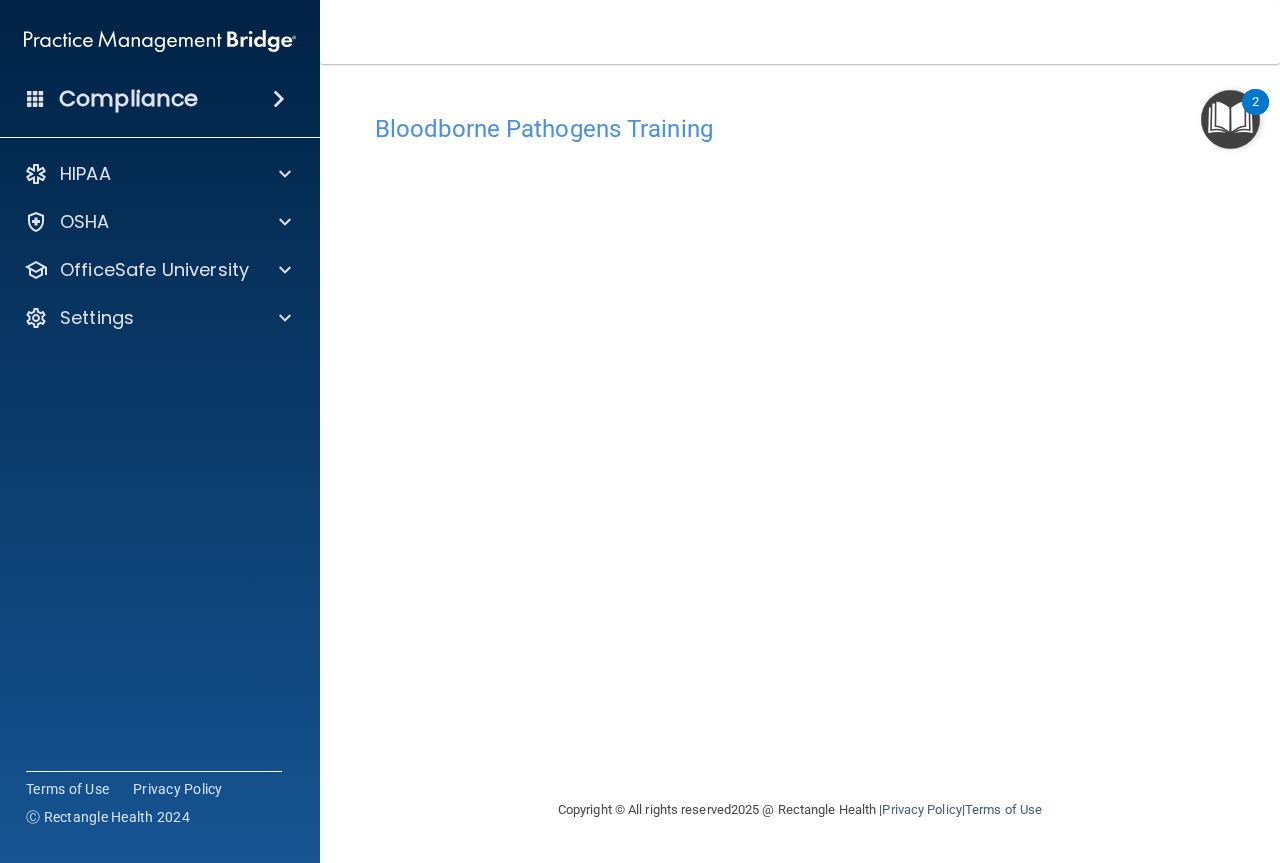 click on "Bloodborne Pathogens Training         This course doesn’t expire until 05/02/2025. Are you sure you want to take this course now?   Take the course anyway!" at bounding box center (800, 451) 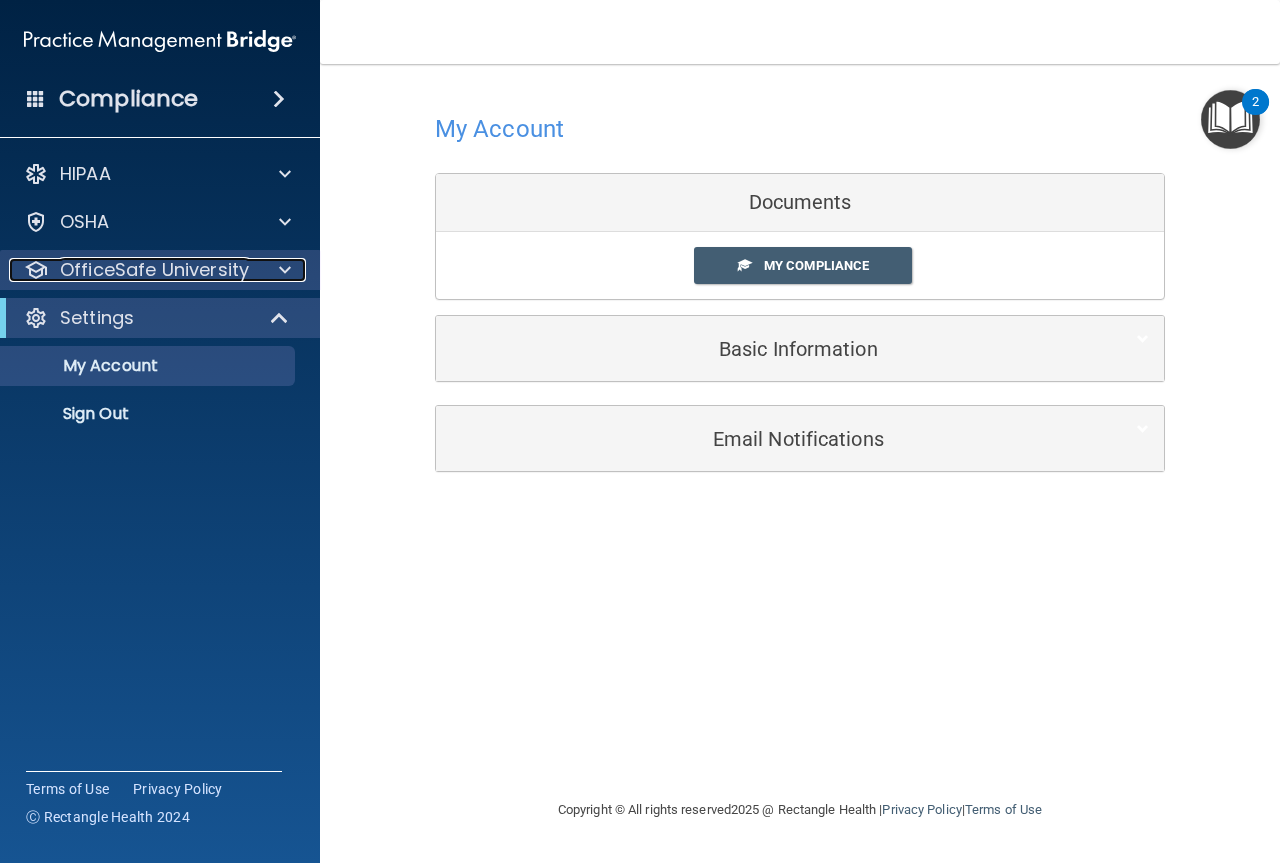 click at bounding box center (285, 270) 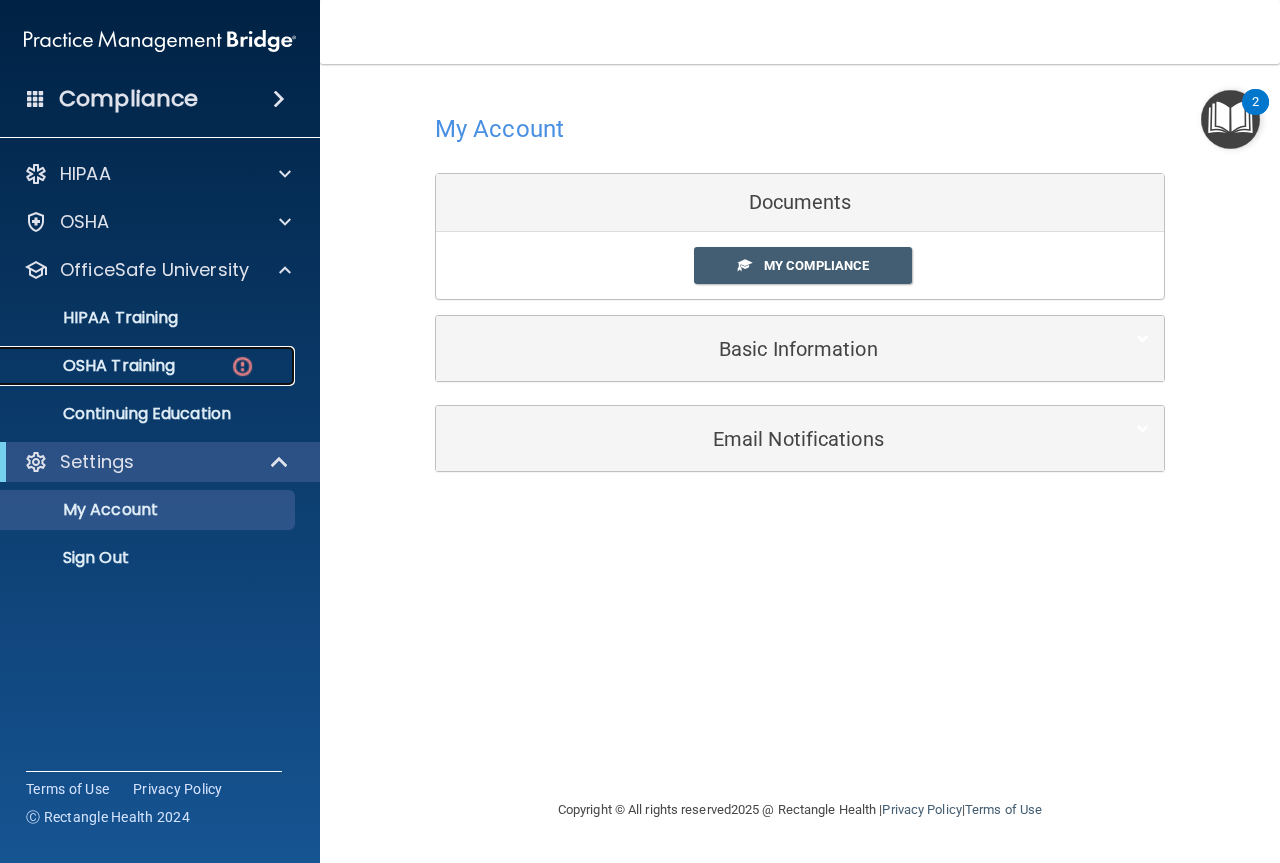 click at bounding box center (242, 366) 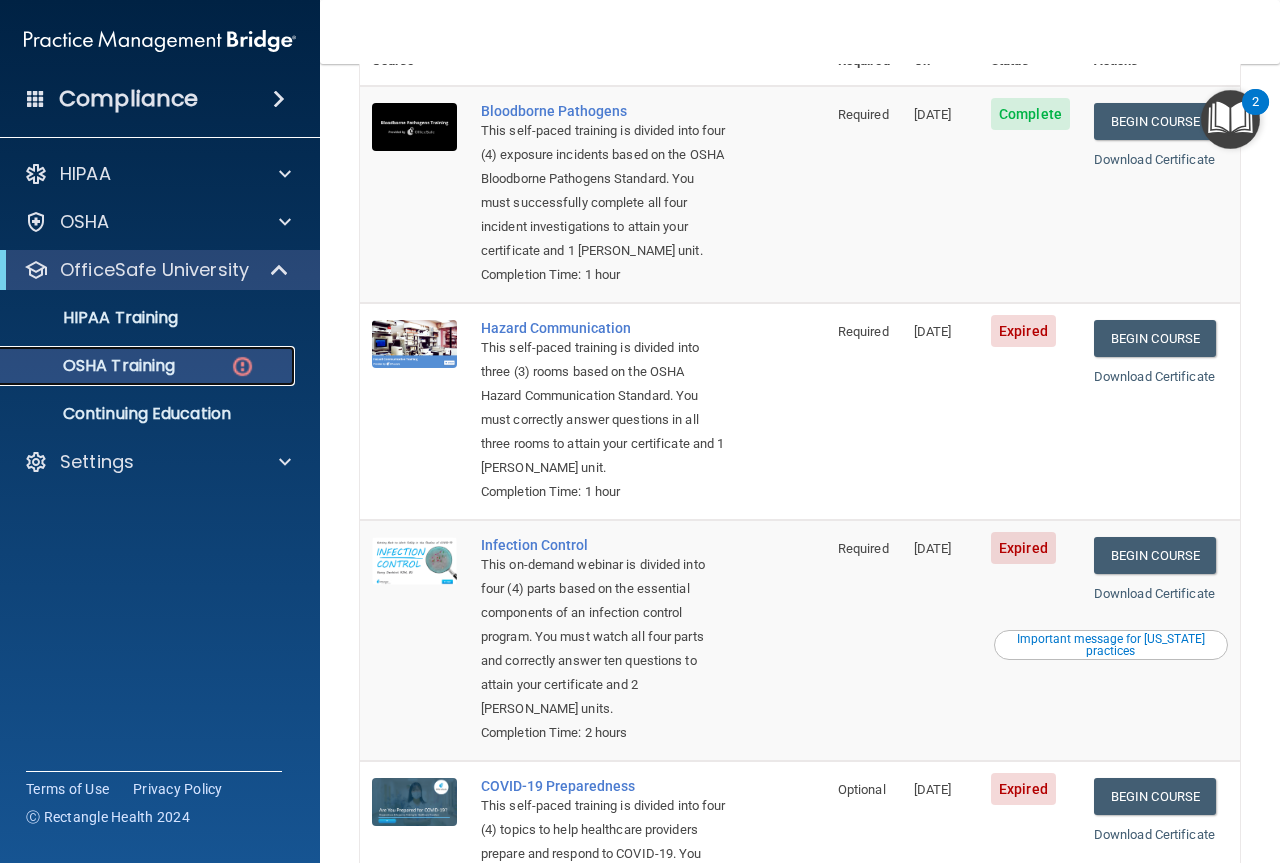 scroll, scrollTop: 217, scrollLeft: 0, axis: vertical 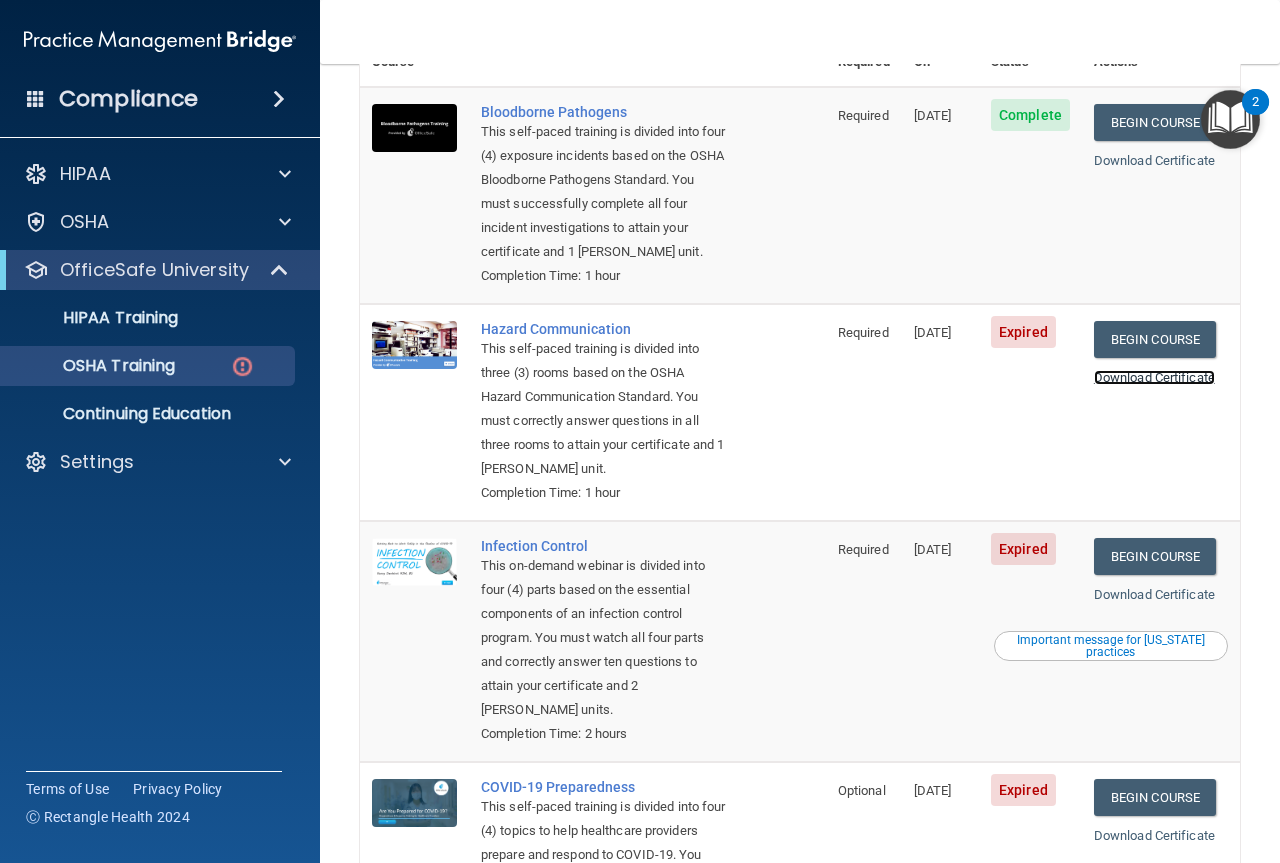 click on "Download Certificate" at bounding box center (1154, 377) 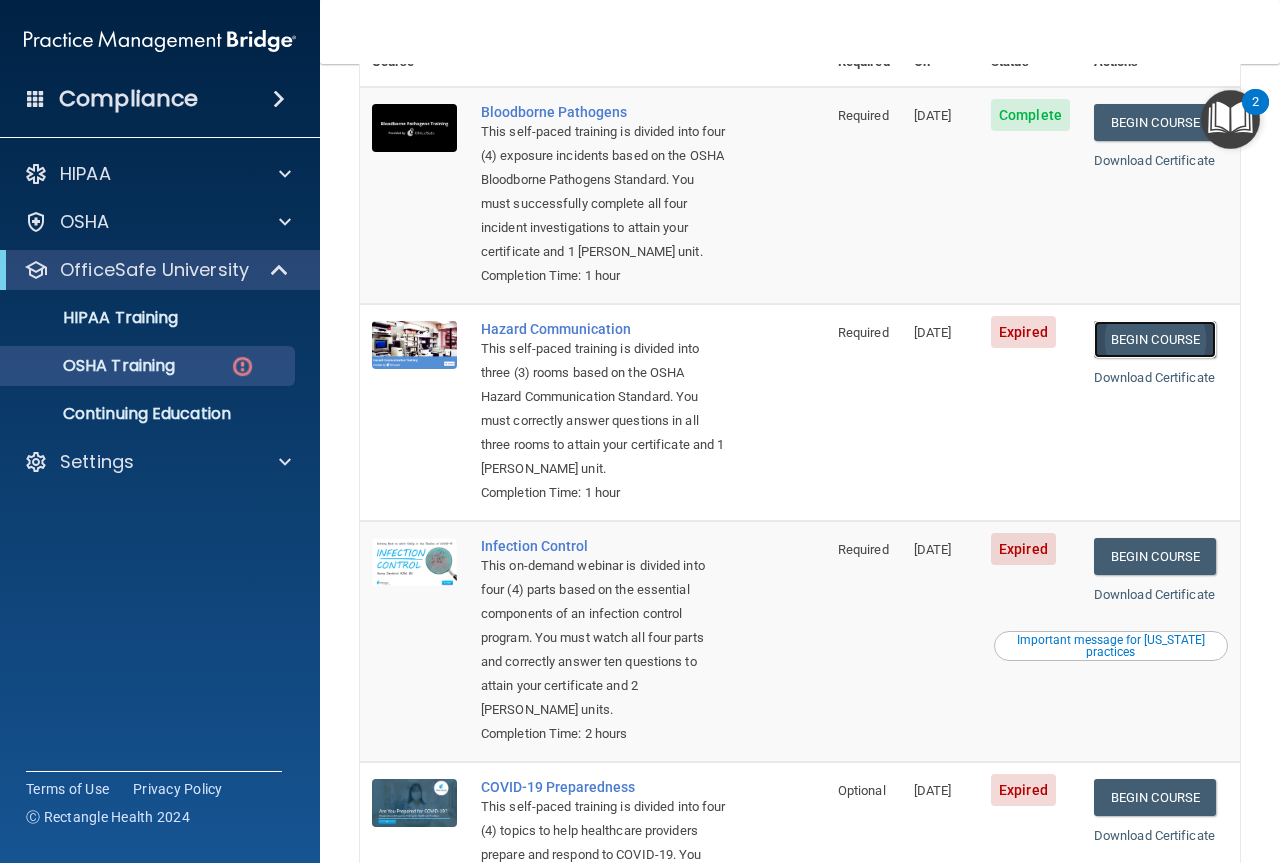 click on "Begin Course" at bounding box center [1155, 339] 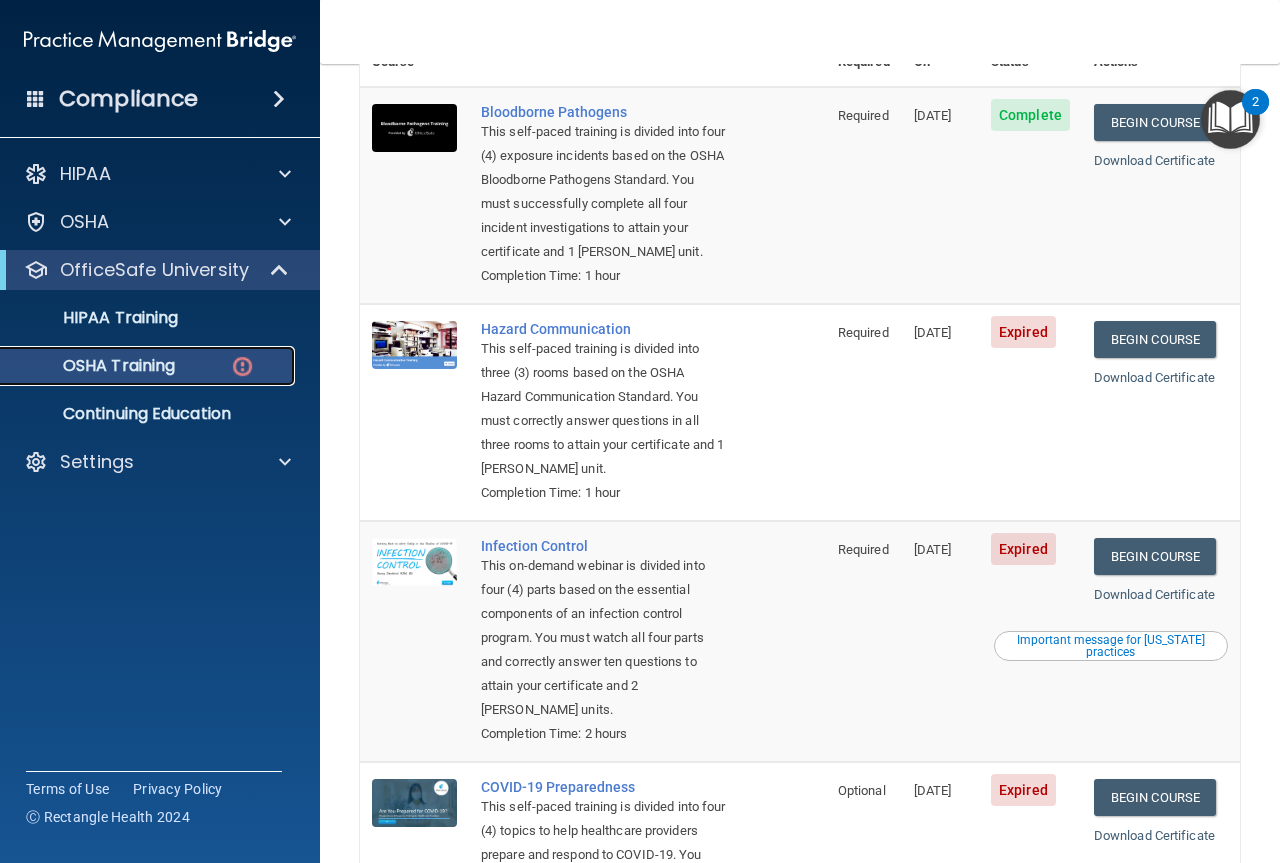click at bounding box center (242, 366) 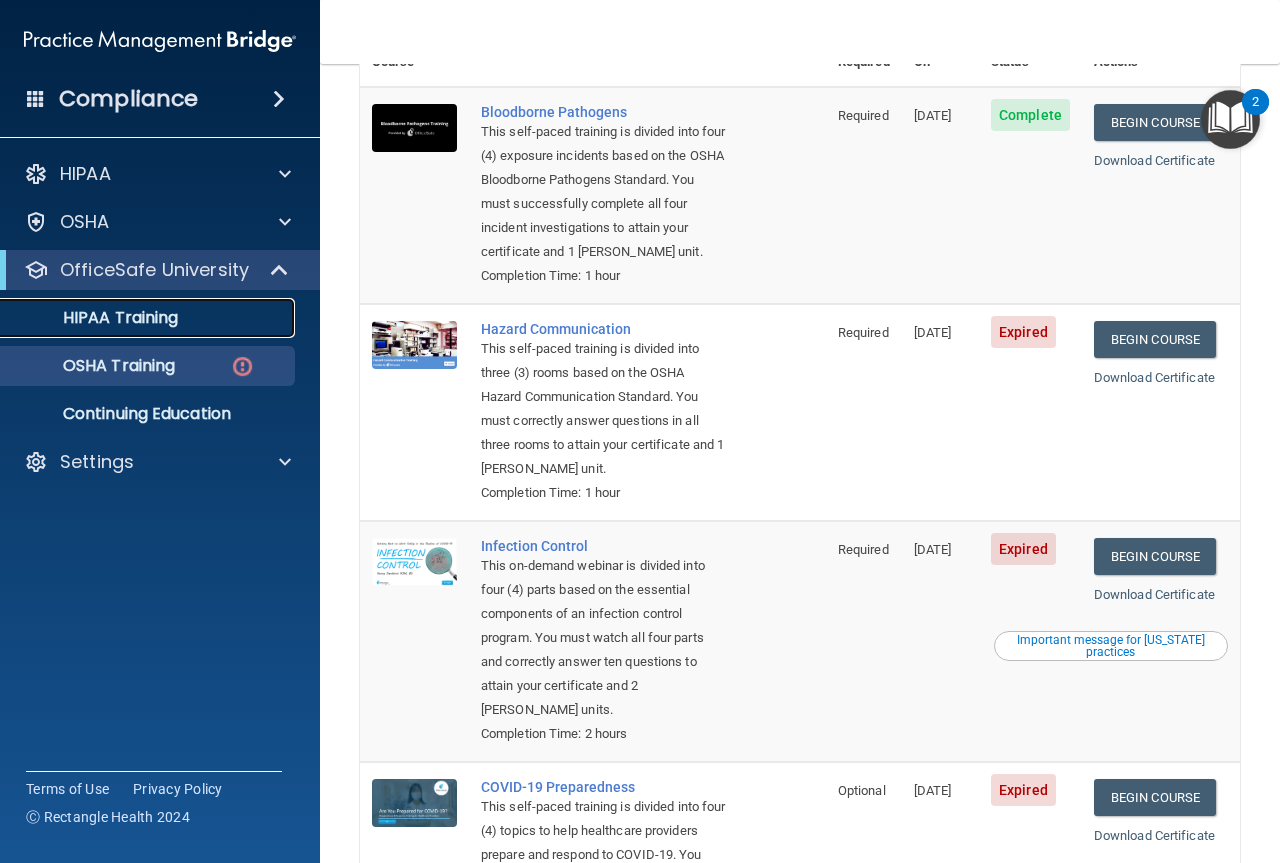 click on "HIPAA Training" at bounding box center (149, 318) 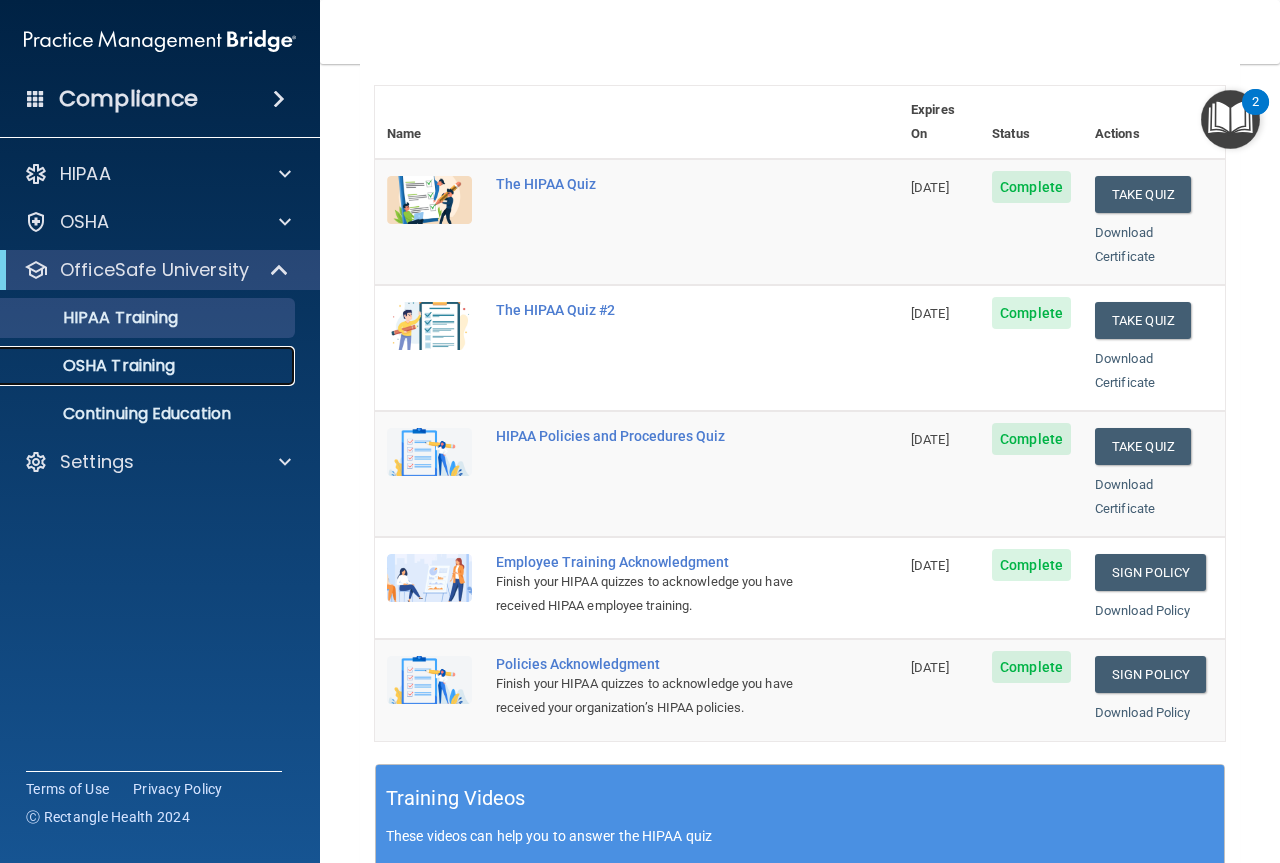 click on "OSHA Training" at bounding box center [149, 366] 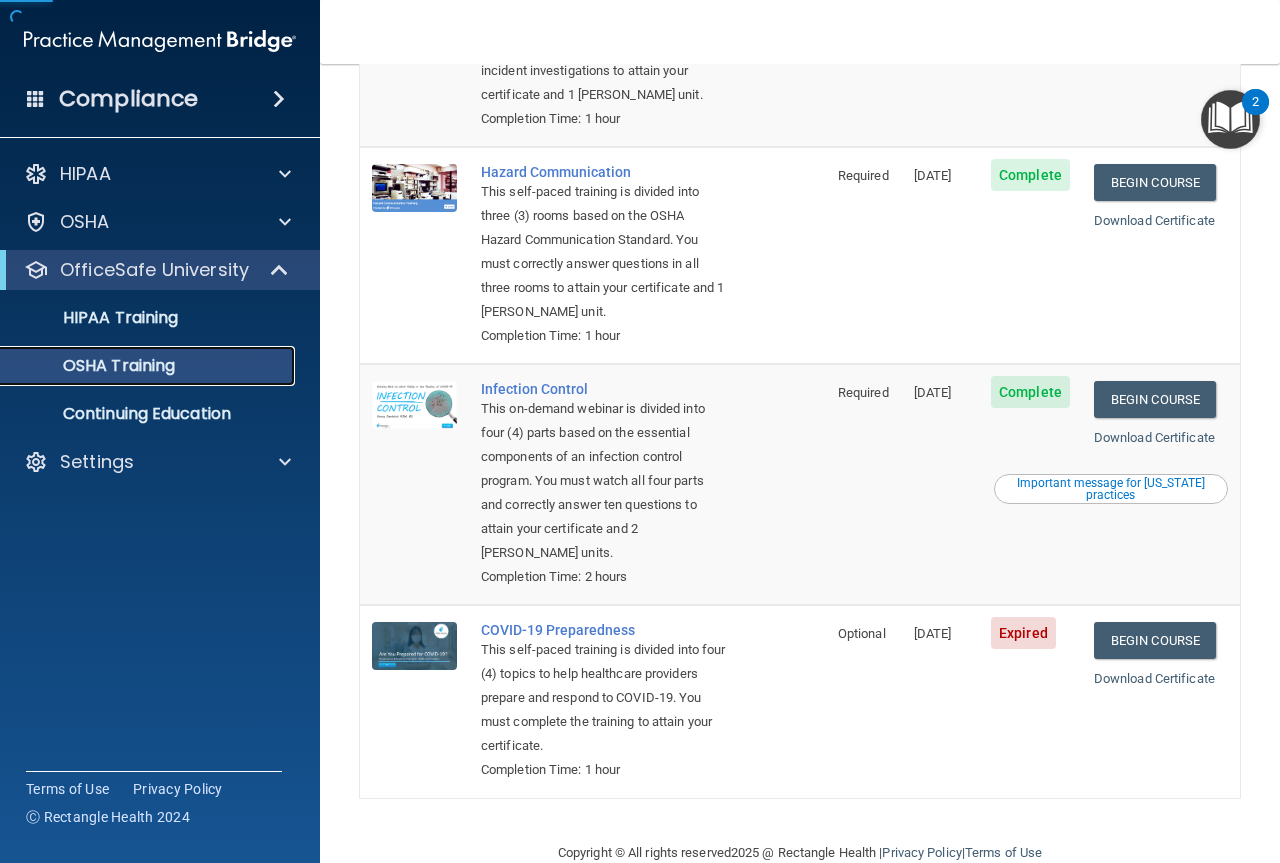 scroll, scrollTop: 361, scrollLeft: 0, axis: vertical 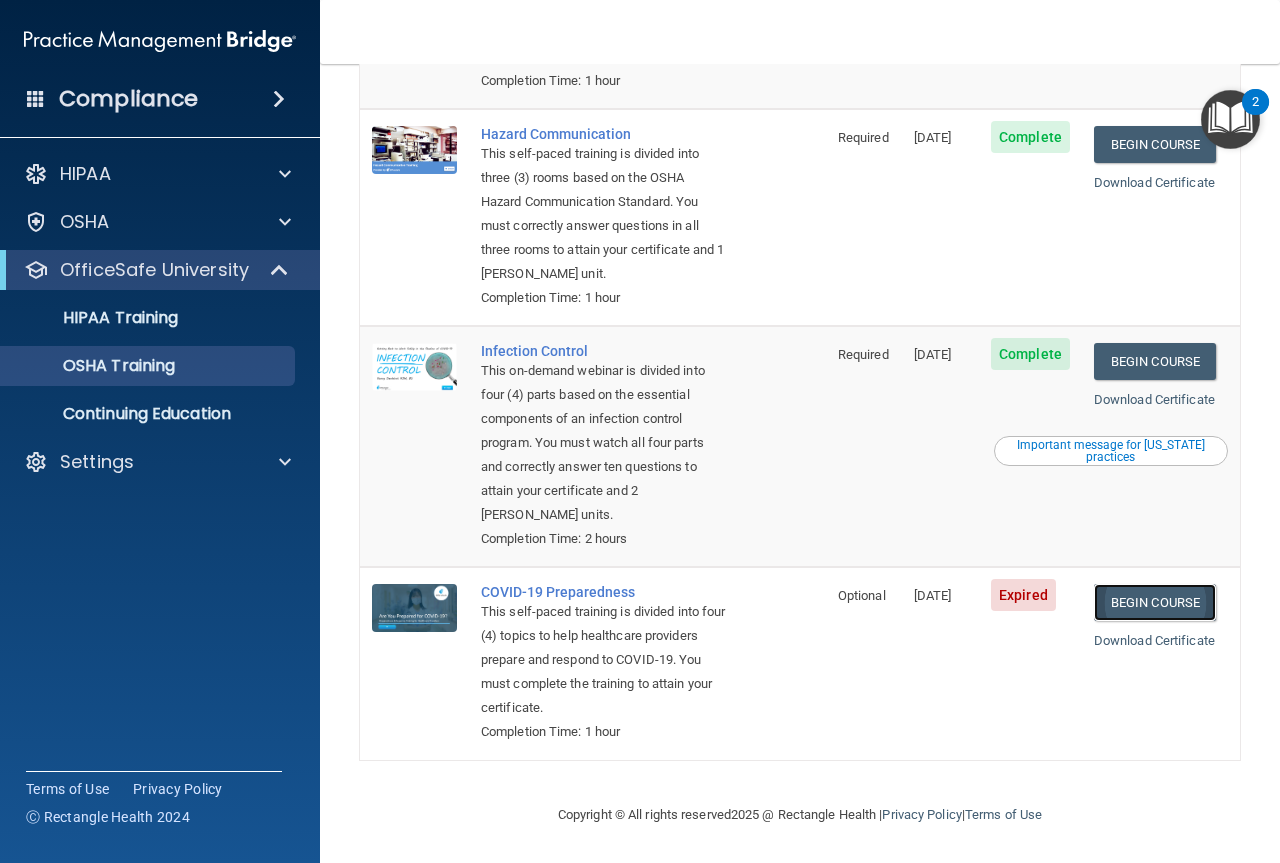 click on "Begin Course" at bounding box center [1155, 602] 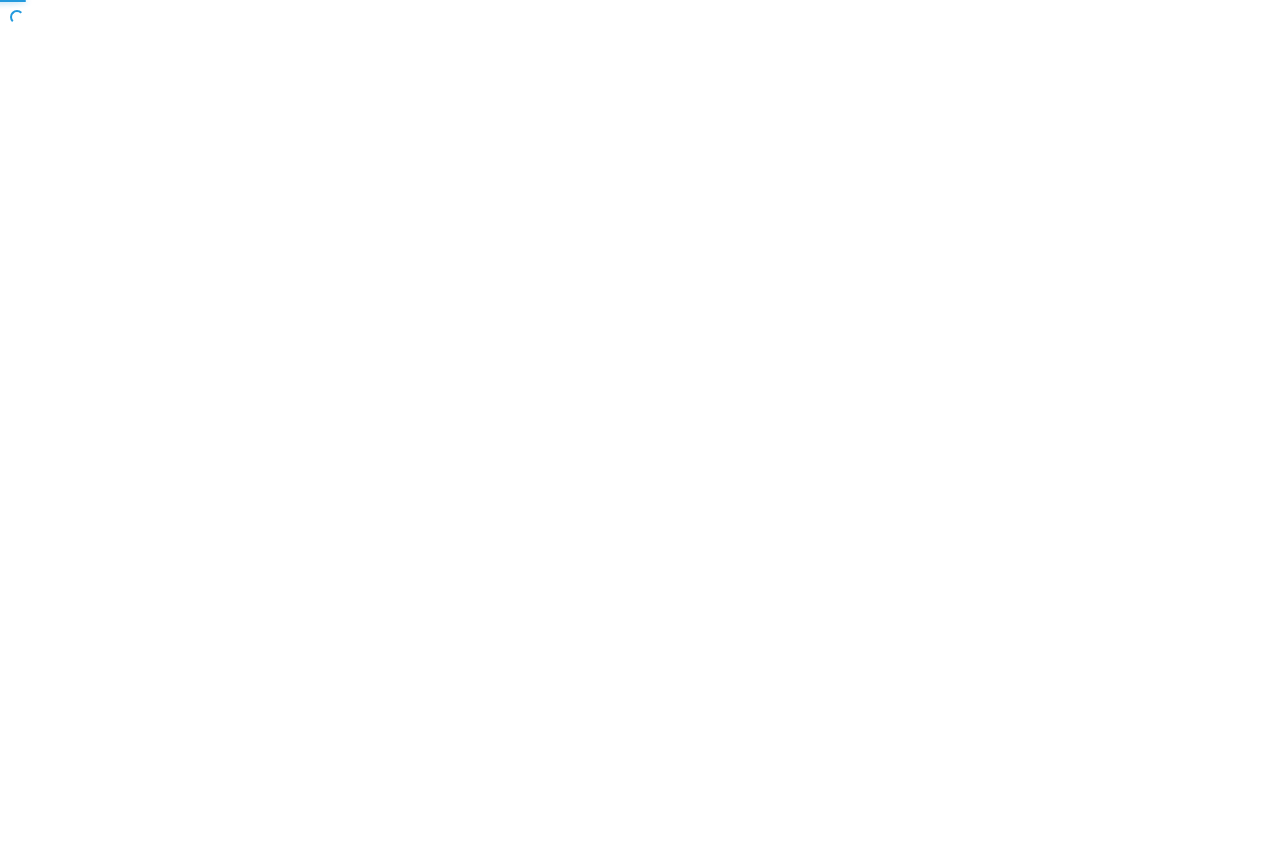 scroll, scrollTop: 0, scrollLeft: 0, axis: both 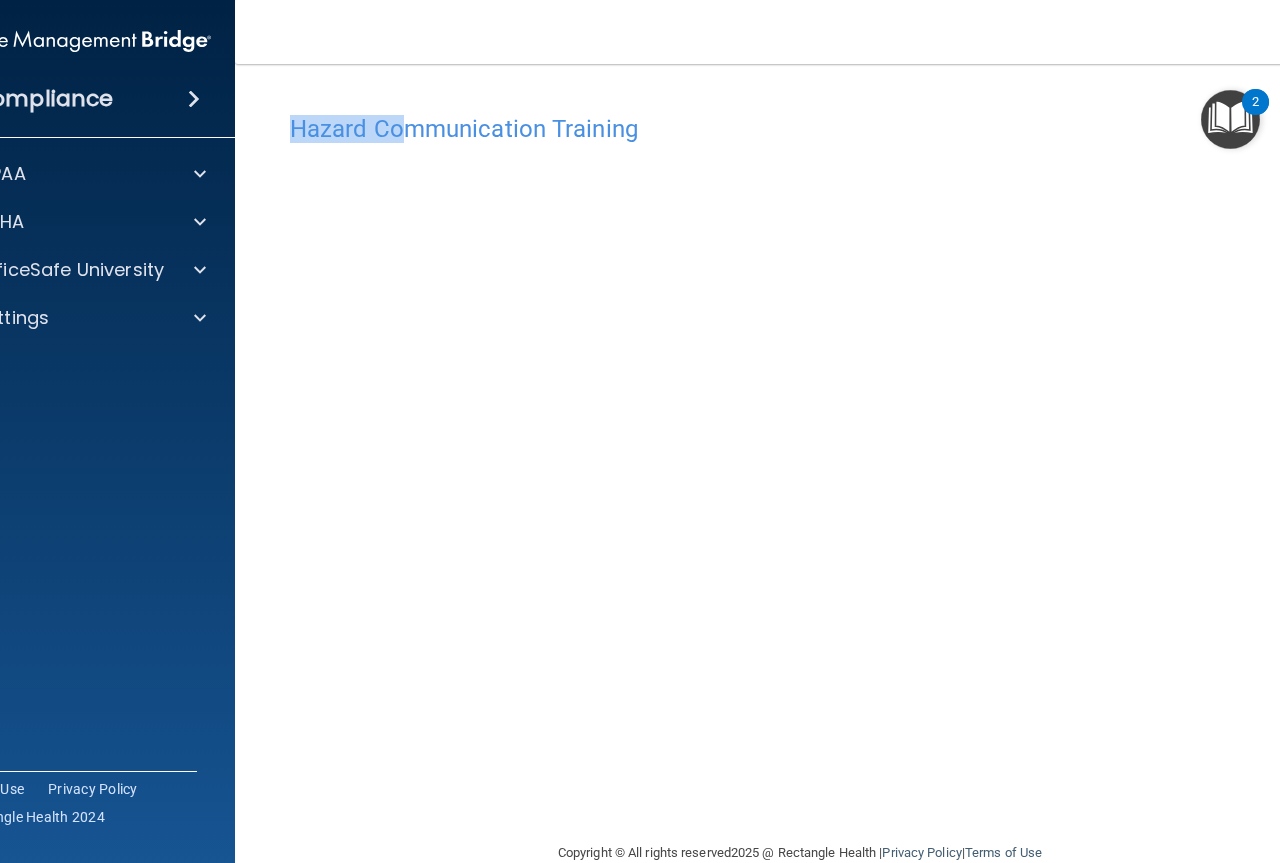 drag, startPoint x: 258, startPoint y: 112, endPoint x: 395, endPoint y: 135, distance: 138.91724 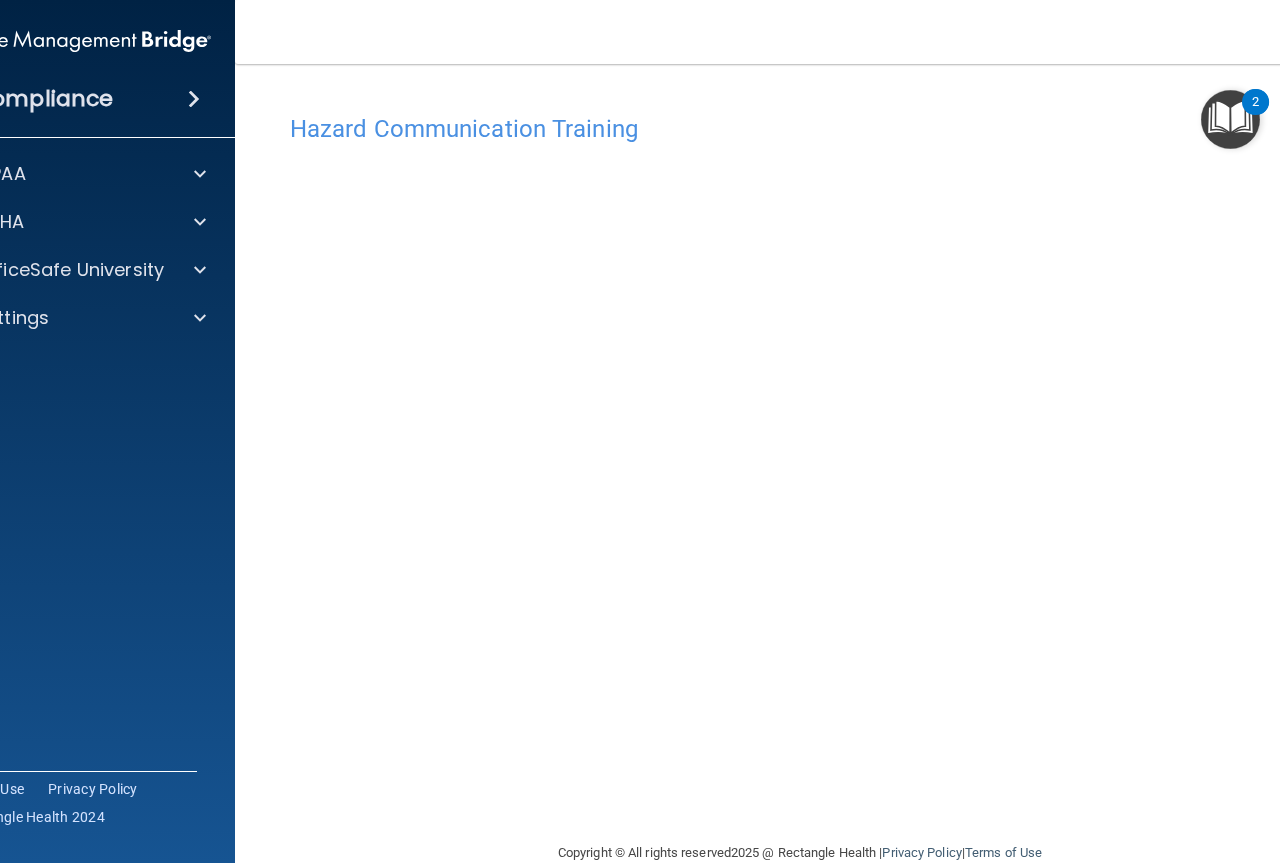 click on "Hazard Communication Training" at bounding box center (800, 128) 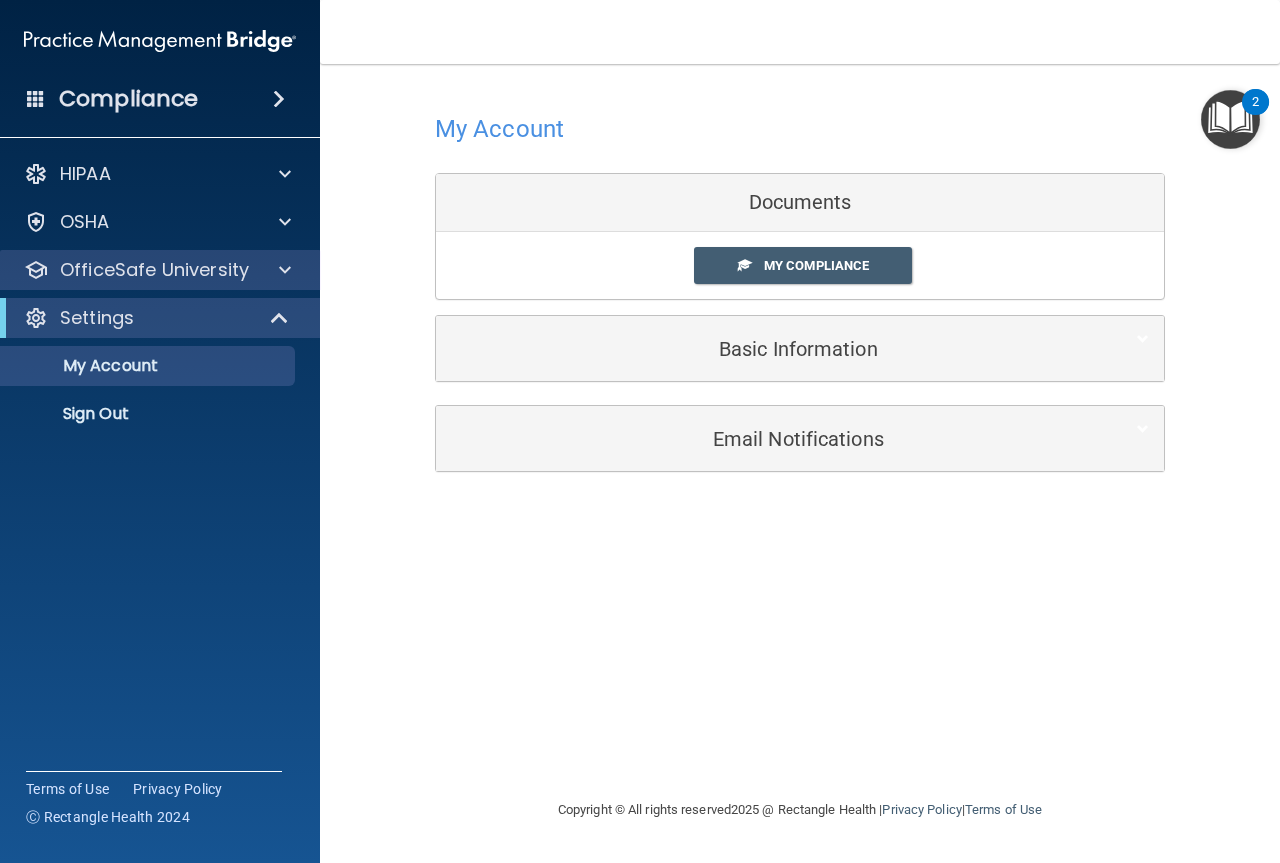 click on "OfficeSafe University" at bounding box center [160, 270] 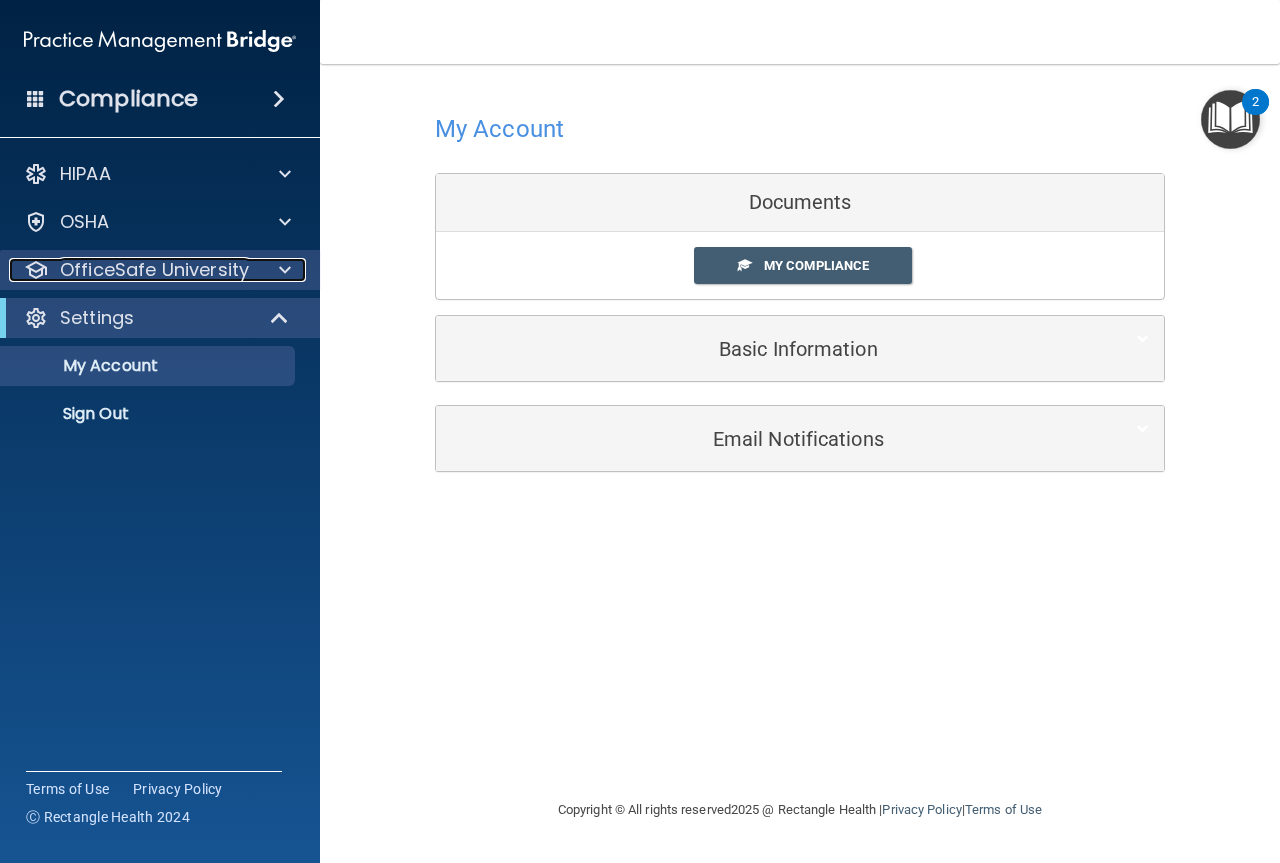 click at bounding box center [285, 270] 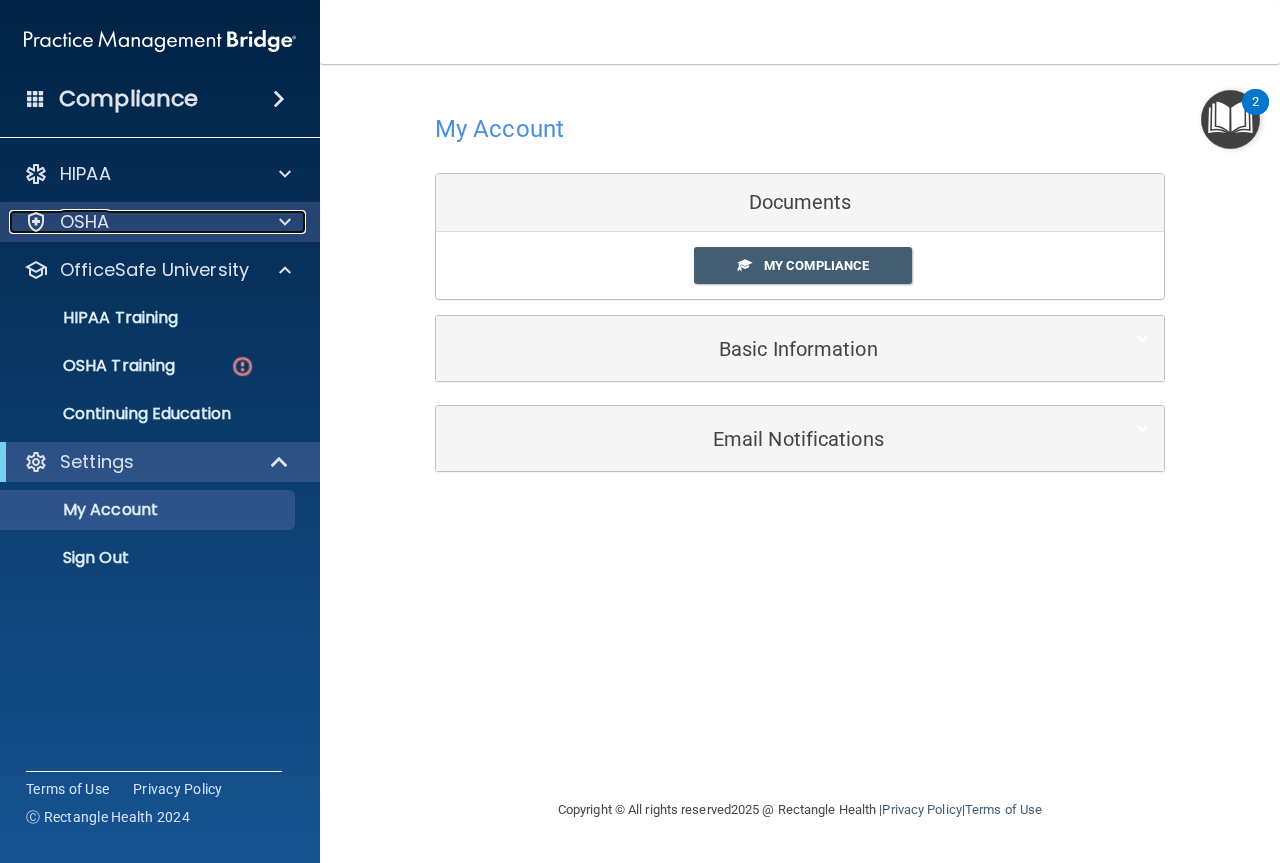 click at bounding box center [285, 222] 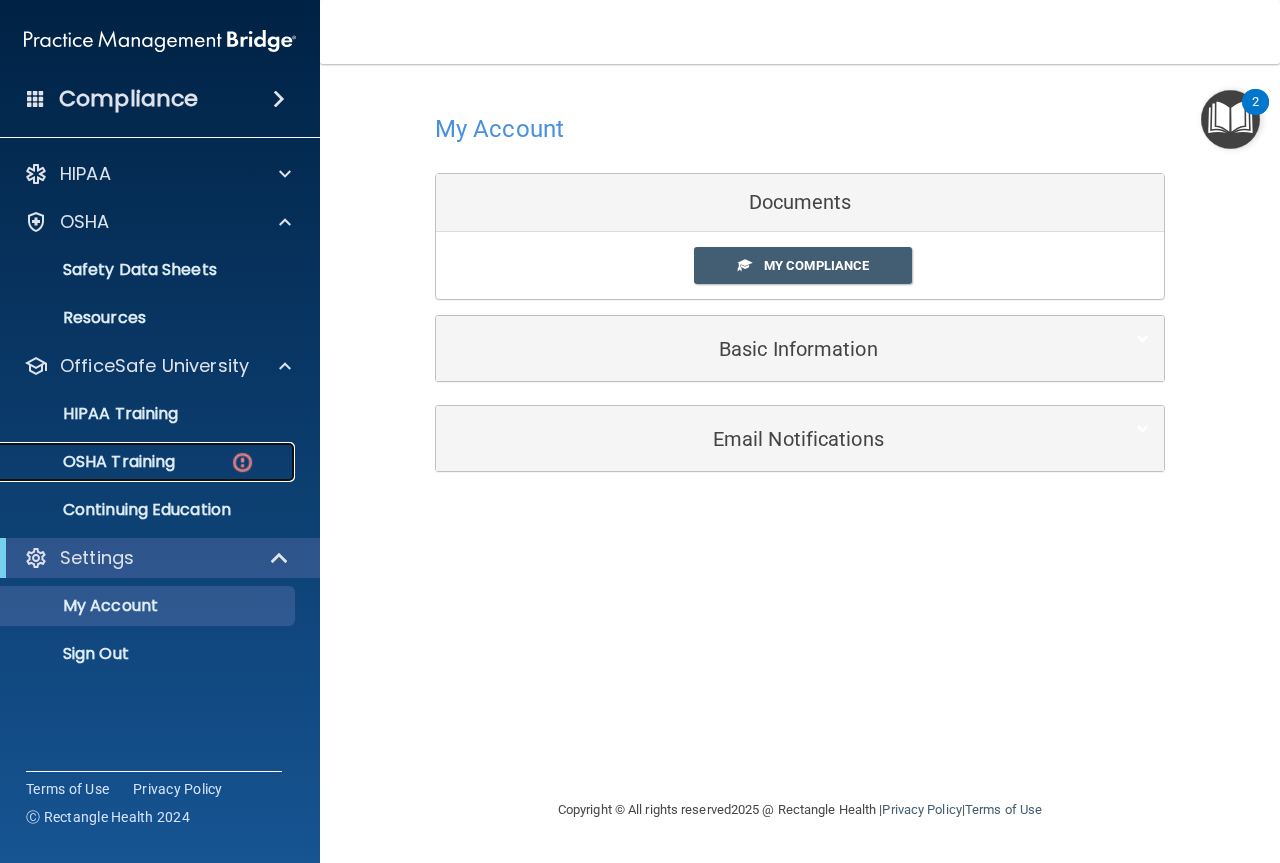 click at bounding box center [242, 462] 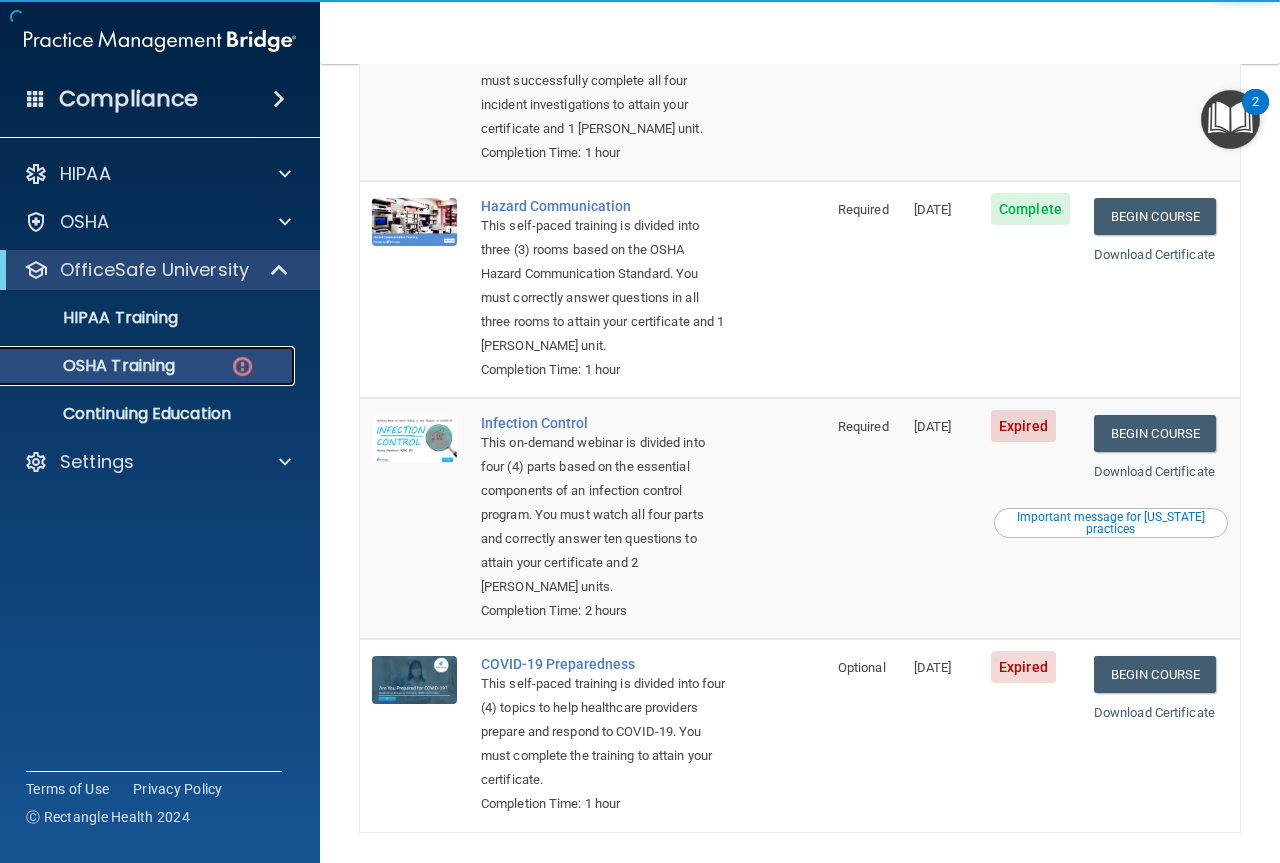 scroll, scrollTop: 400, scrollLeft: 0, axis: vertical 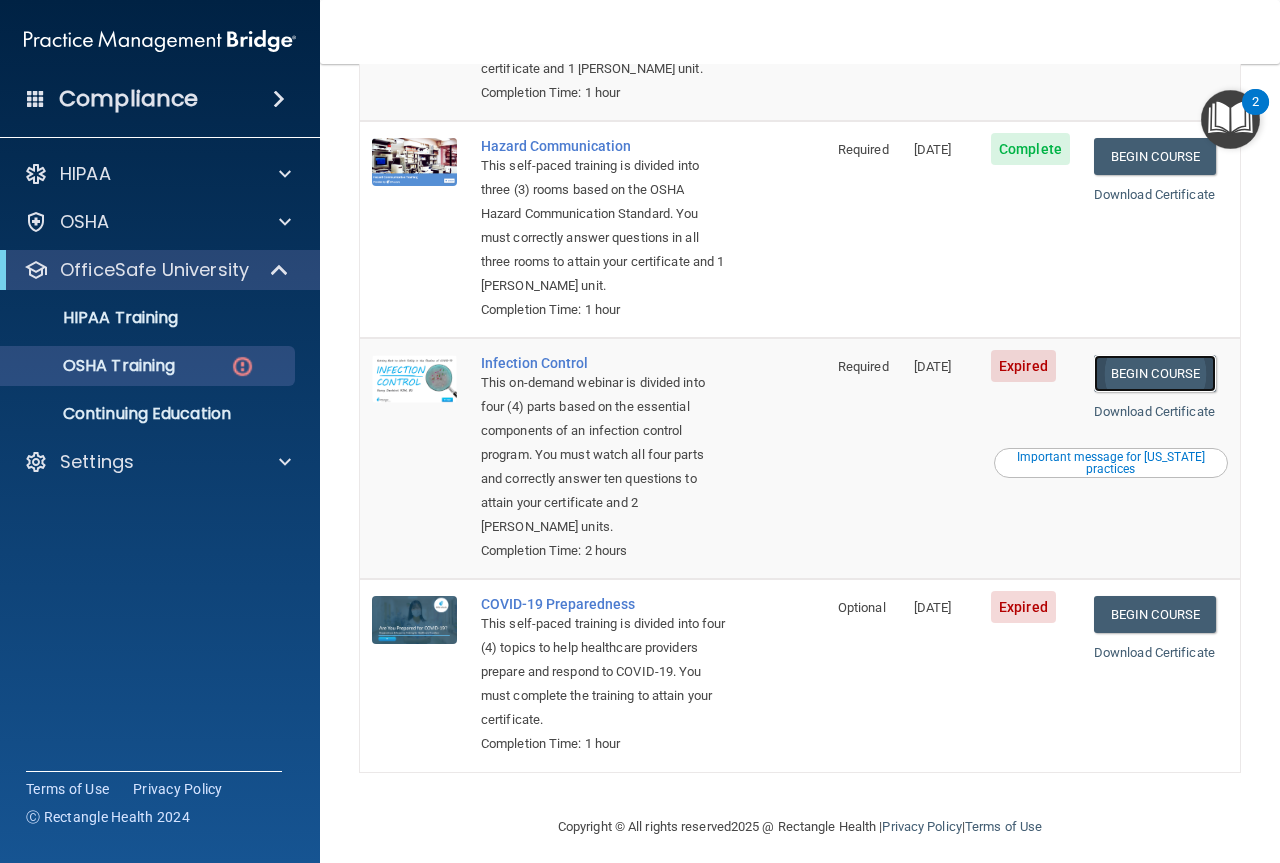 click on "Begin Course" at bounding box center (1155, 373) 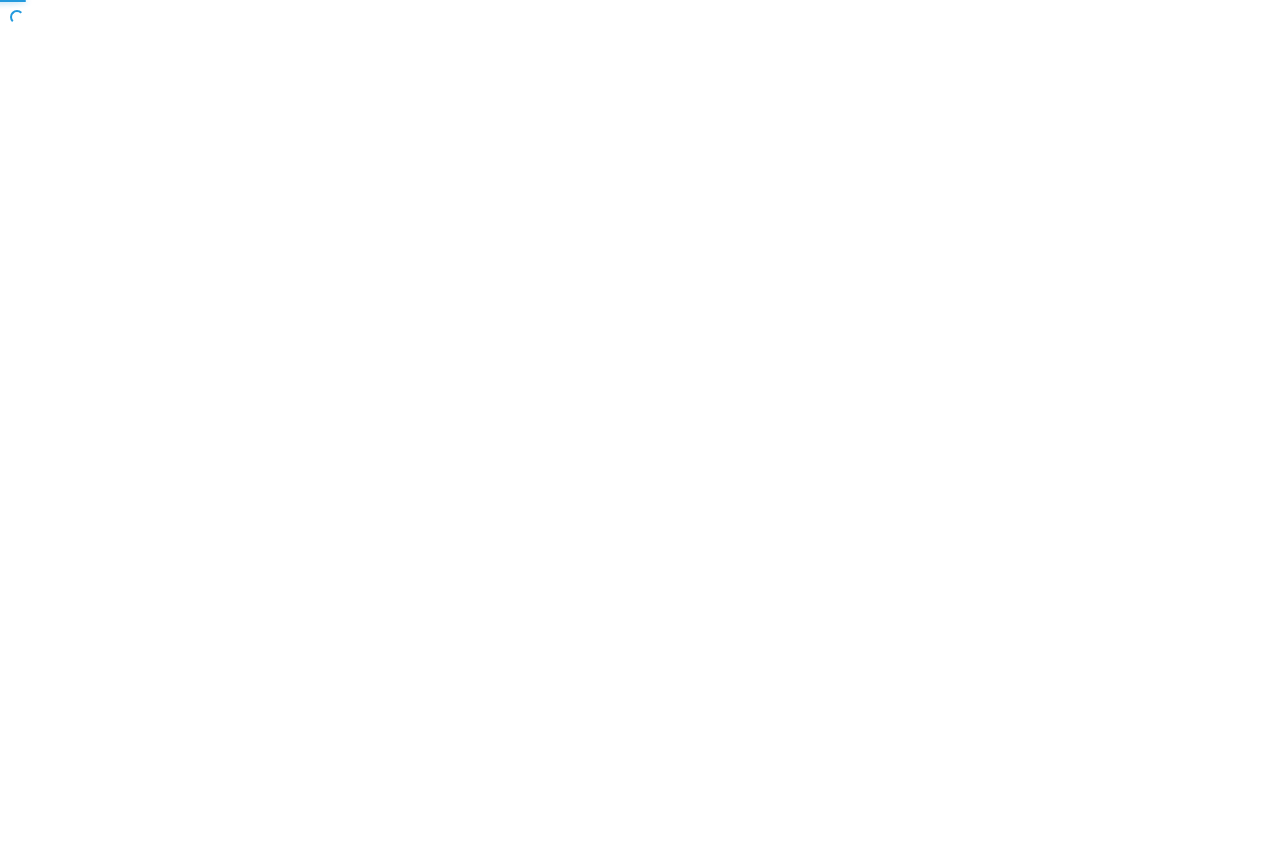 scroll, scrollTop: 0, scrollLeft: 0, axis: both 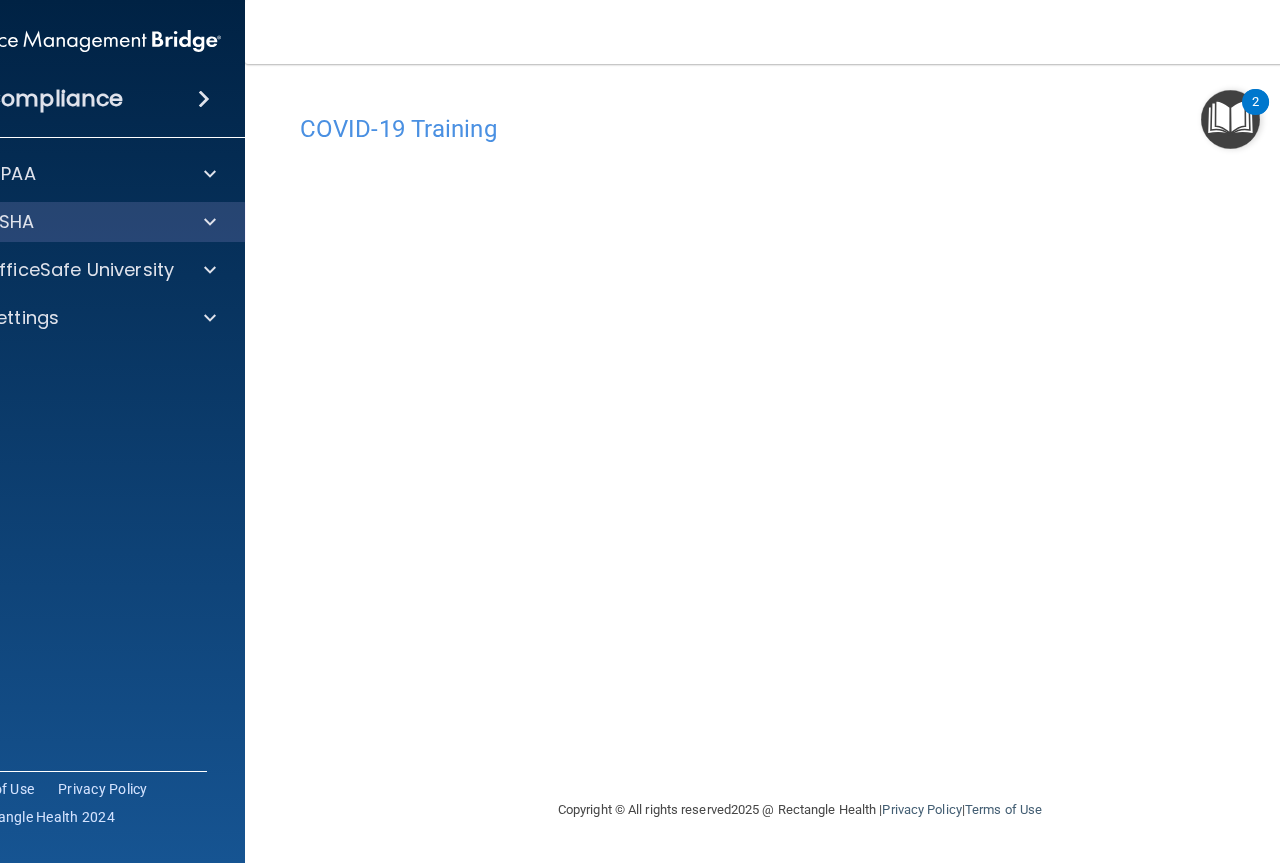 click on "OSHA" at bounding box center [85, 222] 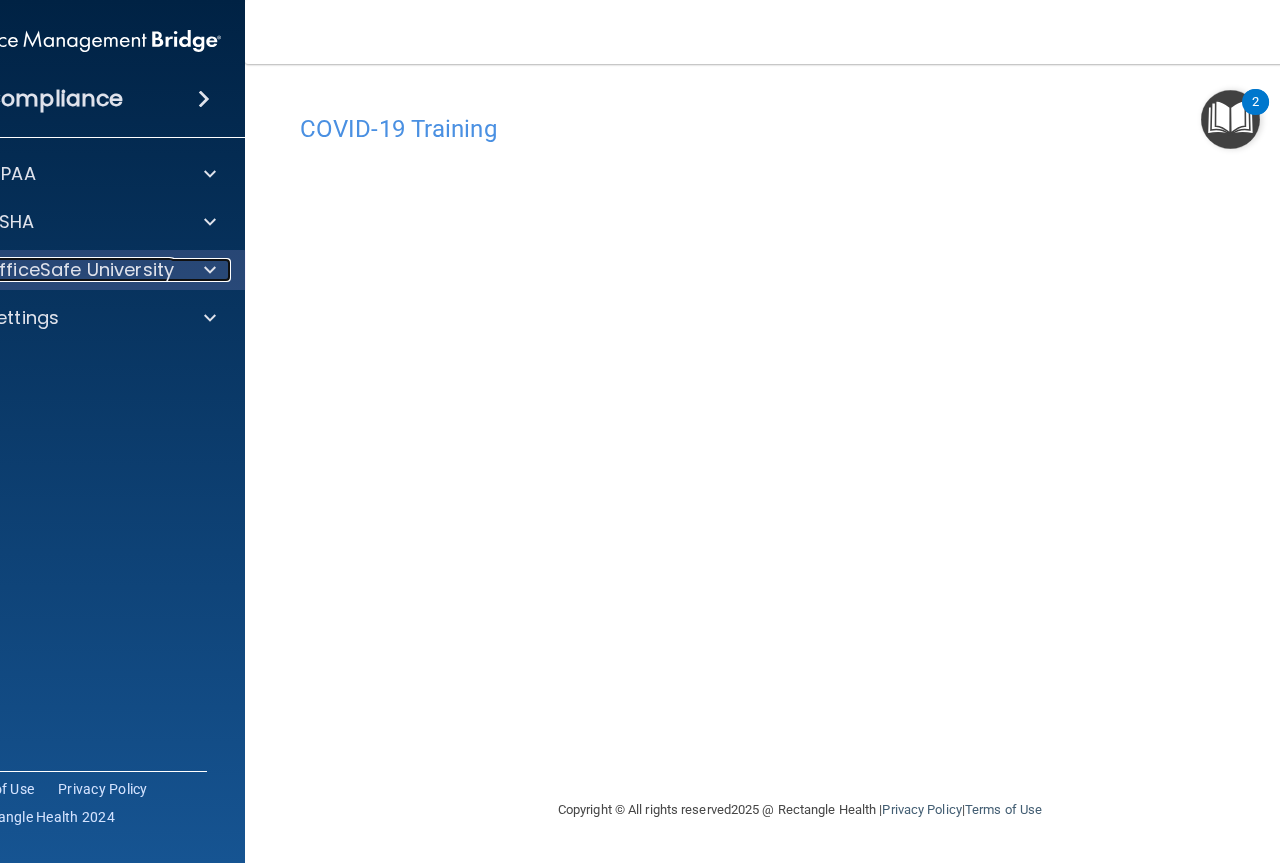 click at bounding box center [210, 270] 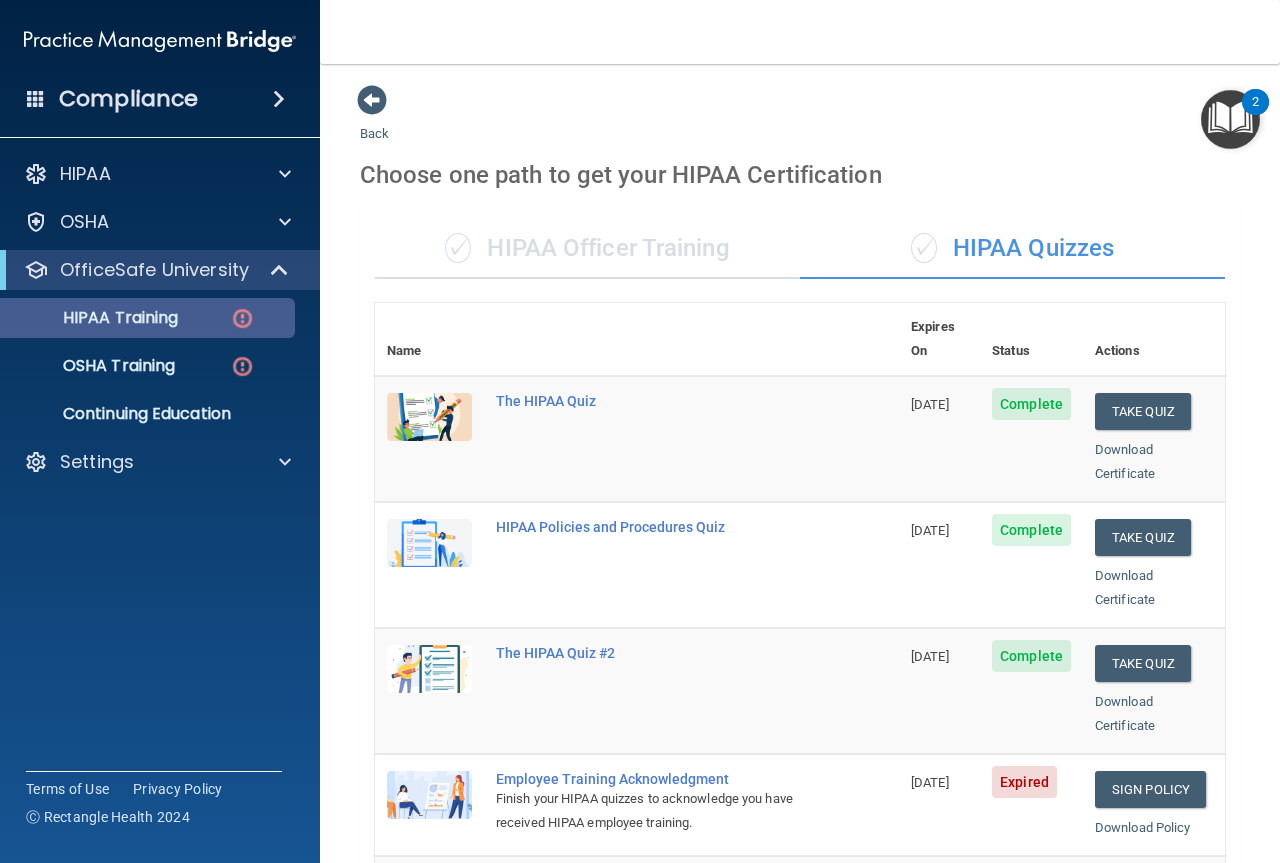 scroll, scrollTop: 0, scrollLeft: 0, axis: both 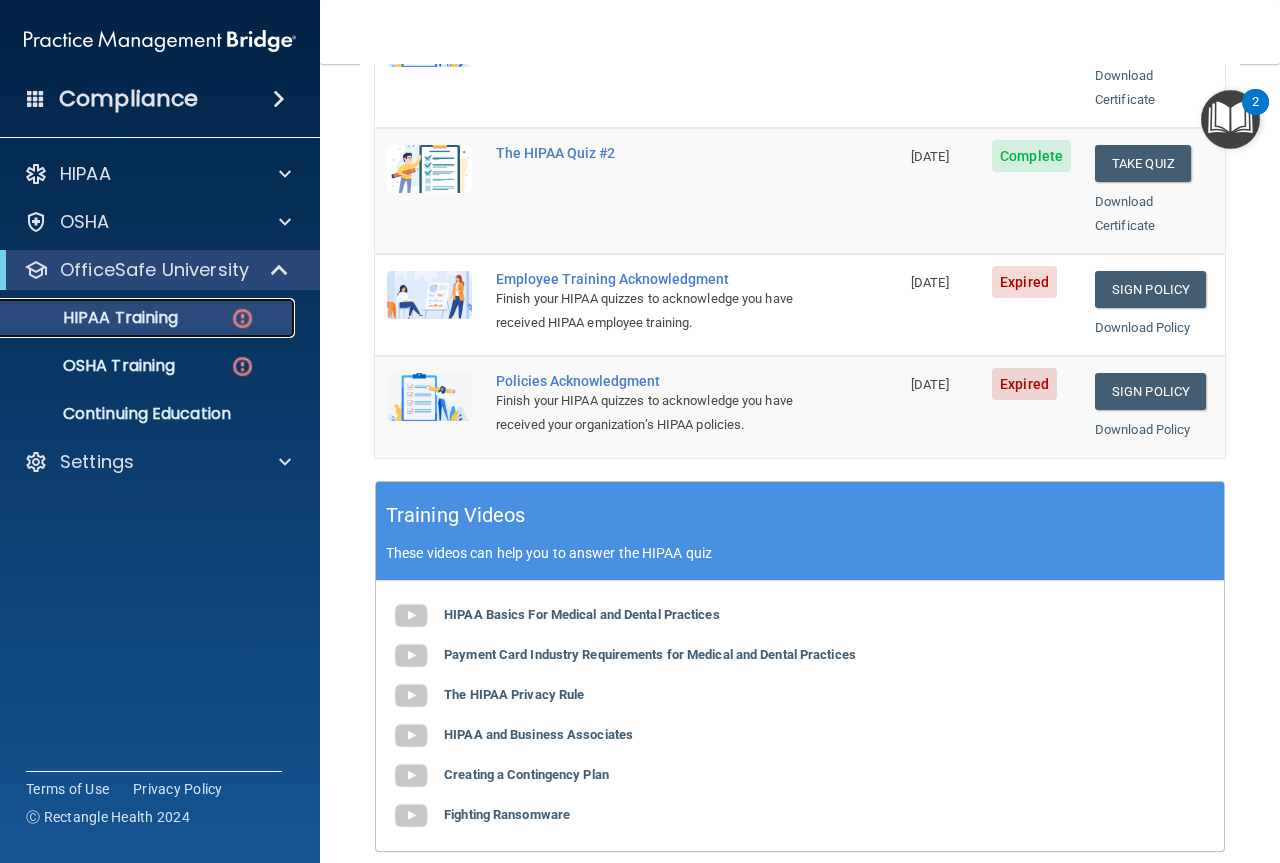click at bounding box center (242, 318) 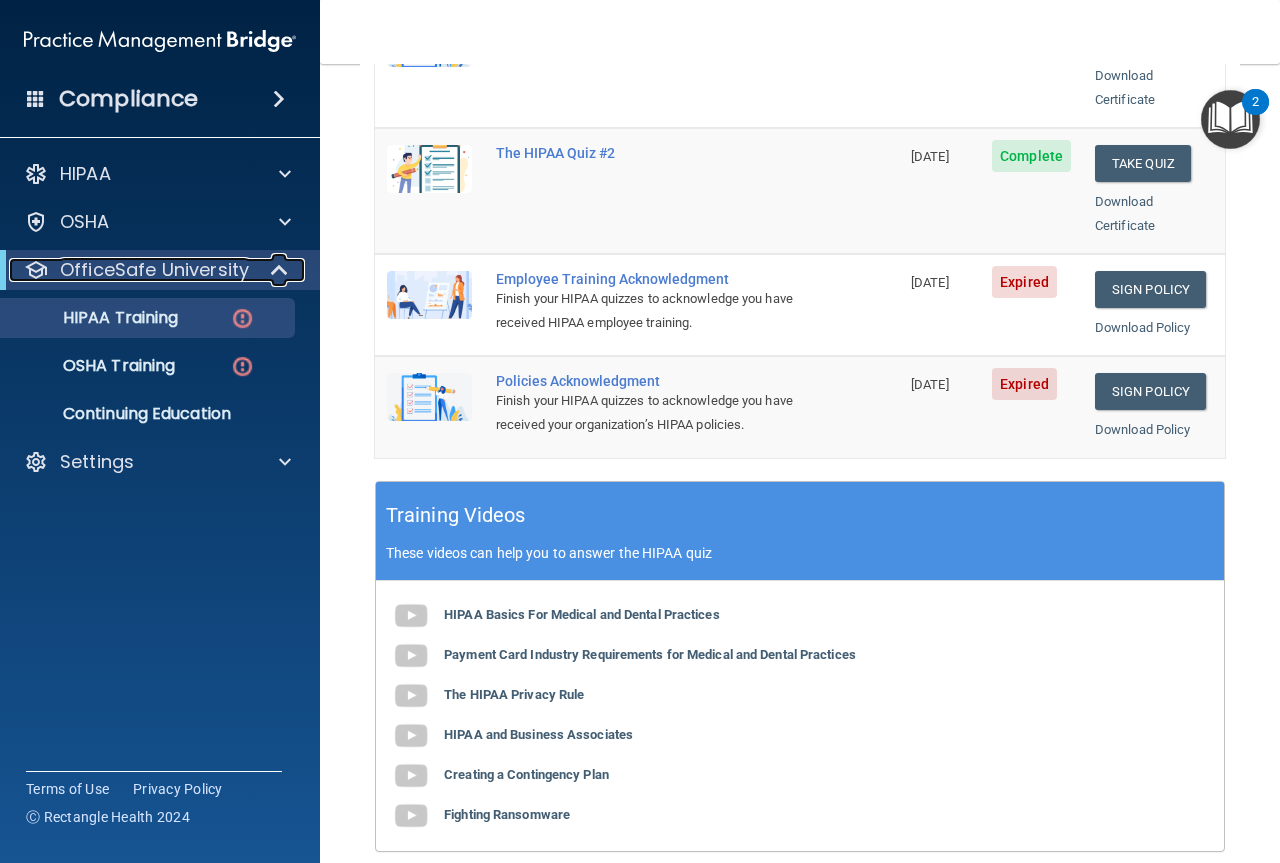 click at bounding box center (280, 270) 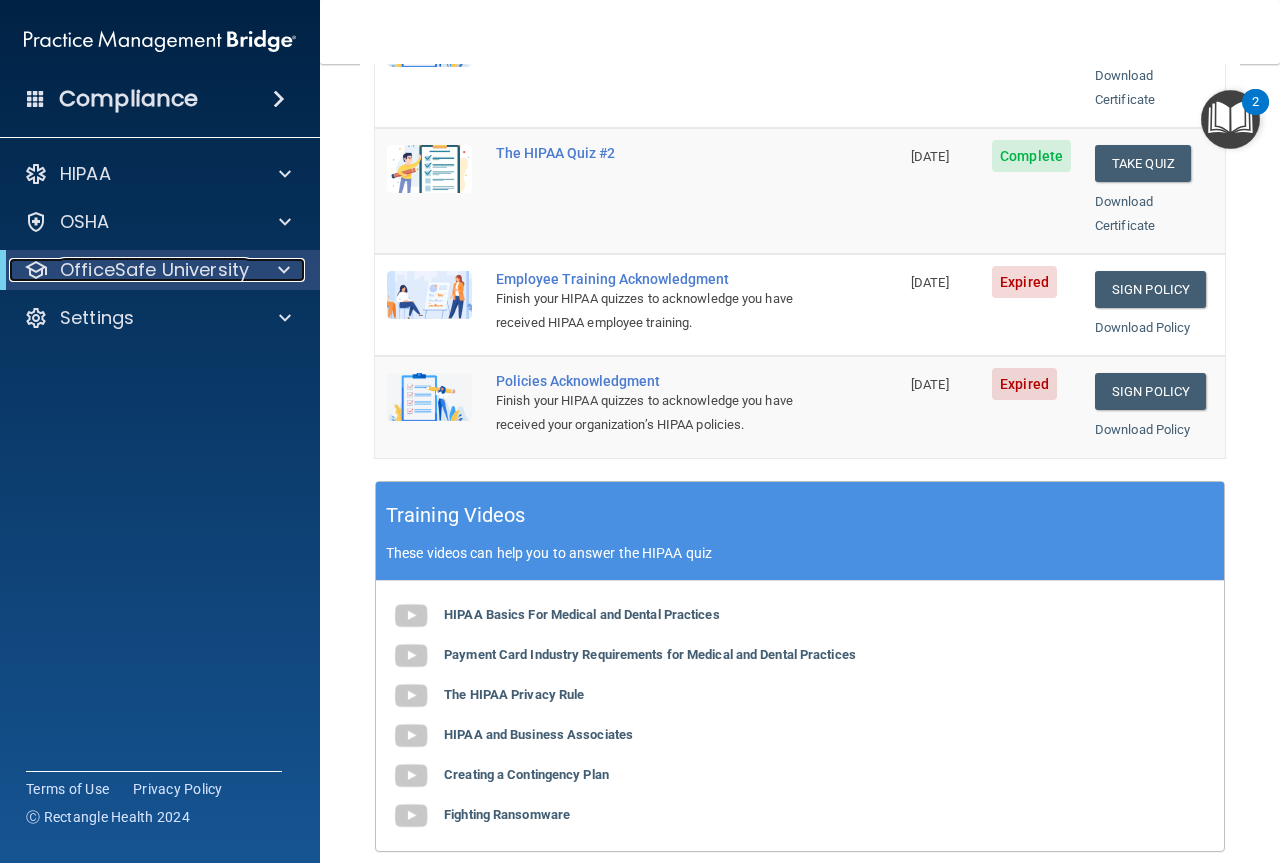 click at bounding box center (284, 270) 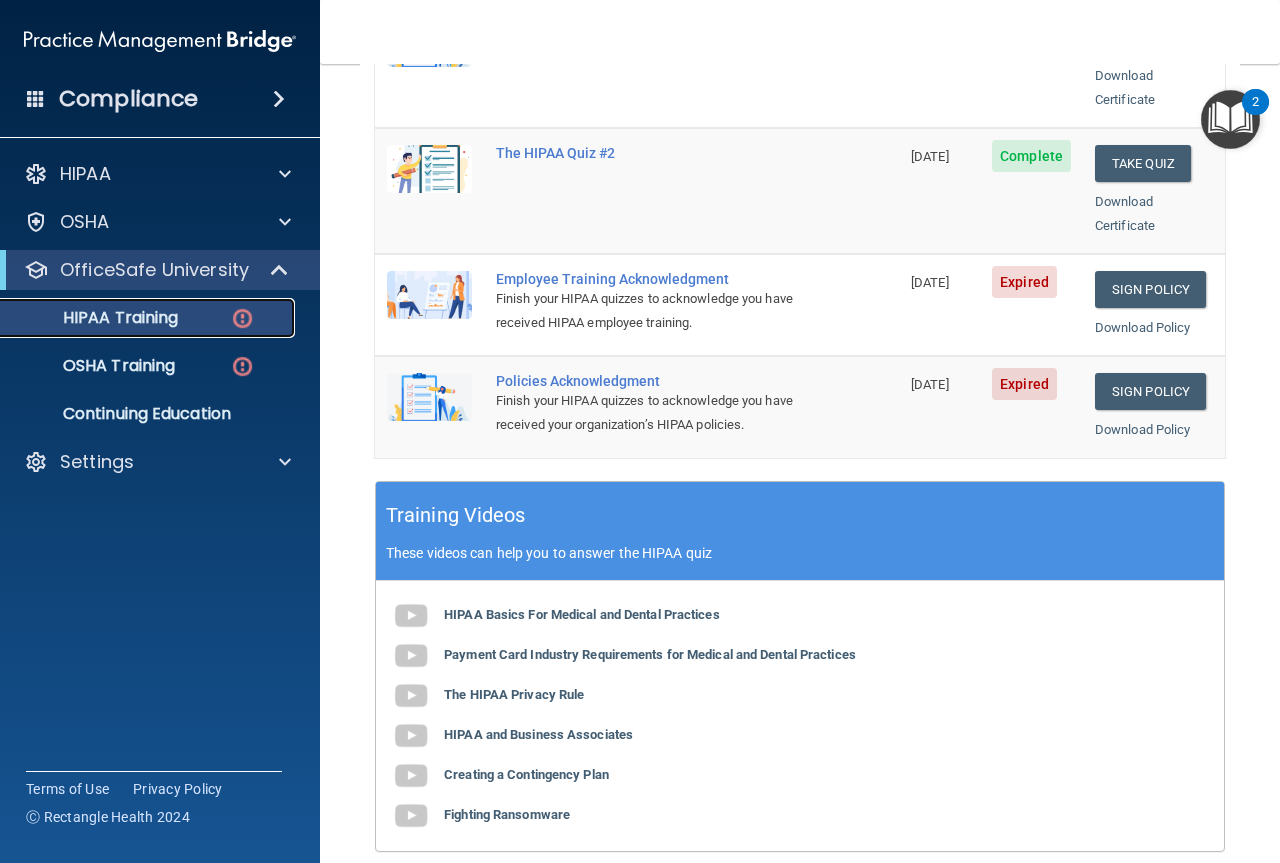 click at bounding box center [242, 318] 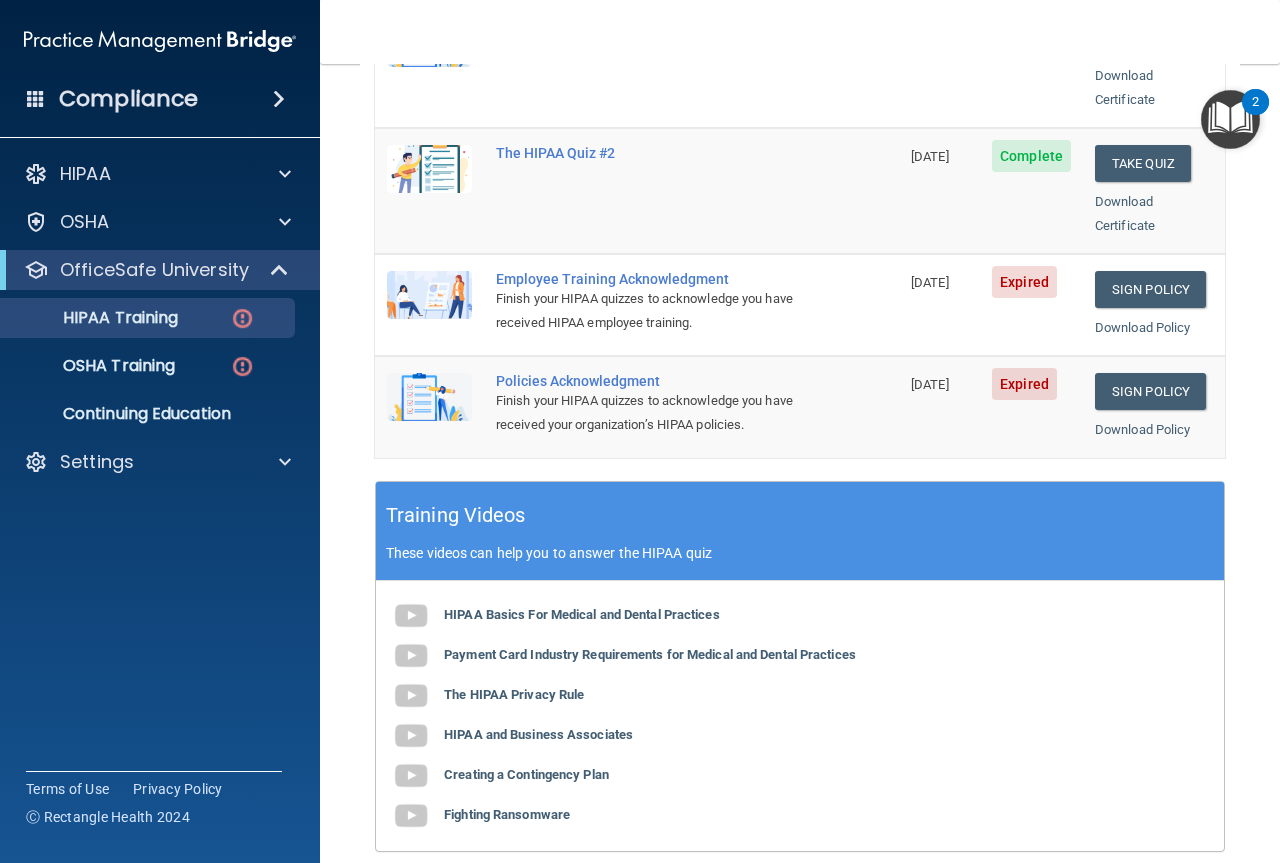 click on "HIPAA Training                   OSHA Training                   Continuing Education" at bounding box center (161, 362) 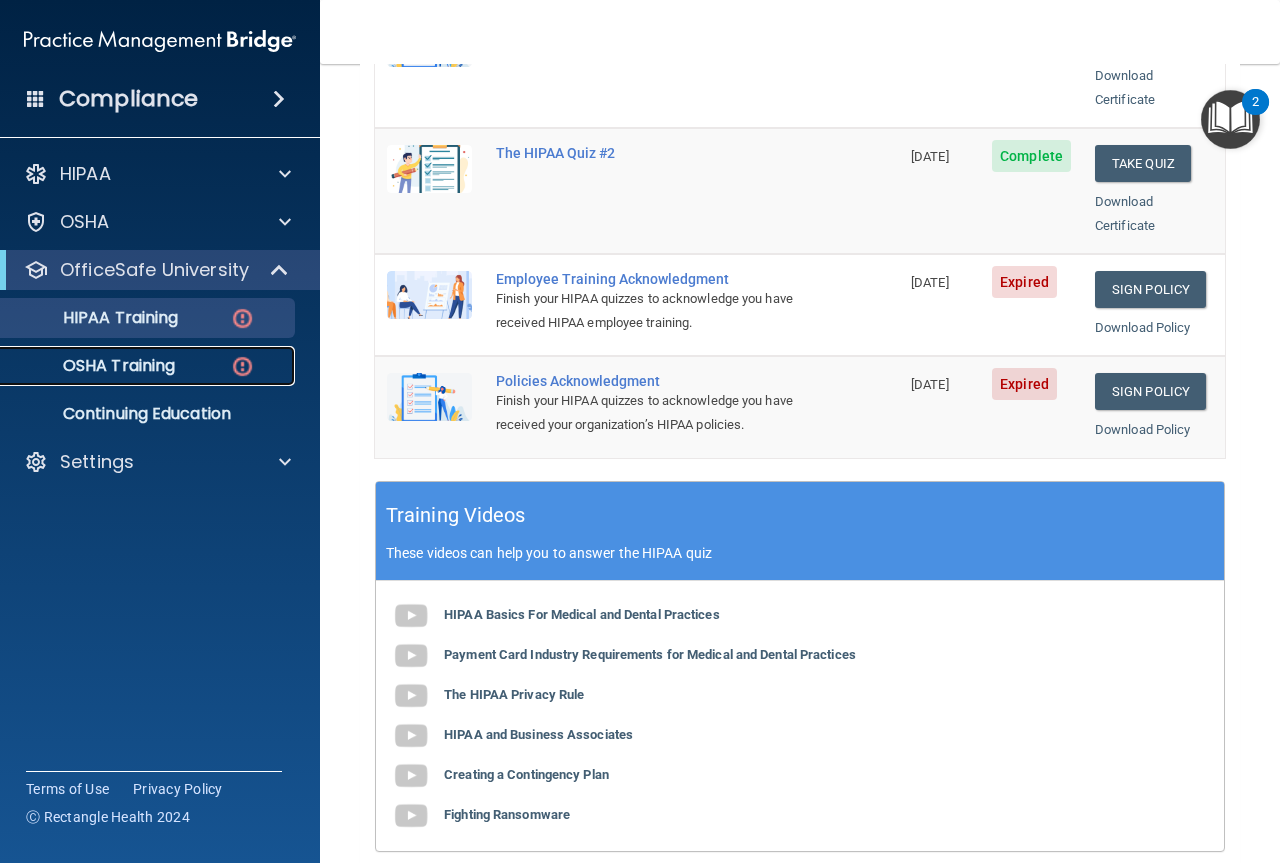 click at bounding box center (242, 366) 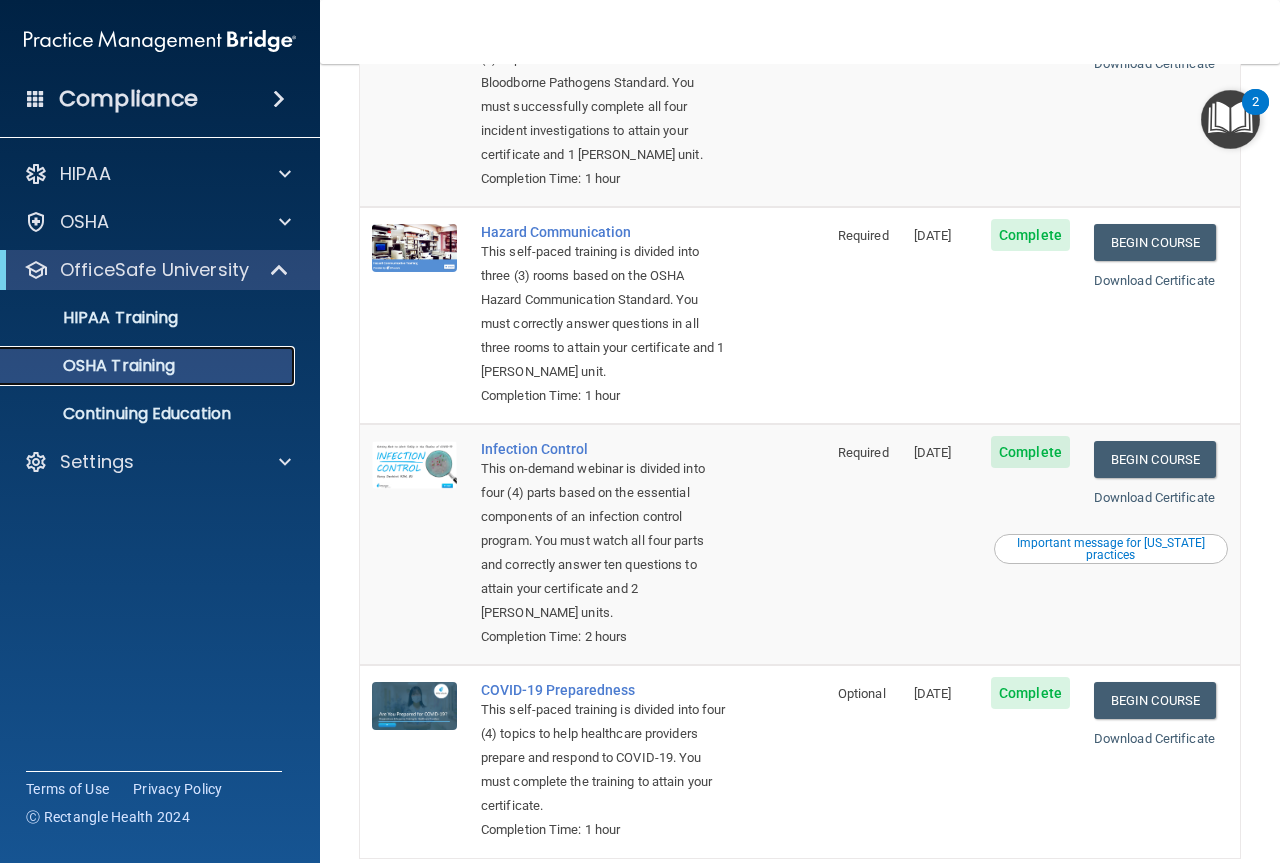 scroll, scrollTop: 361, scrollLeft: 0, axis: vertical 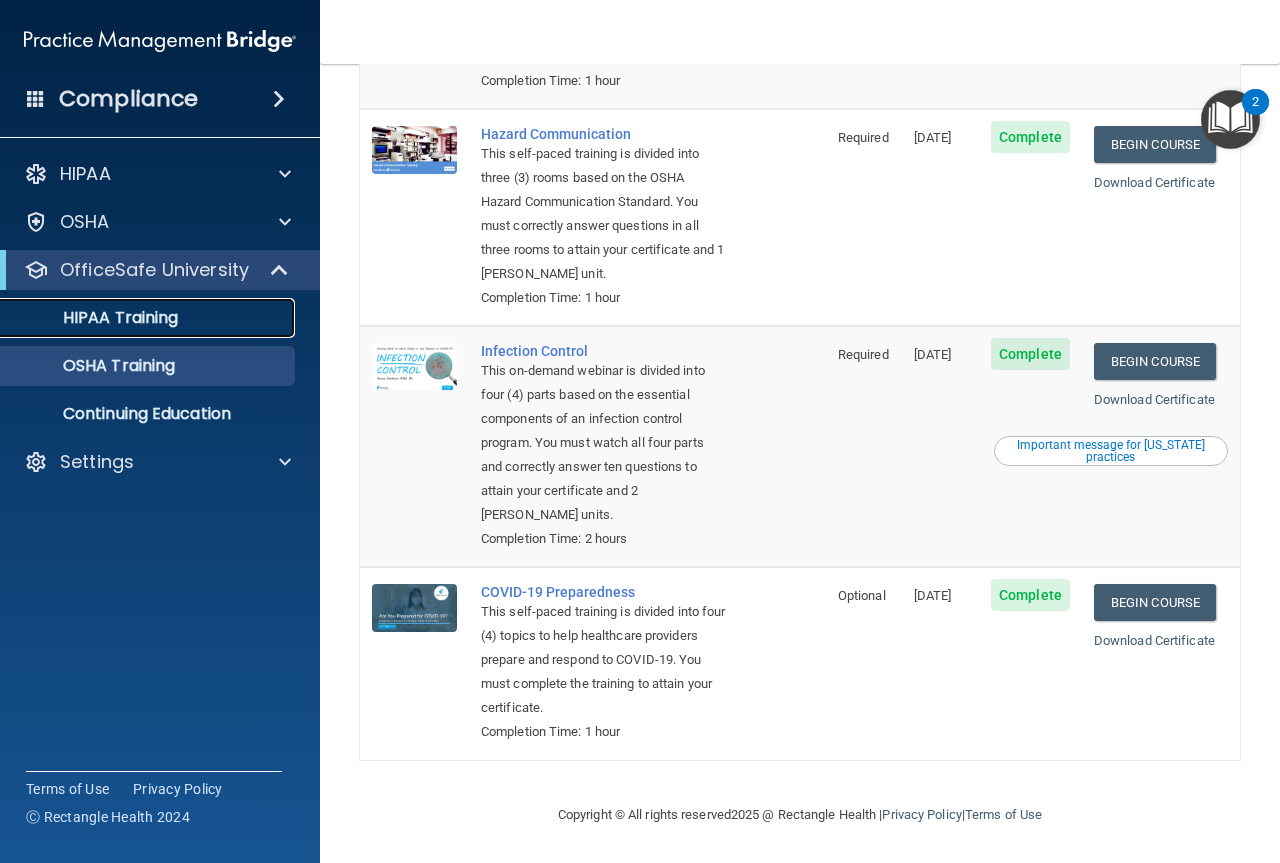 click on "HIPAA Training" at bounding box center (137, 318) 